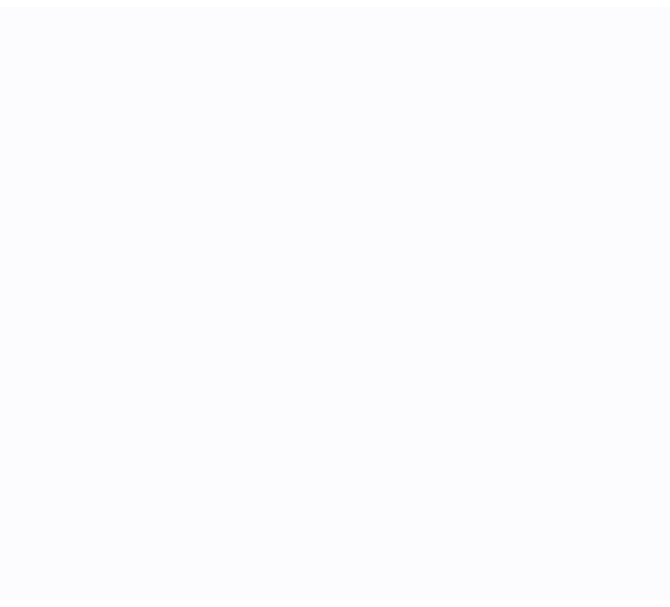 scroll, scrollTop: 0, scrollLeft: 0, axis: both 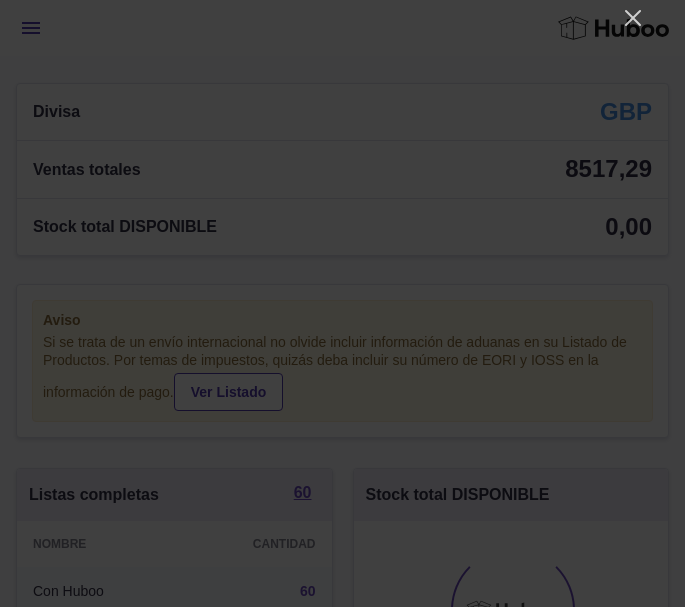 click at bounding box center (342, 303) 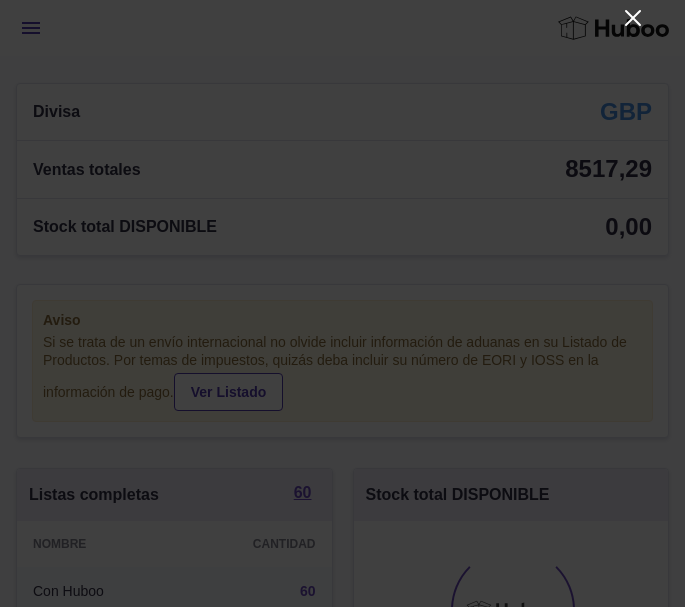 click 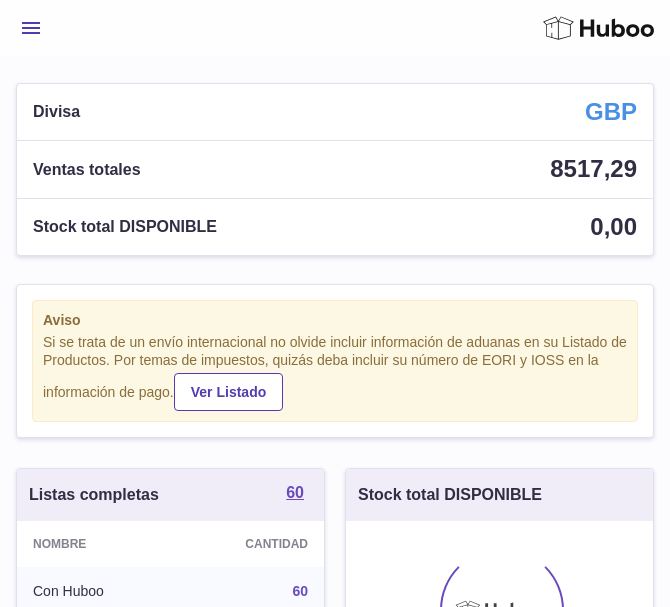 scroll, scrollTop: 312, scrollLeft: 307, axis: both 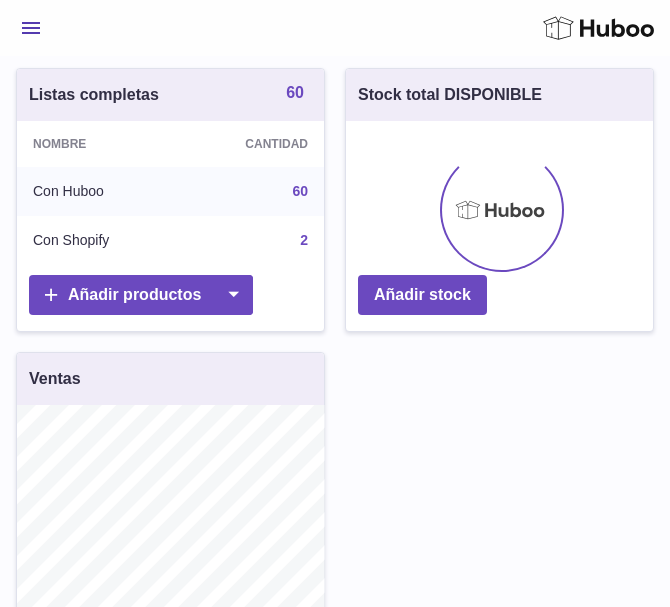 click on "60" at bounding box center (295, 93) 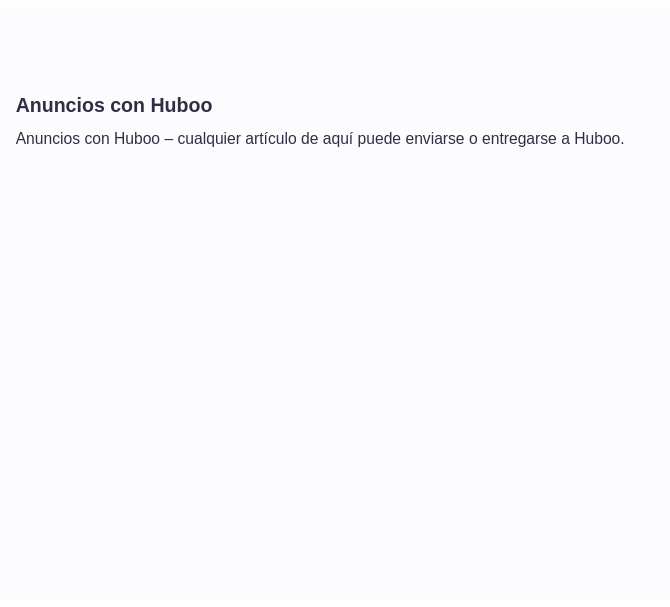scroll, scrollTop: 0, scrollLeft: 0, axis: both 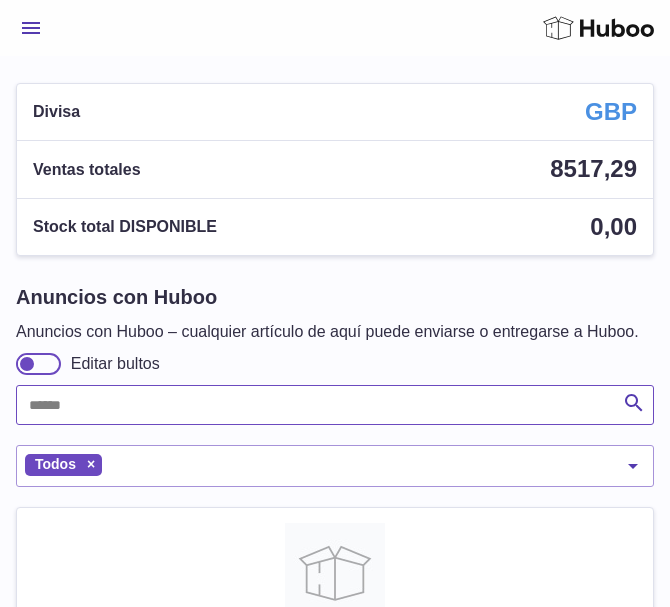 click at bounding box center [335, 405] 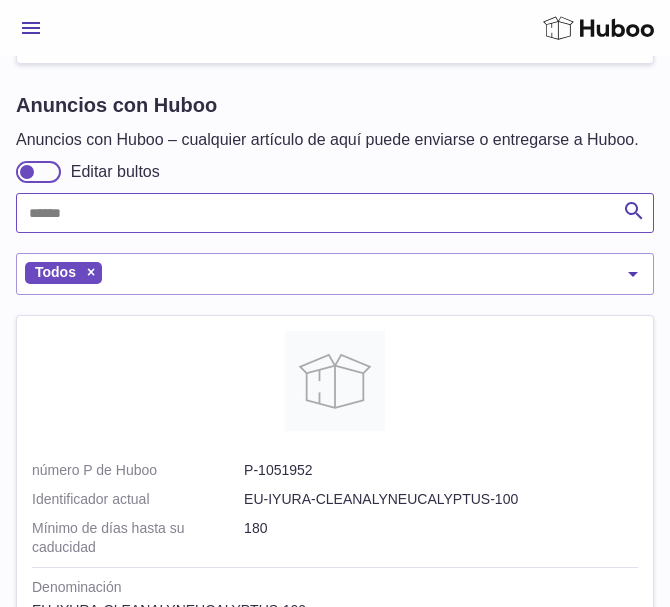 scroll, scrollTop: 200, scrollLeft: 0, axis: vertical 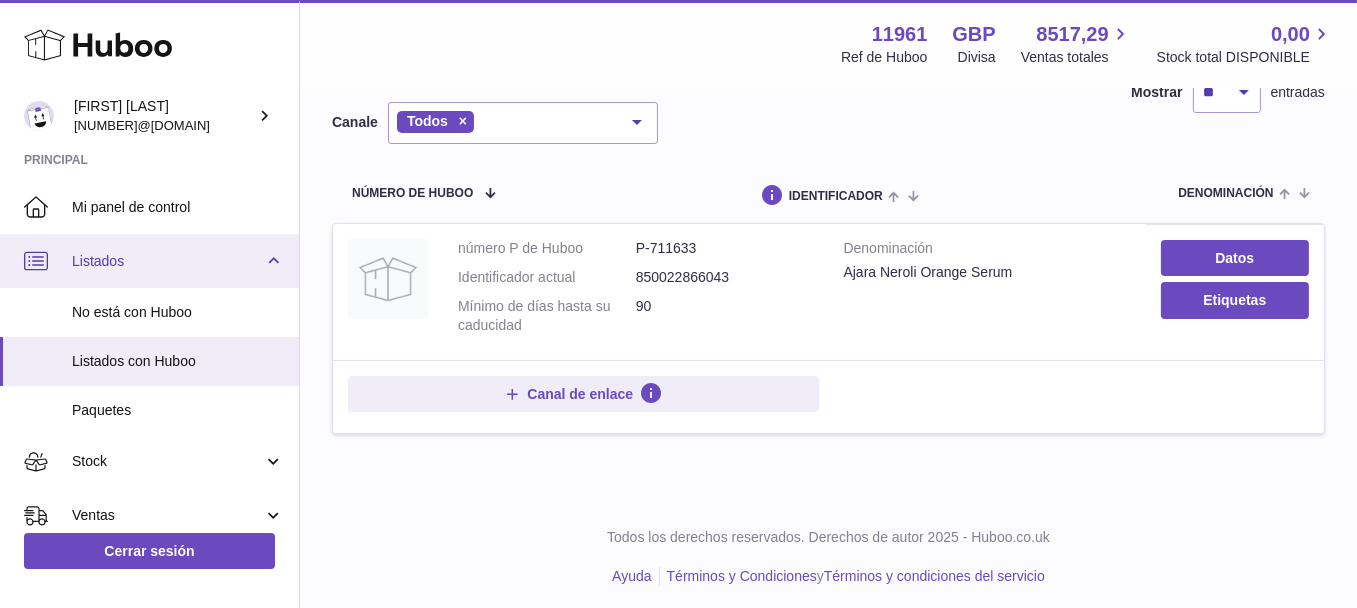 type on "******" 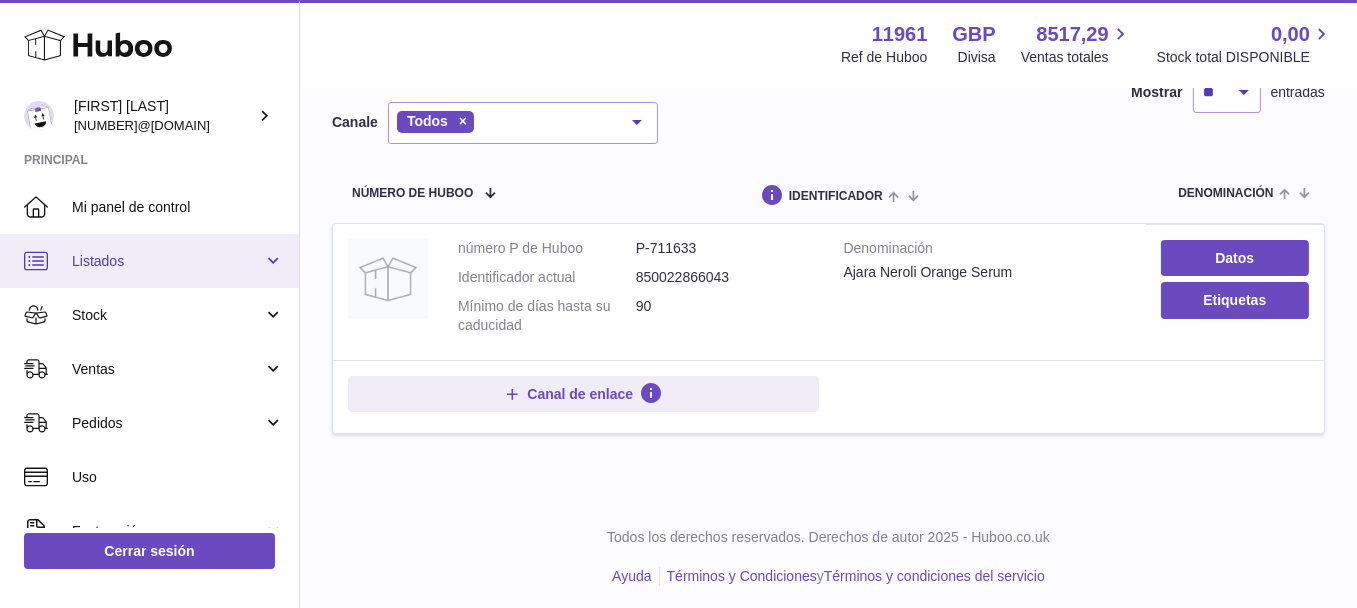 click on "Listados" at bounding box center (167, 261) 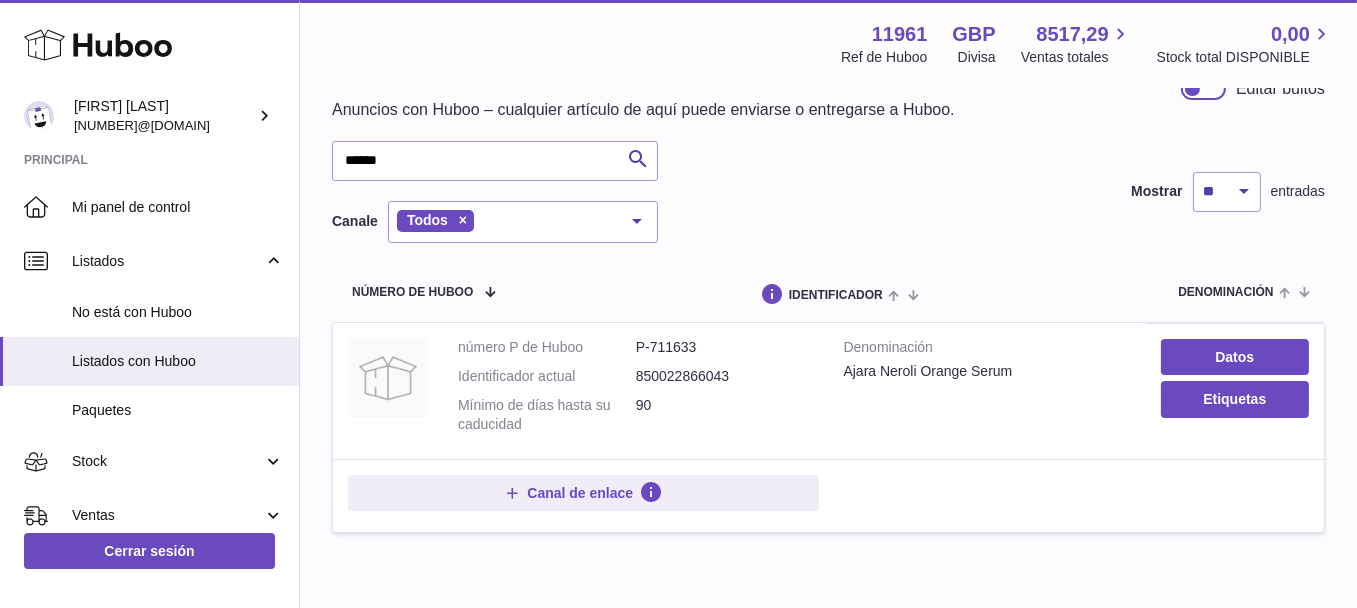 scroll, scrollTop: 0, scrollLeft: 0, axis: both 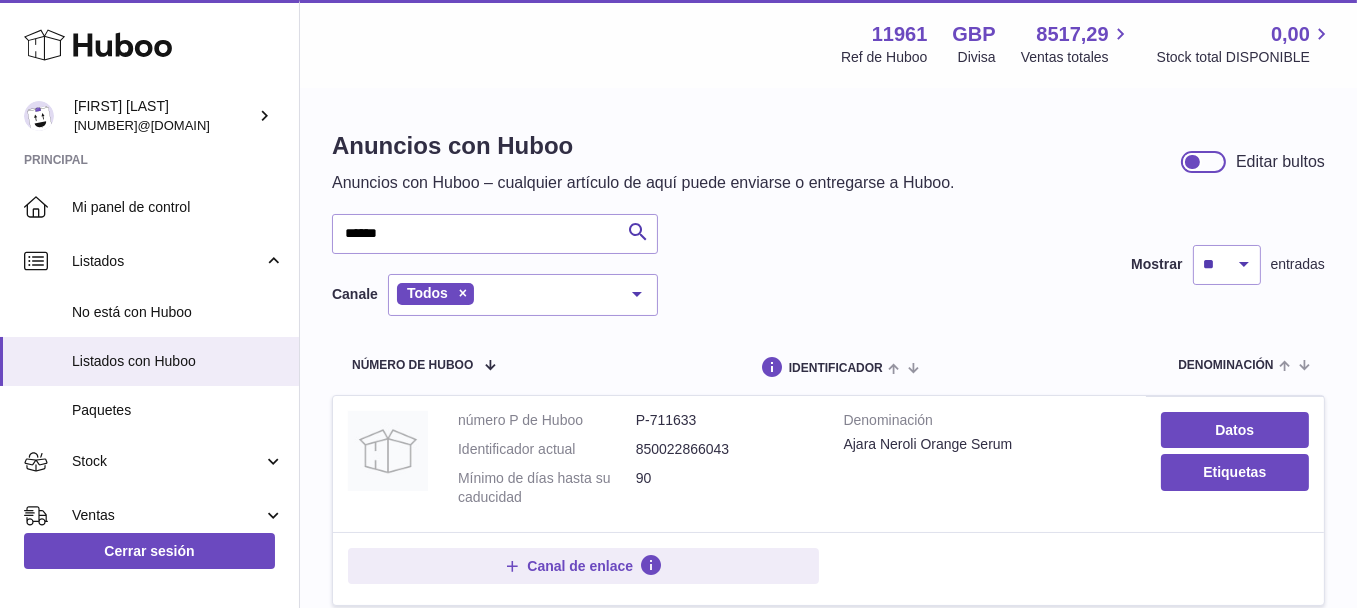 click on "número P de Huboo   P-711633   Identificador actual
850022866043
Mínimo de días hasta su caducidad   90" at bounding box center [636, 464] 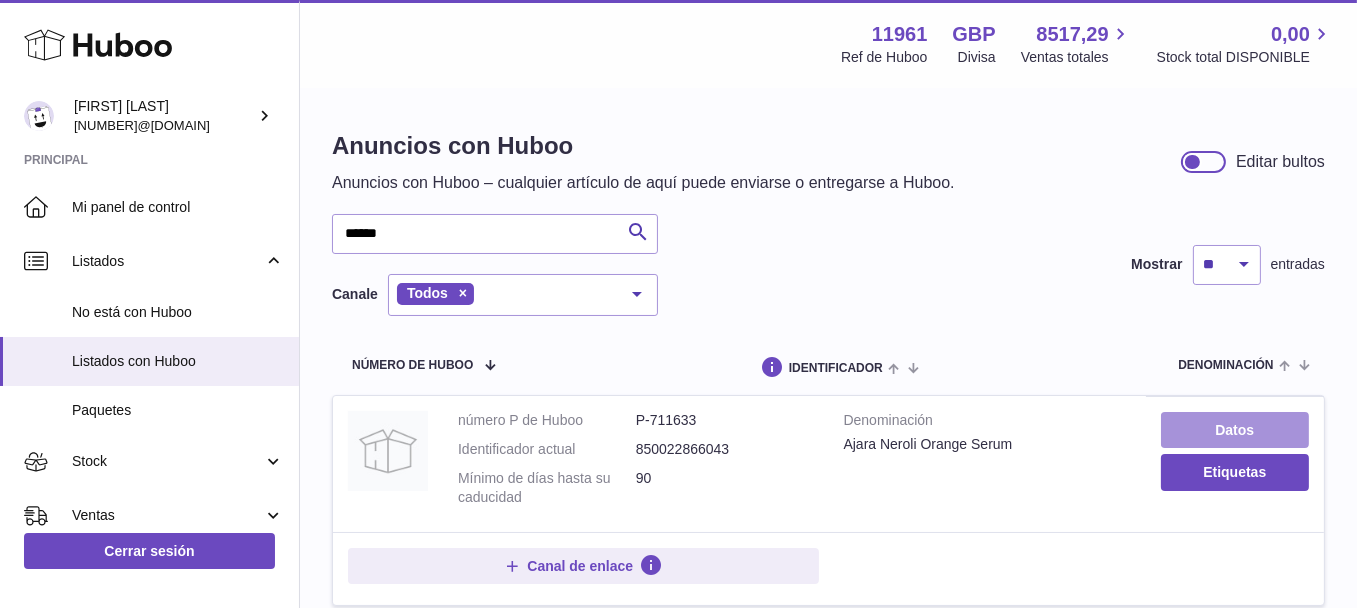 click on "Datos" at bounding box center (1235, 430) 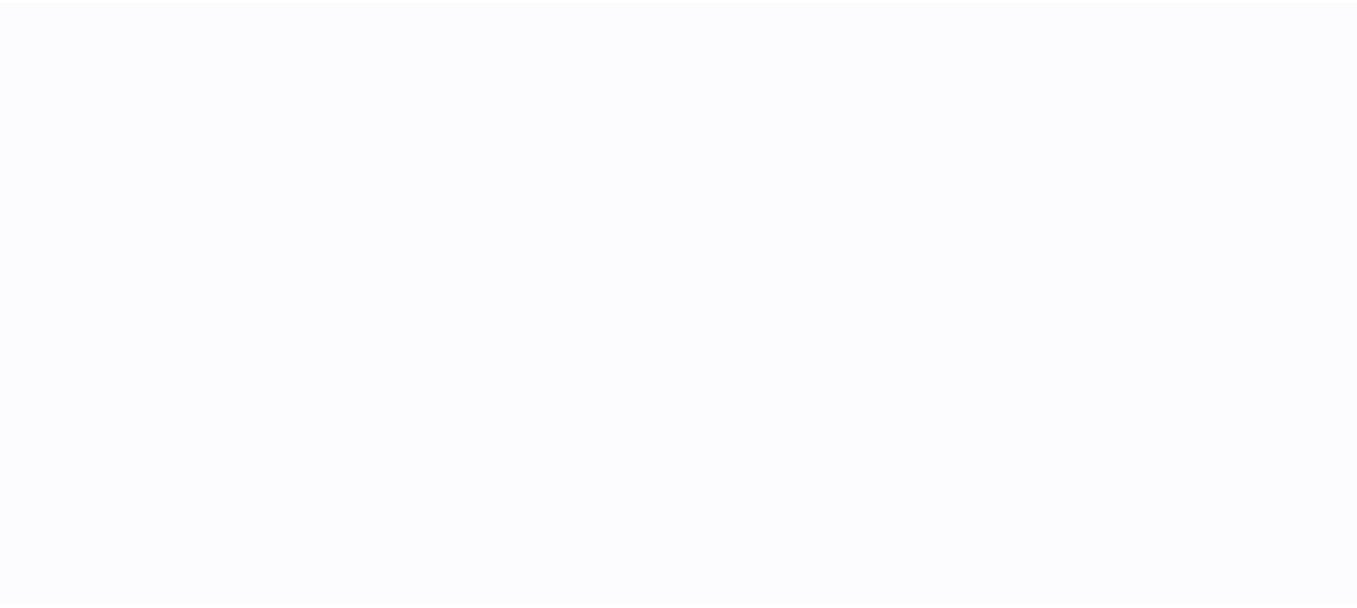 scroll, scrollTop: 0, scrollLeft: 0, axis: both 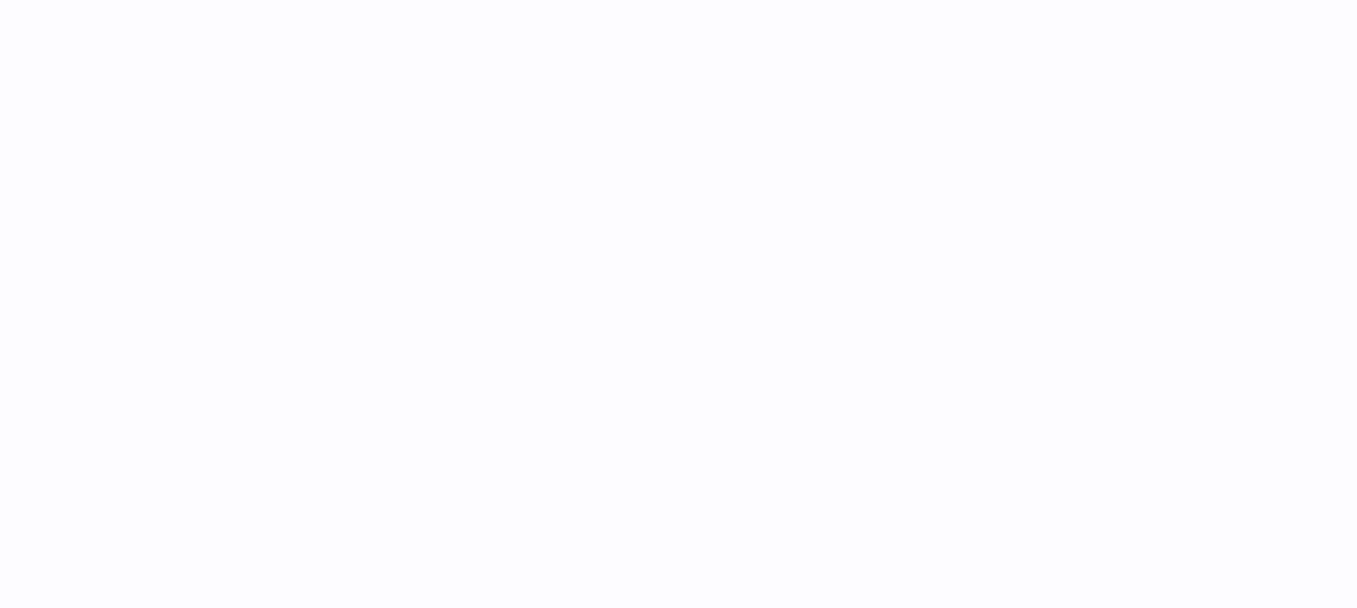 select on "***" 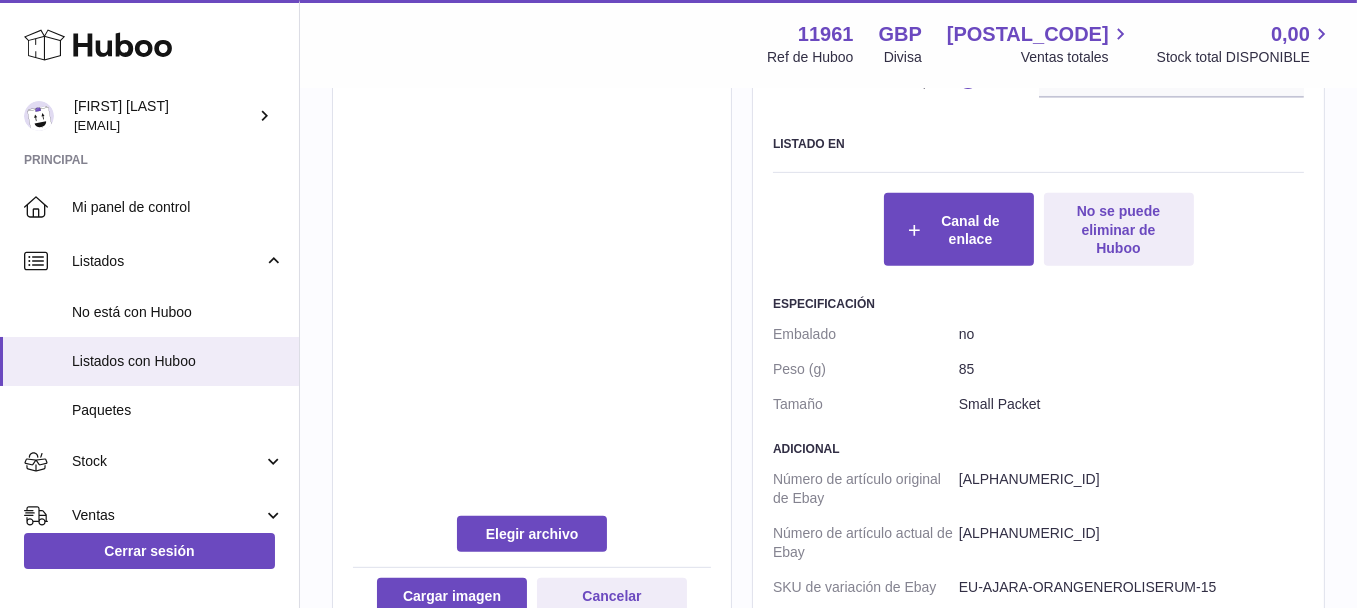 scroll, scrollTop: 1055, scrollLeft: 0, axis: vertical 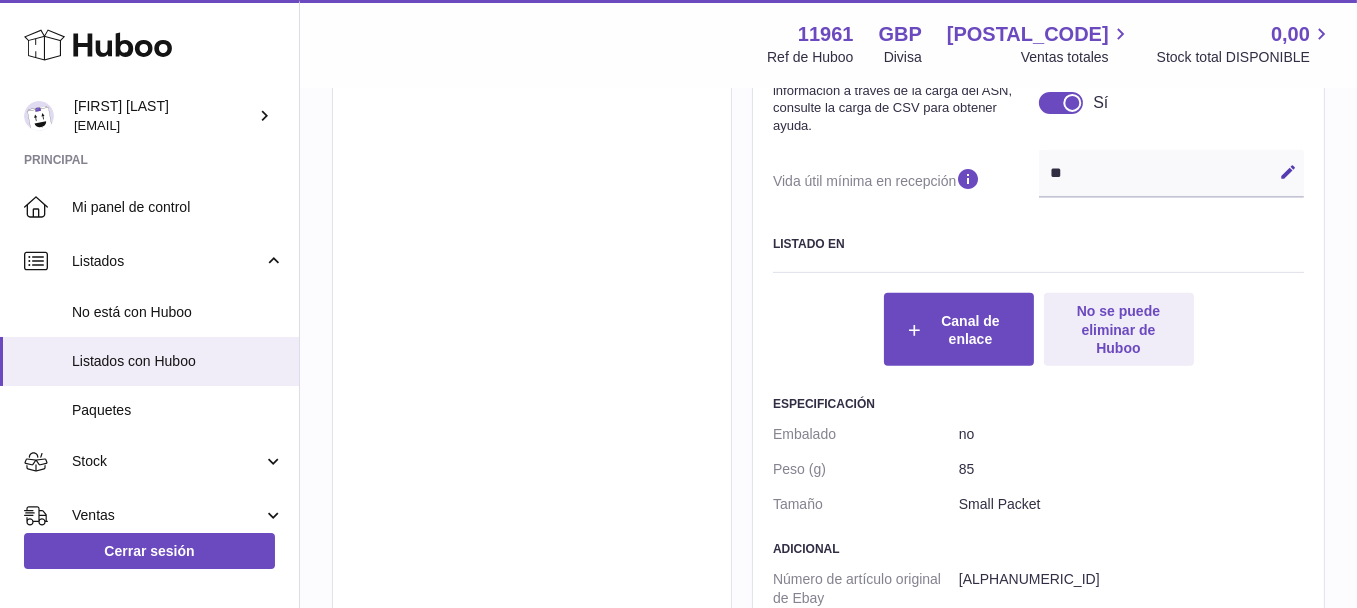 click on "**     Editar     Cancelar     Guardar" at bounding box center (1172, 174) 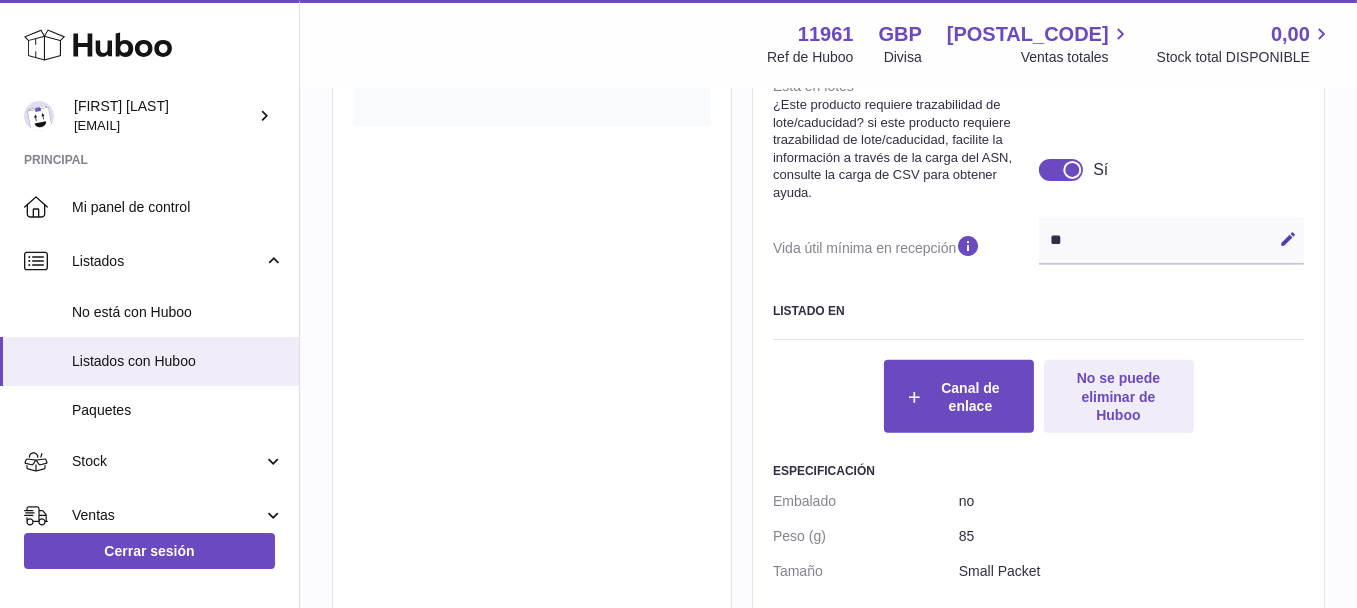 scroll, scrollTop: 955, scrollLeft: 0, axis: vertical 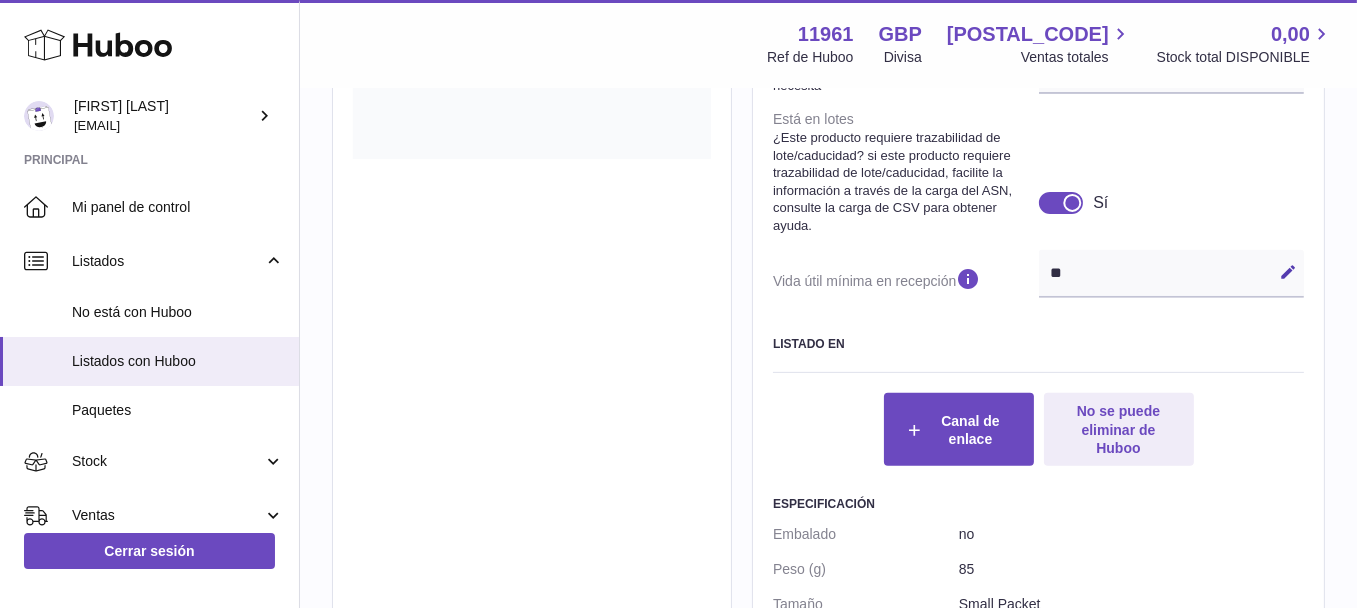 click on "Está en lotes
¿Este producto requiere trazabilidad de lote/caducidad? si este producto requiere trazabilidad de lote/caducidad, facilite la información a través de la carga del ASN, consulte la carga de CSV para obtener ayuda." at bounding box center [906, 172] 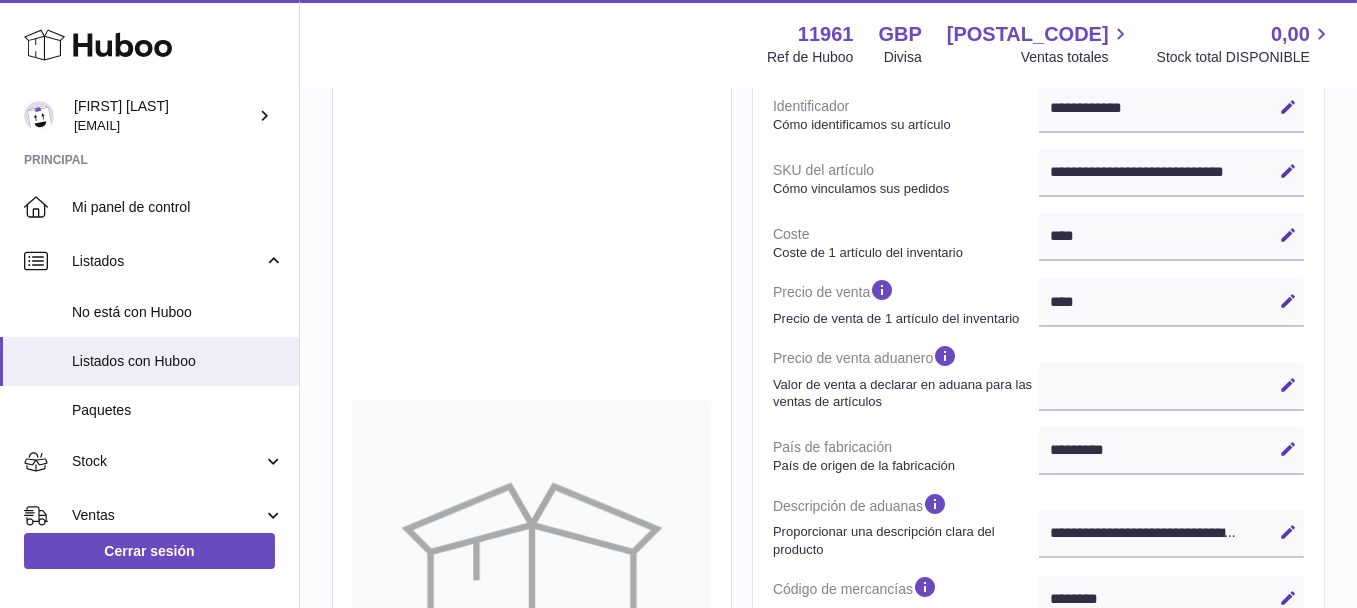 scroll, scrollTop: 0, scrollLeft: 0, axis: both 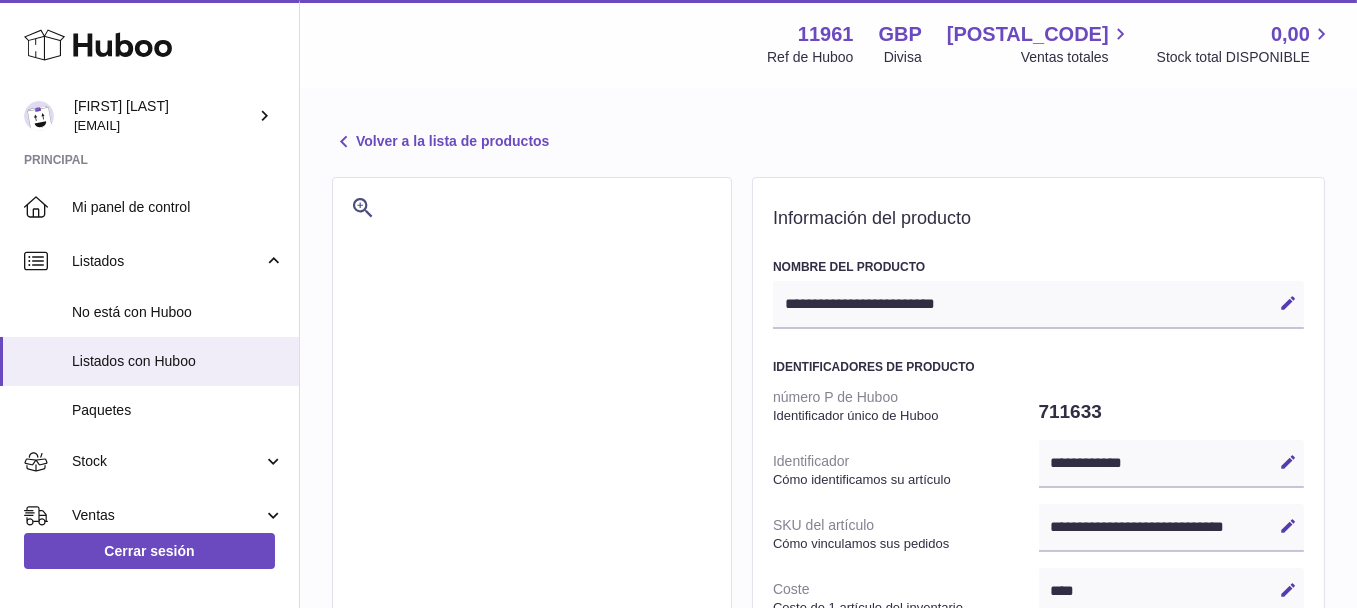 click at bounding box center [344, 142] 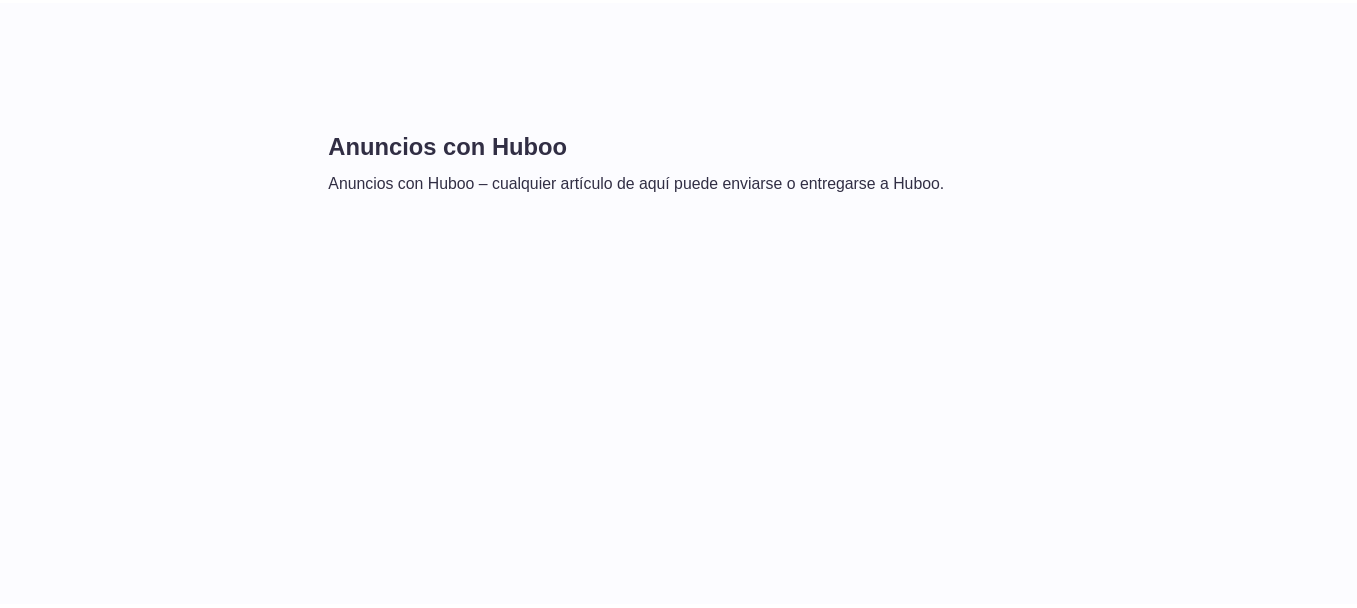 scroll, scrollTop: 0, scrollLeft: 0, axis: both 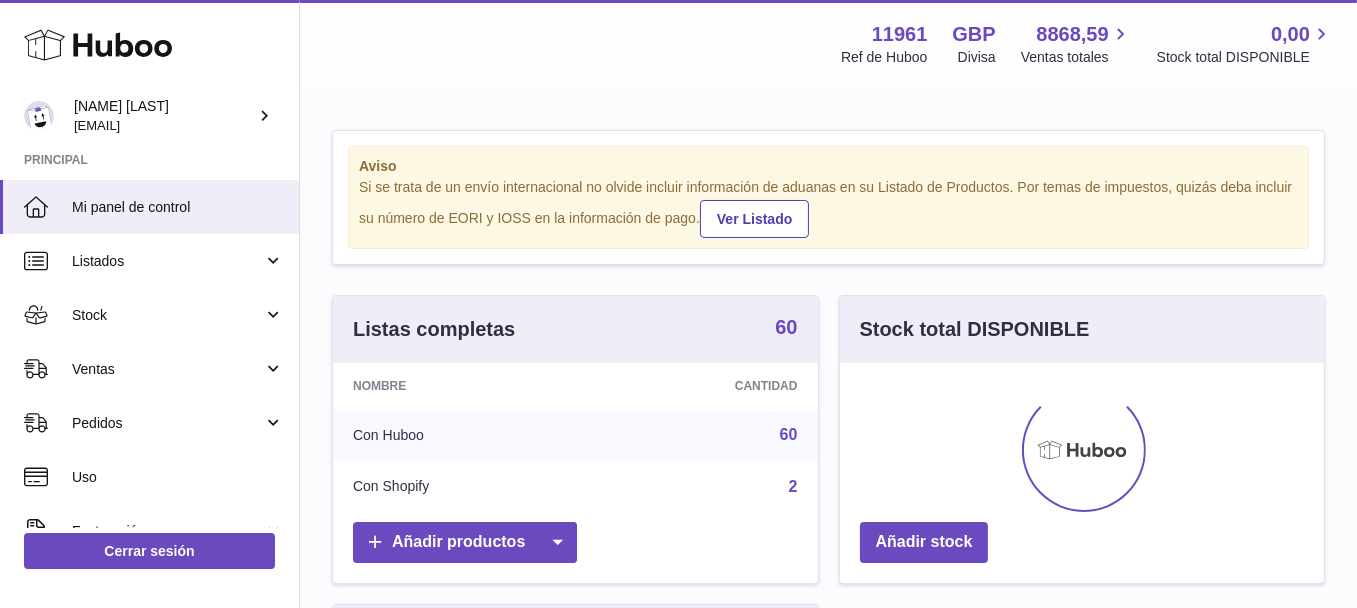 click on "60" at bounding box center [786, 327] 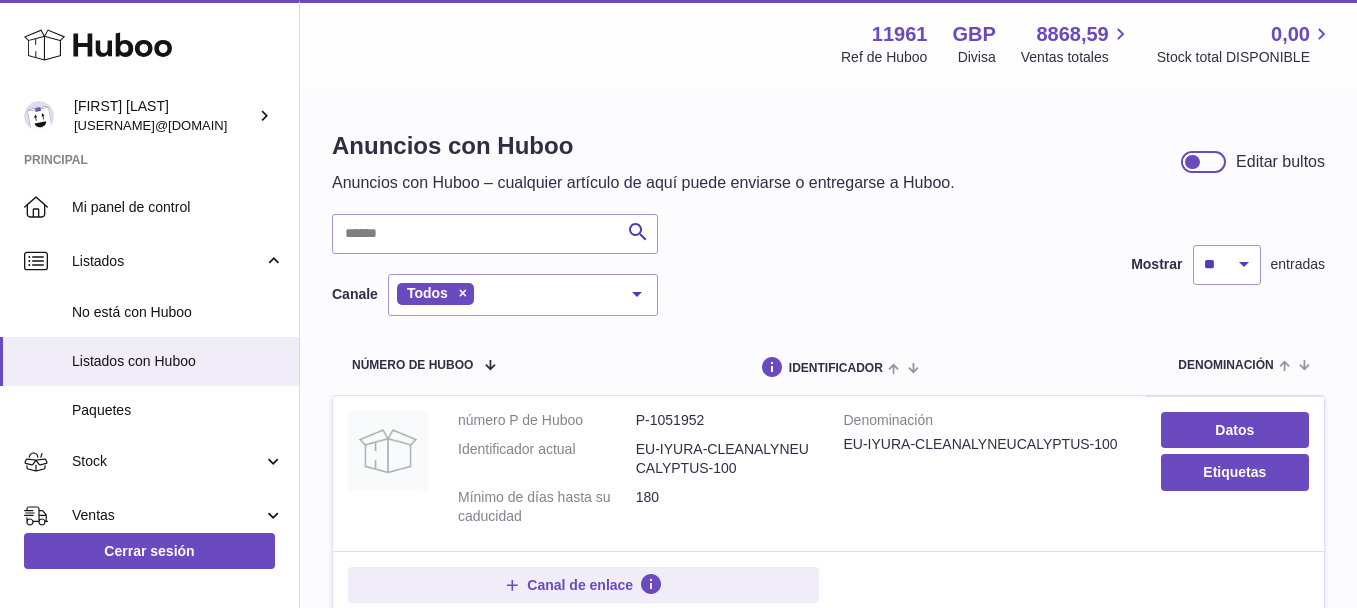 scroll, scrollTop: 0, scrollLeft: 0, axis: both 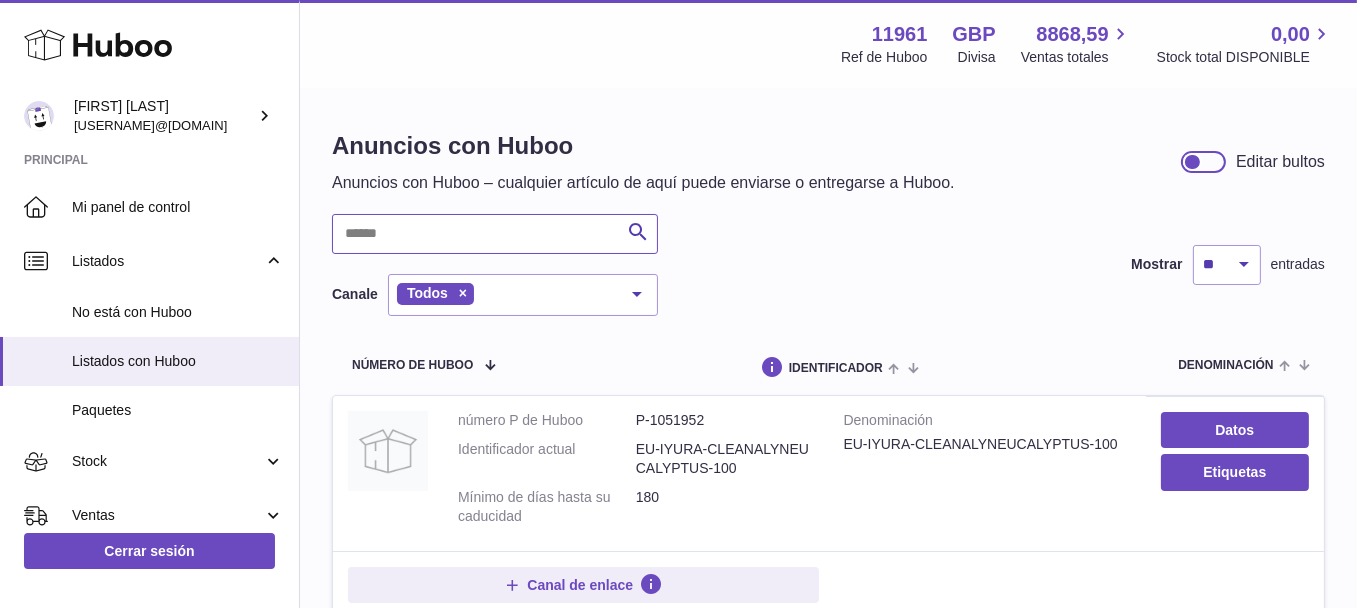 click at bounding box center [495, 234] 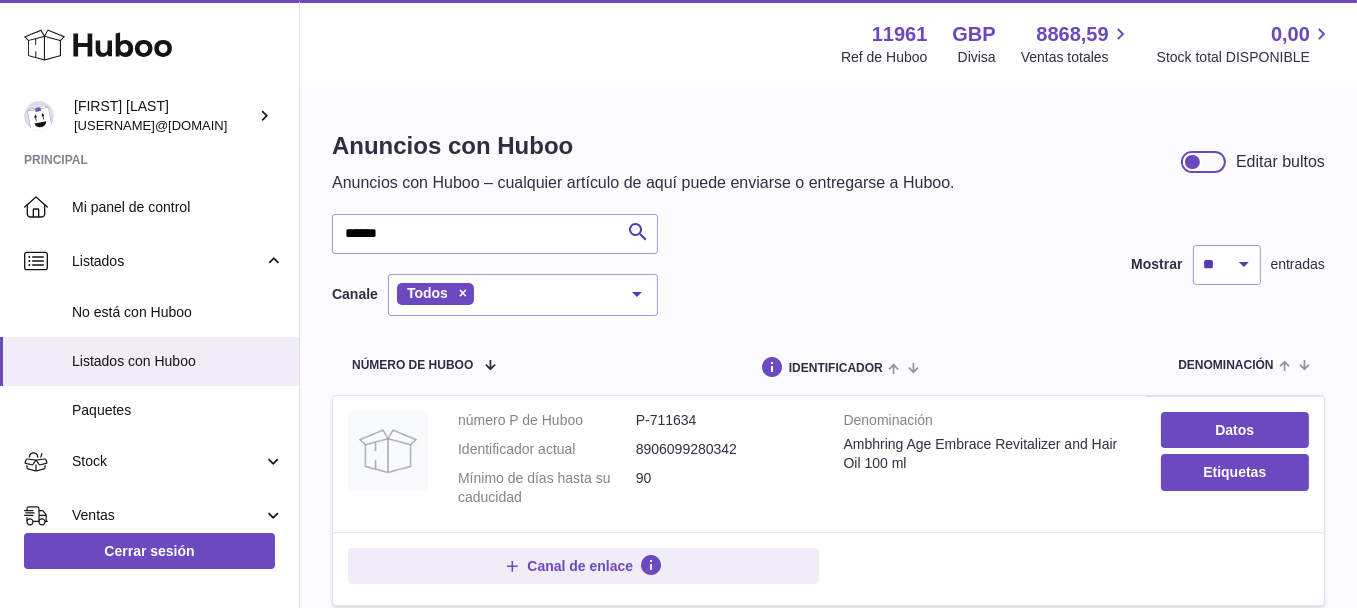 click on "90" at bounding box center (725, 488) 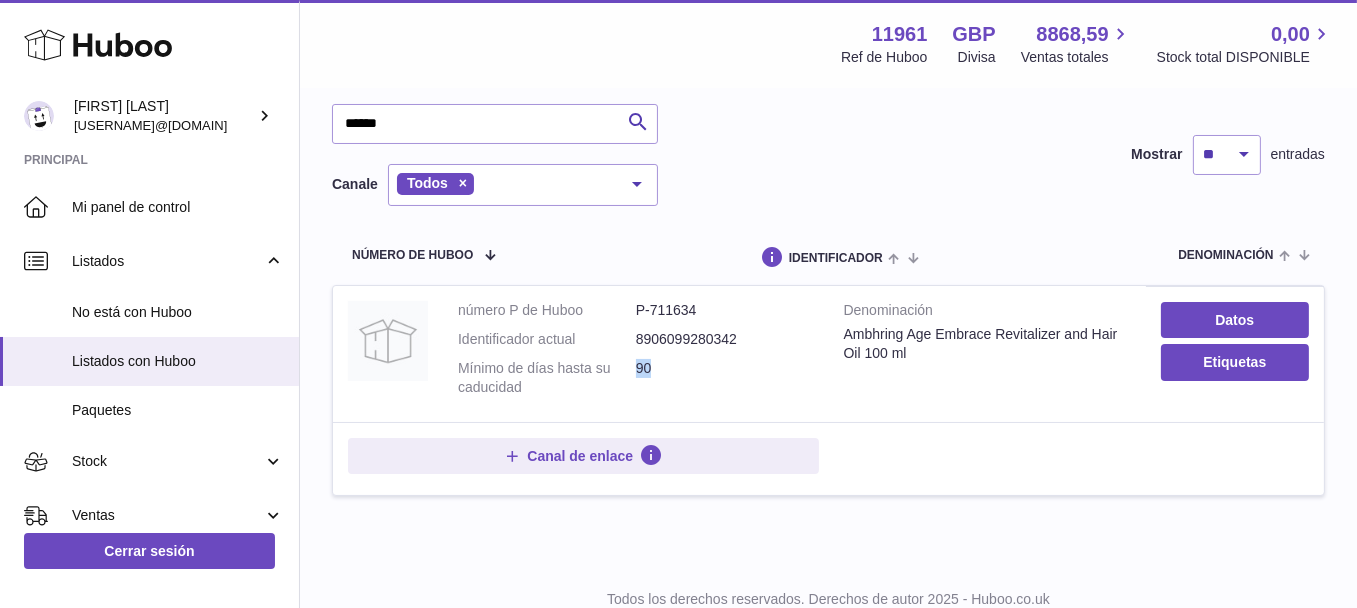 scroll, scrollTop: 77, scrollLeft: 0, axis: vertical 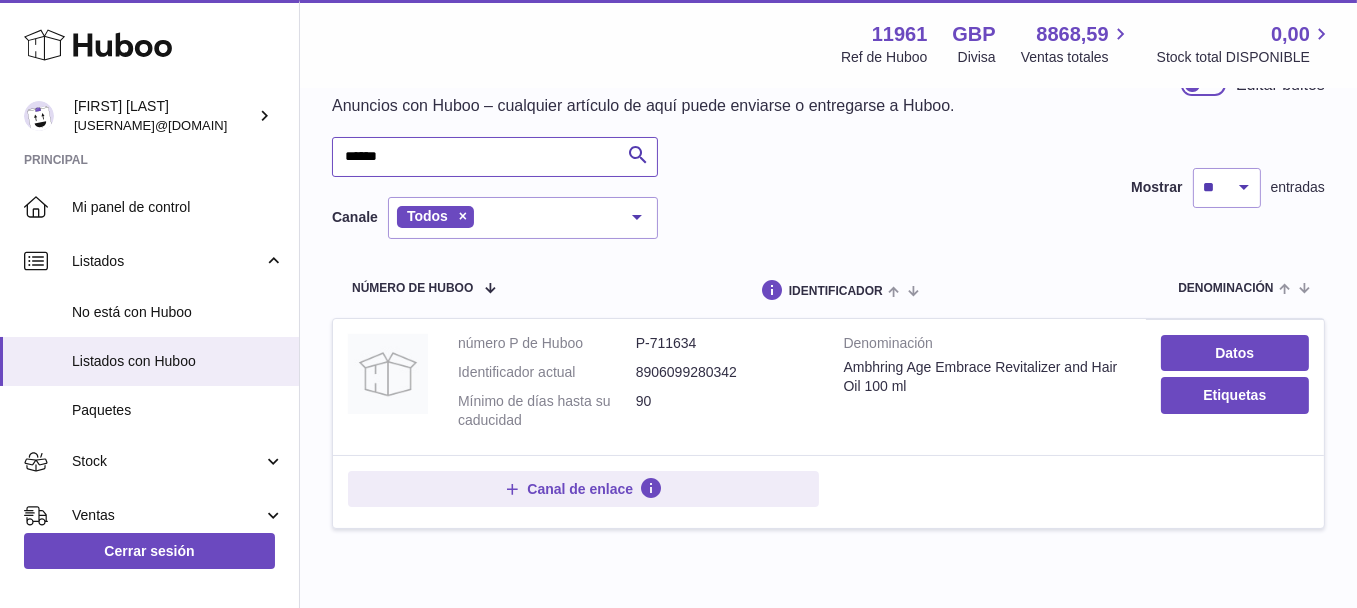 click on "******" at bounding box center [495, 157] 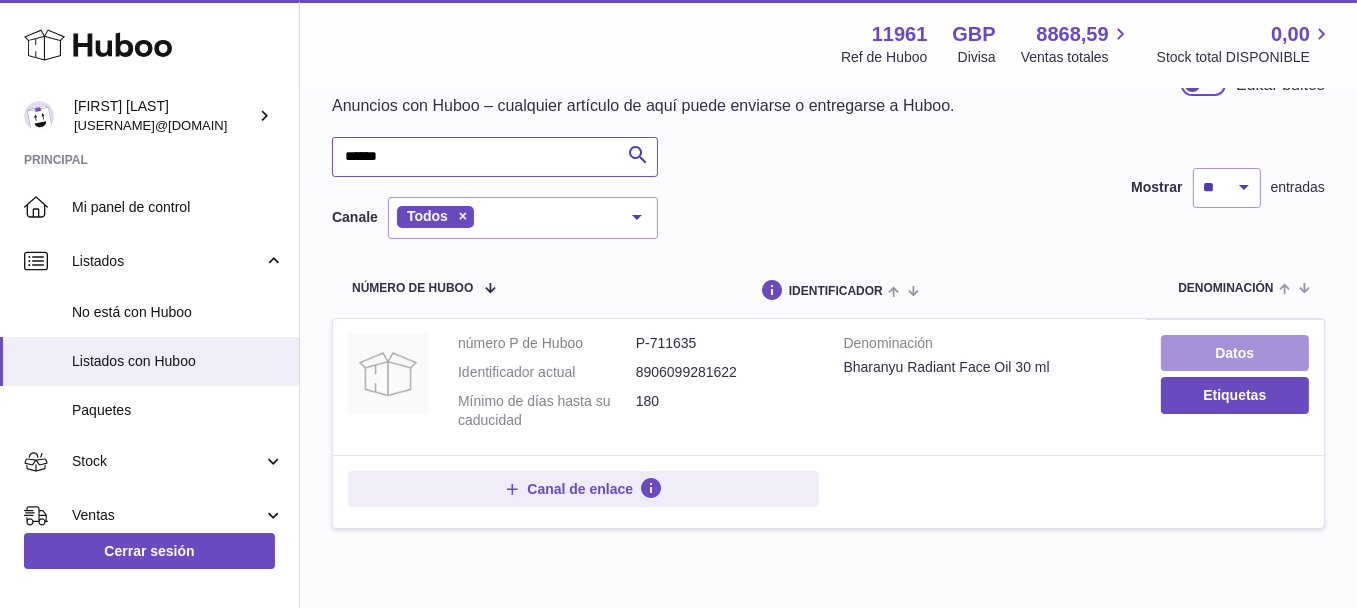 type on "******" 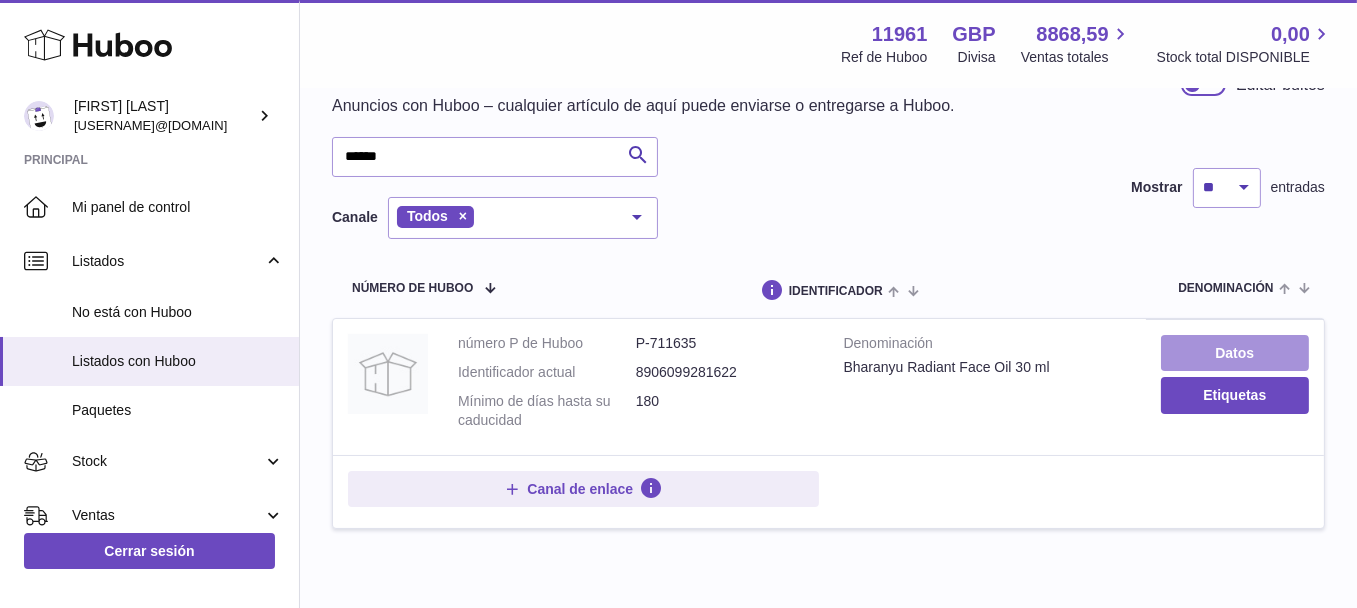 click on "Datos" at bounding box center [1235, 353] 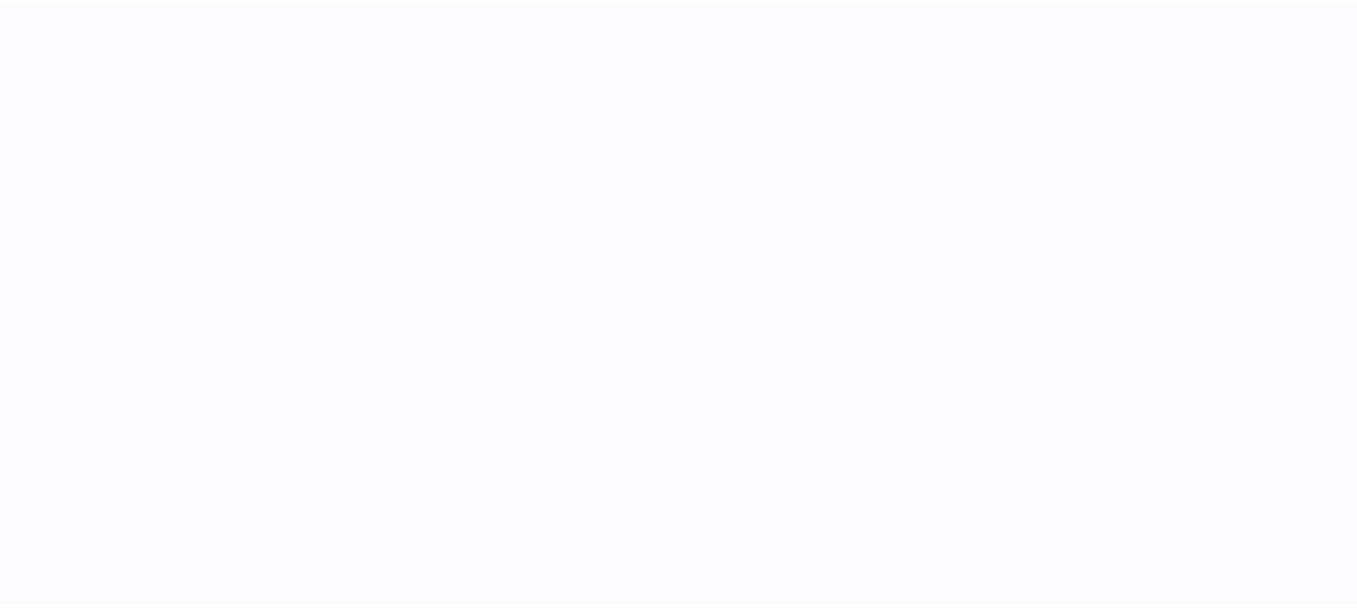 scroll, scrollTop: 0, scrollLeft: 0, axis: both 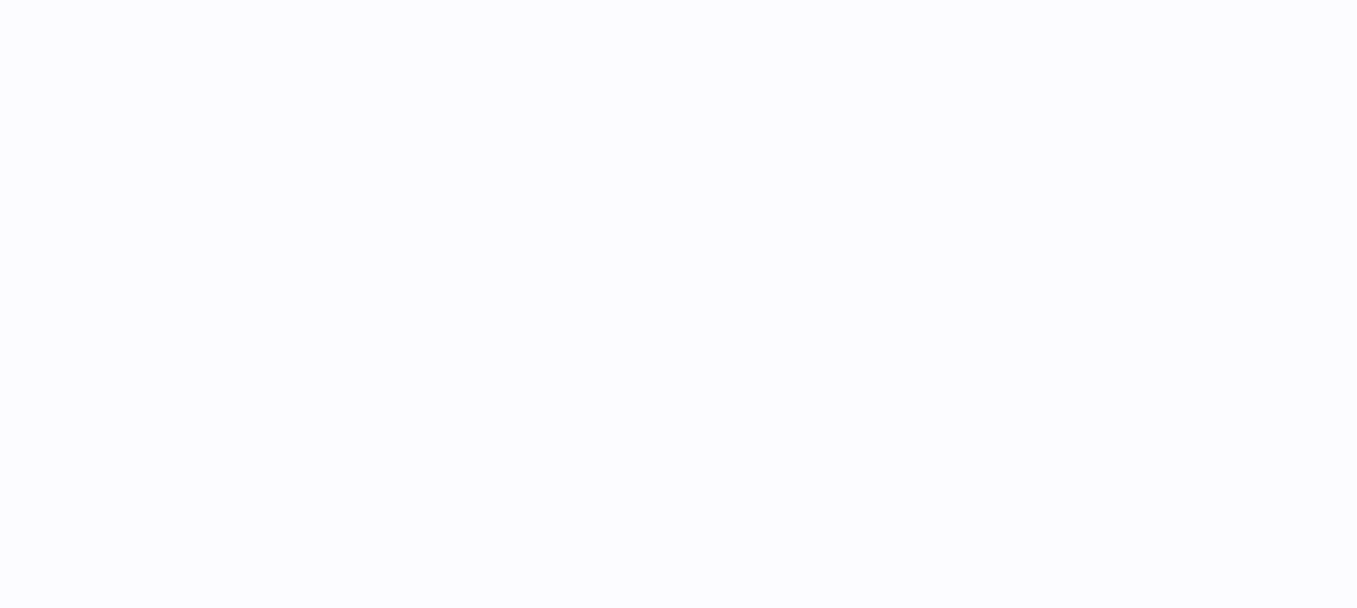 select on "***" 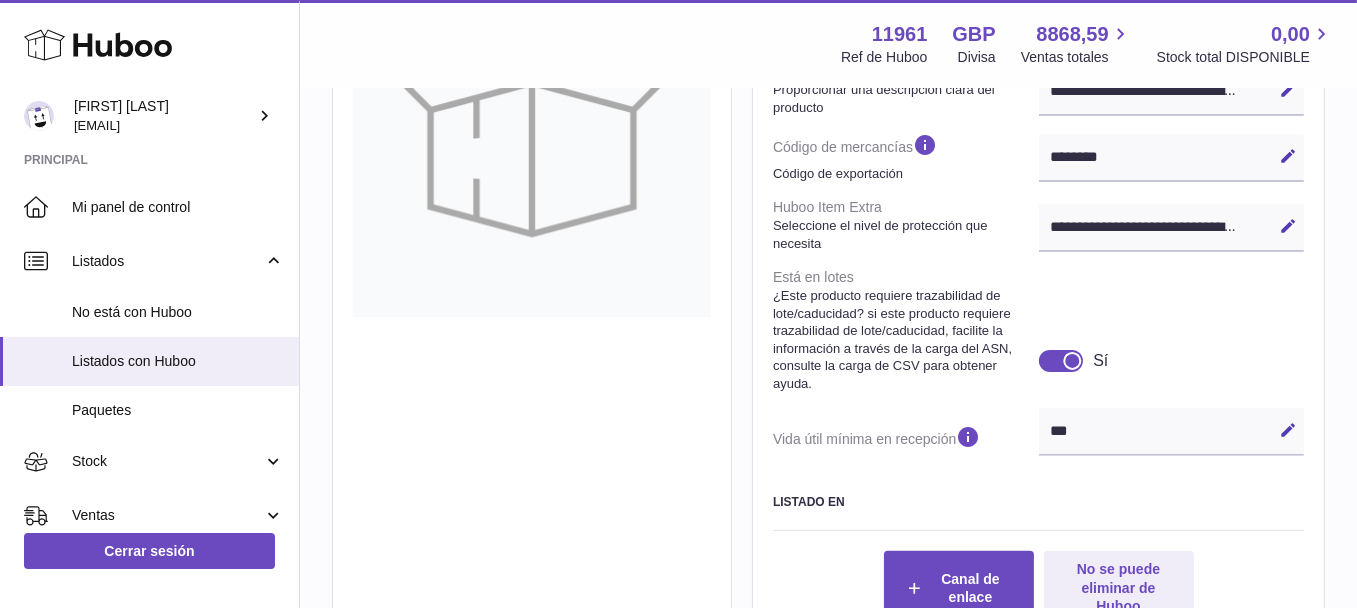 scroll, scrollTop: 800, scrollLeft: 0, axis: vertical 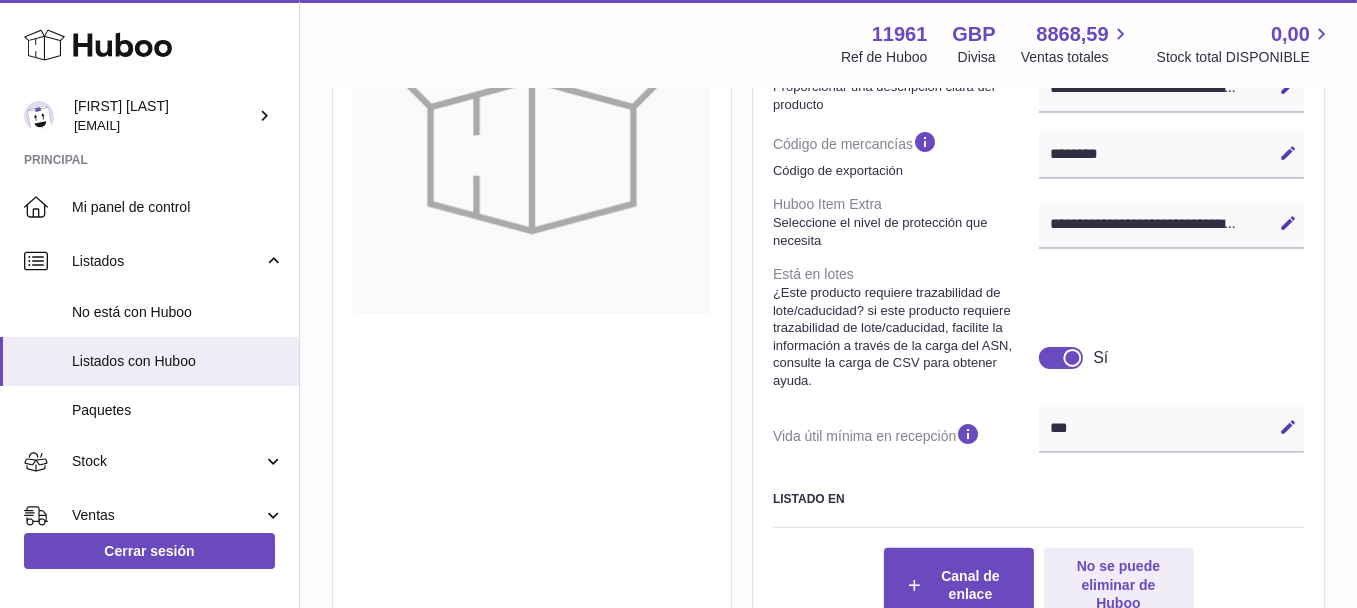drag, startPoint x: 1100, startPoint y: 445, endPoint x: 985, endPoint y: 445, distance: 115 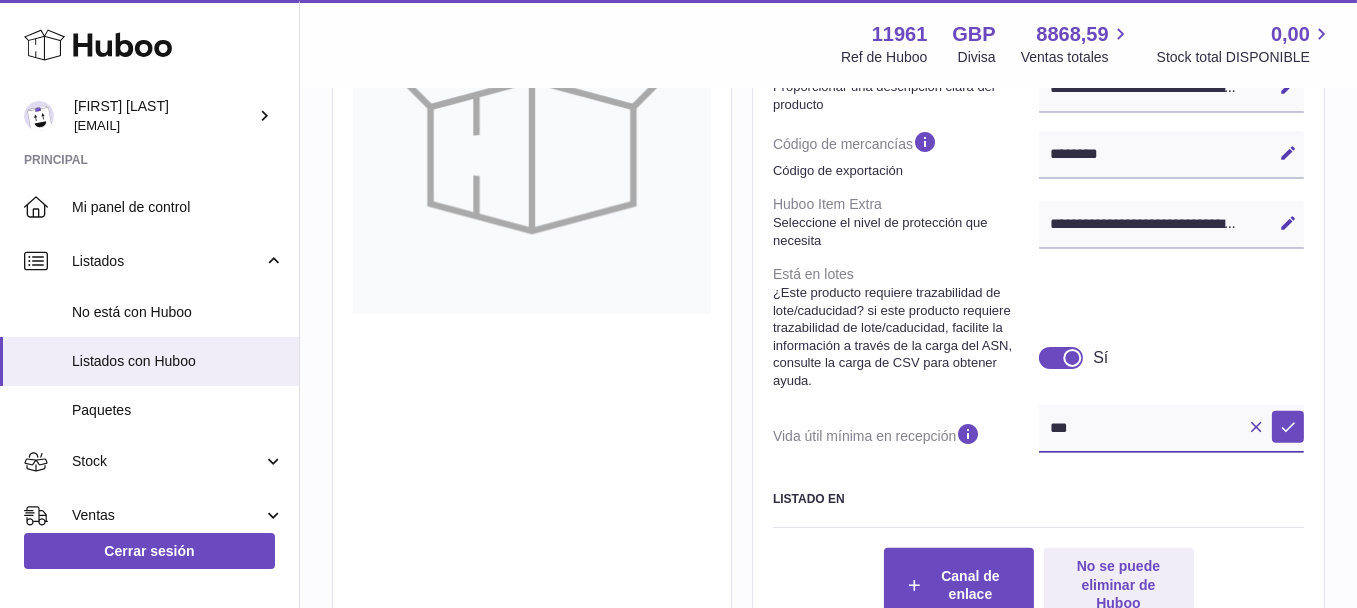 drag, startPoint x: 1170, startPoint y: 441, endPoint x: 957, endPoint y: 455, distance: 213.4596 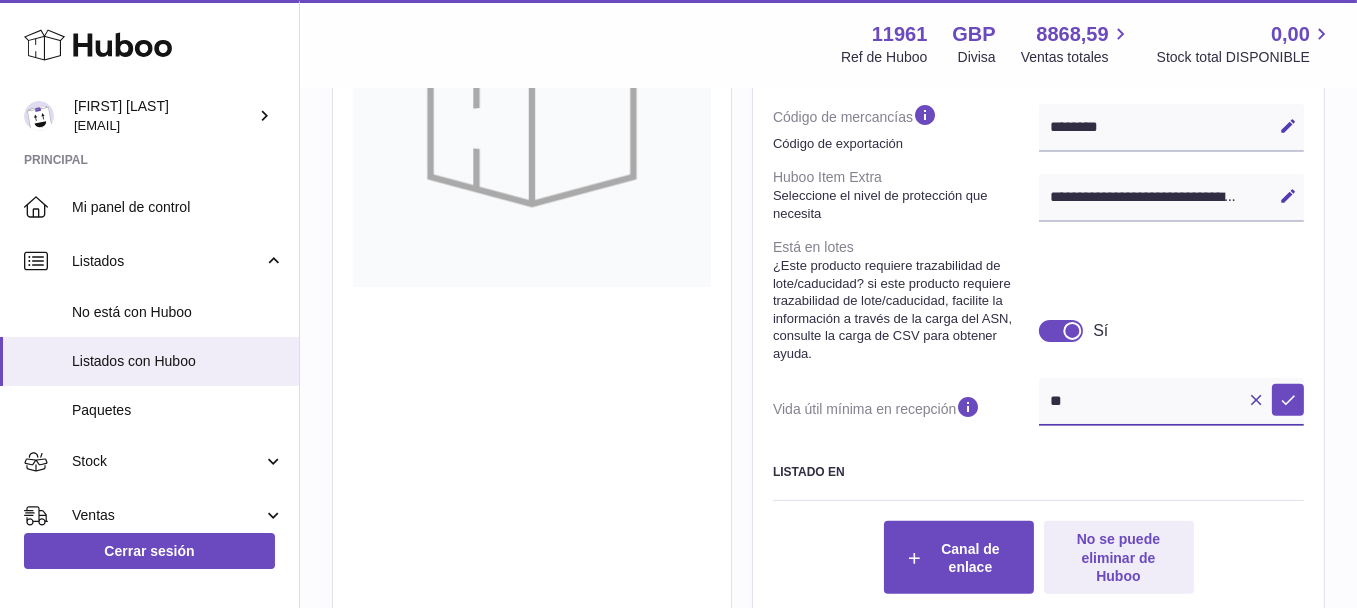 scroll, scrollTop: 800, scrollLeft: 0, axis: vertical 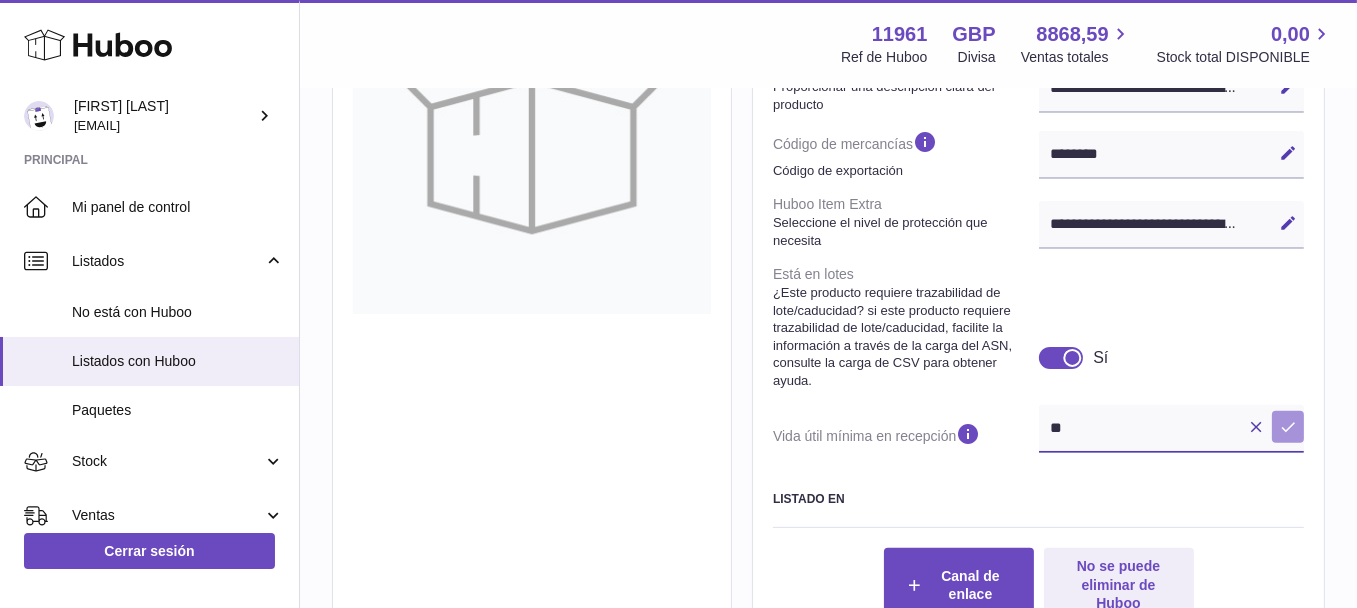 type on "**" 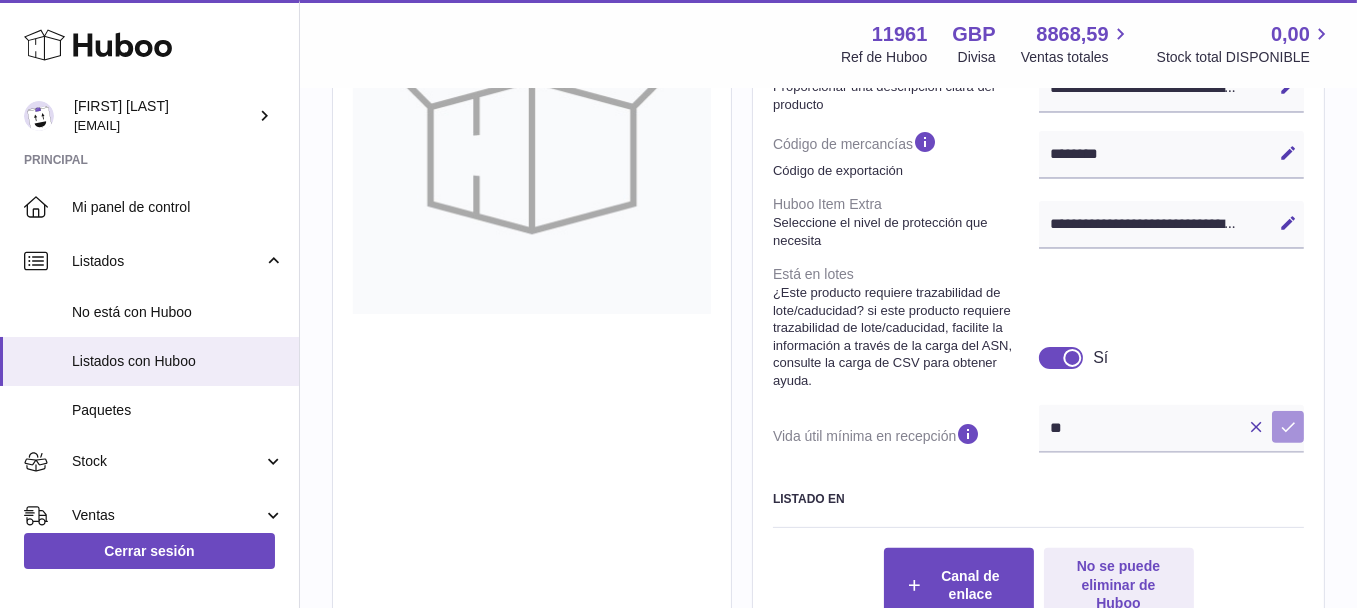 click at bounding box center [1288, 427] 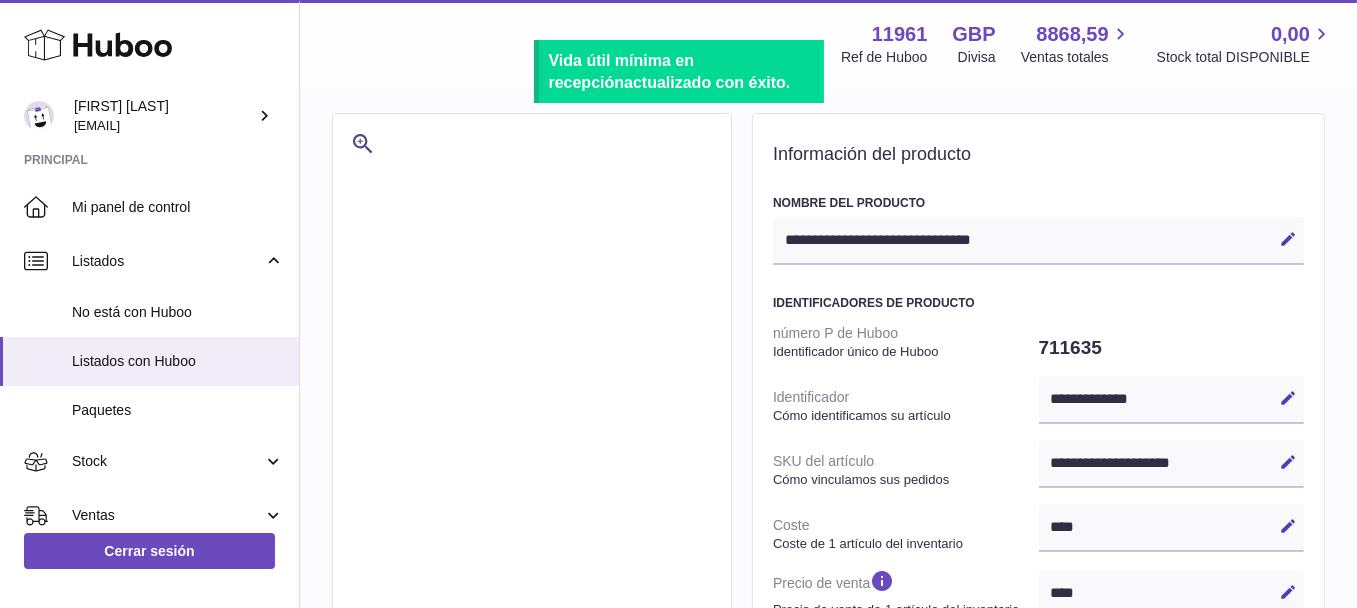 scroll, scrollTop: 0, scrollLeft: 0, axis: both 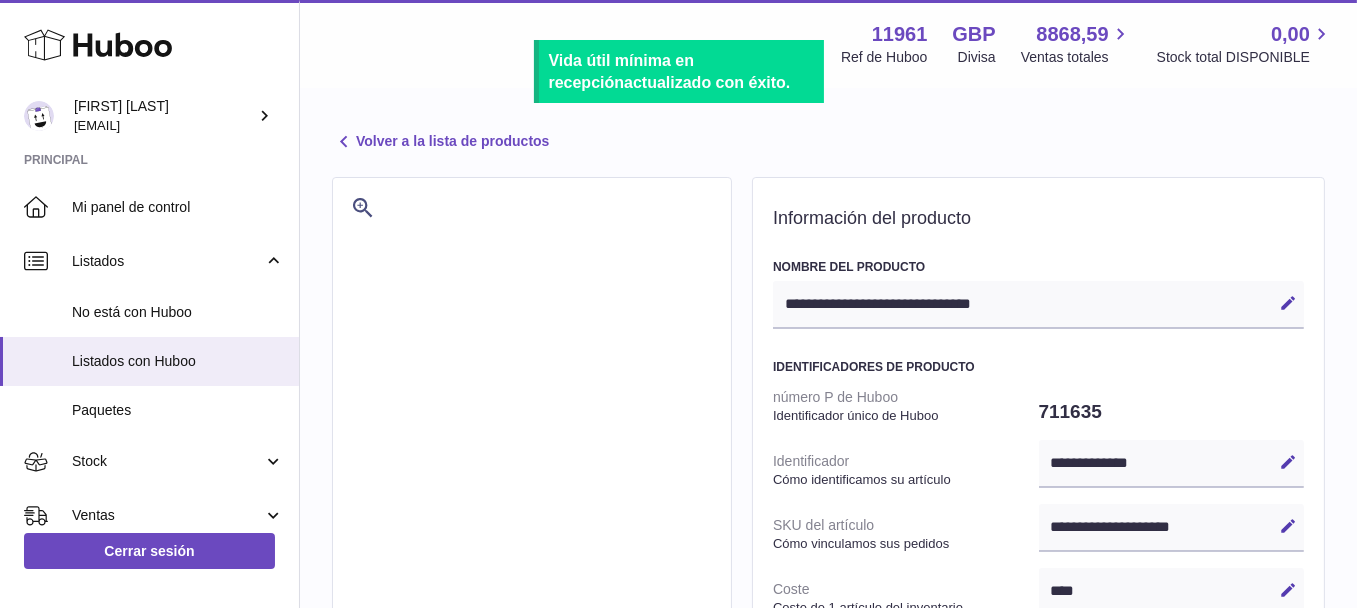 click on "Volver a la lista de productos" at bounding box center (440, 142) 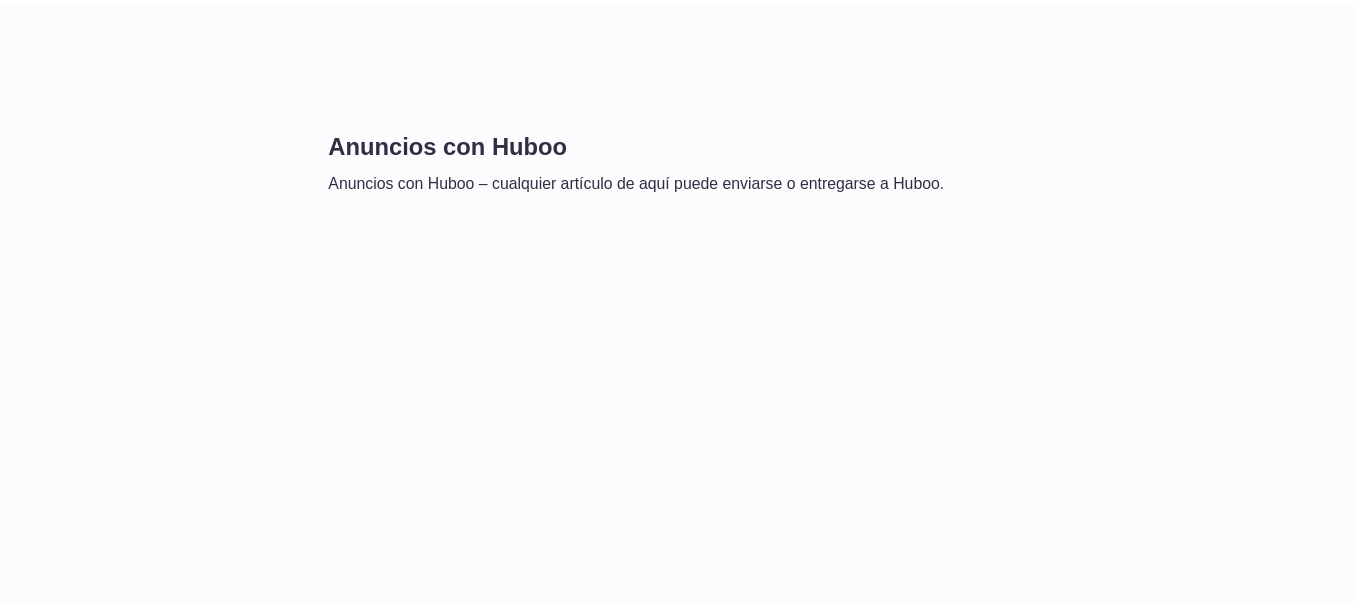 scroll, scrollTop: 0, scrollLeft: 0, axis: both 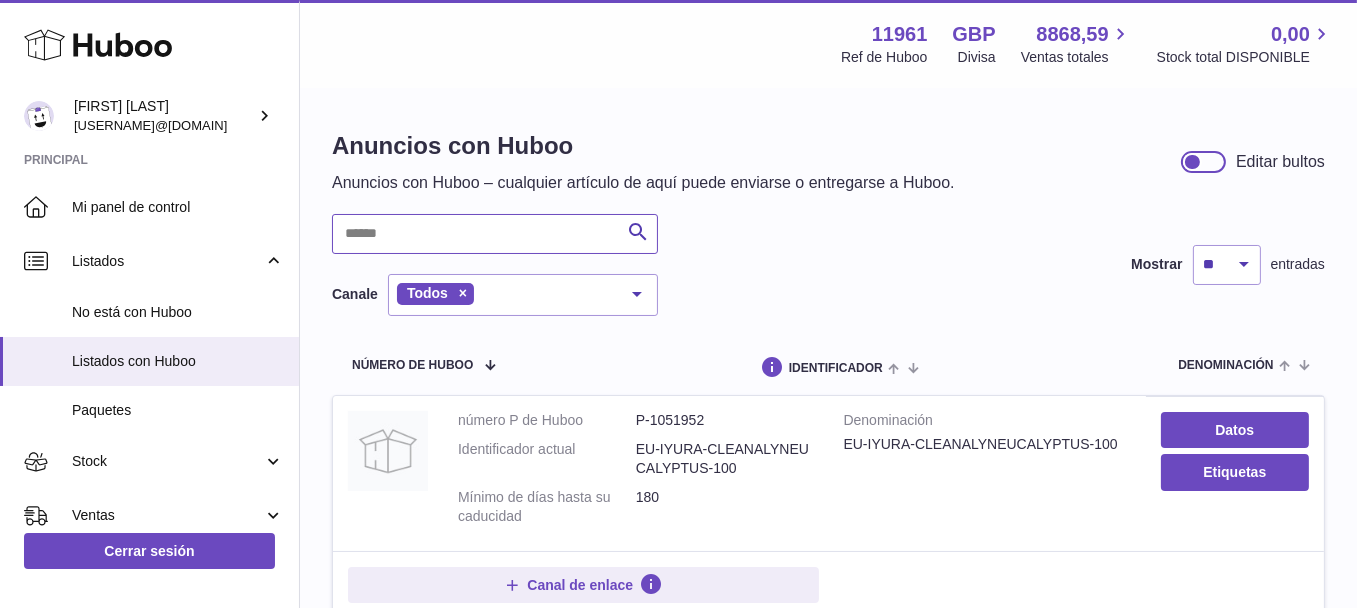 click at bounding box center (495, 234) 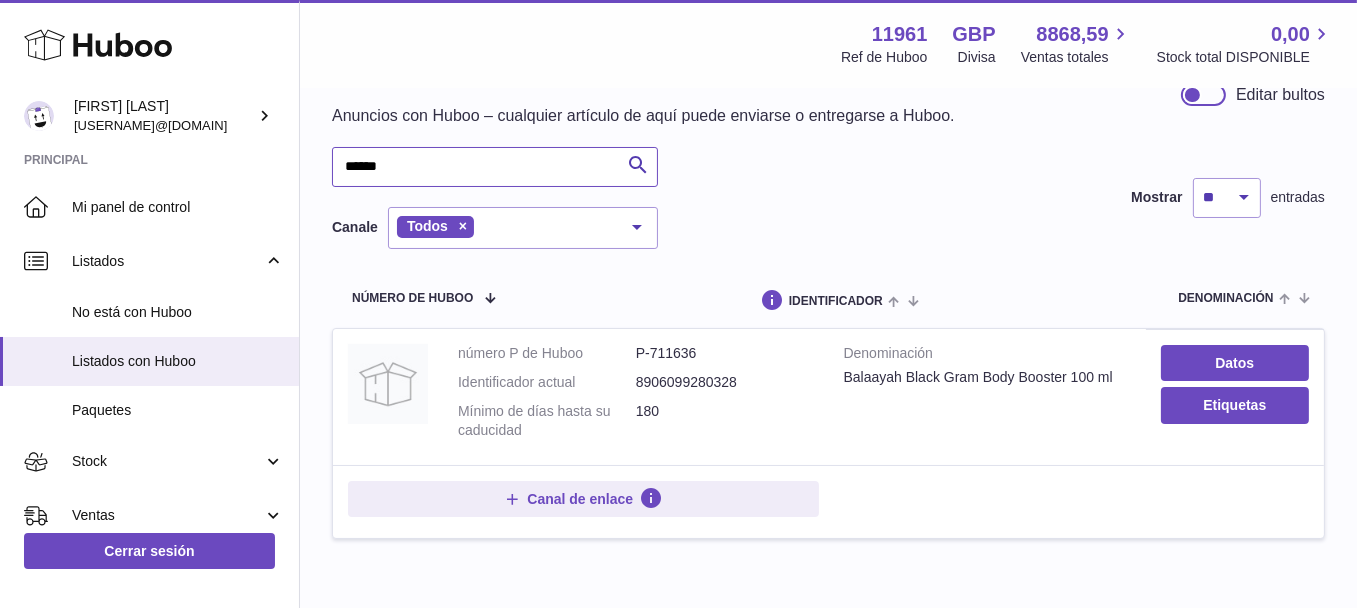 scroll, scrollTop: 100, scrollLeft: 0, axis: vertical 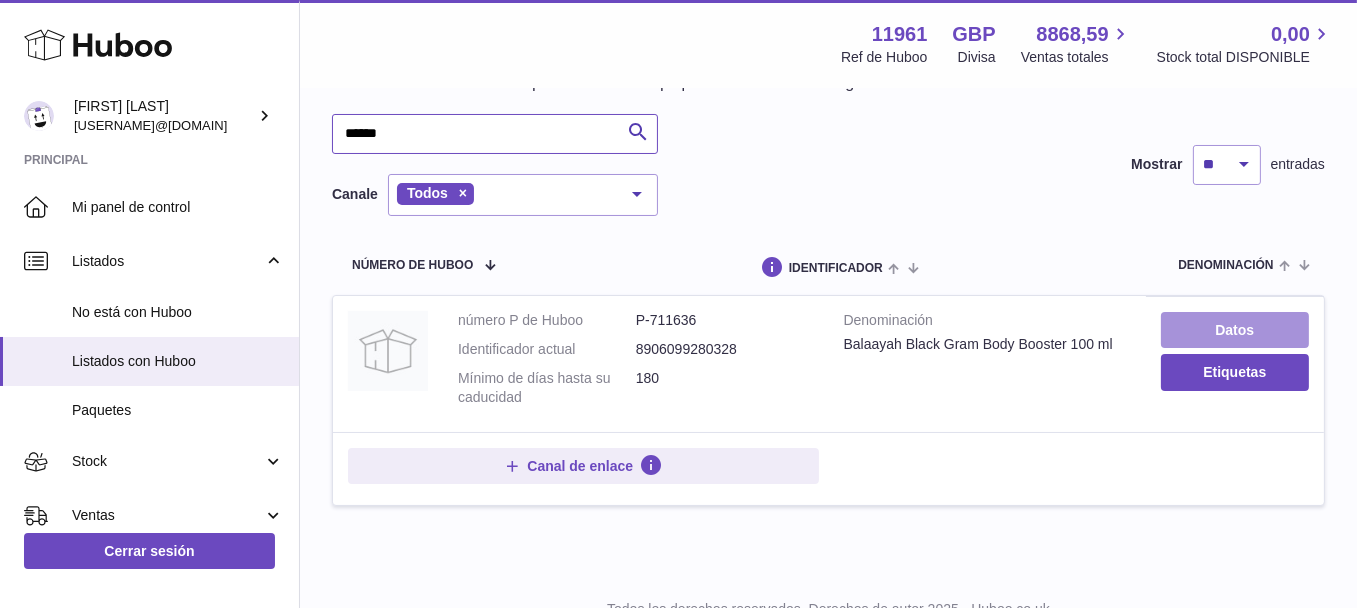 type on "******" 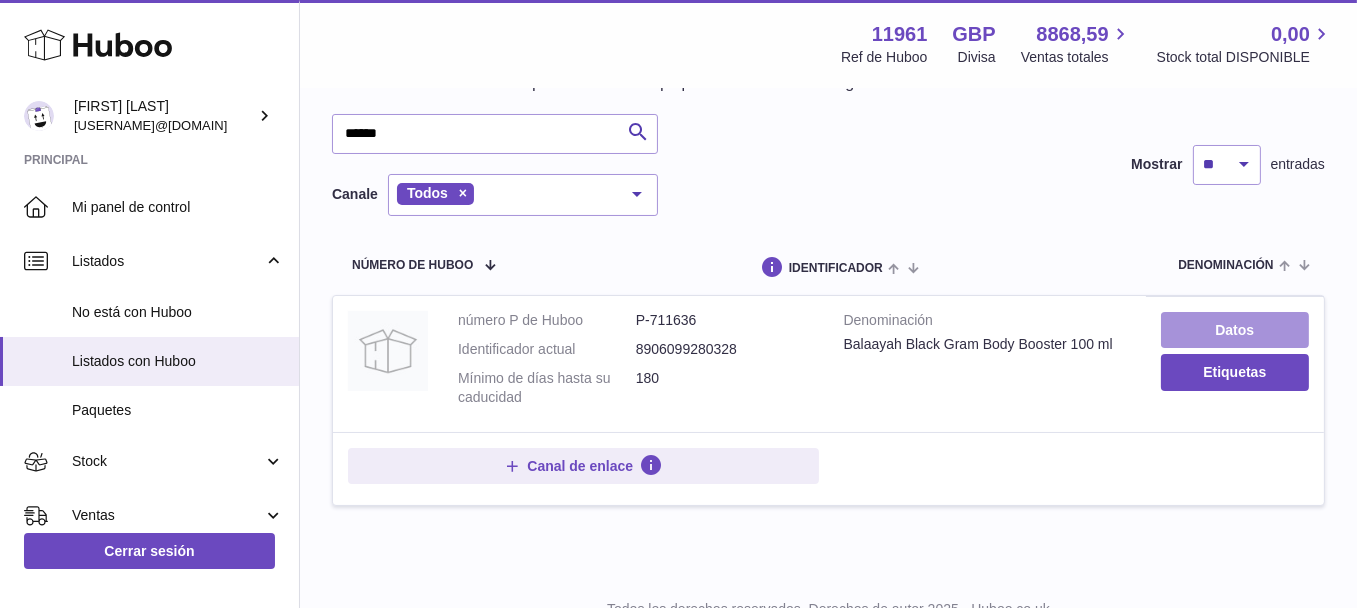 click on "Datos" at bounding box center [1235, 330] 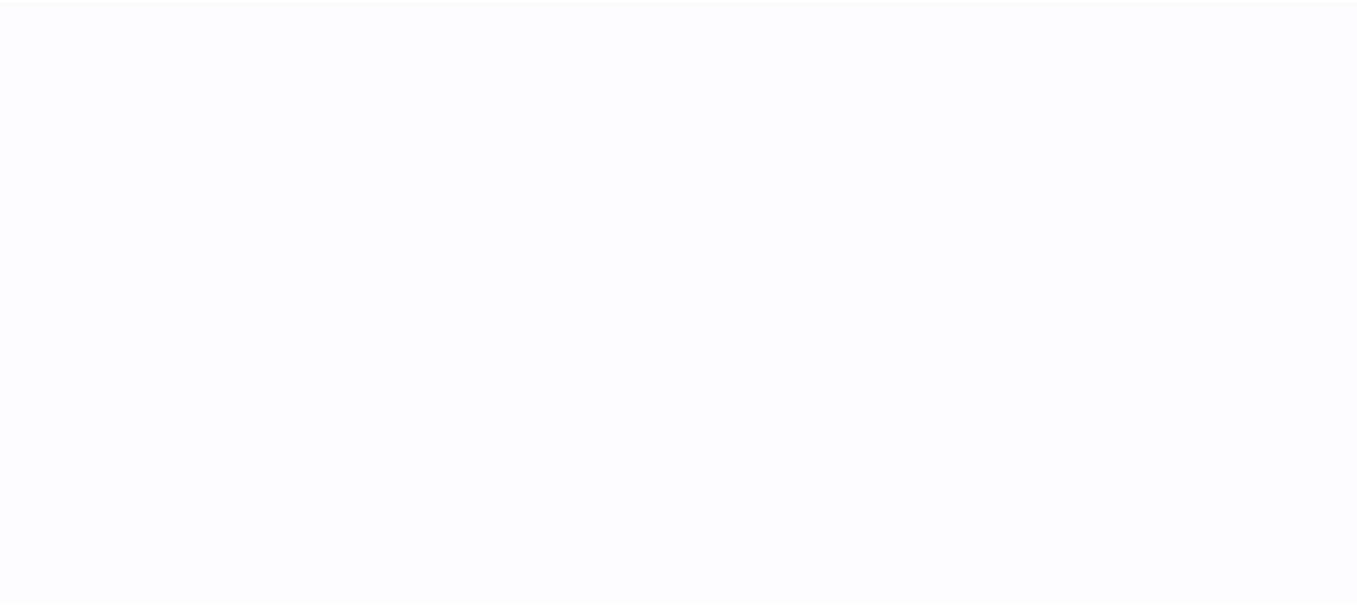 scroll, scrollTop: 0, scrollLeft: 0, axis: both 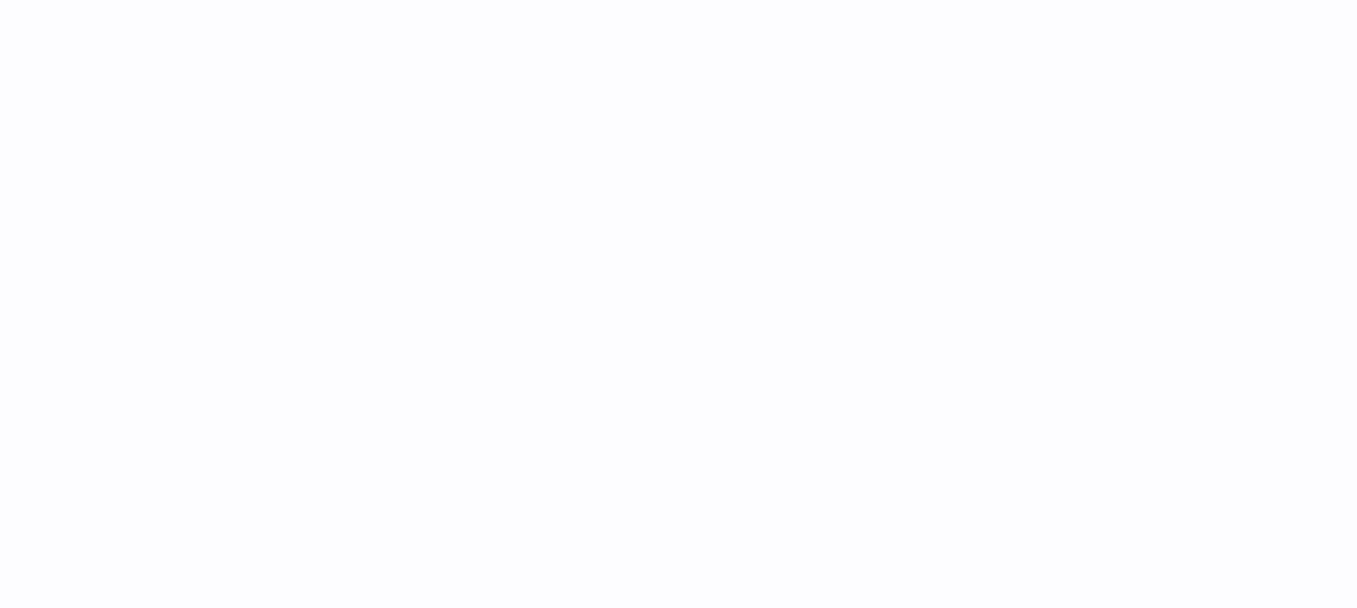 select on "***" 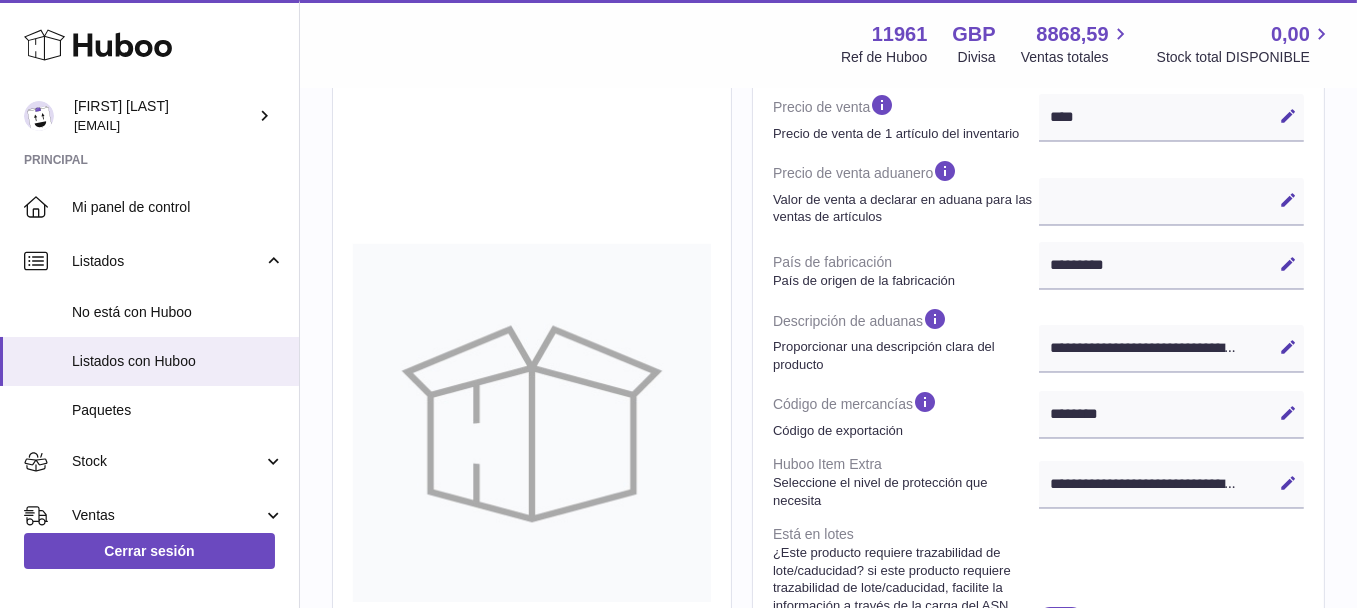 scroll, scrollTop: 800, scrollLeft: 0, axis: vertical 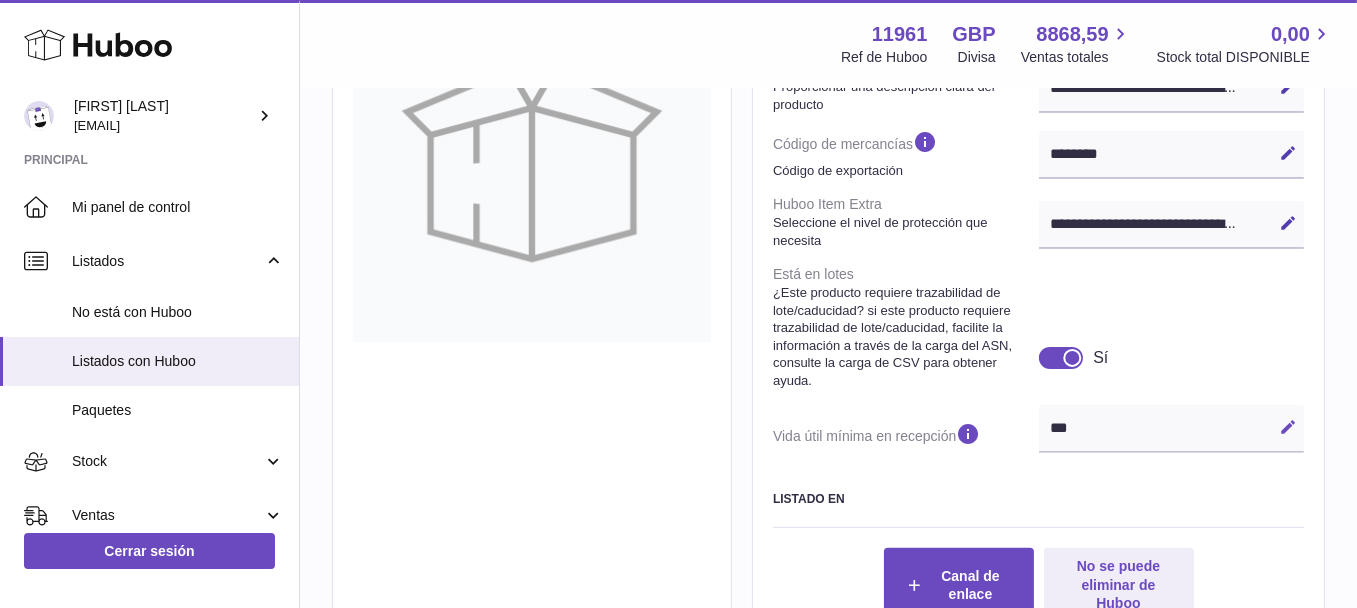 click at bounding box center (1288, 427) 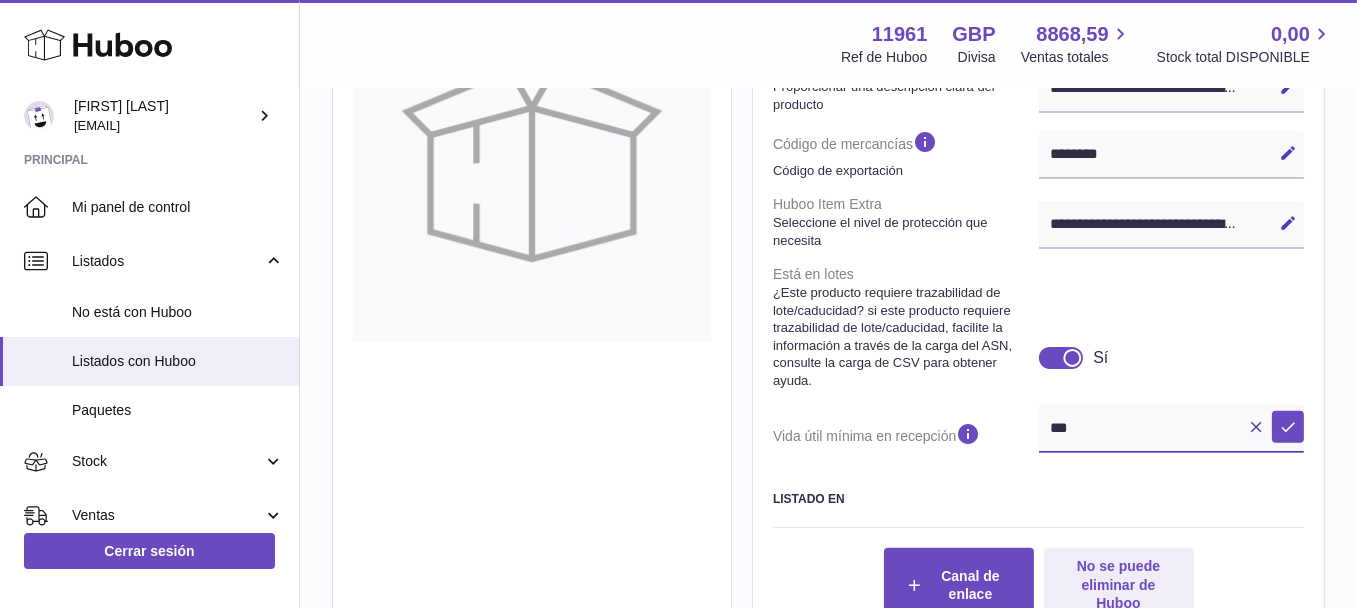 drag, startPoint x: 1130, startPoint y: 444, endPoint x: 849, endPoint y: 451, distance: 281.0872 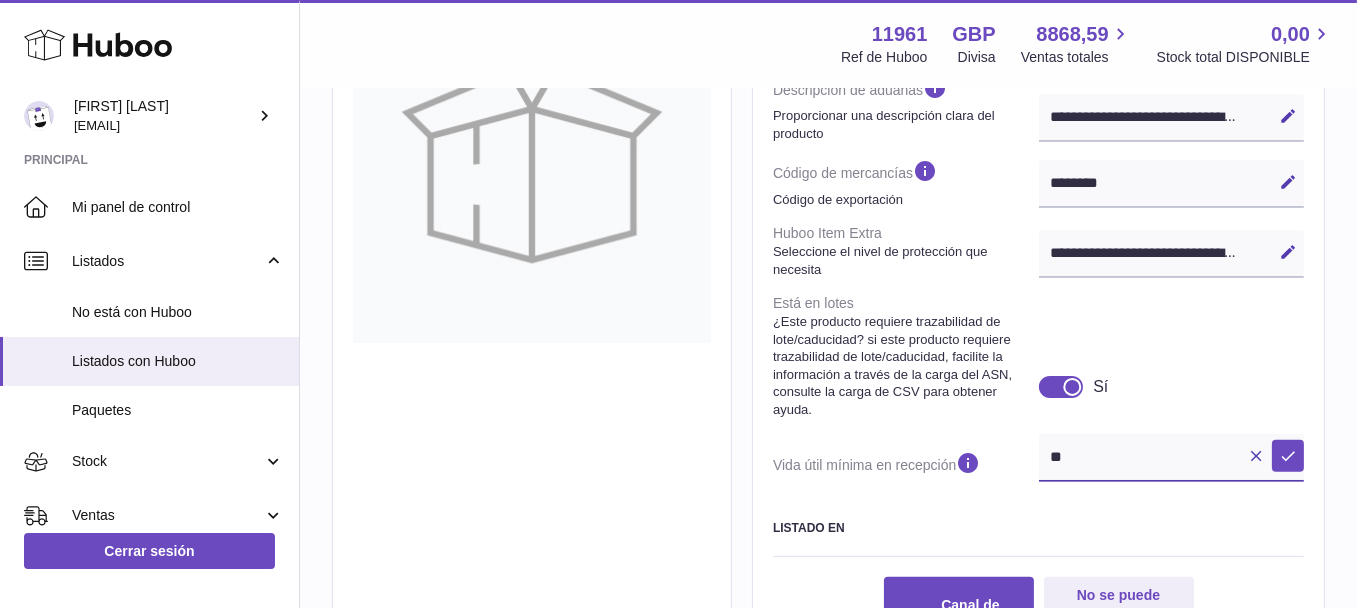 type on "**" 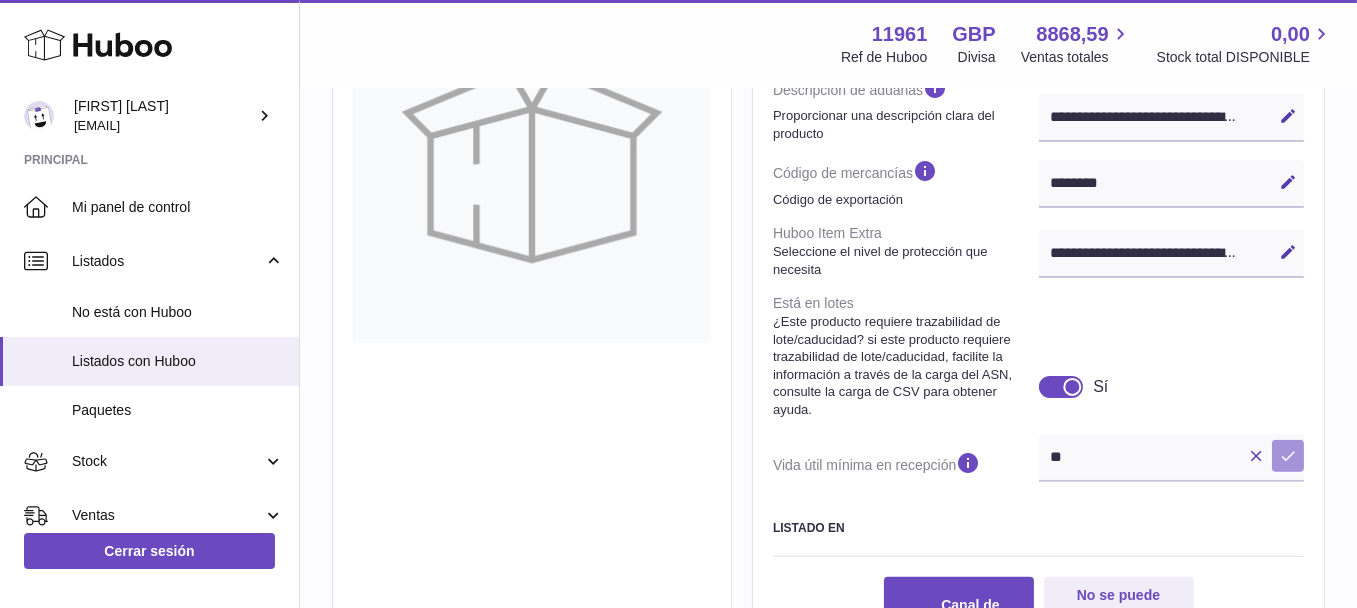 click at bounding box center [1288, 456] 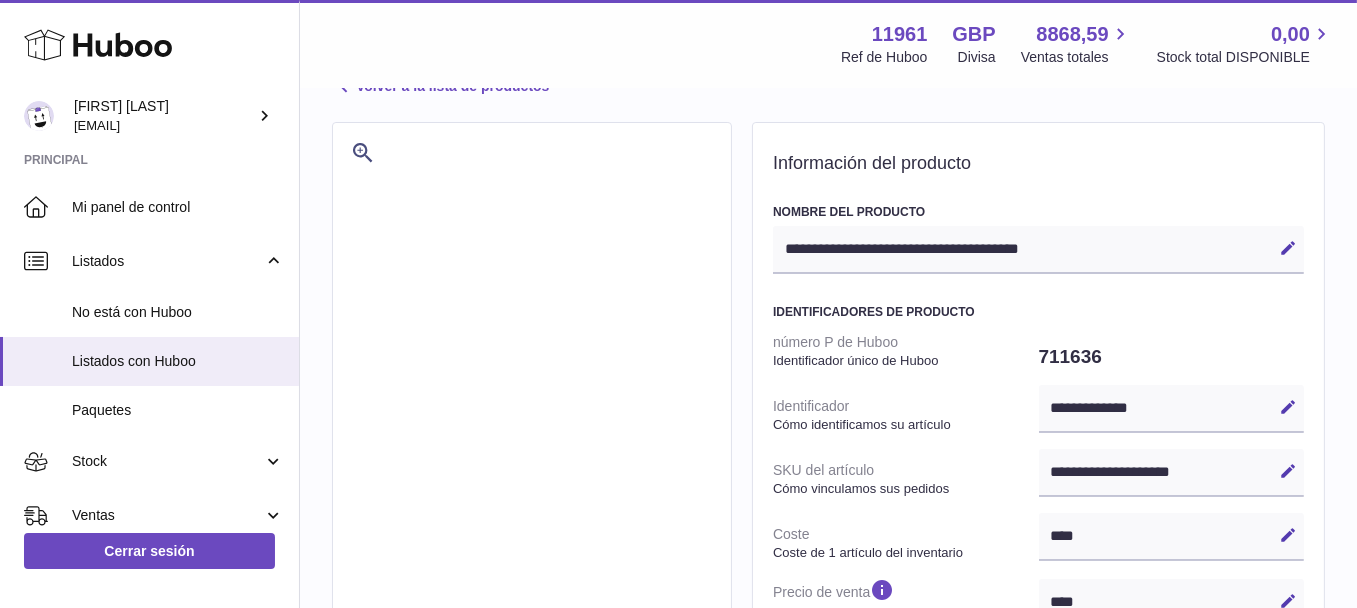 scroll, scrollTop: 0, scrollLeft: 0, axis: both 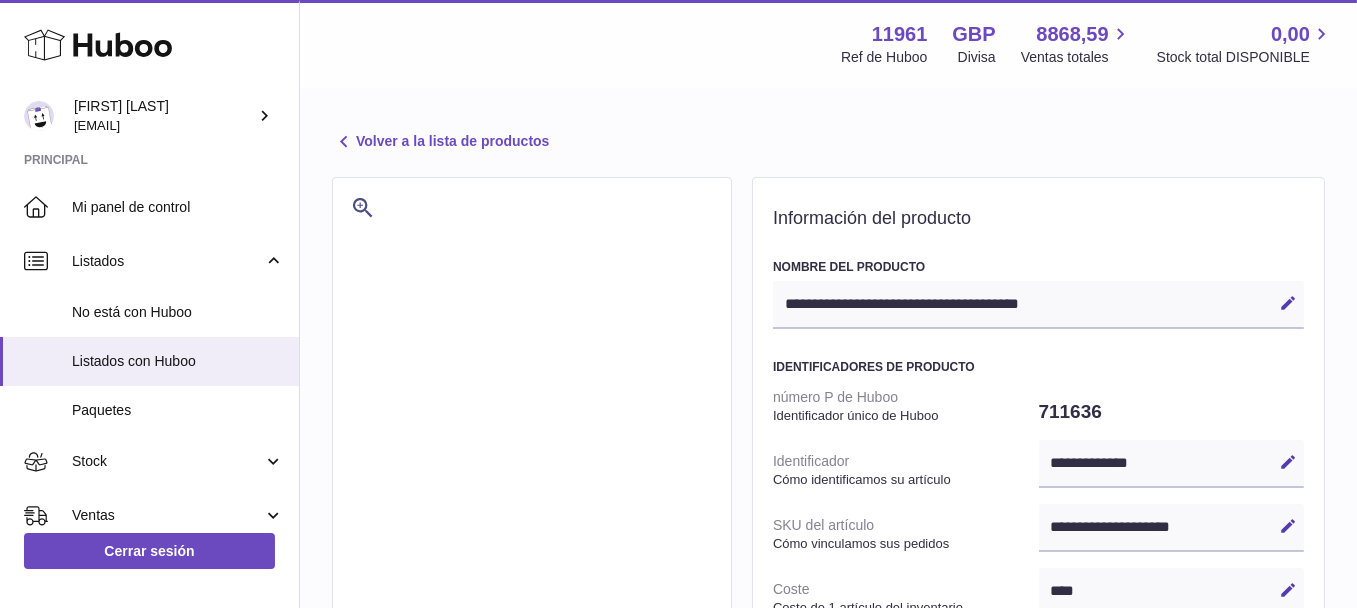 click on "Volver a la lista de productos" at bounding box center (440, 142) 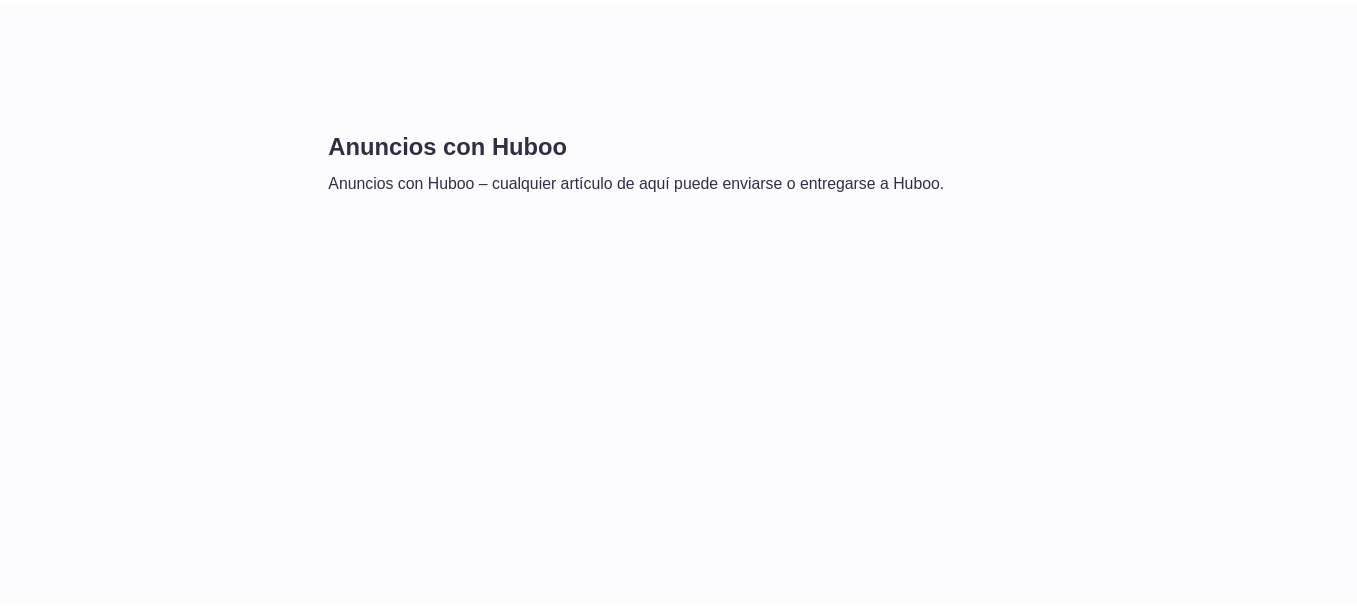 scroll, scrollTop: 0, scrollLeft: 0, axis: both 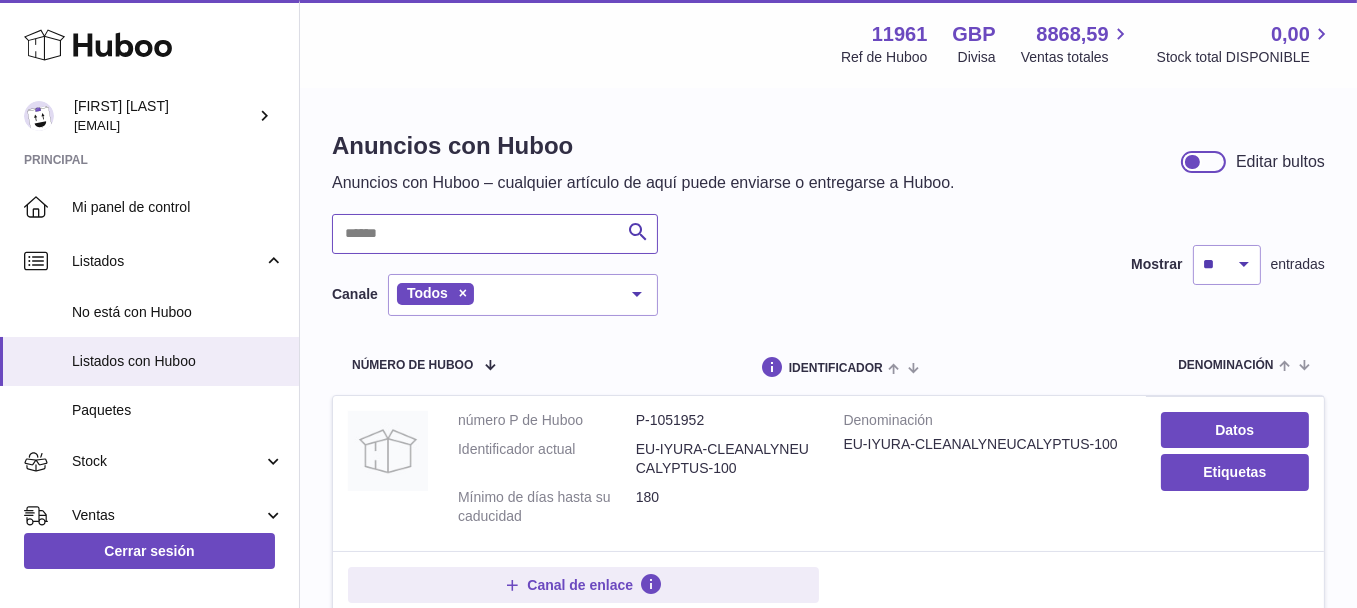 click at bounding box center [495, 234] 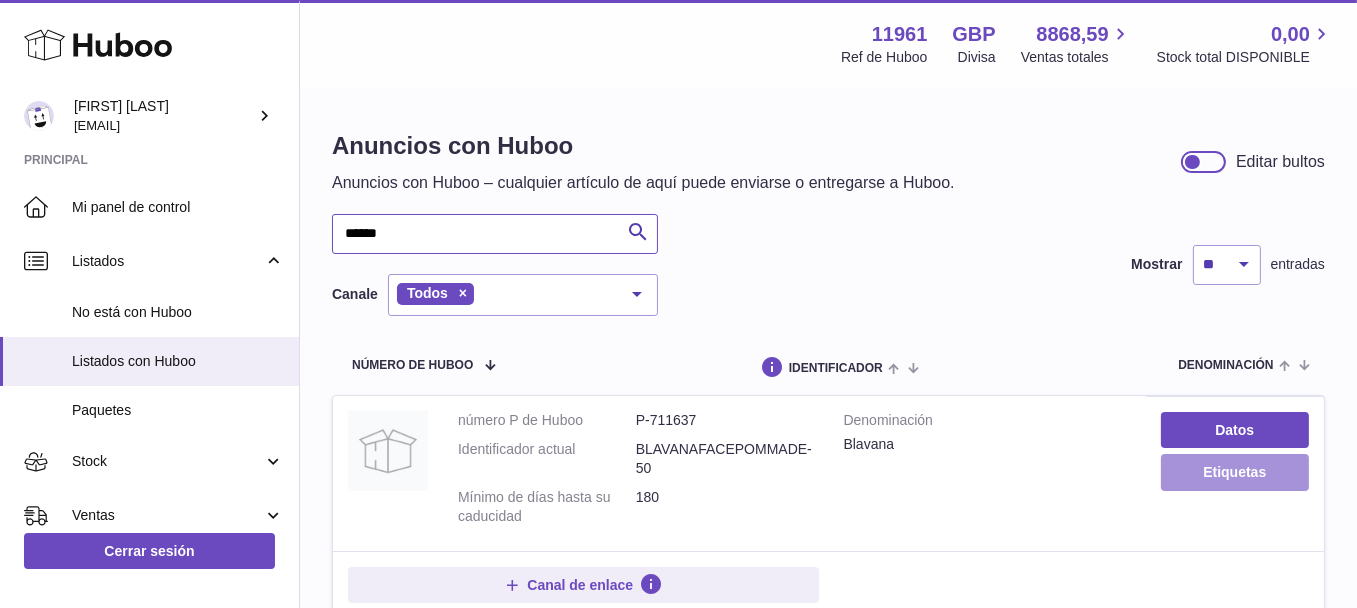 type on "******" 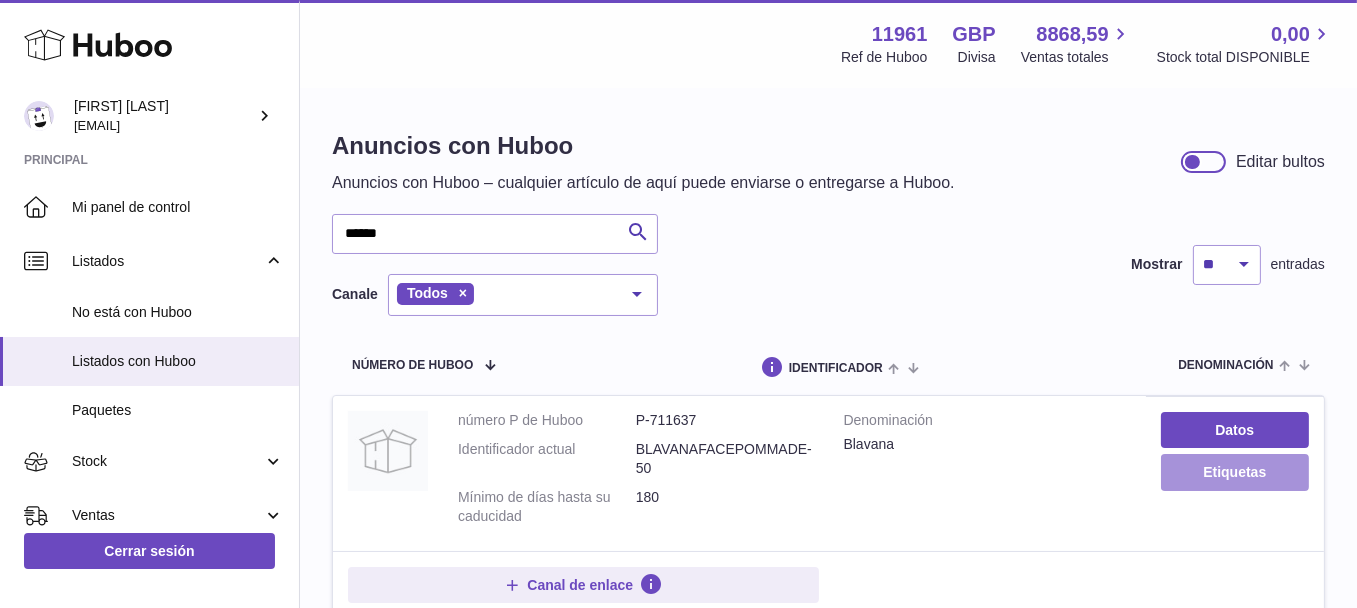 click on "Etiquetas" at bounding box center (1235, 472) 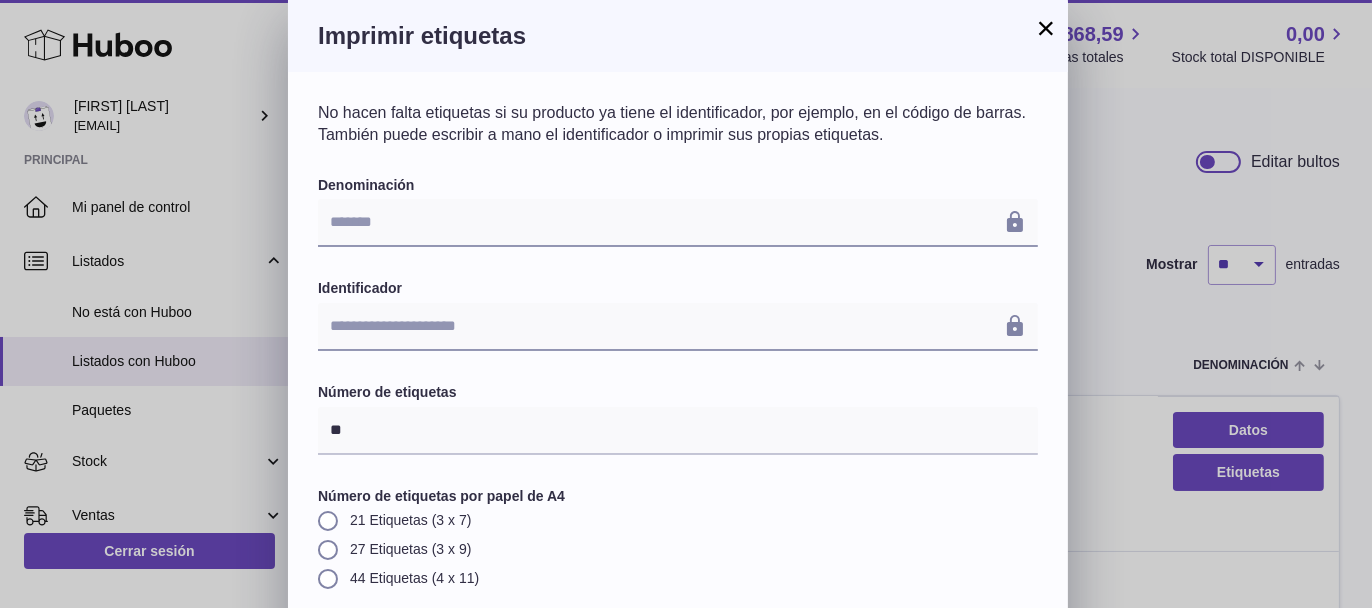 click on "×" at bounding box center [1046, 28] 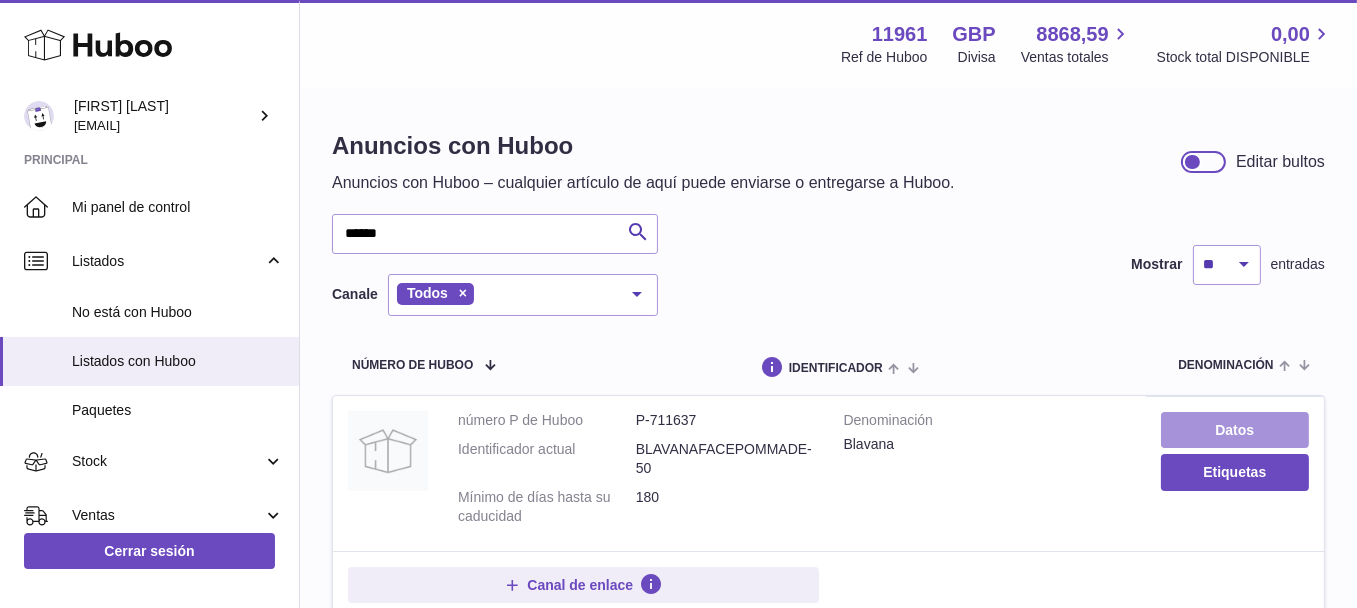 click on "Datos" at bounding box center [1235, 430] 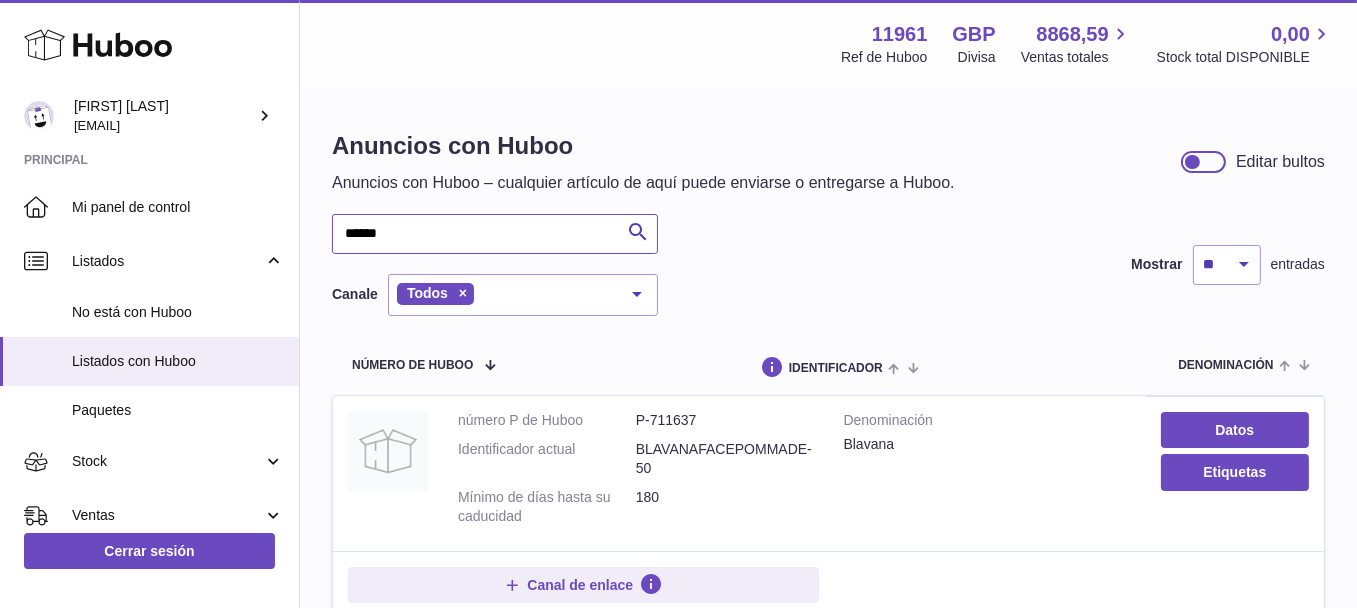 drag, startPoint x: 444, startPoint y: 234, endPoint x: 301, endPoint y: 254, distance: 144.39183 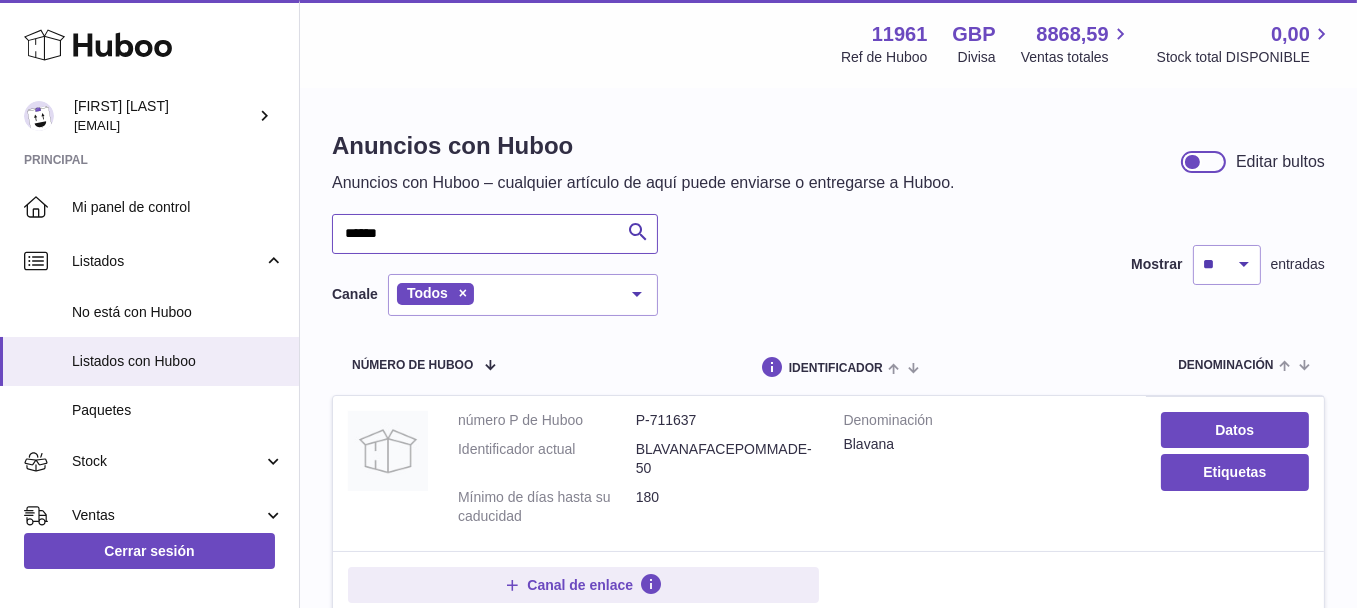 click on "******" at bounding box center [495, 234] 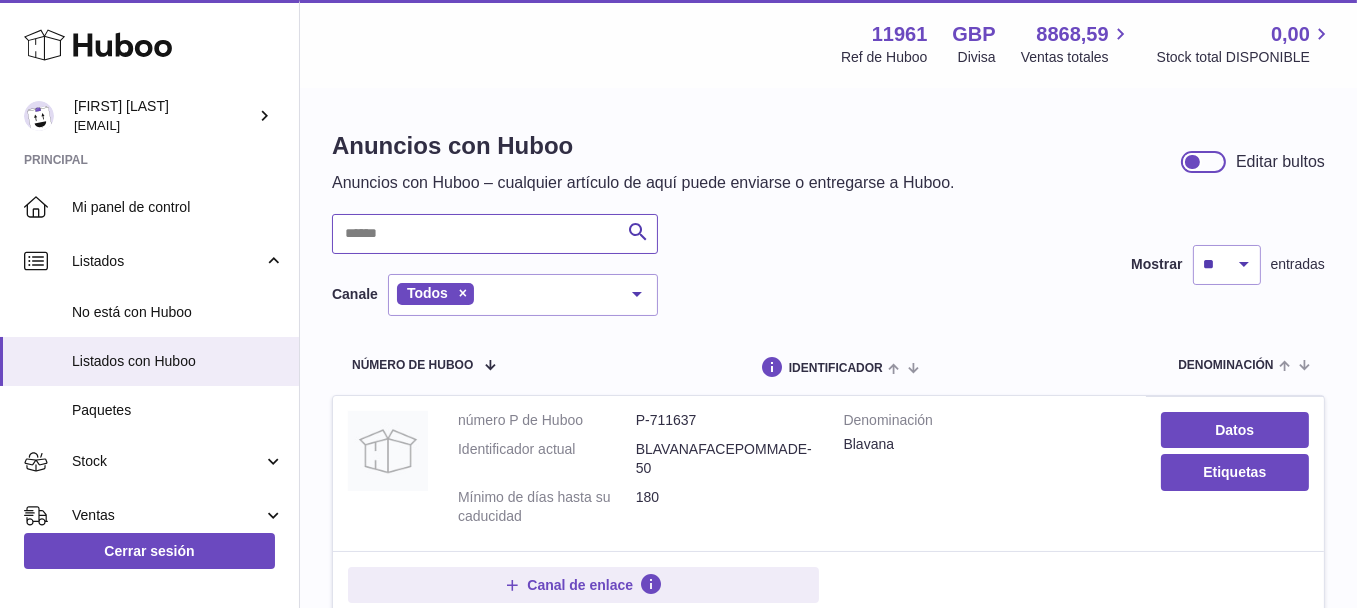 paste on "******" 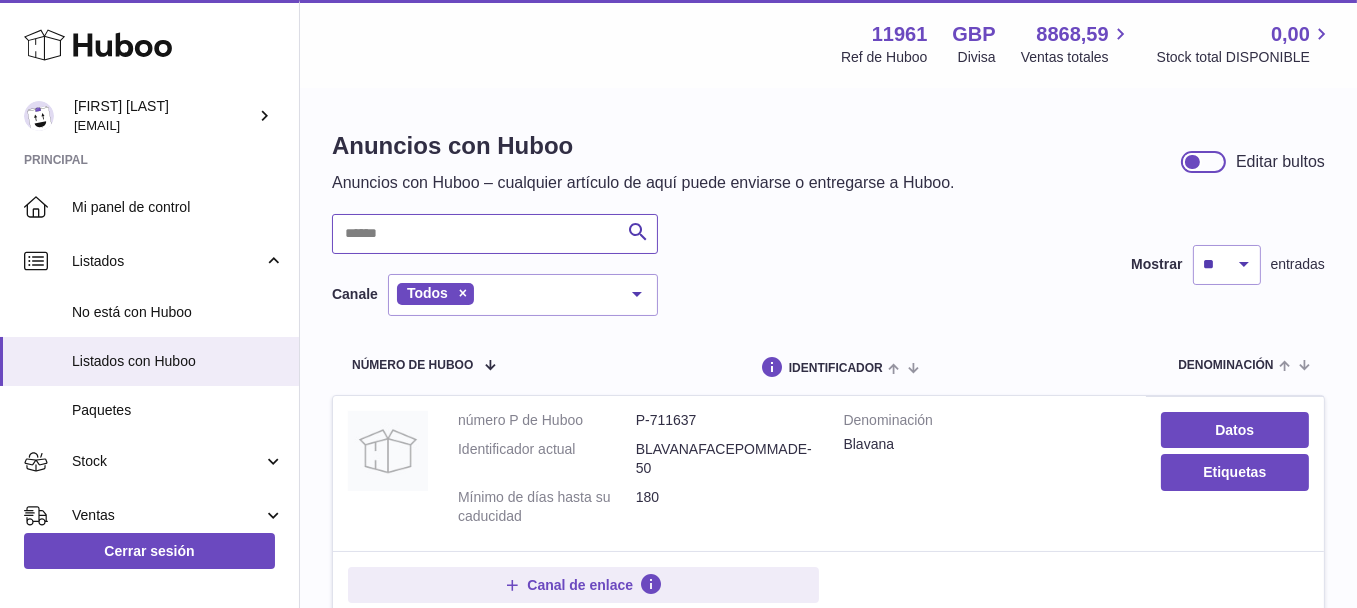 type on "******" 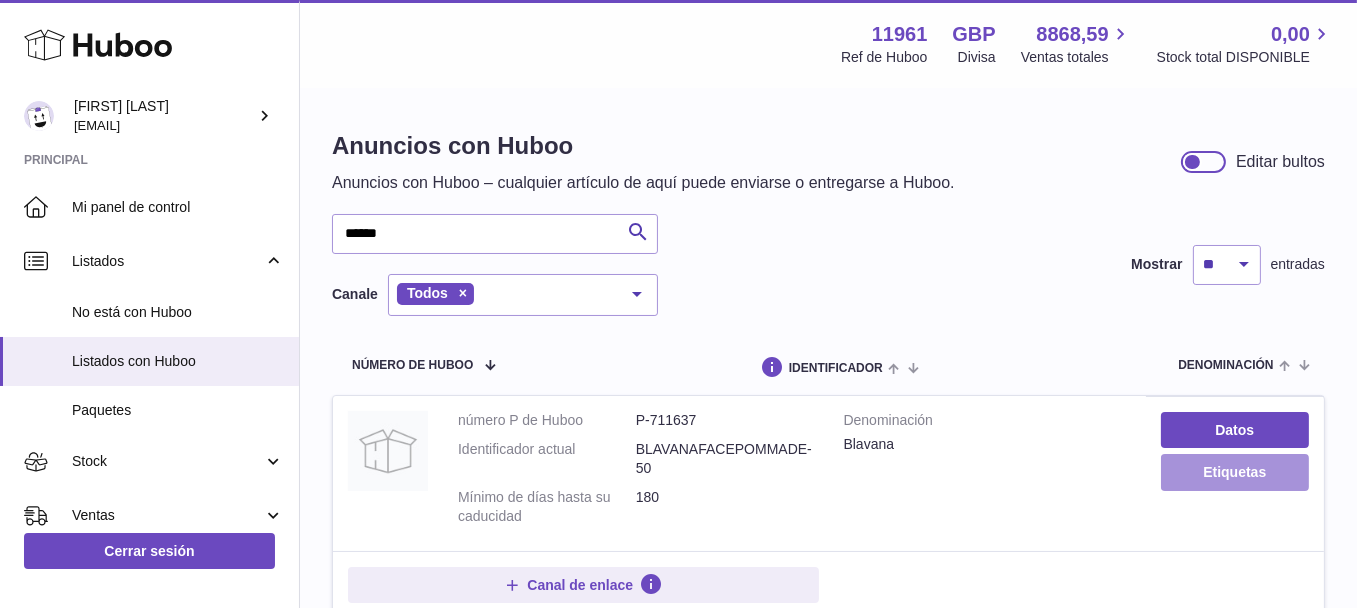 click on "Etiquetas" at bounding box center [1235, 472] 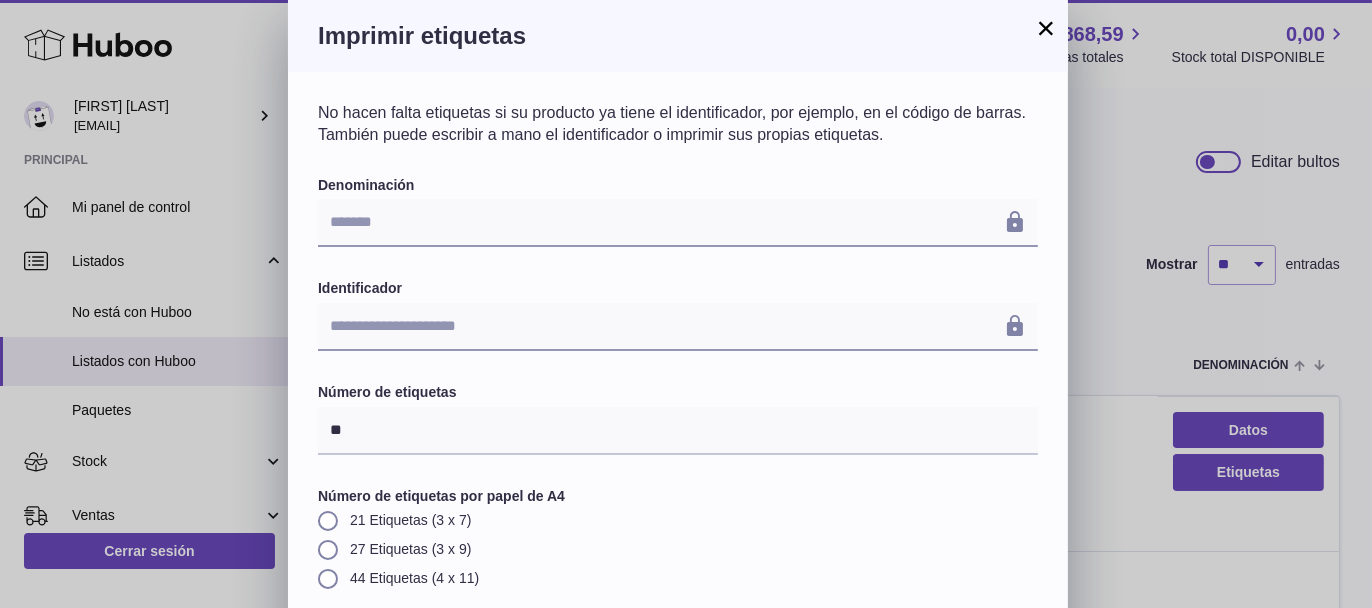 click on "×" at bounding box center (1046, 28) 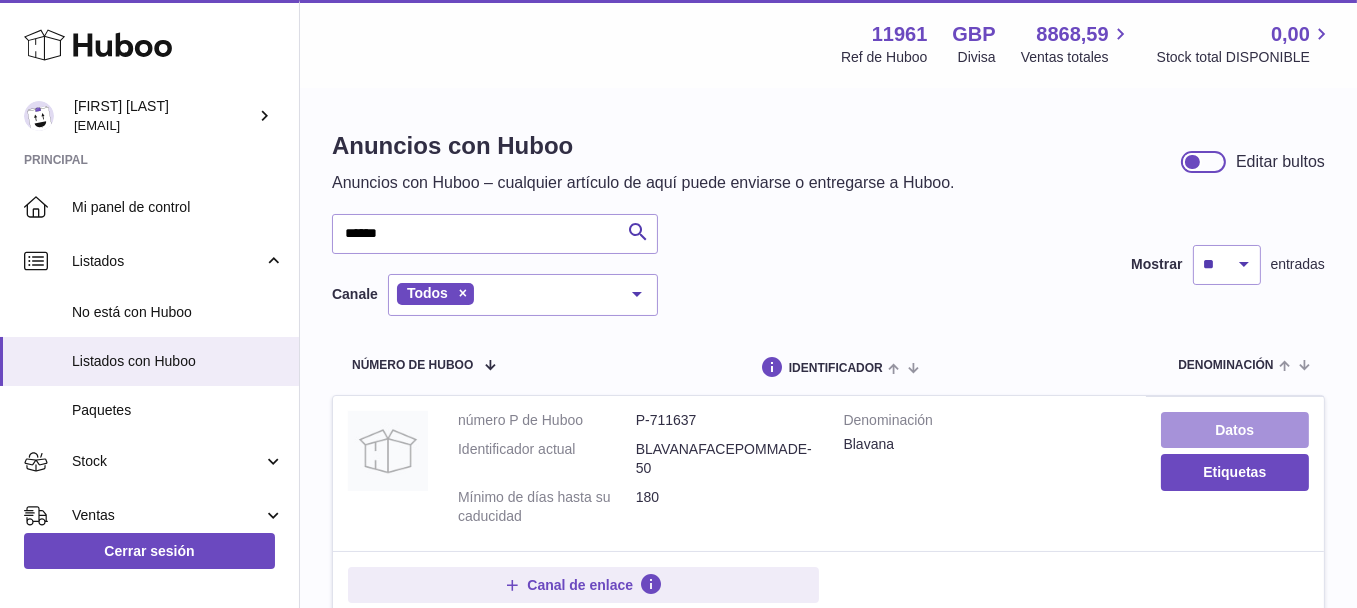 click on "Datos" at bounding box center (1235, 430) 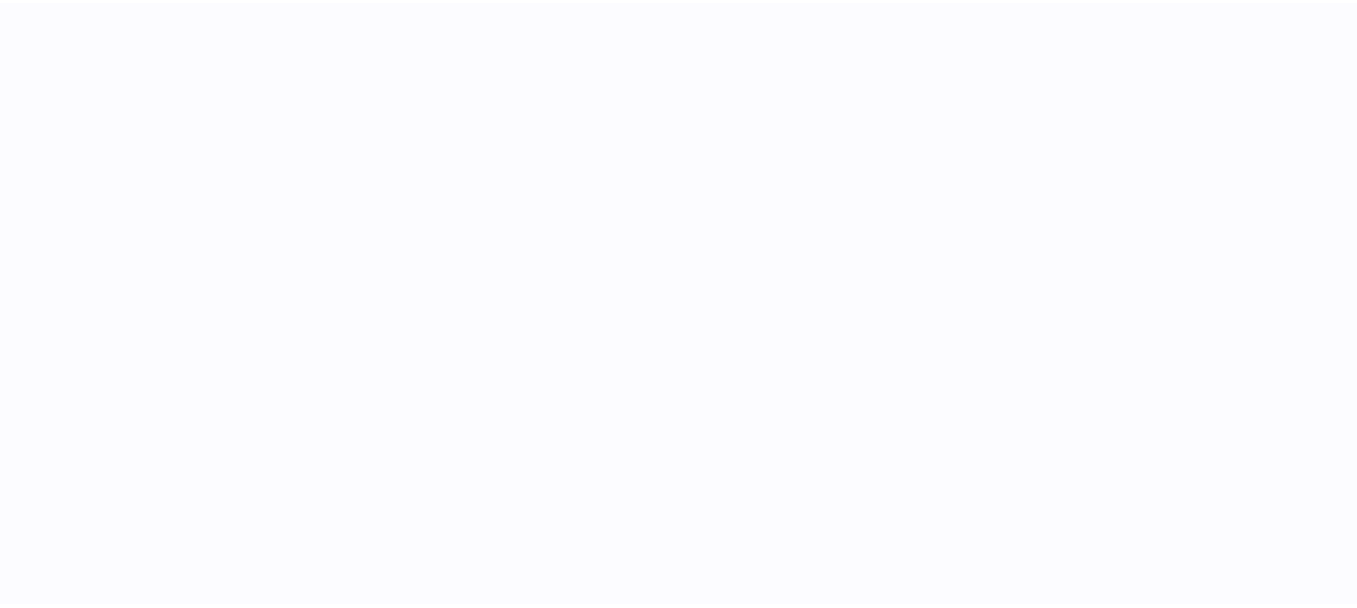 scroll, scrollTop: 0, scrollLeft: 0, axis: both 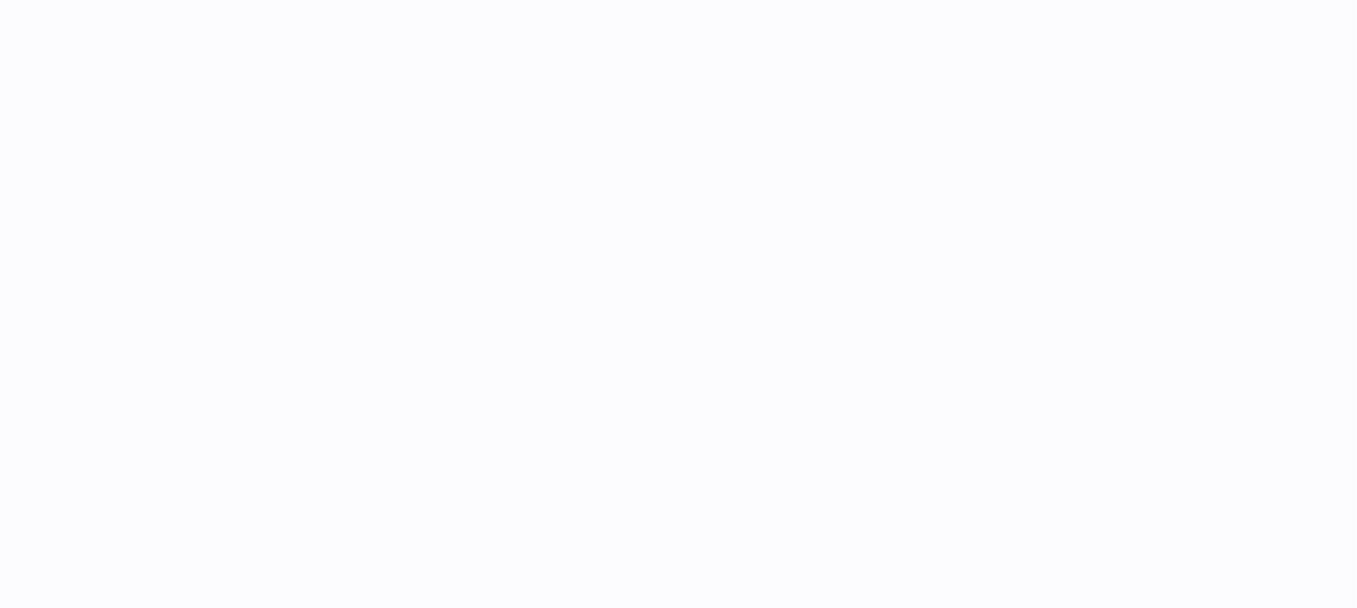 select on "***" 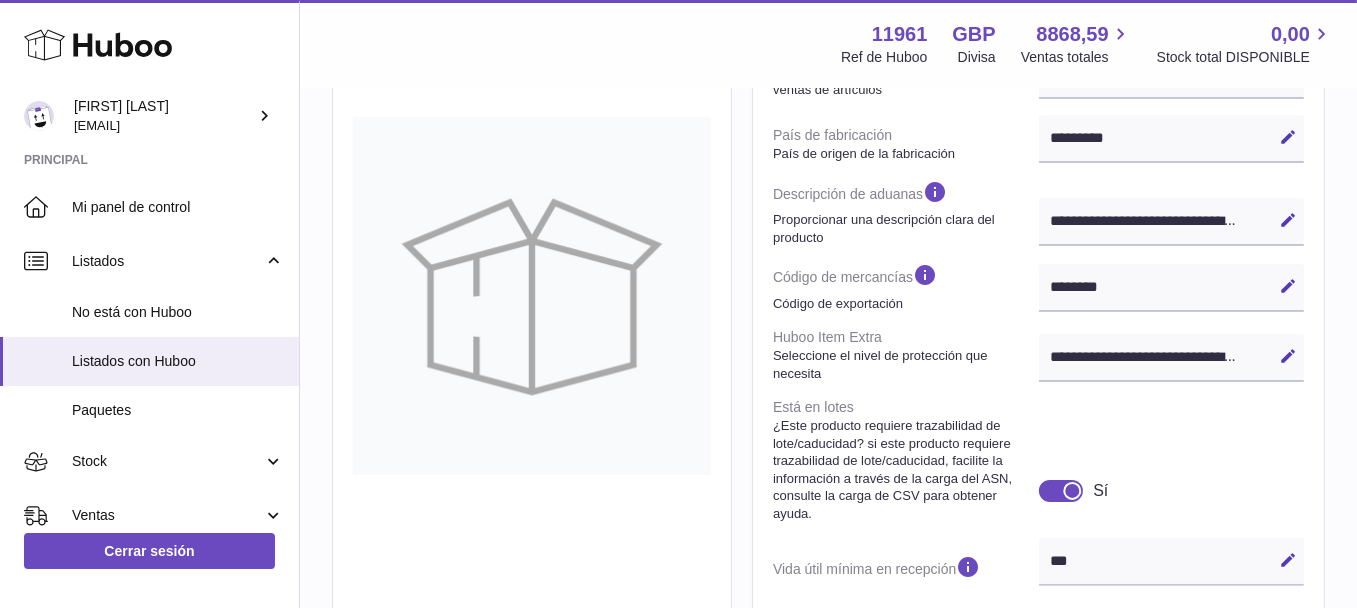 scroll, scrollTop: 700, scrollLeft: 0, axis: vertical 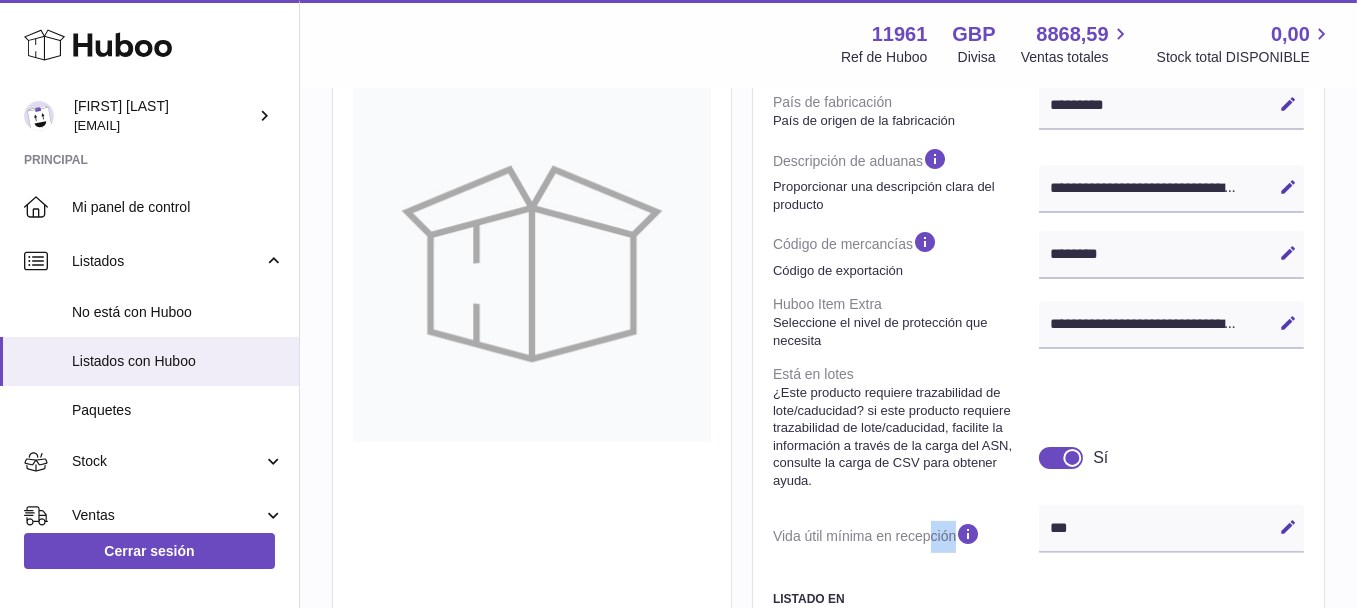 drag, startPoint x: 1135, startPoint y: 539, endPoint x: 927, endPoint y: 549, distance: 208.24025 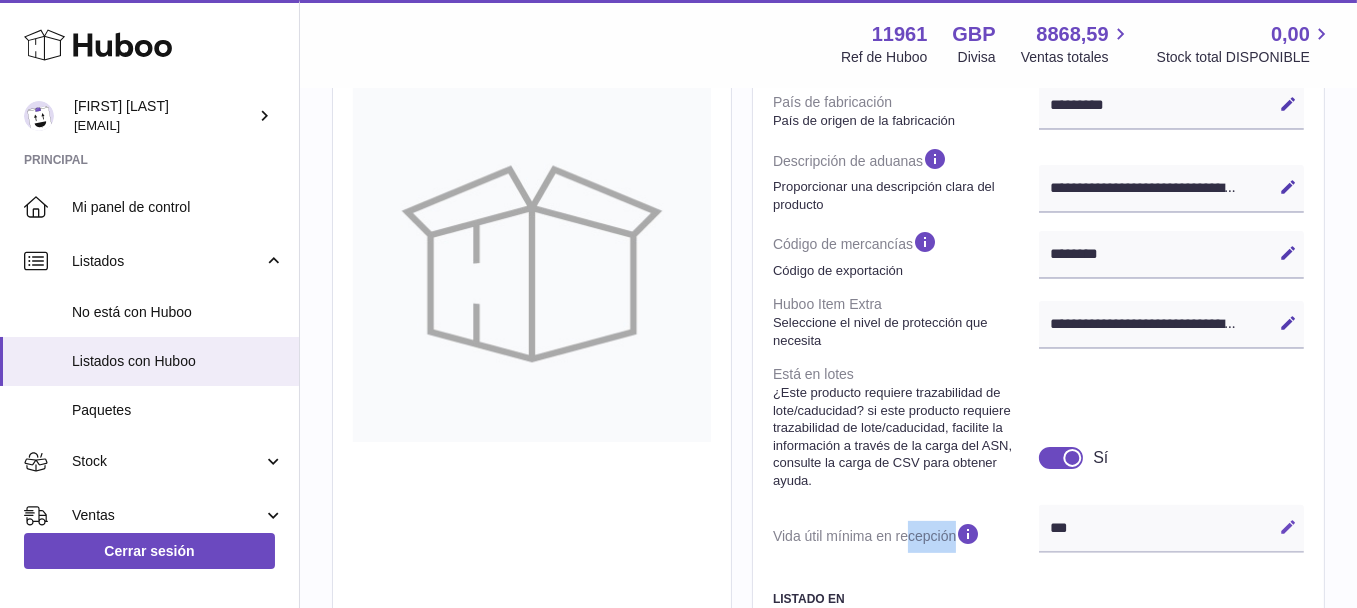 click on "Editar" at bounding box center (1288, 527) 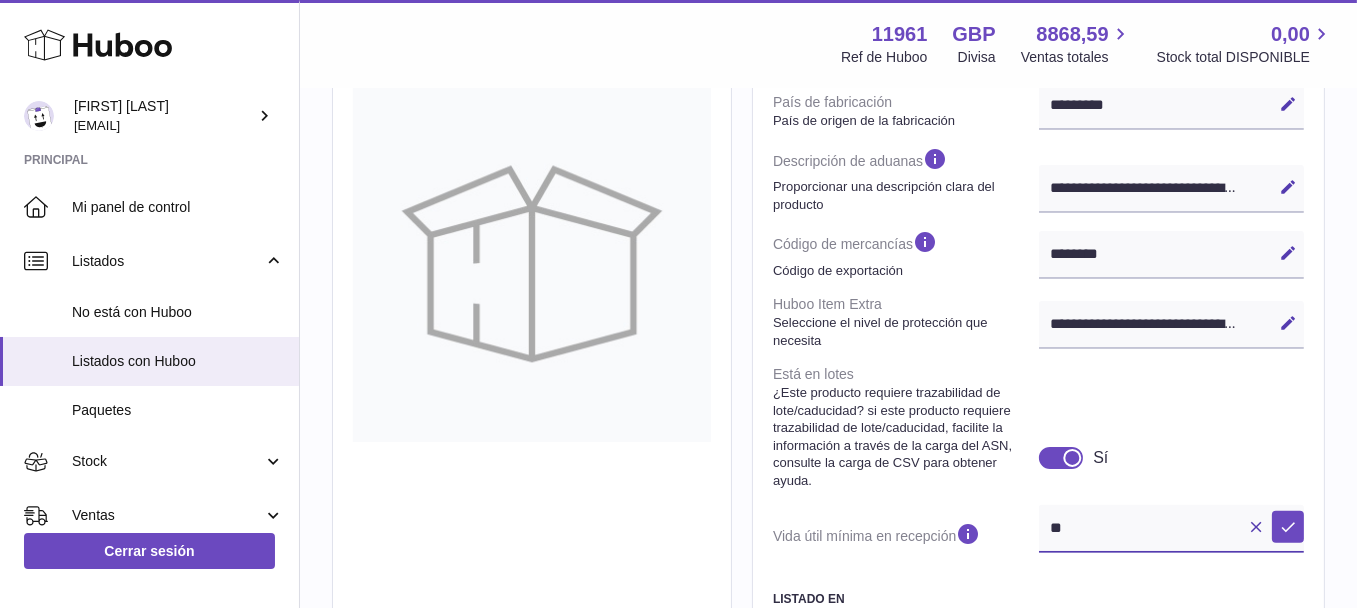 scroll, scrollTop: 671, scrollLeft: 0, axis: vertical 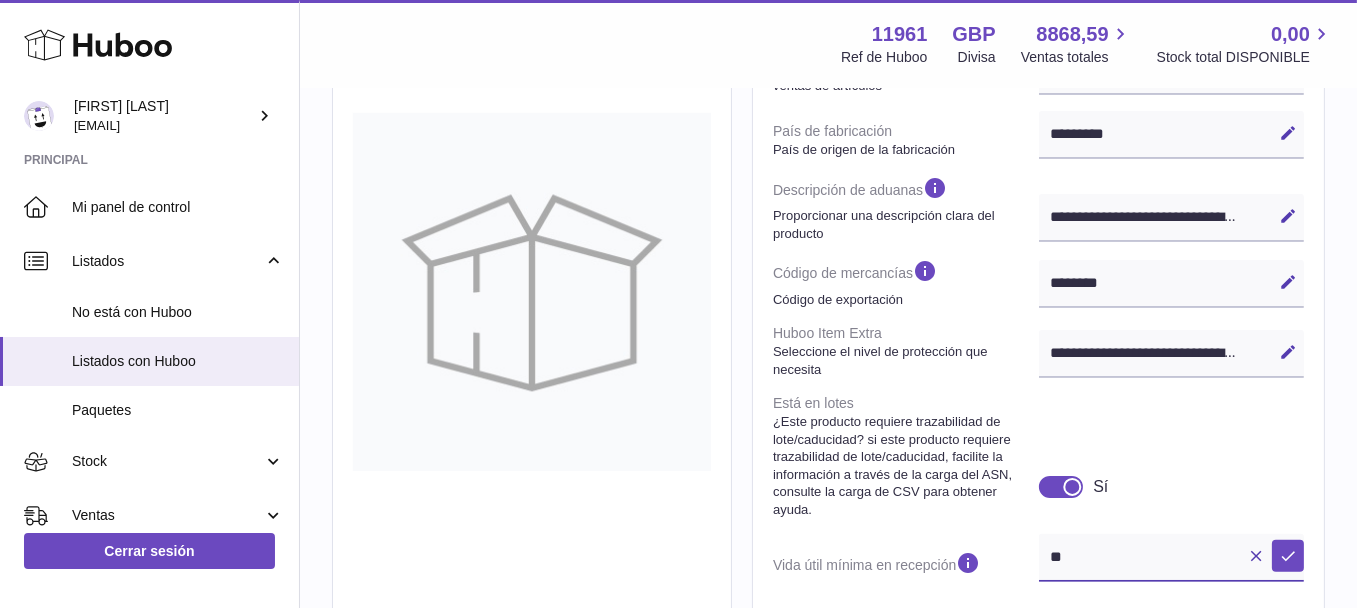 type on "*" 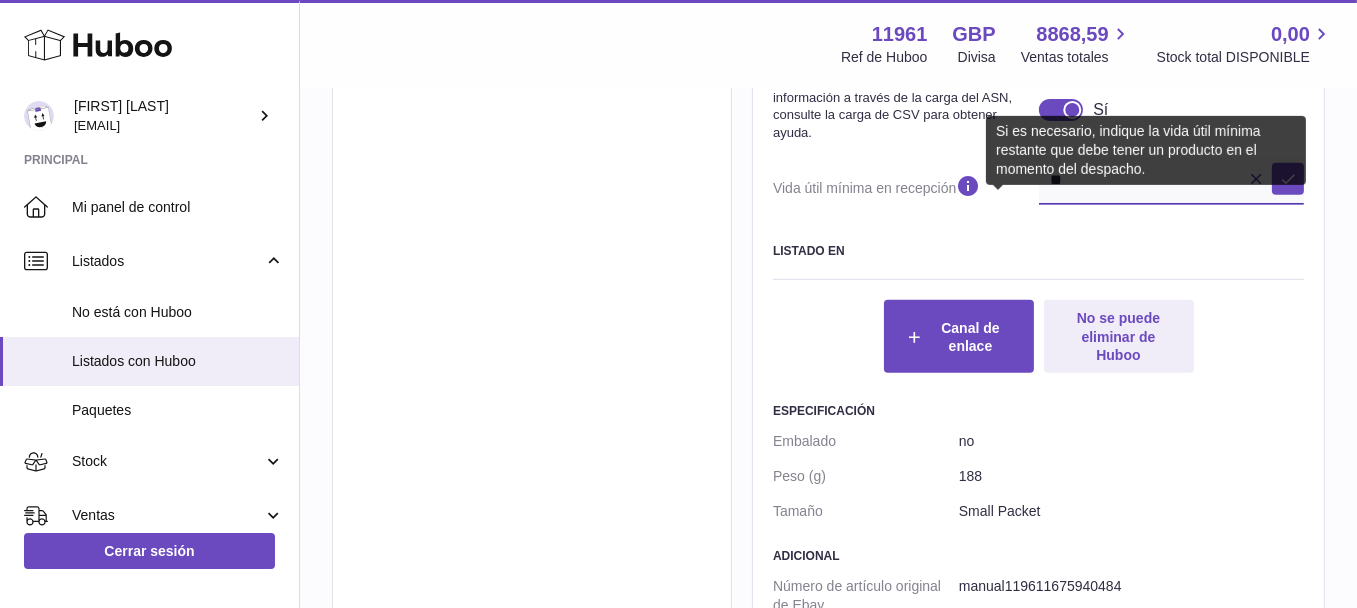 scroll, scrollTop: 855, scrollLeft: 0, axis: vertical 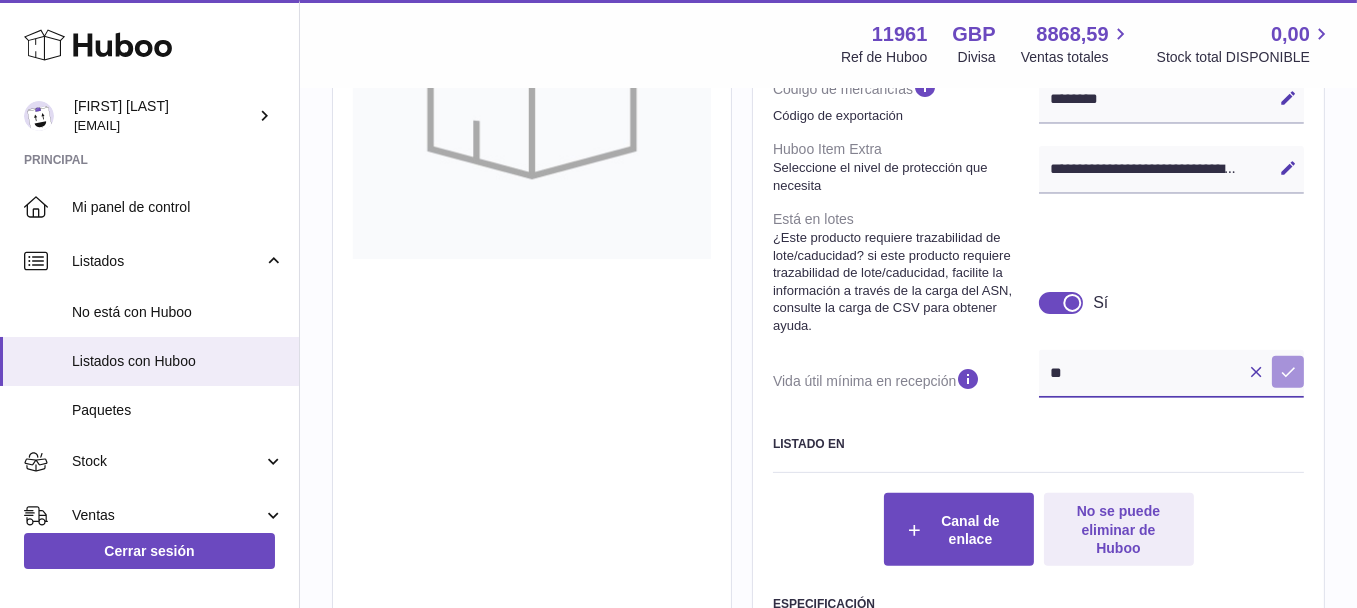 type on "**" 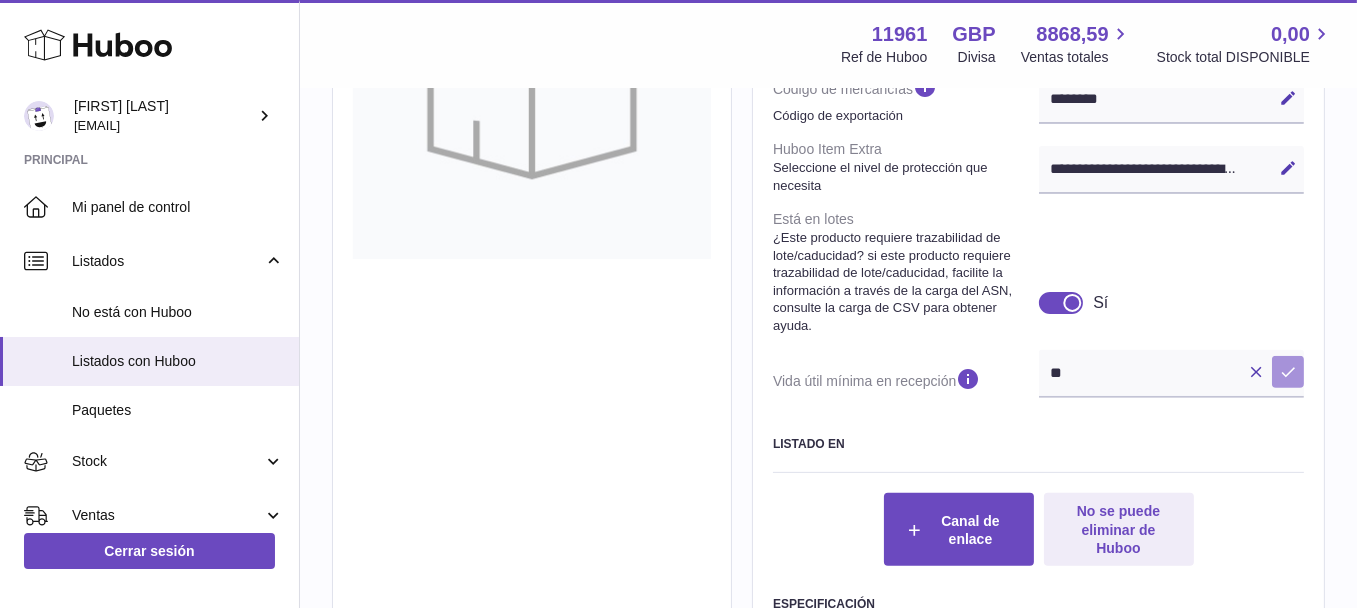 click at bounding box center (1288, 372) 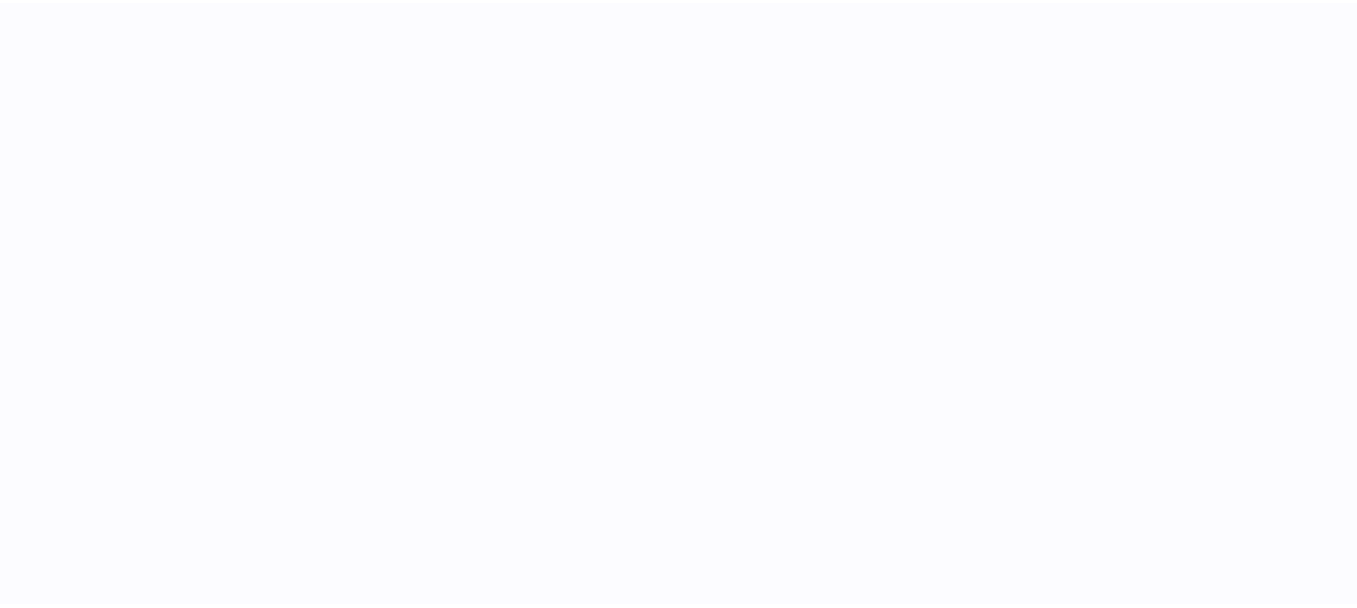 scroll, scrollTop: 0, scrollLeft: 0, axis: both 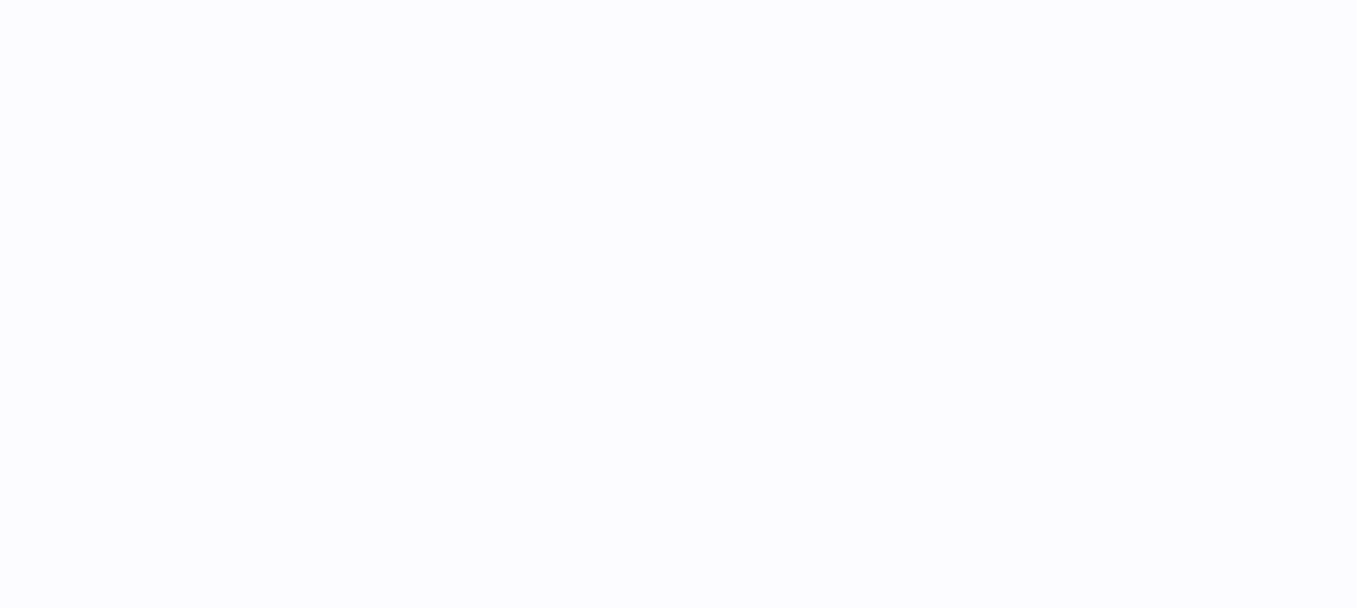 select on "***" 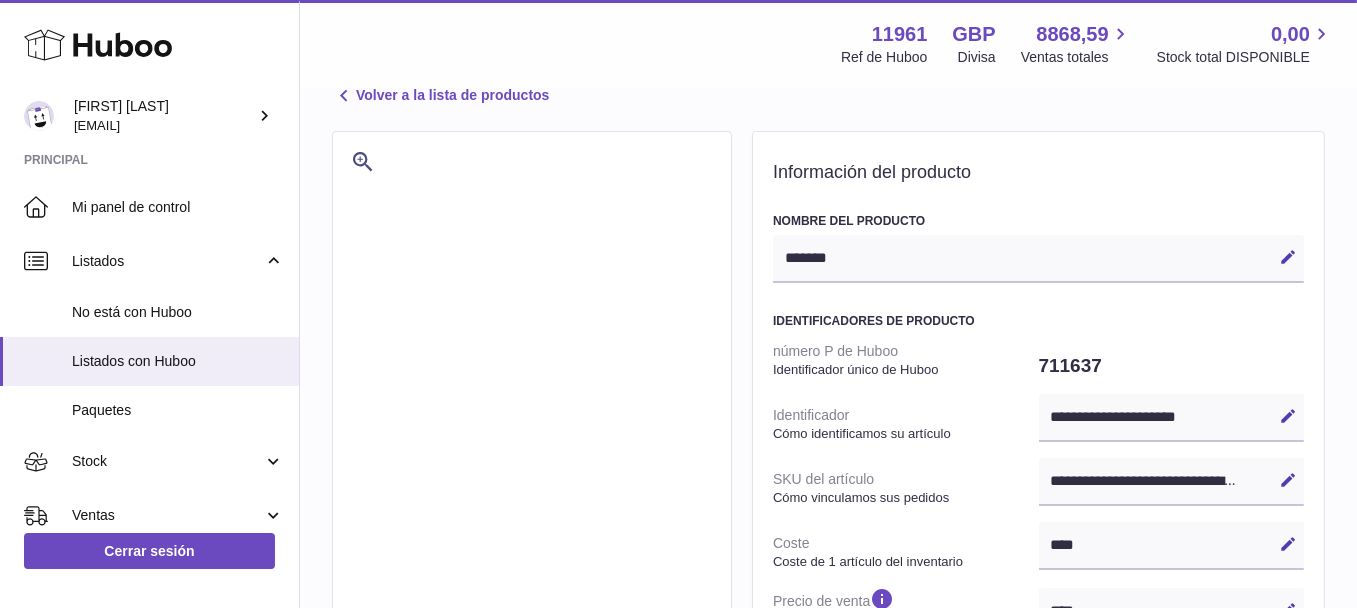 scroll, scrollTop: 0, scrollLeft: 0, axis: both 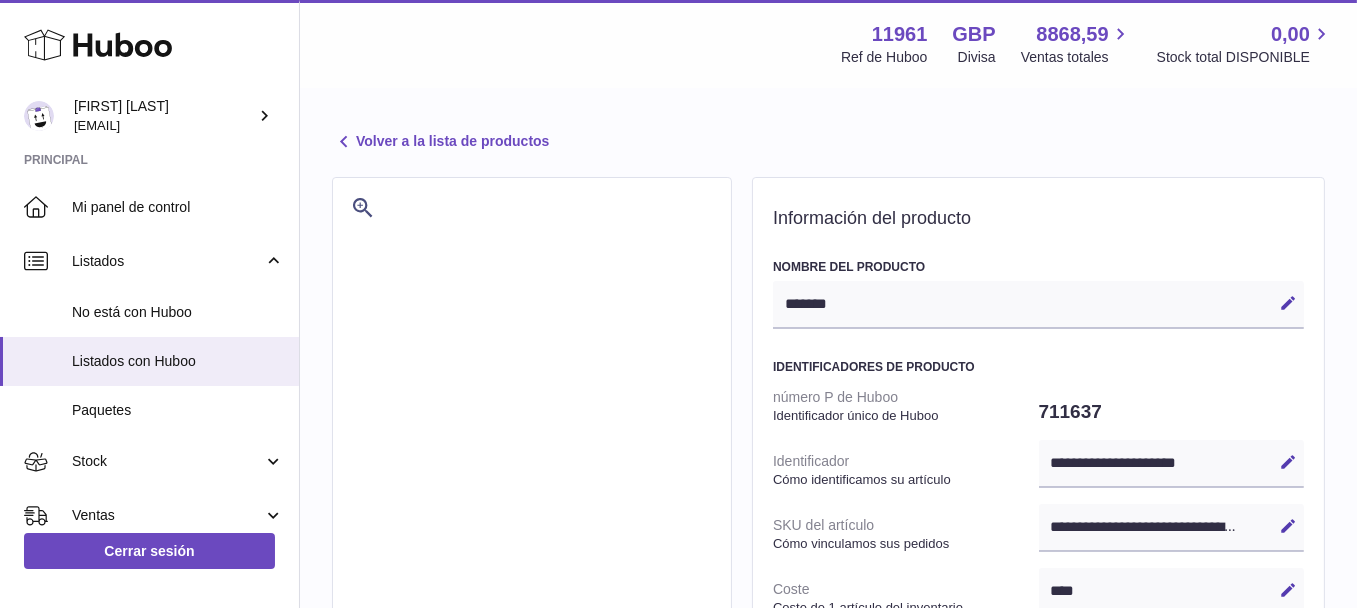click on "**********" at bounding box center (828, 960) 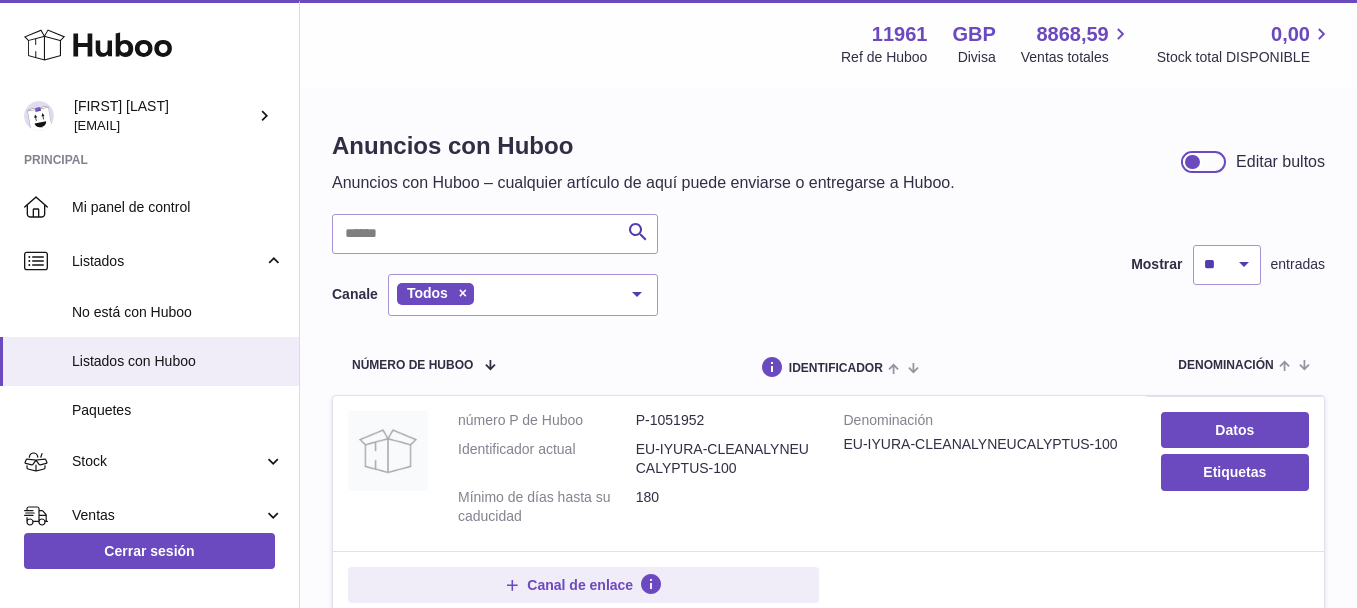 scroll, scrollTop: 0, scrollLeft: 0, axis: both 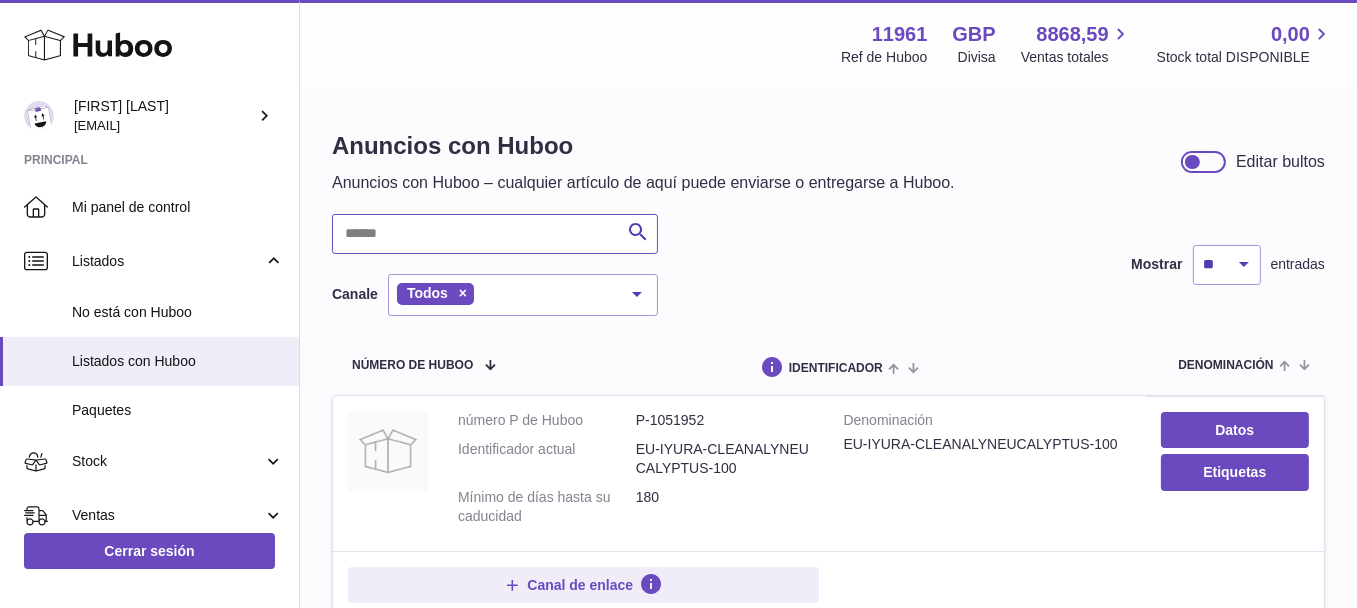 click at bounding box center (495, 234) 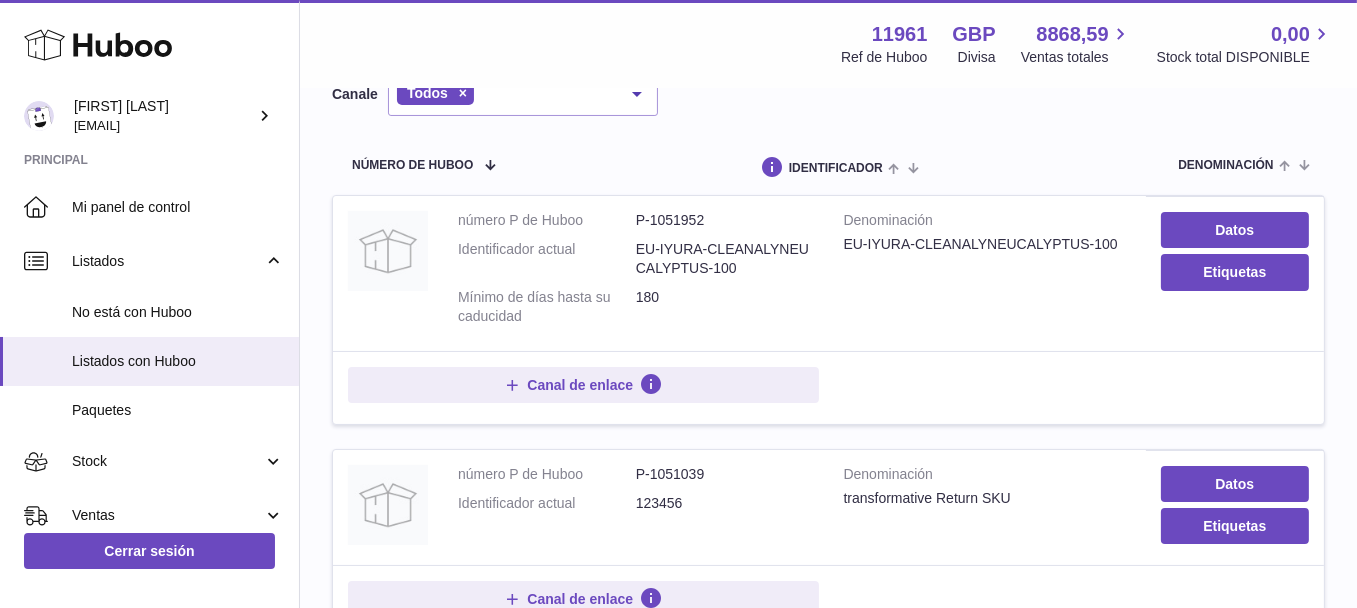 paste on "******" 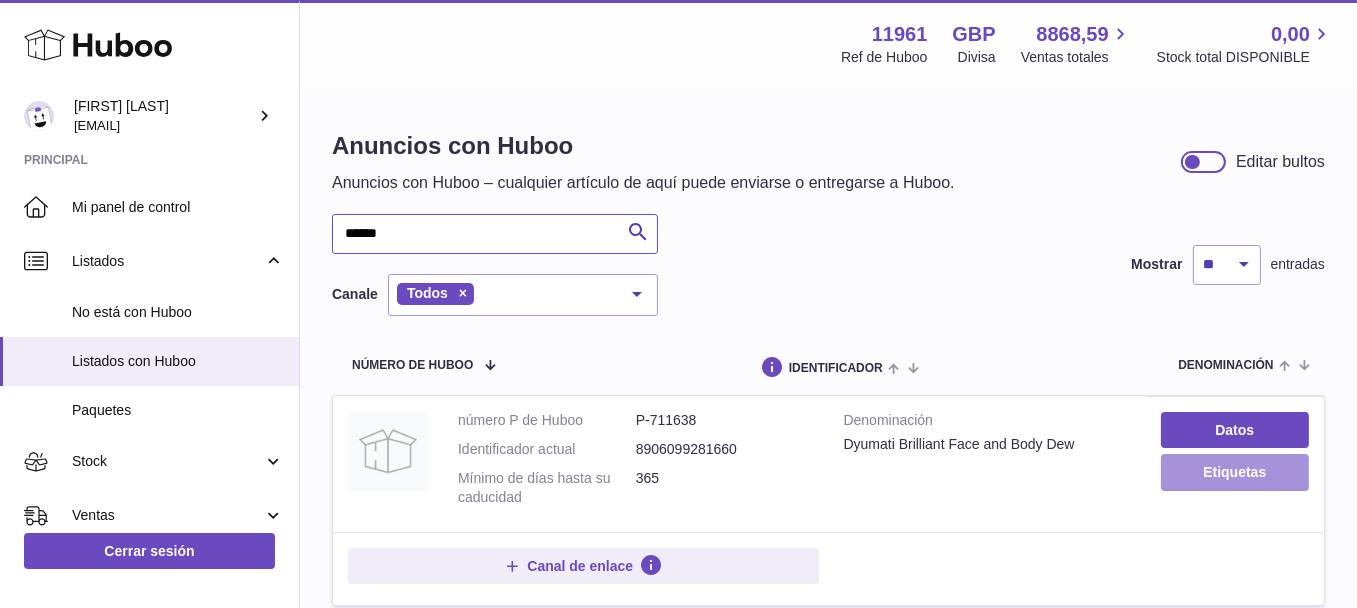 type on "******" 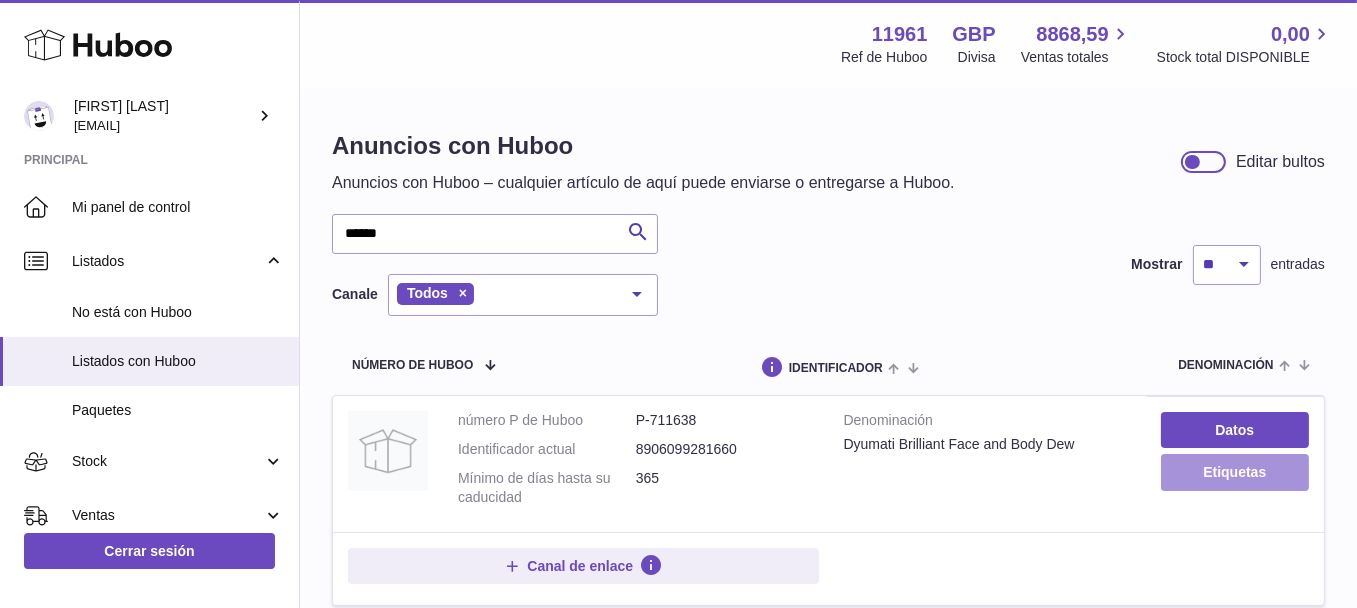 click on "Etiquetas" at bounding box center [1235, 472] 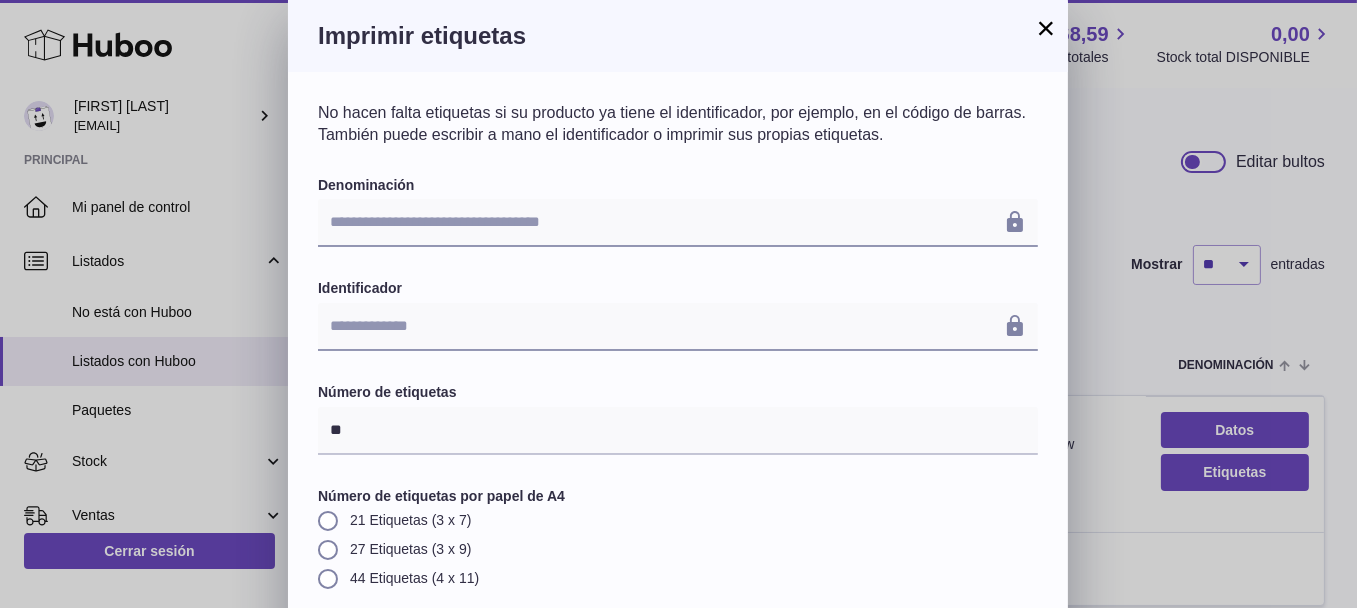 click on "**********" at bounding box center (678, 345) 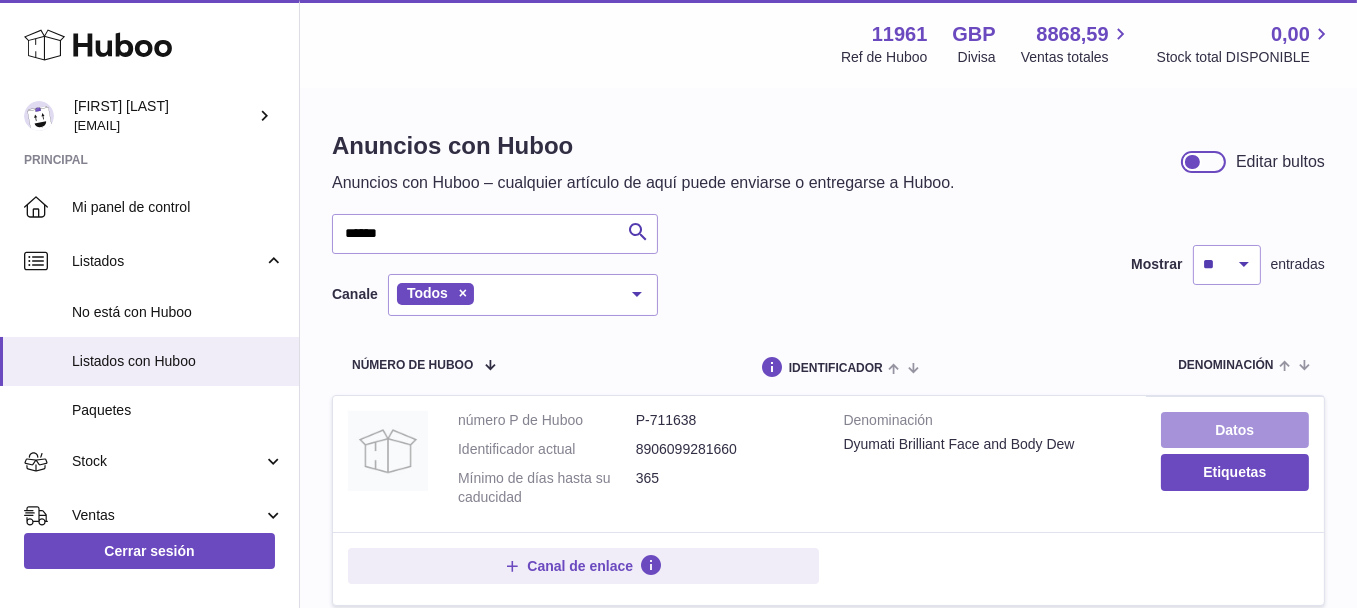 click on "Datos" at bounding box center [1235, 430] 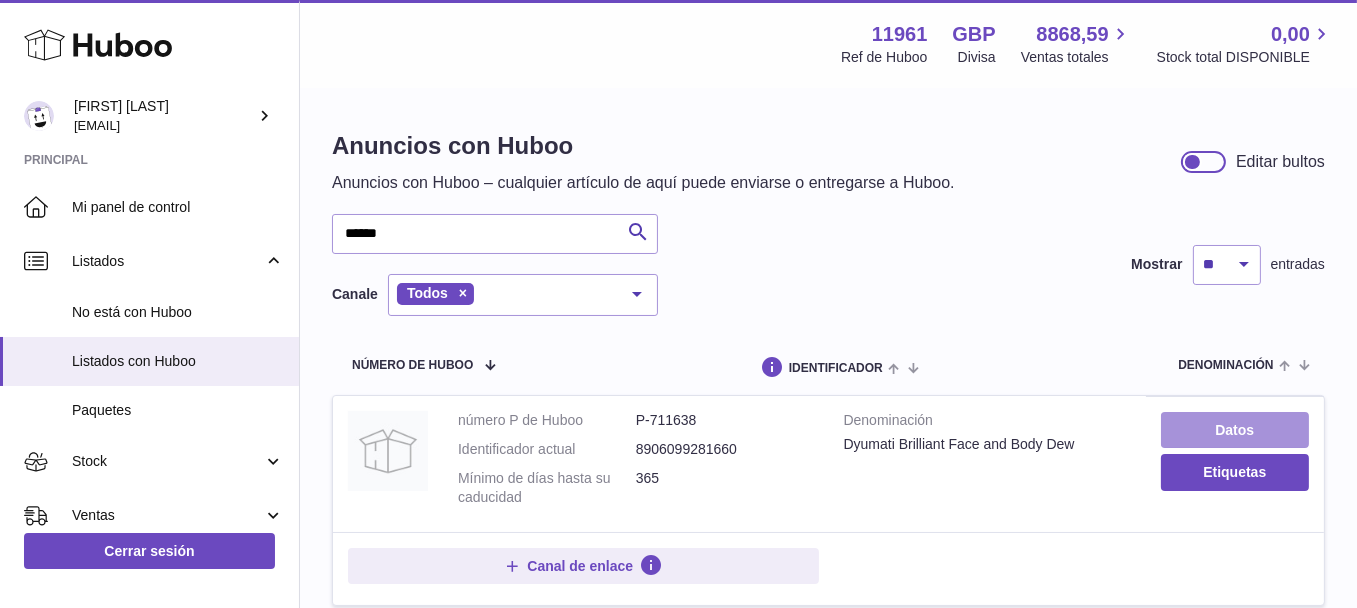 scroll, scrollTop: 102, scrollLeft: 0, axis: vertical 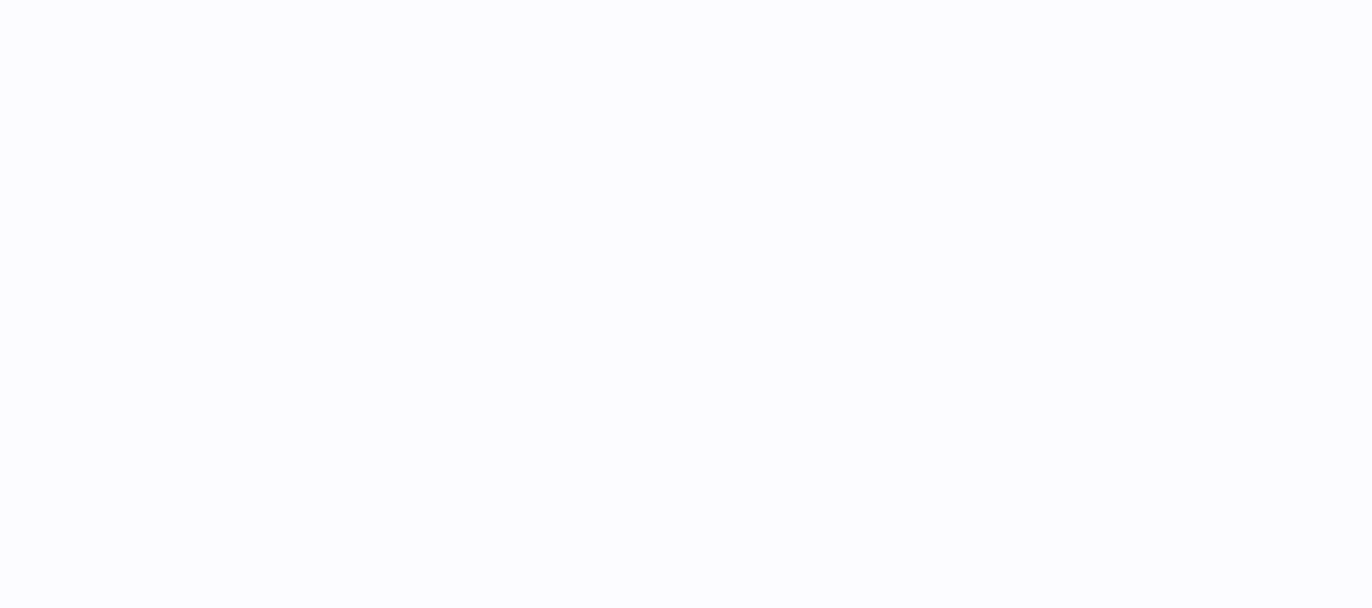 select on "***" 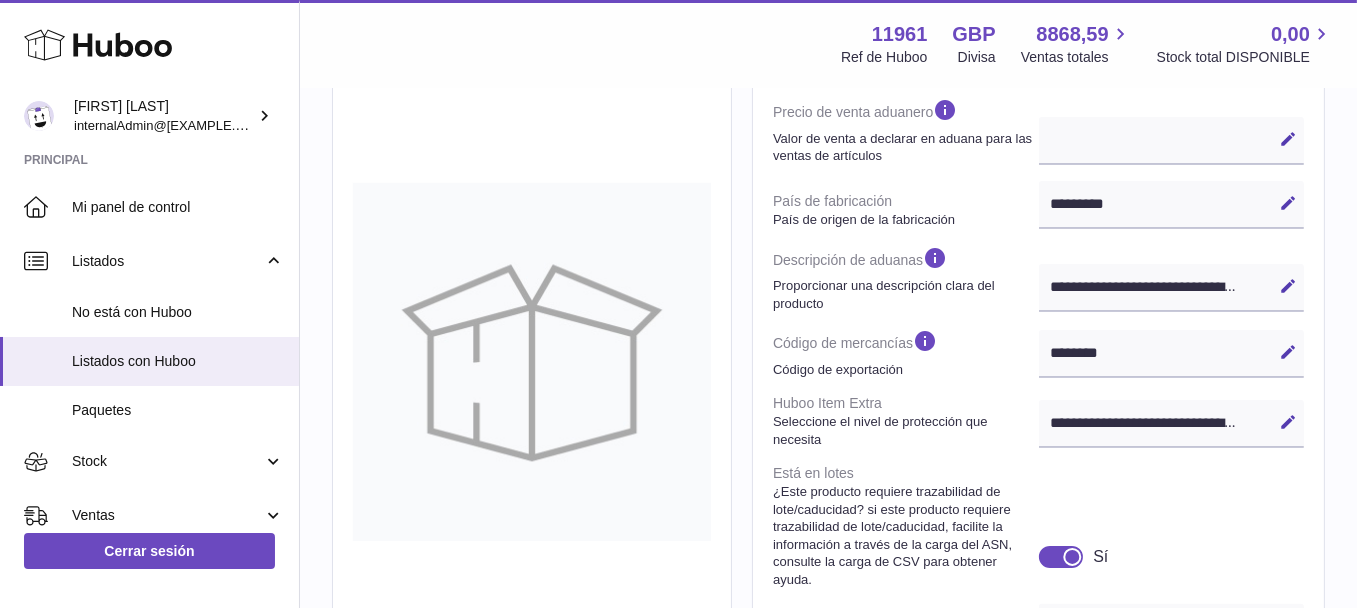scroll, scrollTop: 700, scrollLeft: 0, axis: vertical 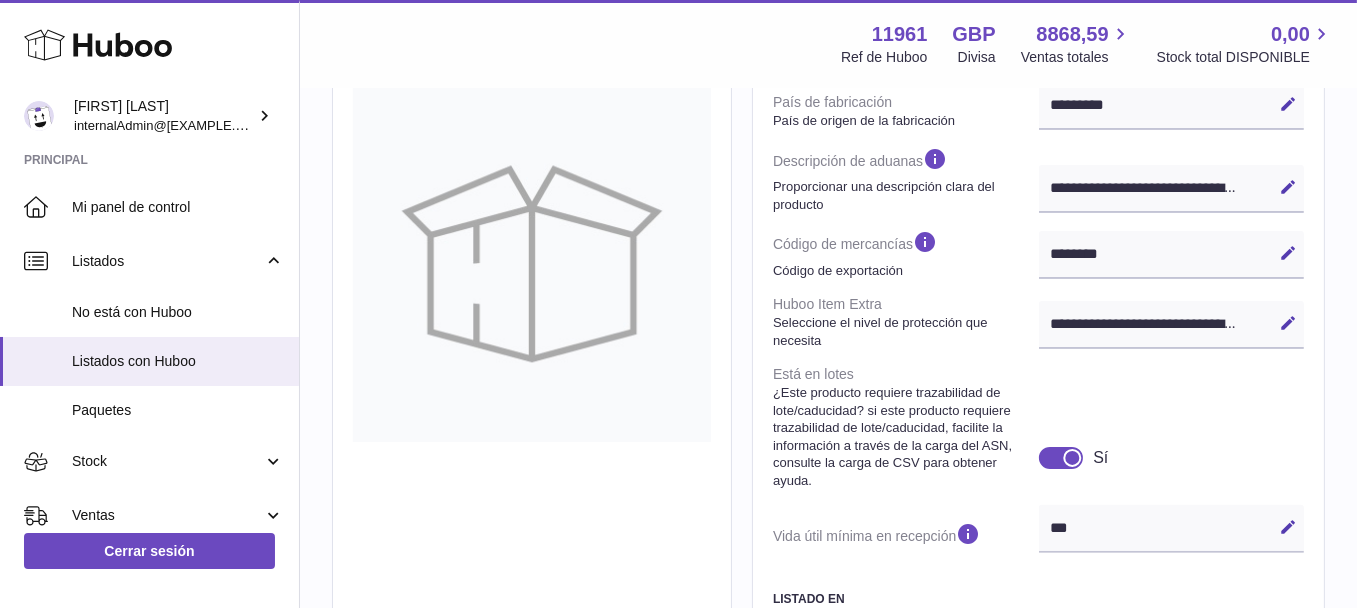 drag, startPoint x: 1142, startPoint y: 538, endPoint x: 1012, endPoint y: 540, distance: 130.01538 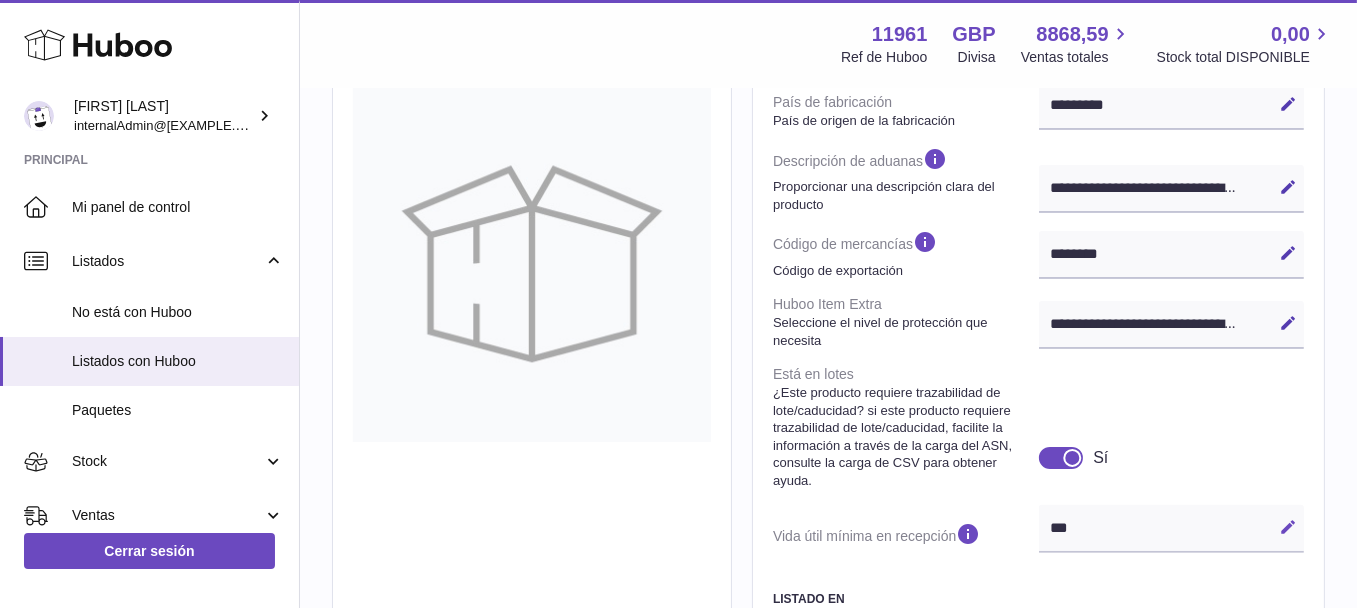 click at bounding box center [1288, 527] 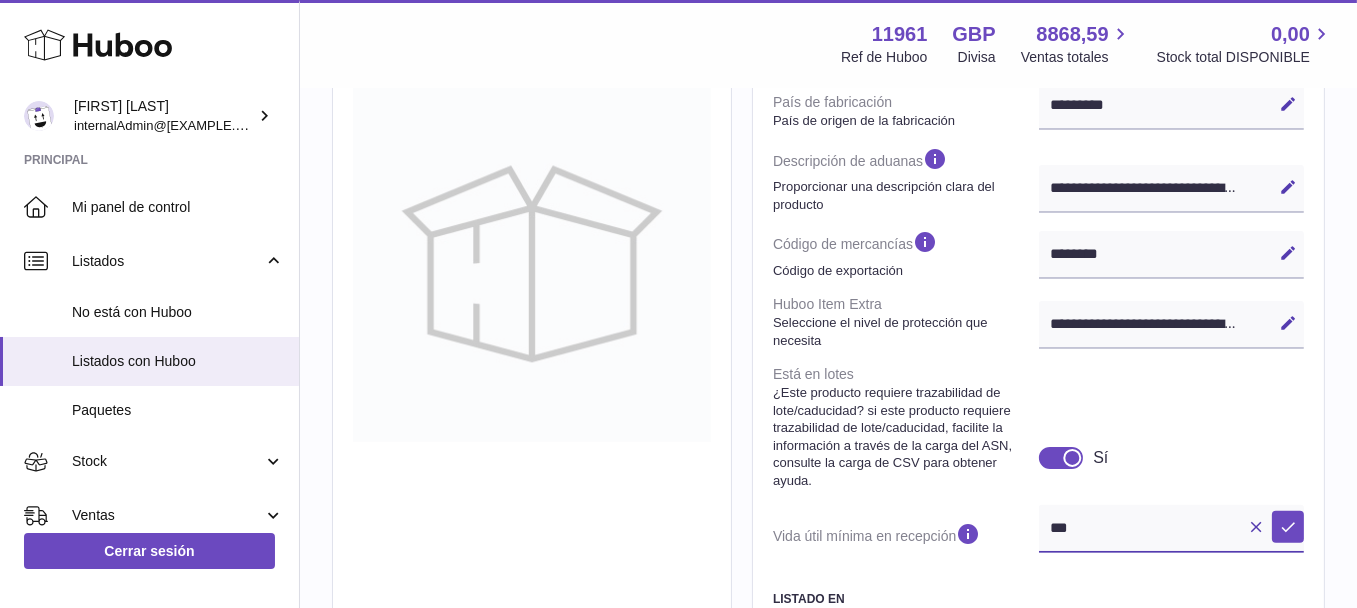 drag, startPoint x: 1190, startPoint y: 545, endPoint x: 696, endPoint y: 583, distance: 495.45938 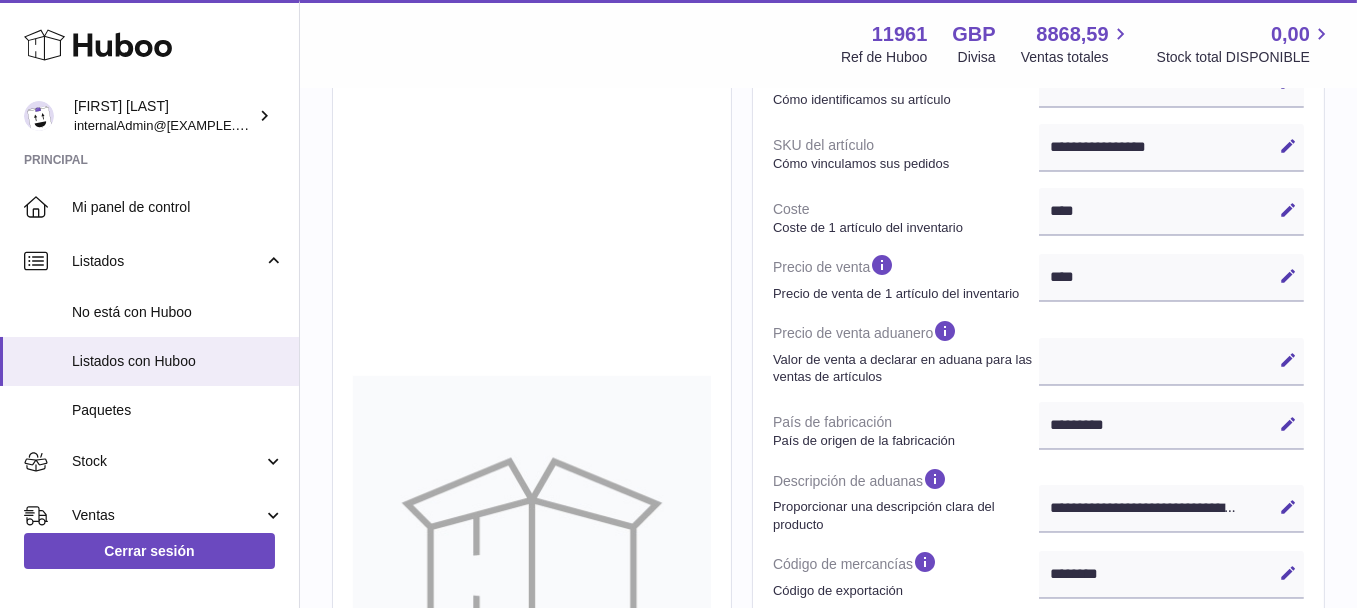scroll, scrollTop: 700, scrollLeft: 0, axis: vertical 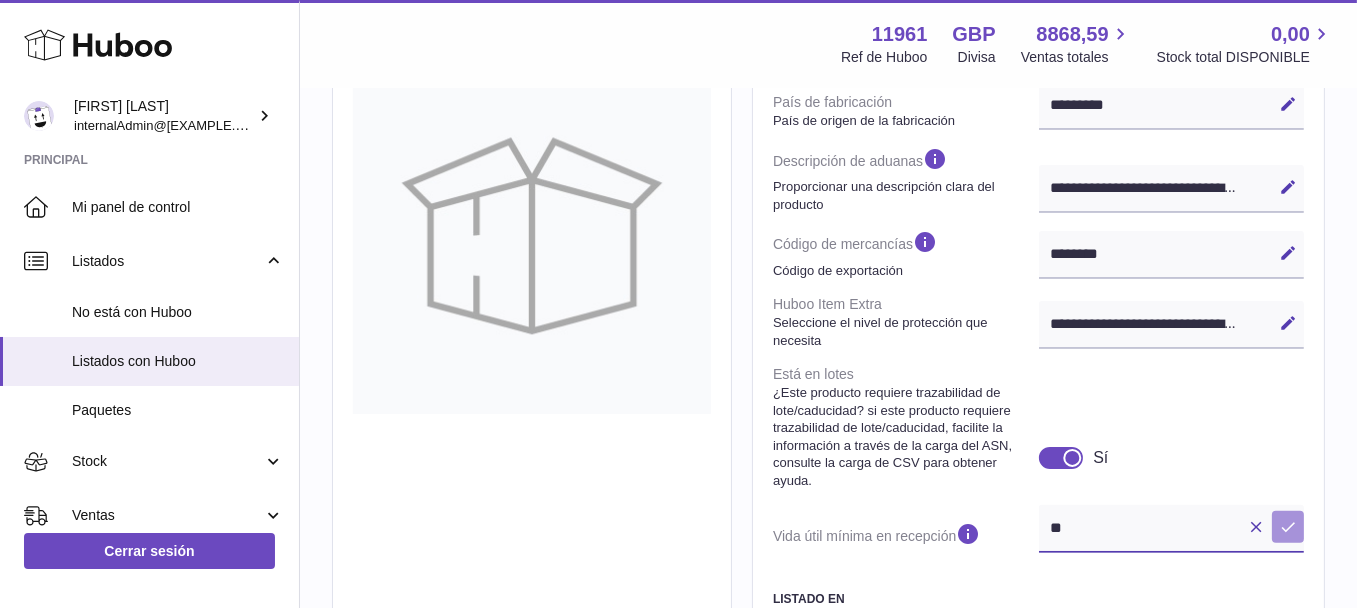 type on "**" 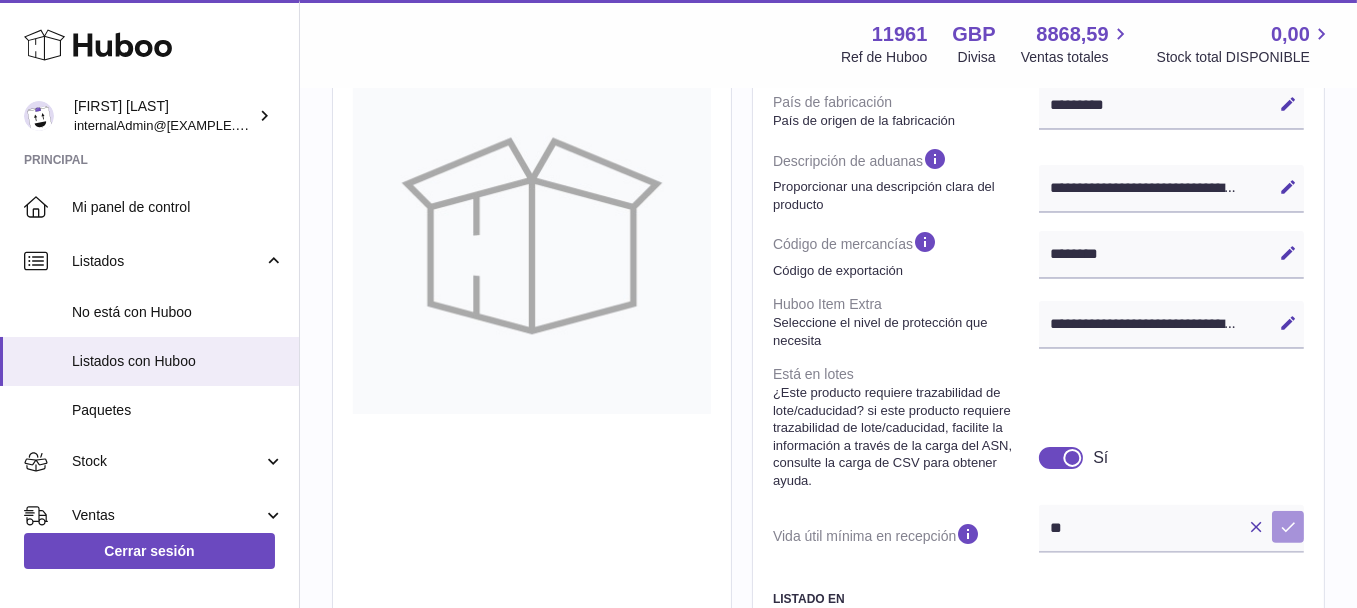 click at bounding box center [1288, 527] 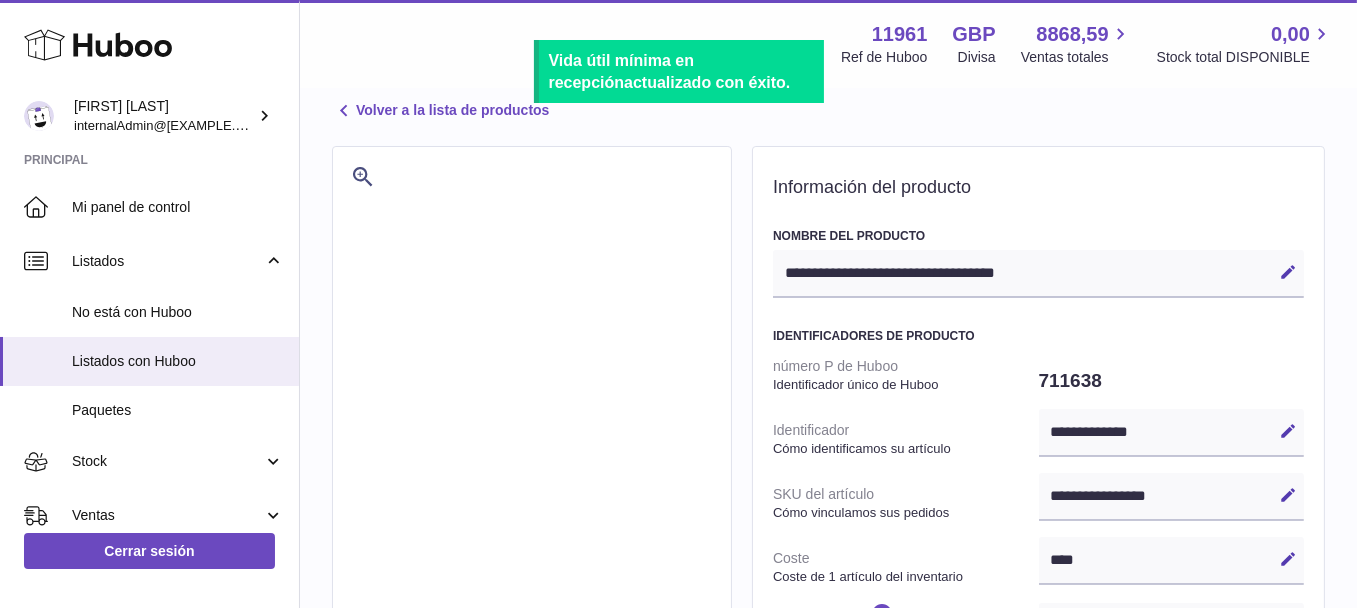 scroll, scrollTop: 0, scrollLeft: 0, axis: both 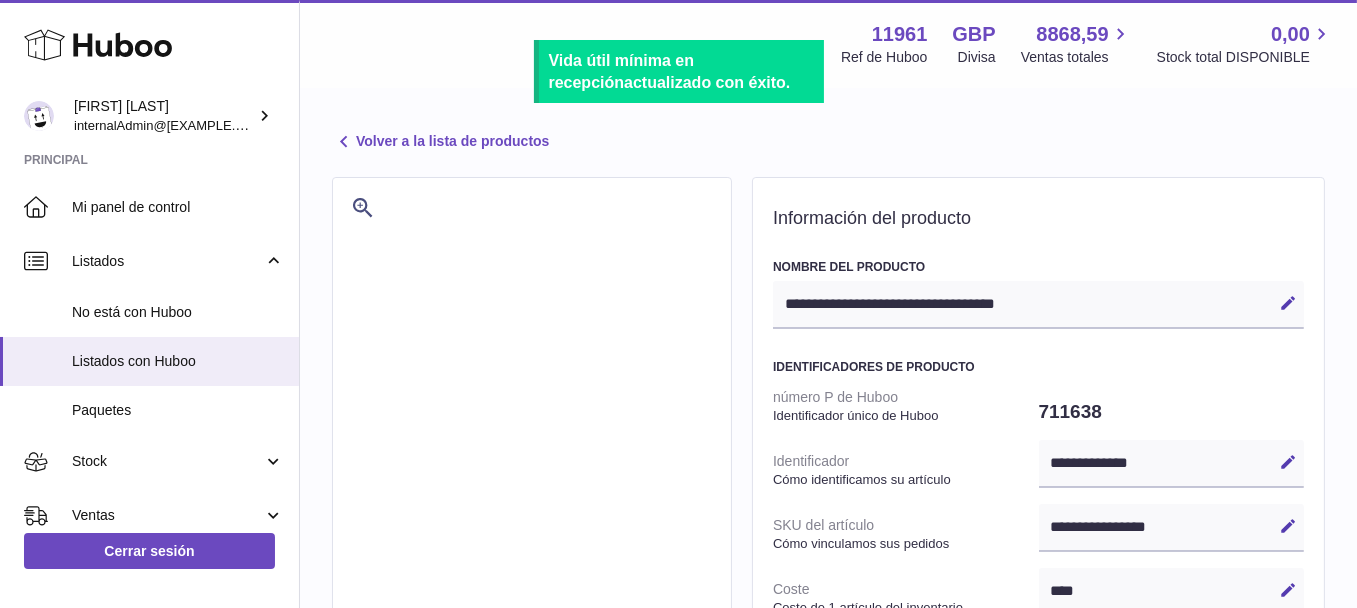click on "Volver a la lista de productos" at bounding box center [440, 142] 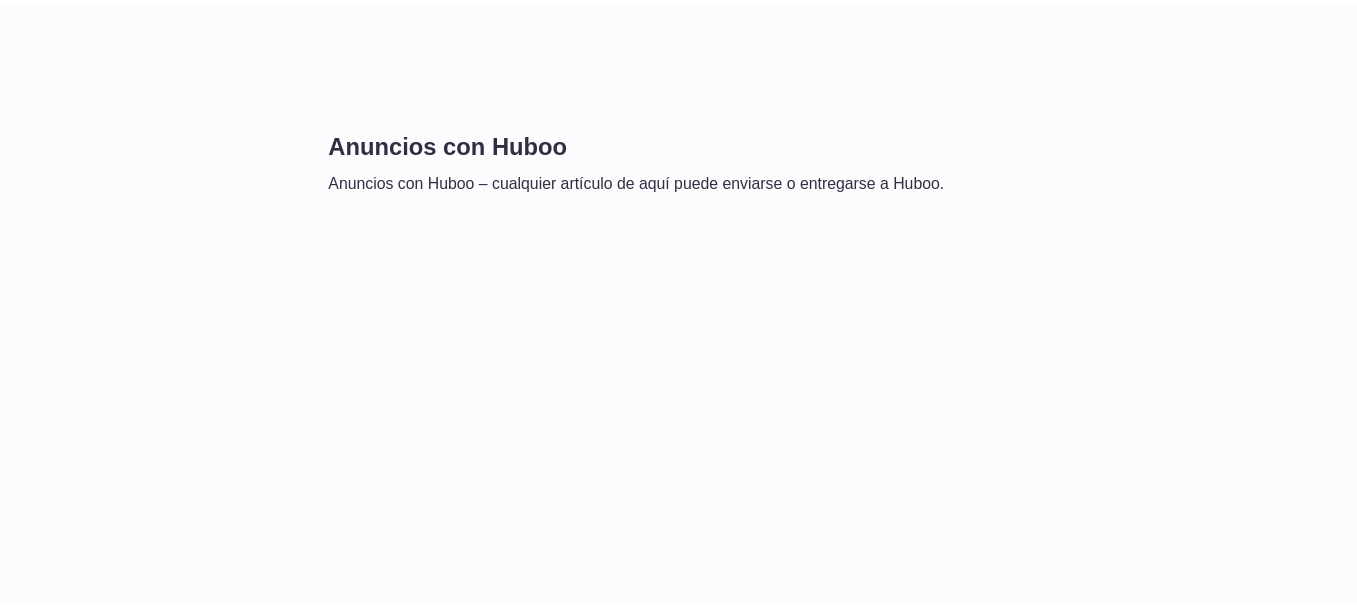 scroll, scrollTop: 0, scrollLeft: 0, axis: both 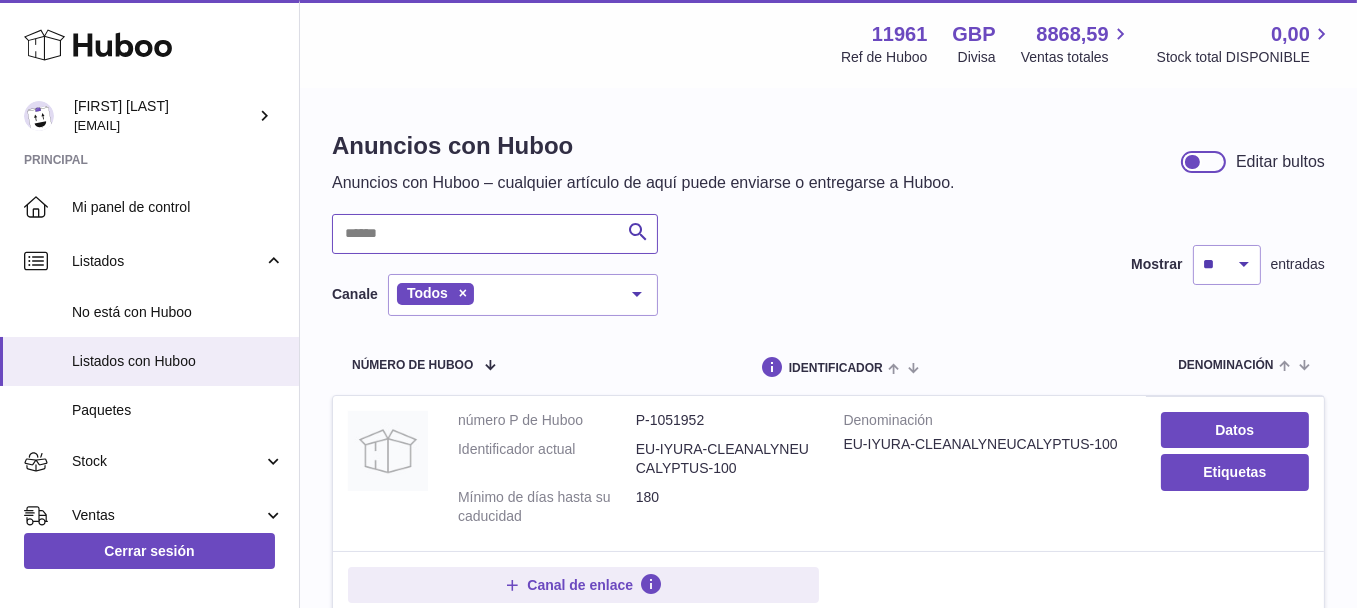 click at bounding box center [495, 234] 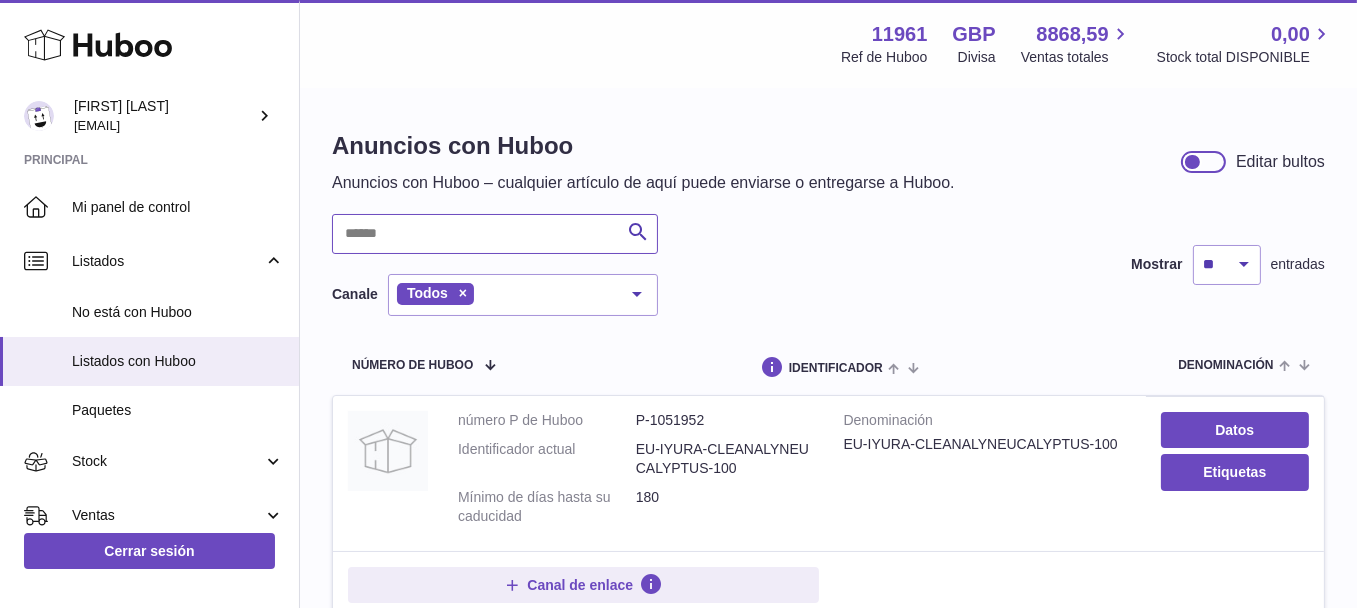 paste on "******" 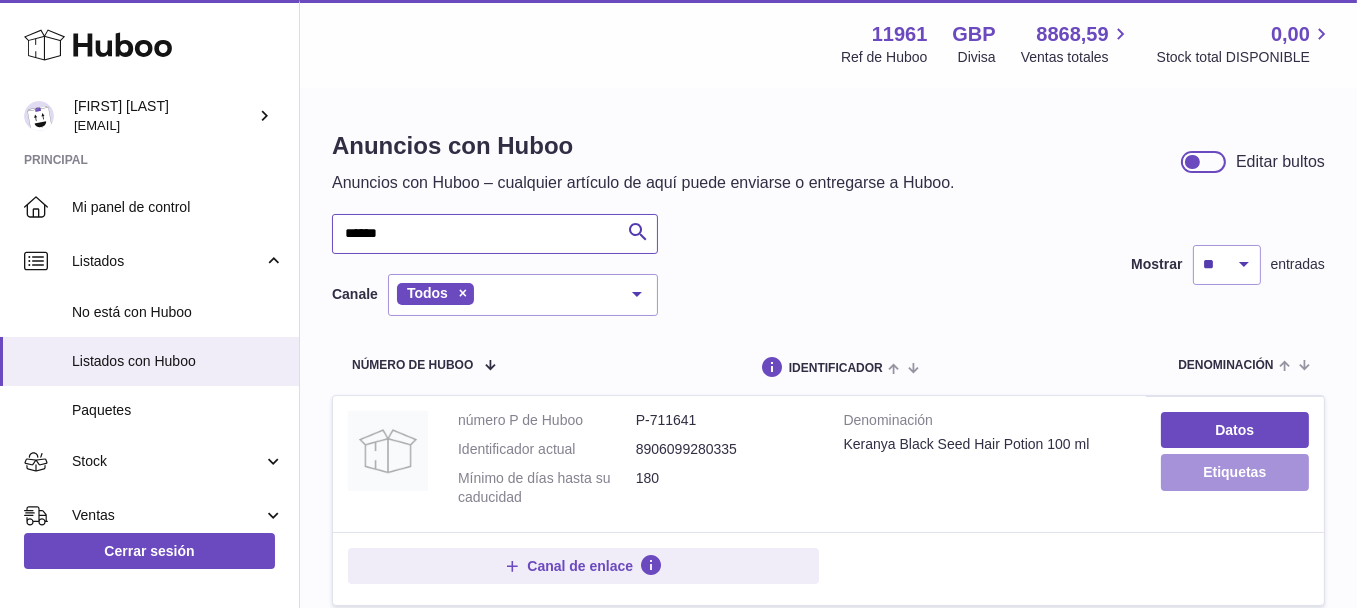type on "******" 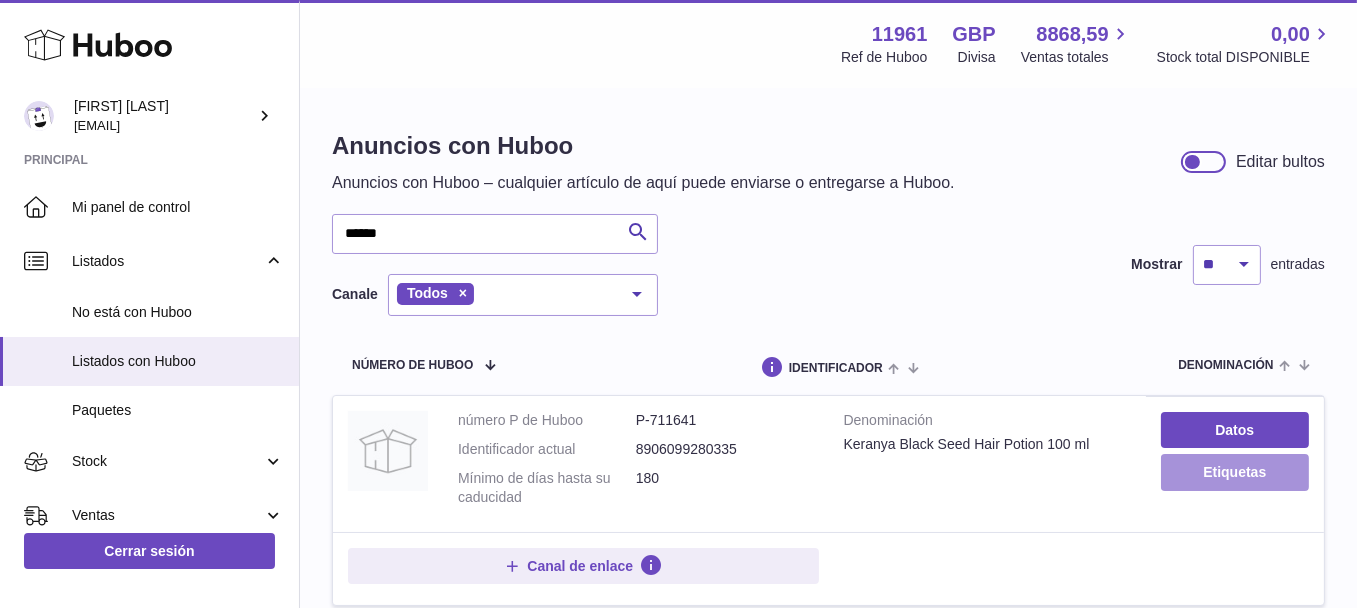 click on "Etiquetas" at bounding box center (1235, 472) 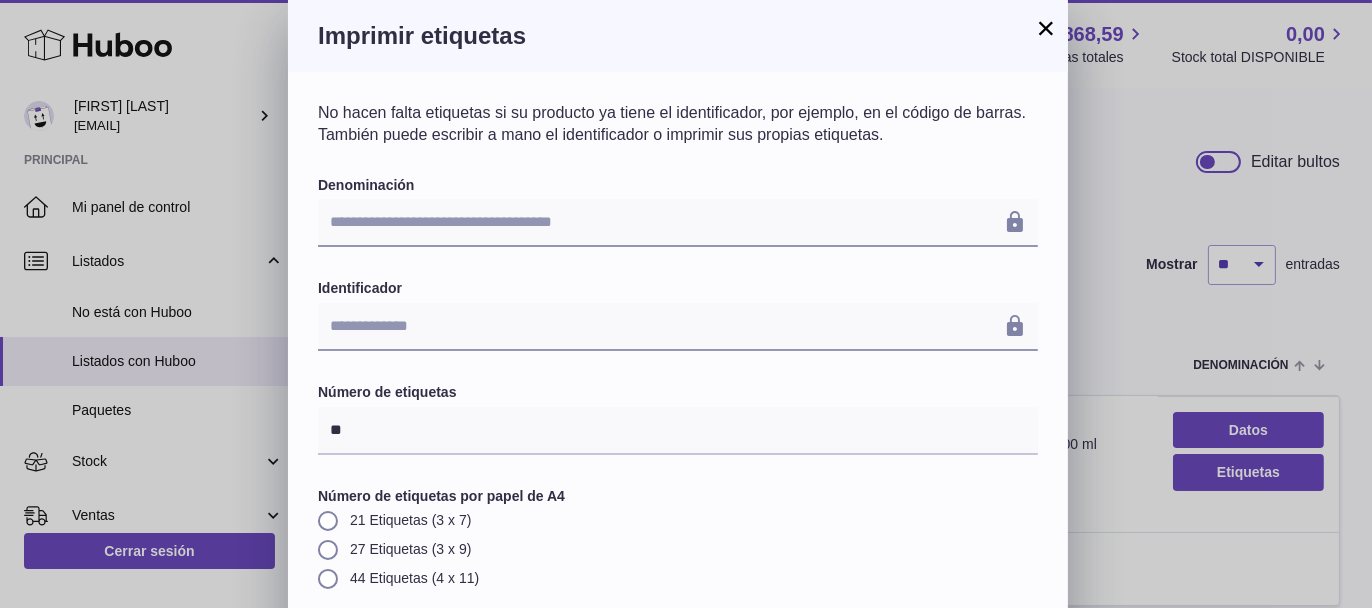 click on "×" at bounding box center (1046, 28) 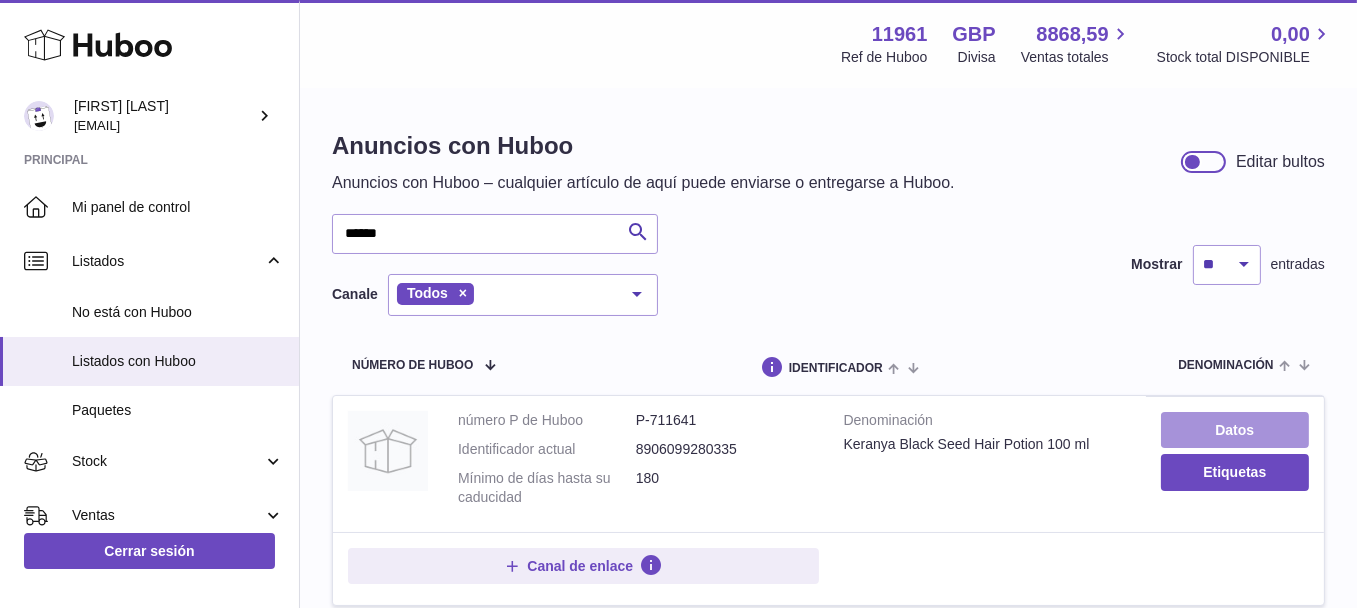click on "Datos" at bounding box center [1235, 430] 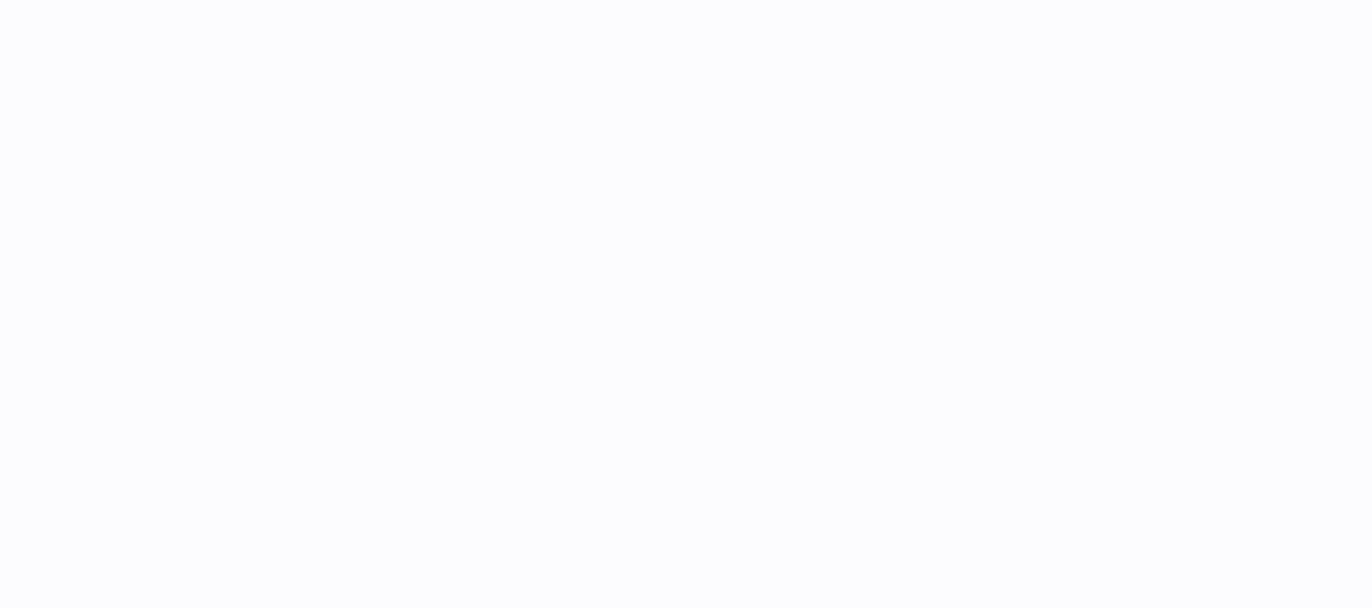 scroll, scrollTop: 0, scrollLeft: 0, axis: both 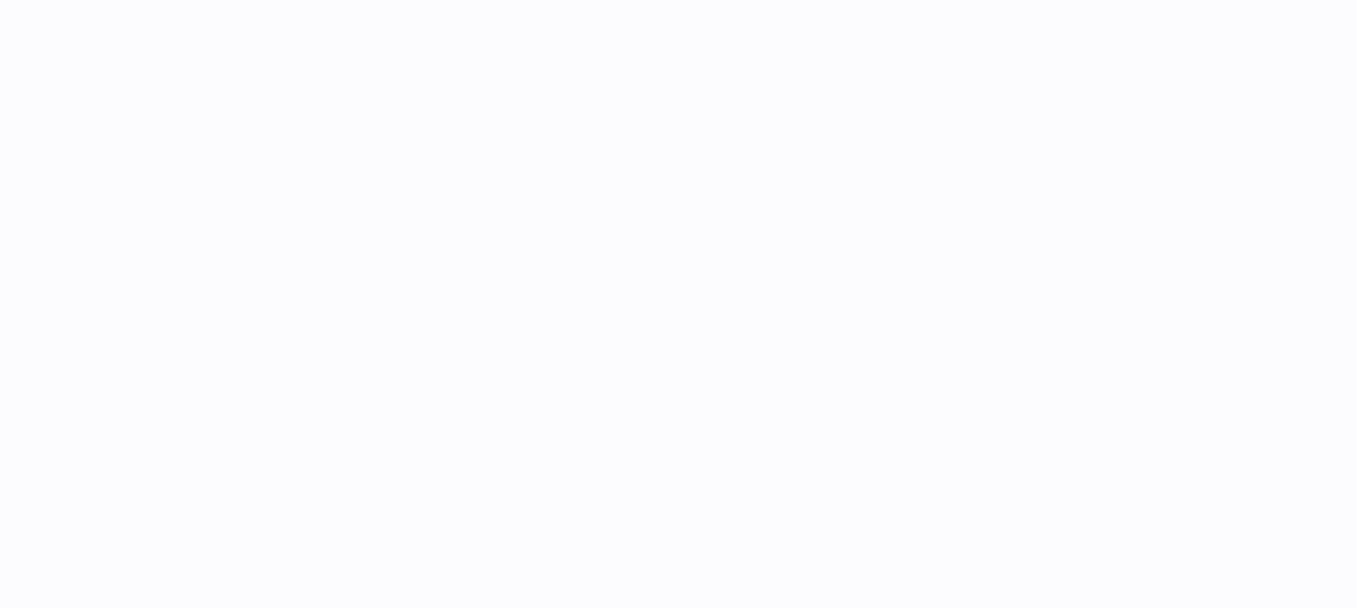 select on "***" 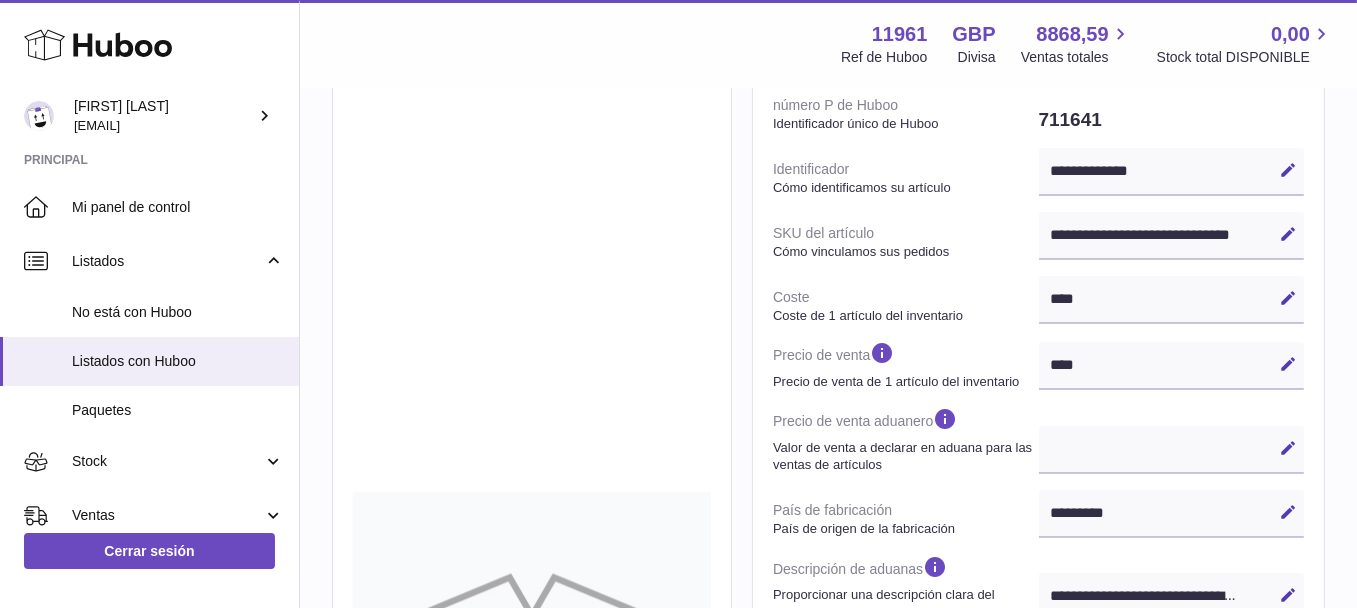 scroll, scrollTop: 700, scrollLeft: 0, axis: vertical 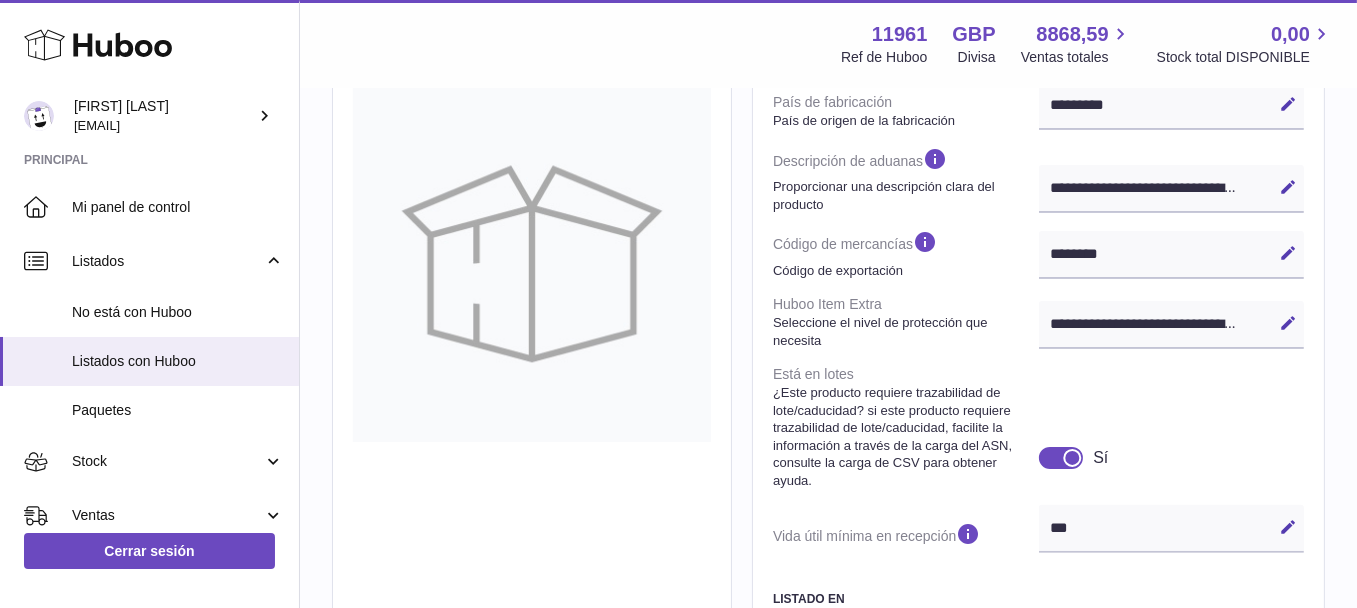 drag, startPoint x: 1297, startPoint y: 551, endPoint x: 1237, endPoint y: 542, distance: 60.671246 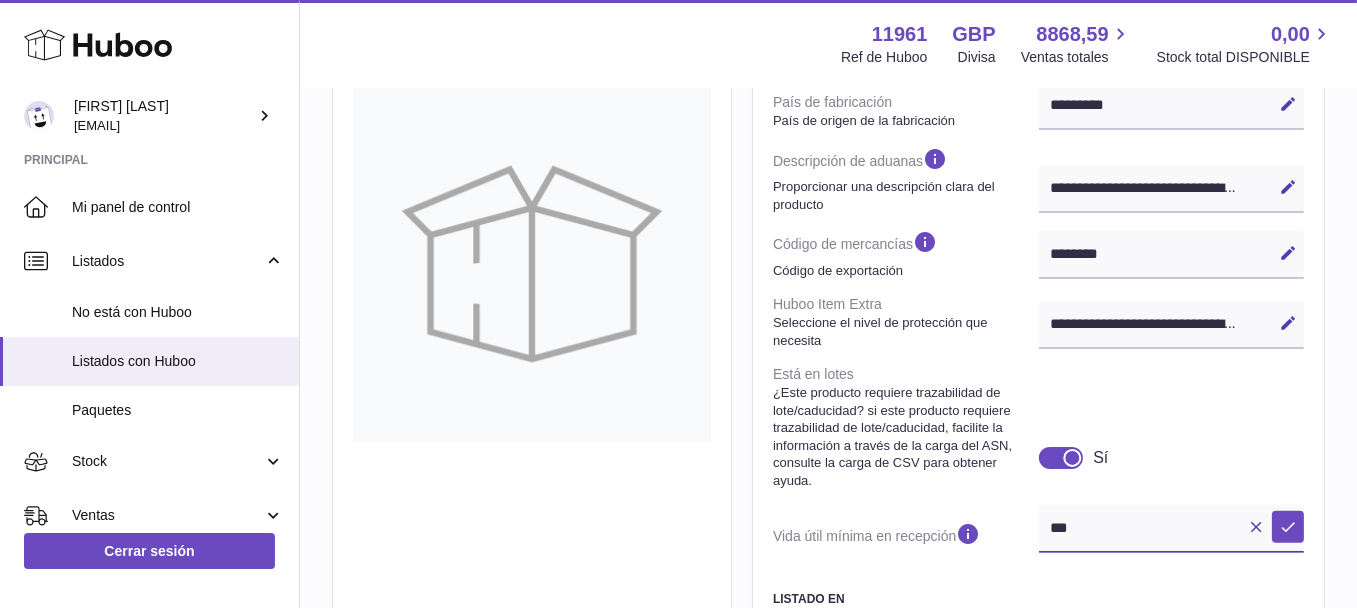 drag, startPoint x: 1230, startPoint y: 542, endPoint x: 870, endPoint y: 547, distance: 360.03473 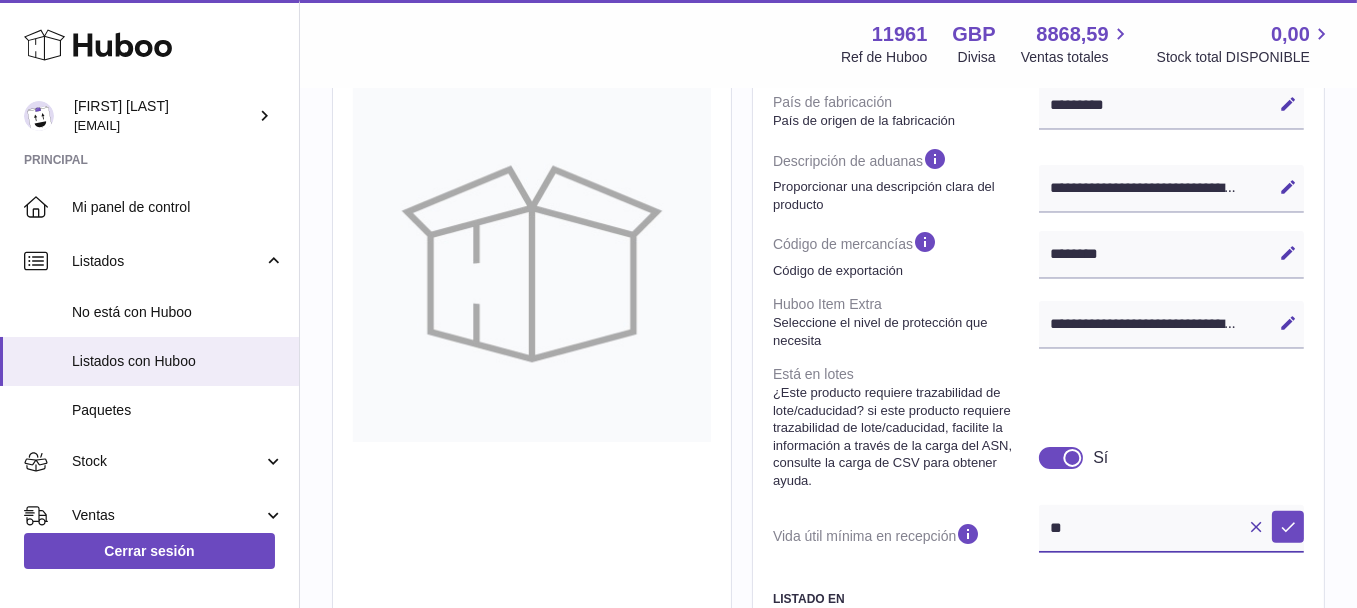 scroll, scrollTop: 671, scrollLeft: 0, axis: vertical 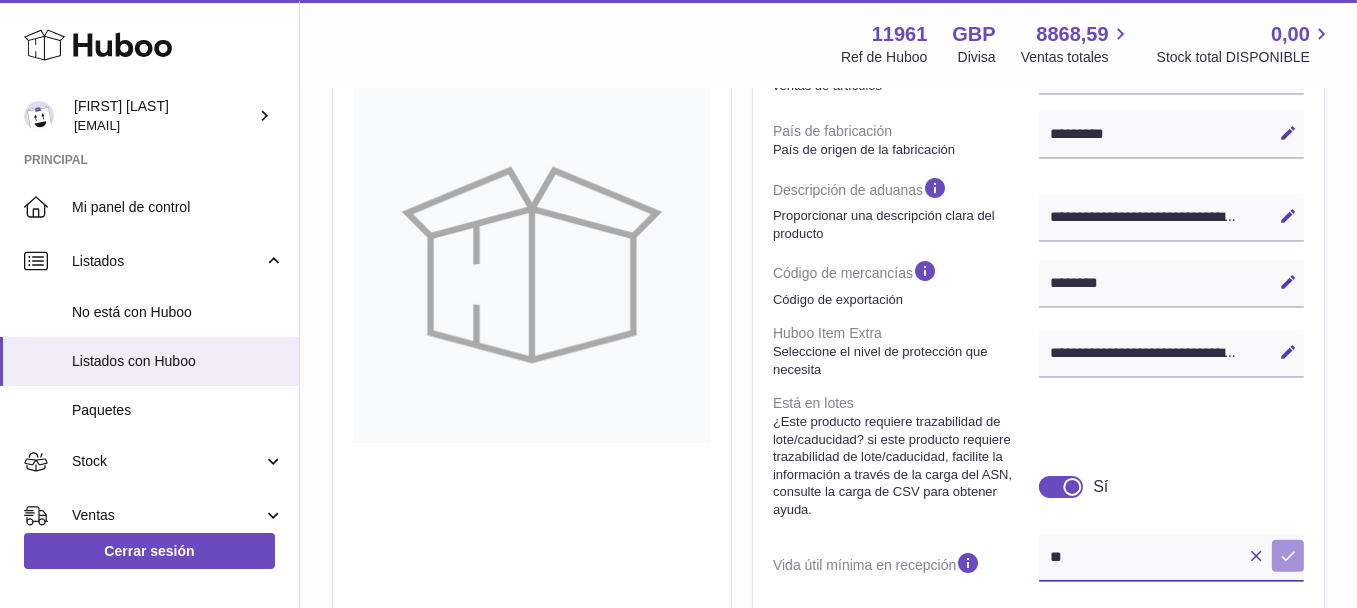 type on "**" 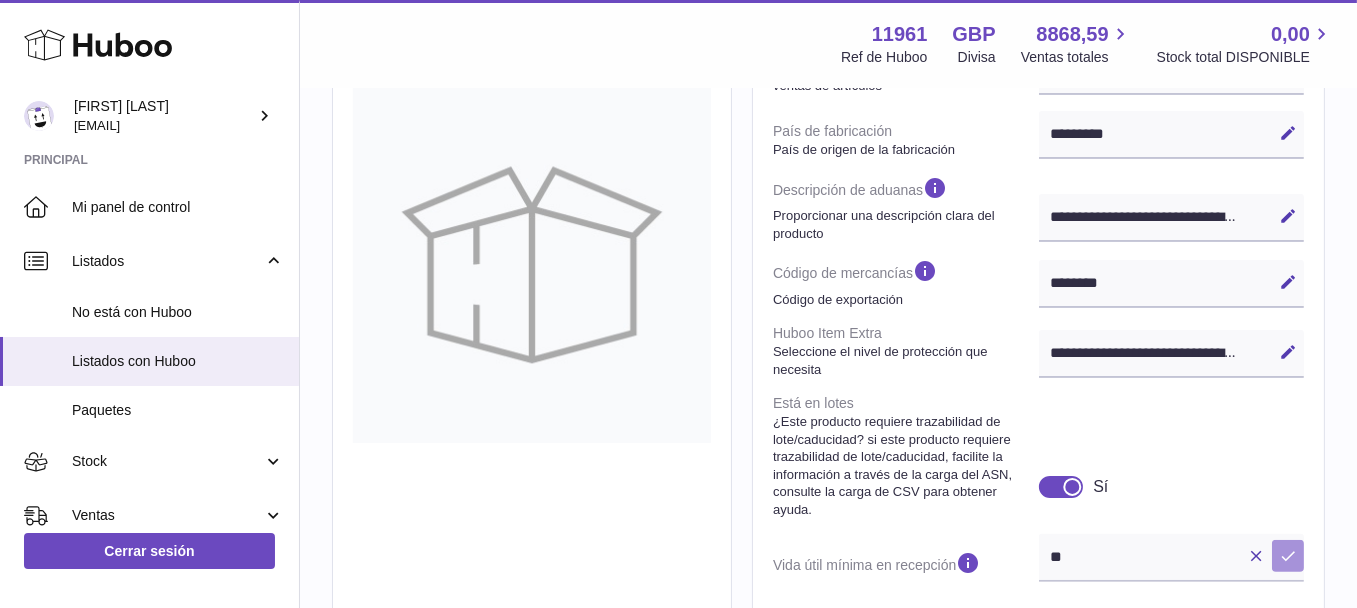 click at bounding box center [1288, 556] 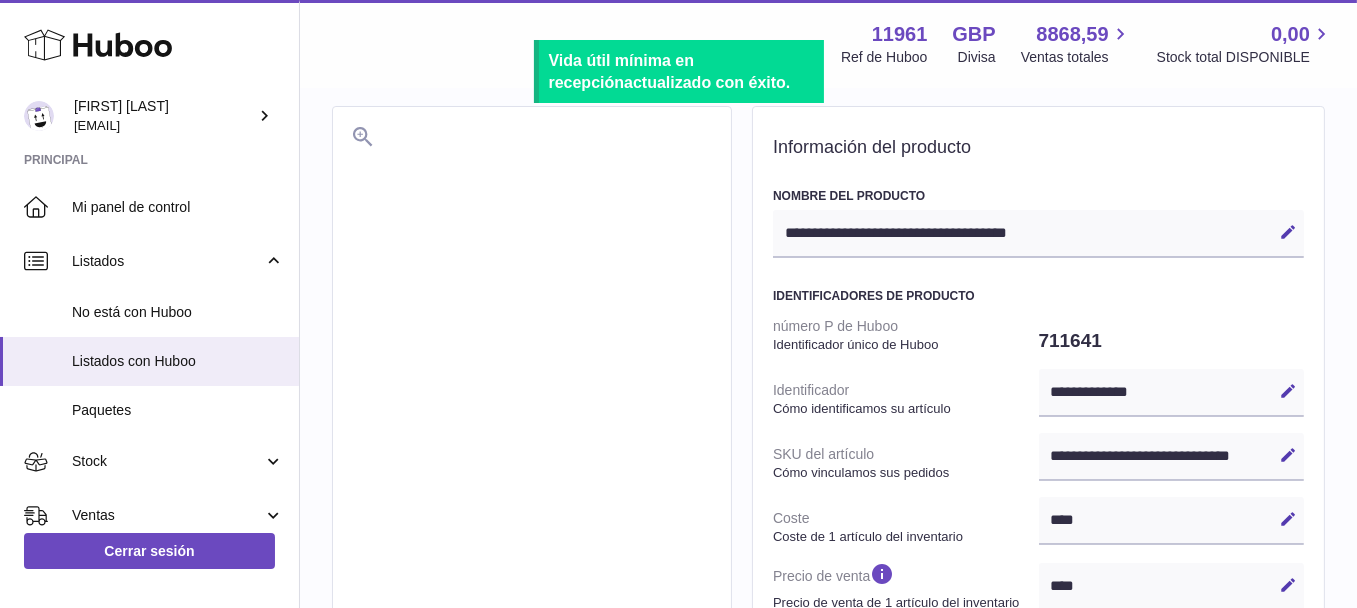 scroll, scrollTop: 0, scrollLeft: 0, axis: both 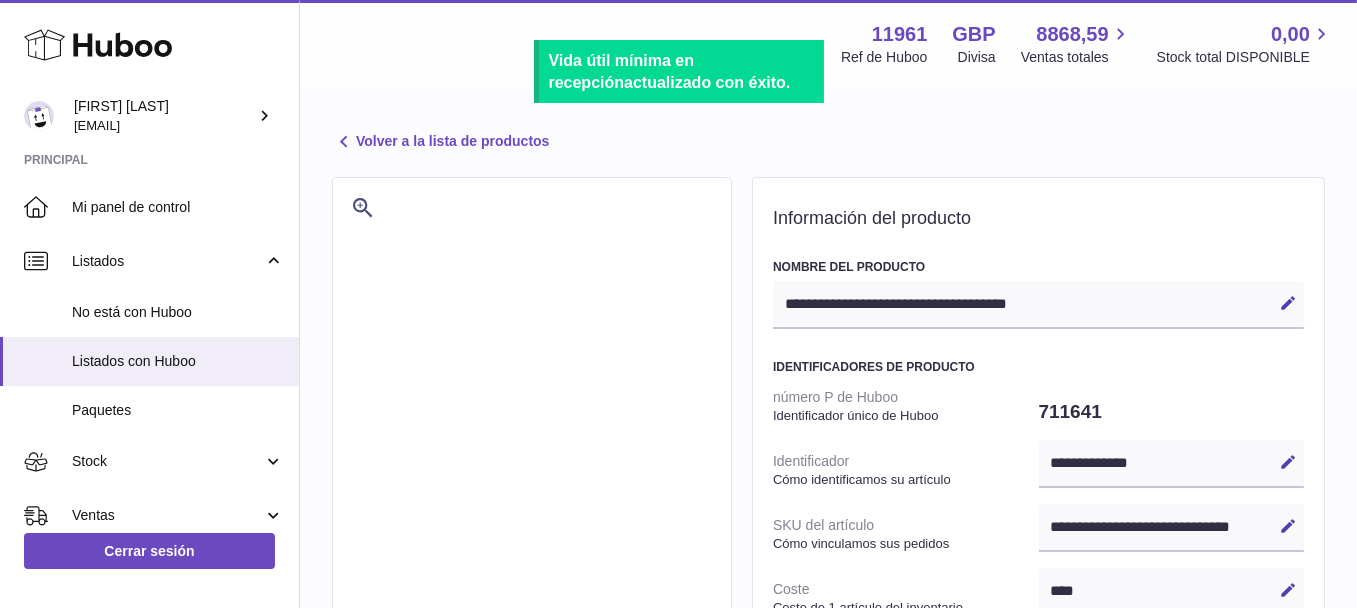 click on "Volver a la lista de productos" at bounding box center (440, 142) 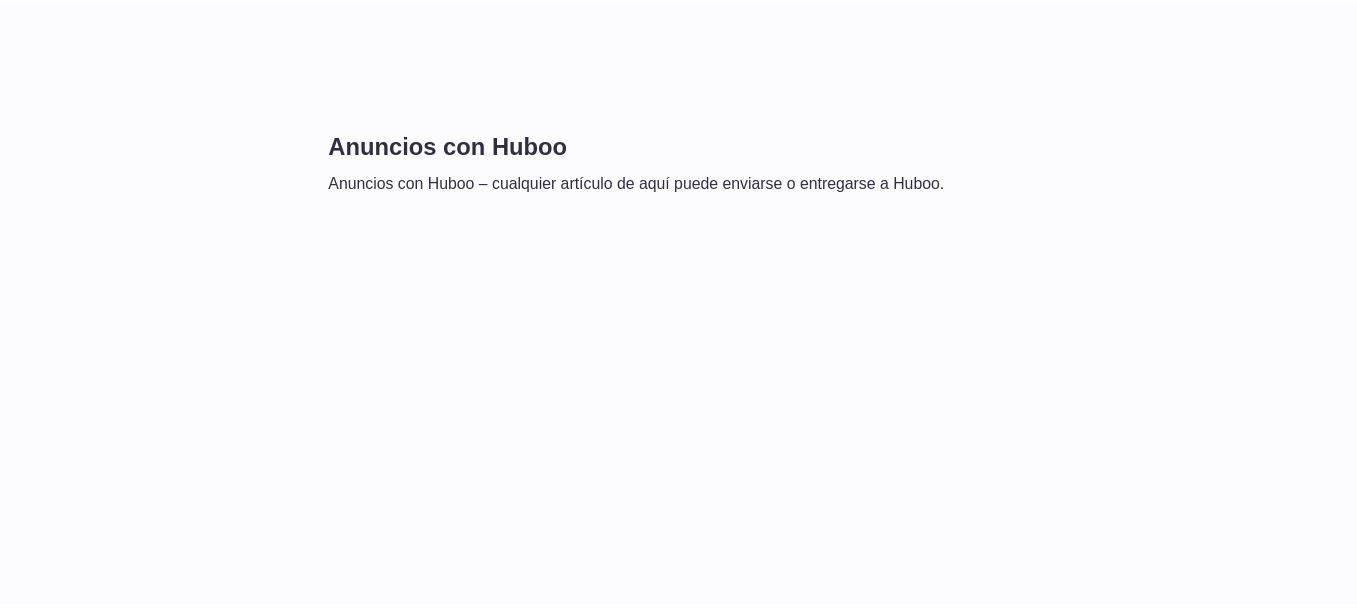 scroll, scrollTop: 0, scrollLeft: 0, axis: both 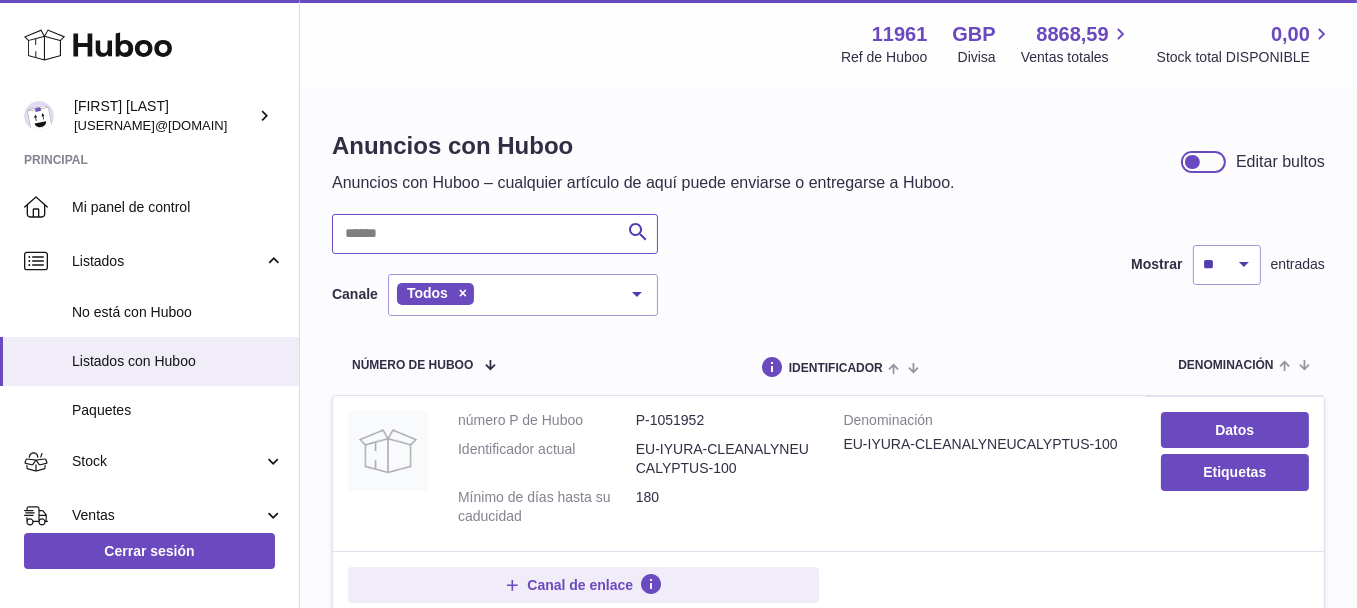 click at bounding box center (495, 234) 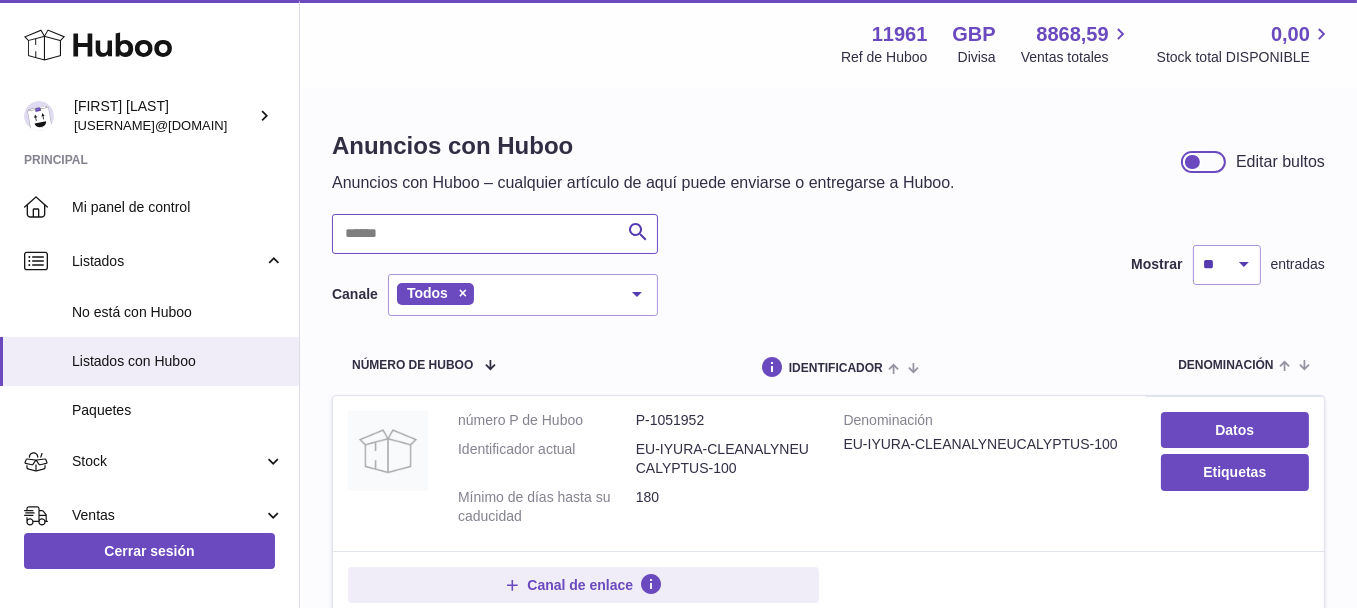 paste on "******" 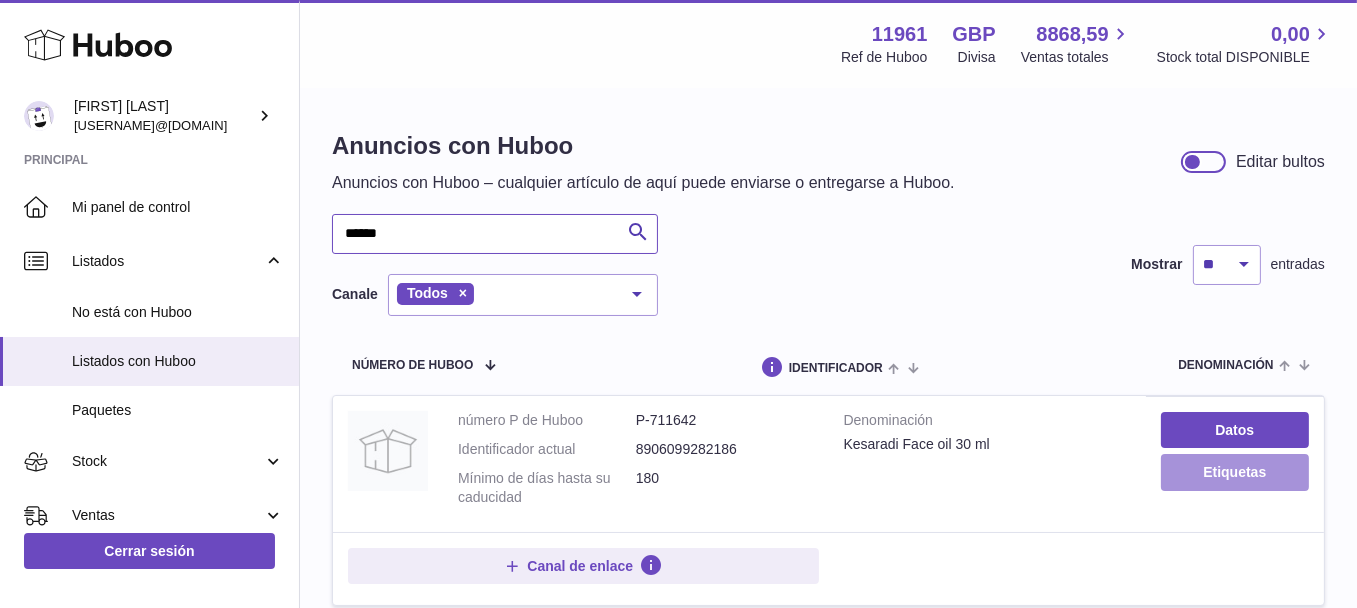 type on "******" 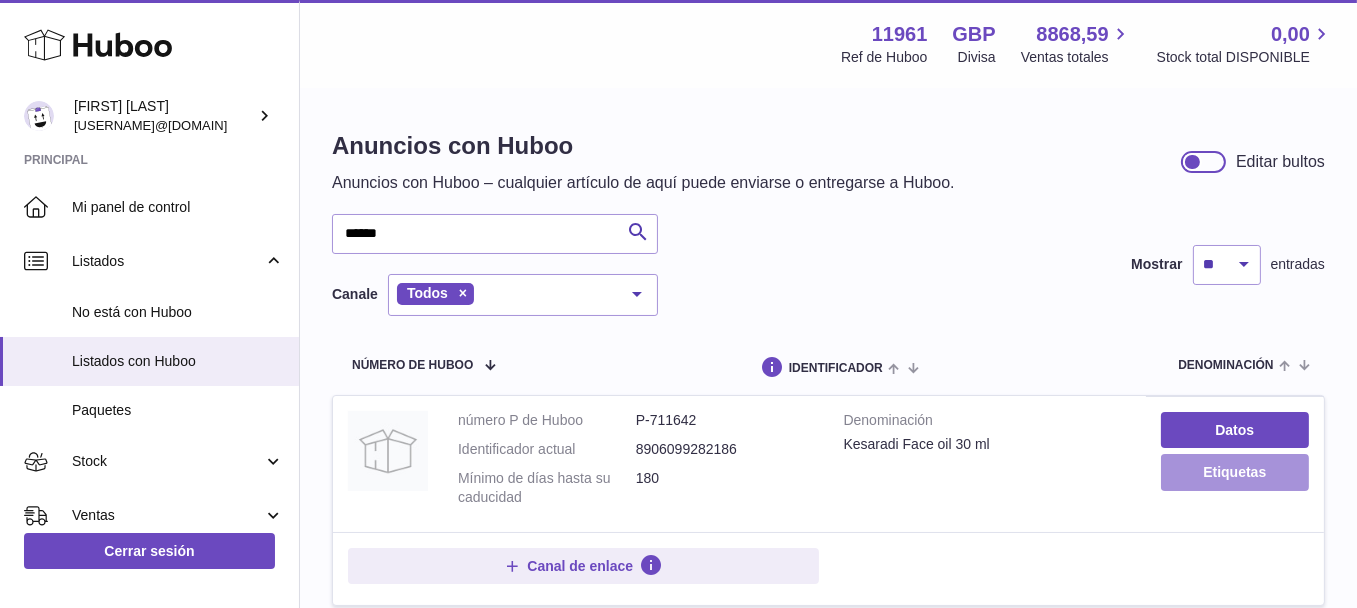 click on "Etiquetas" at bounding box center [1235, 472] 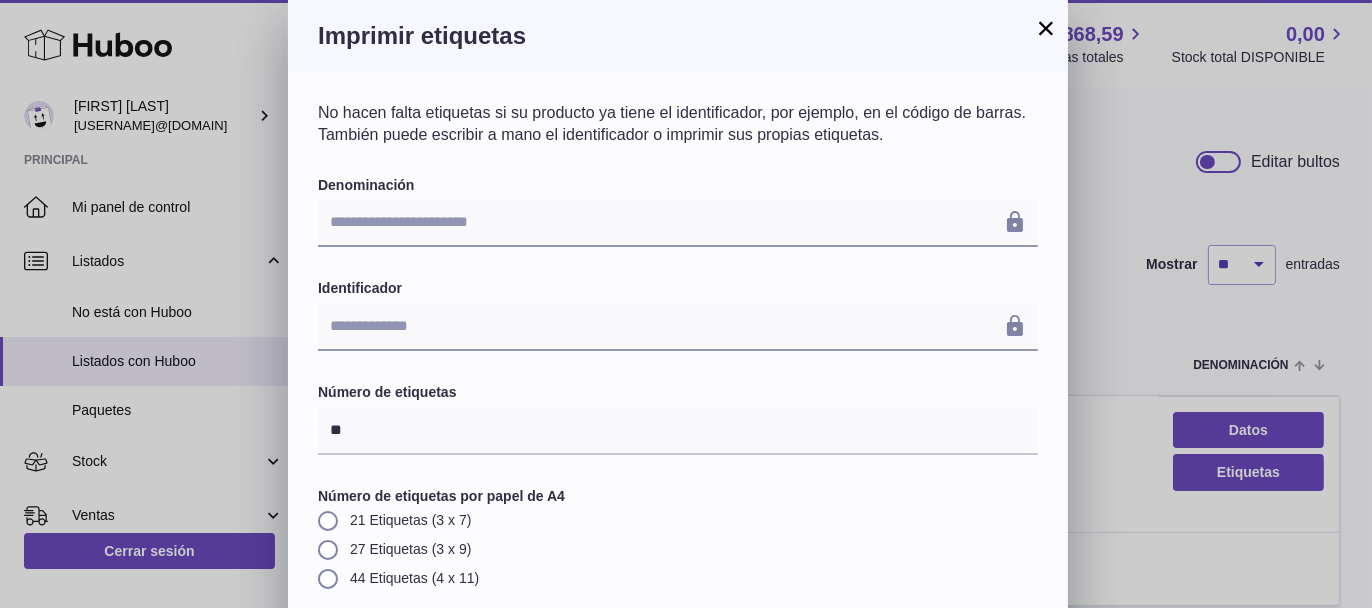 click on "×" at bounding box center (1046, 28) 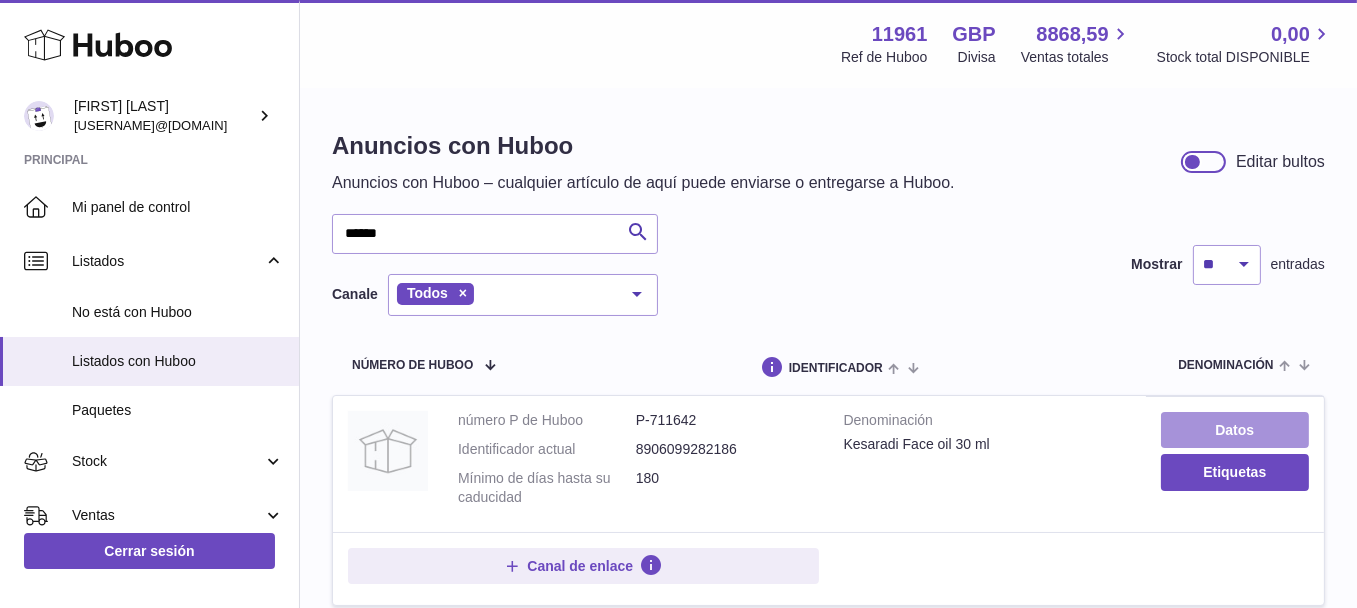 click on "Datos" at bounding box center [1235, 430] 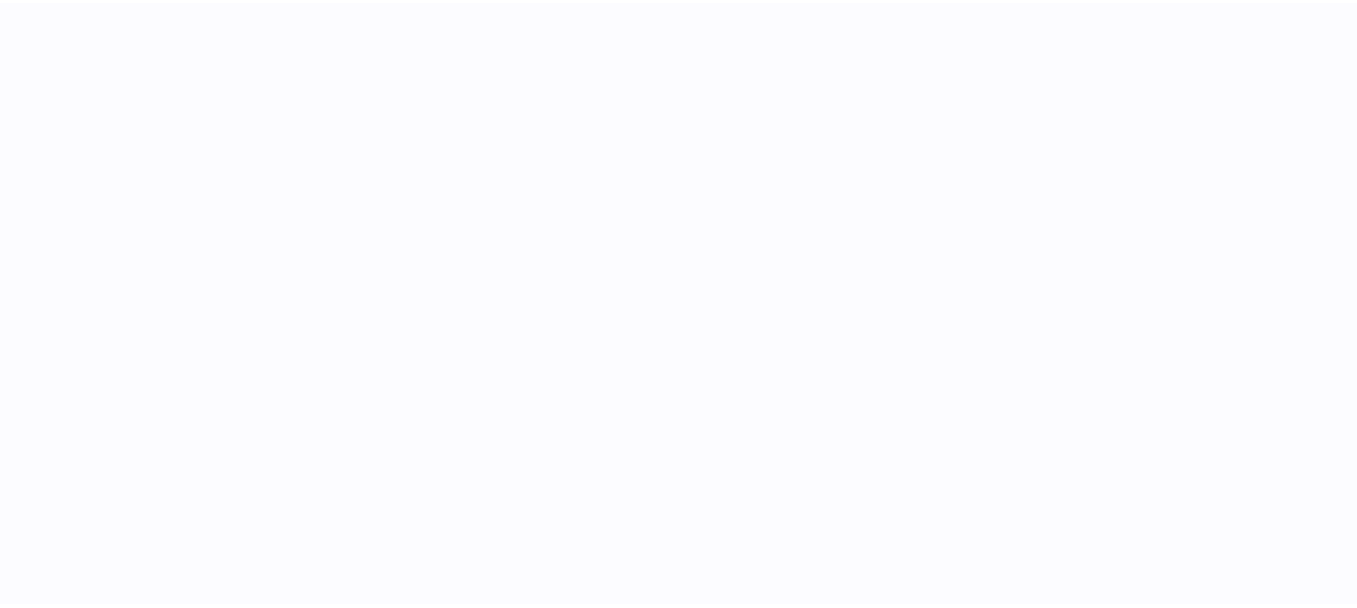 scroll, scrollTop: 0, scrollLeft: 0, axis: both 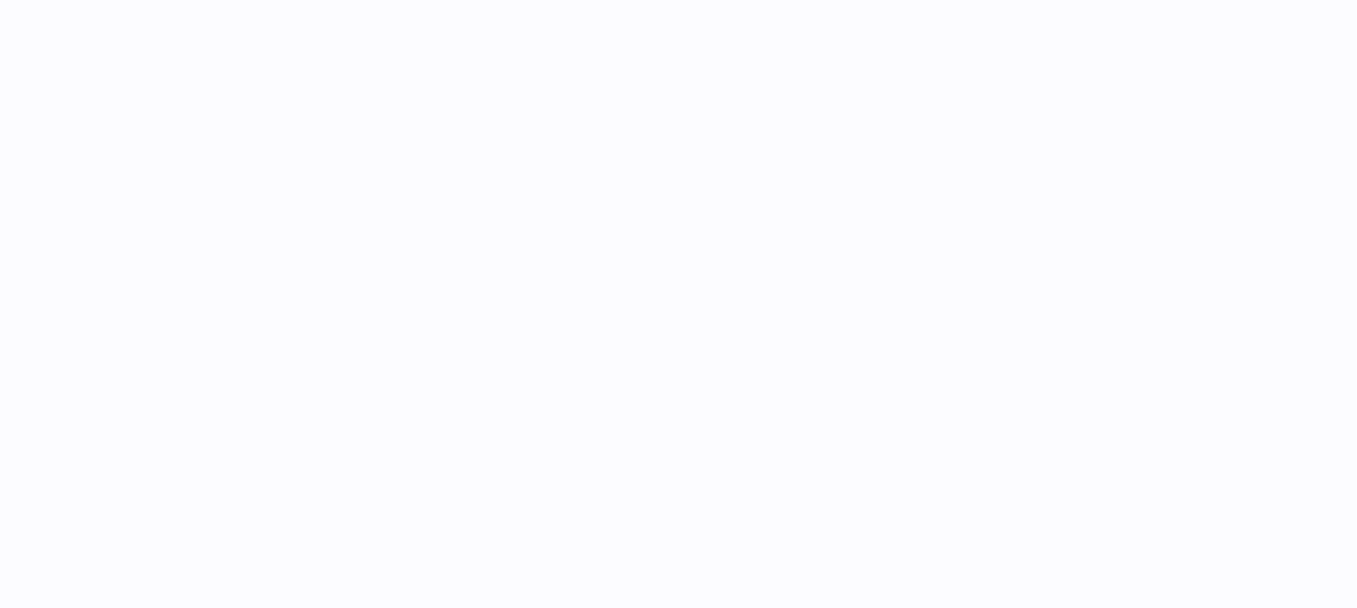 select on "***" 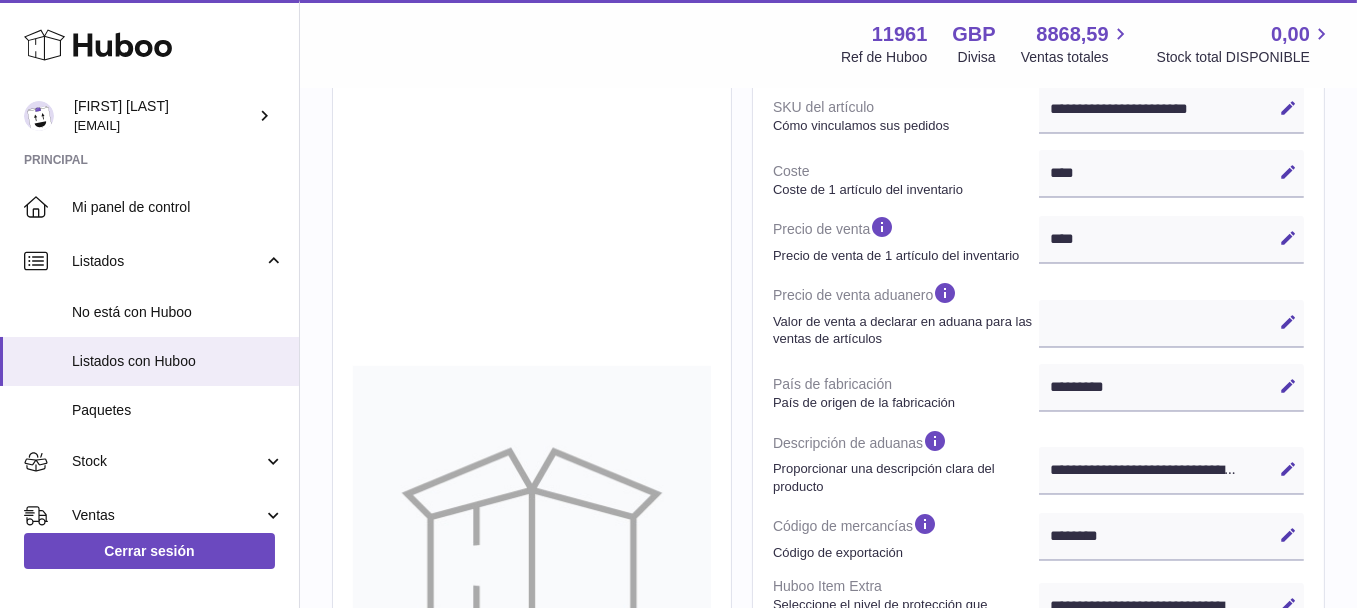 scroll, scrollTop: 700, scrollLeft: 0, axis: vertical 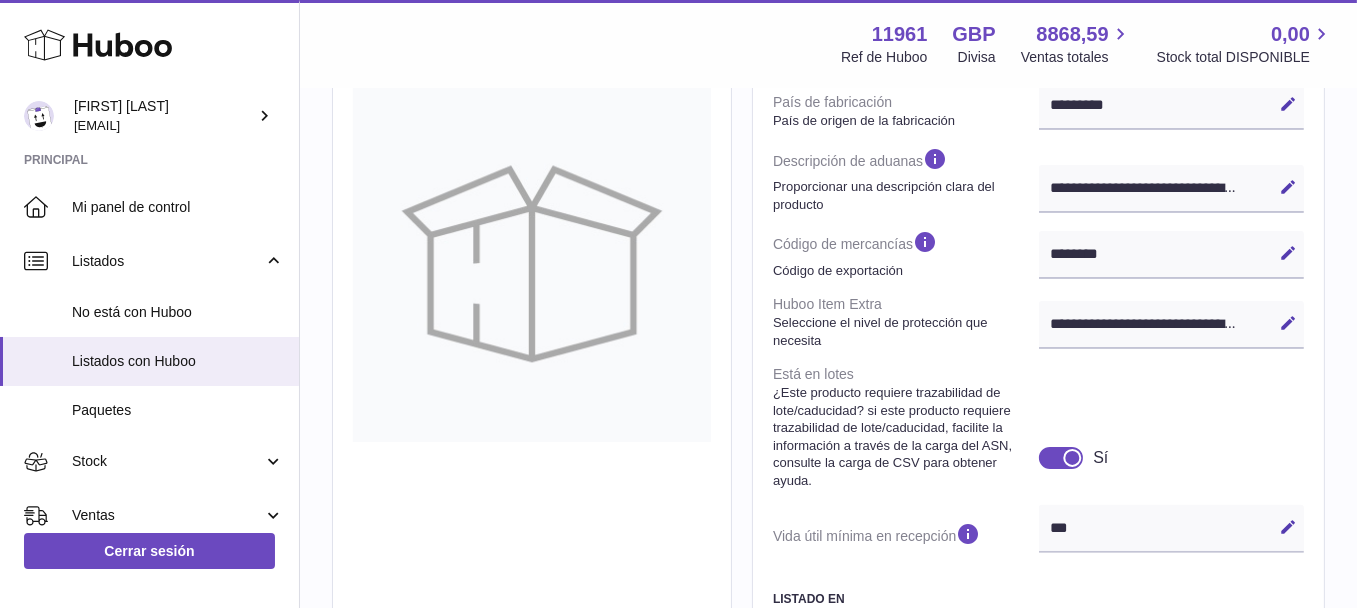 drag, startPoint x: 1130, startPoint y: 553, endPoint x: 1073, endPoint y: 558, distance: 57.21888 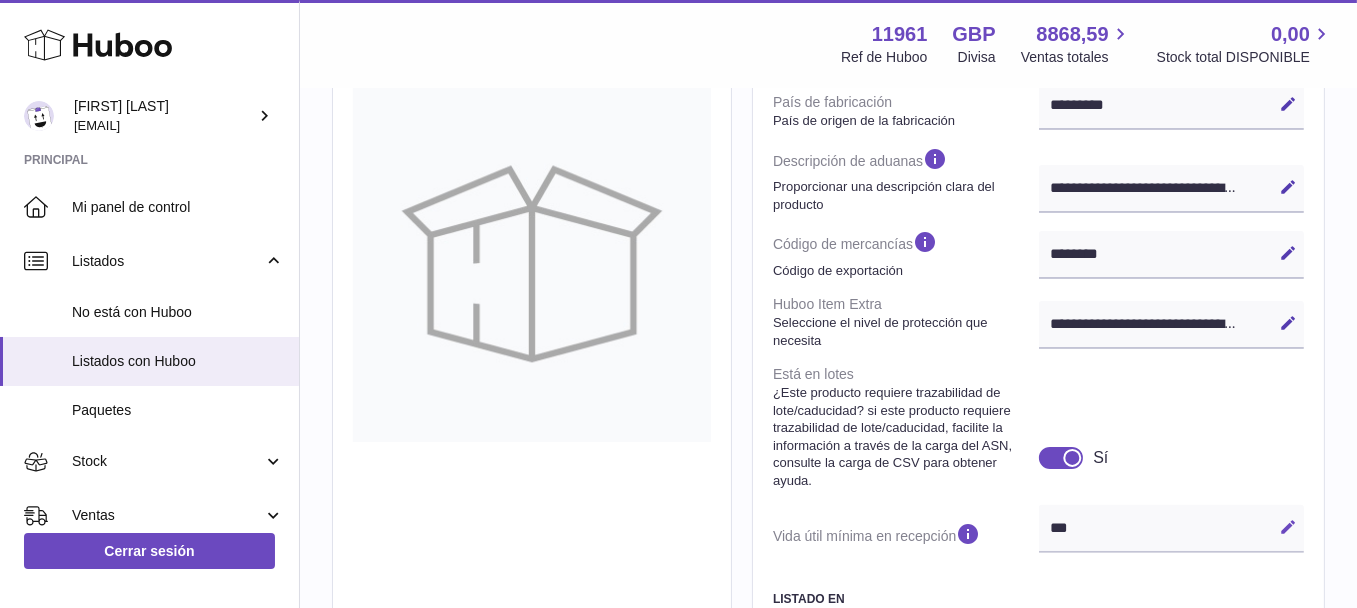 click at bounding box center [1288, 527] 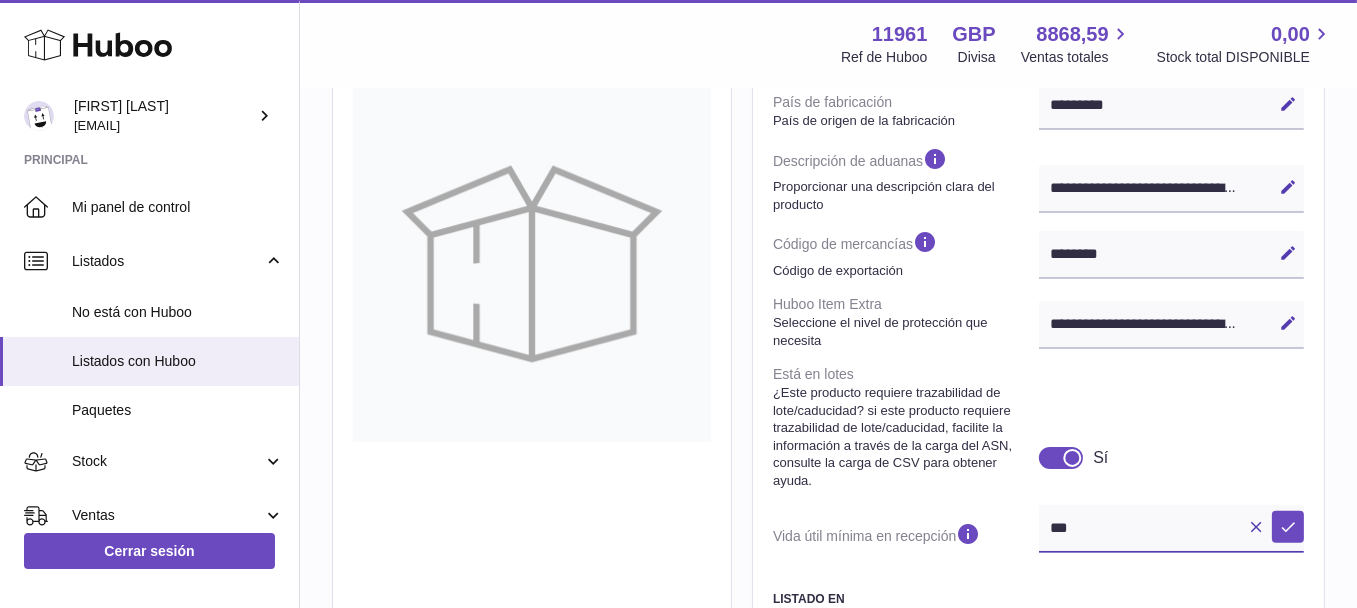 drag, startPoint x: 1195, startPoint y: 552, endPoint x: 1045, endPoint y: 553, distance: 150.00333 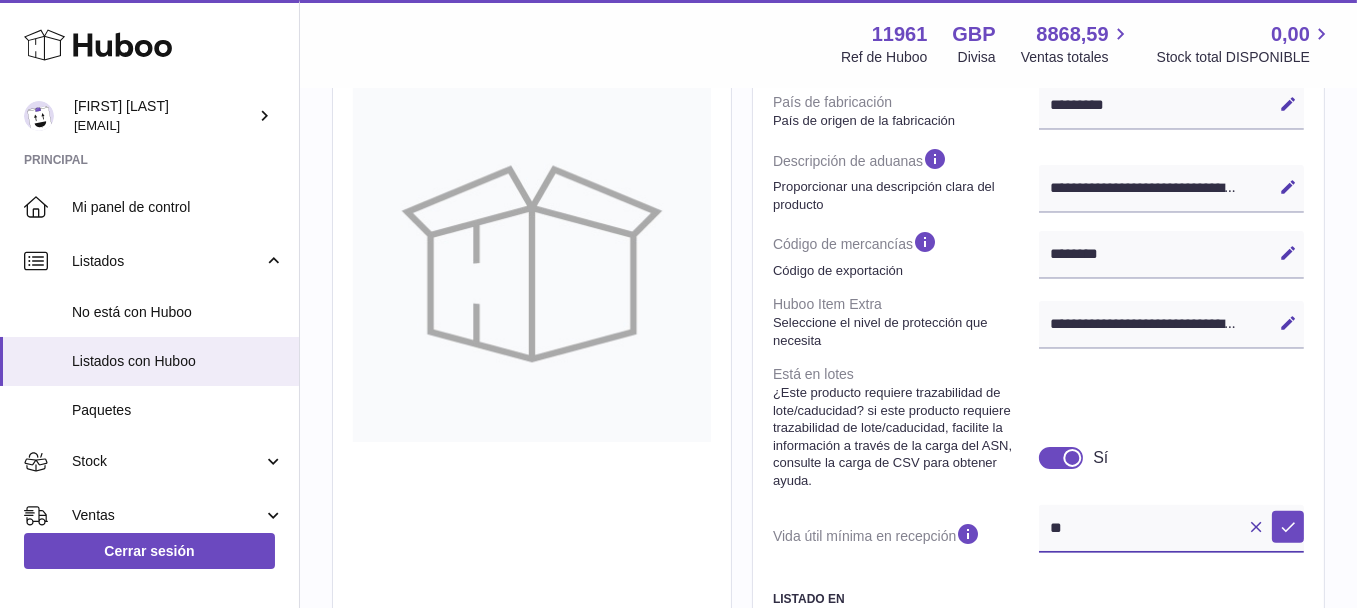 scroll, scrollTop: 671, scrollLeft: 0, axis: vertical 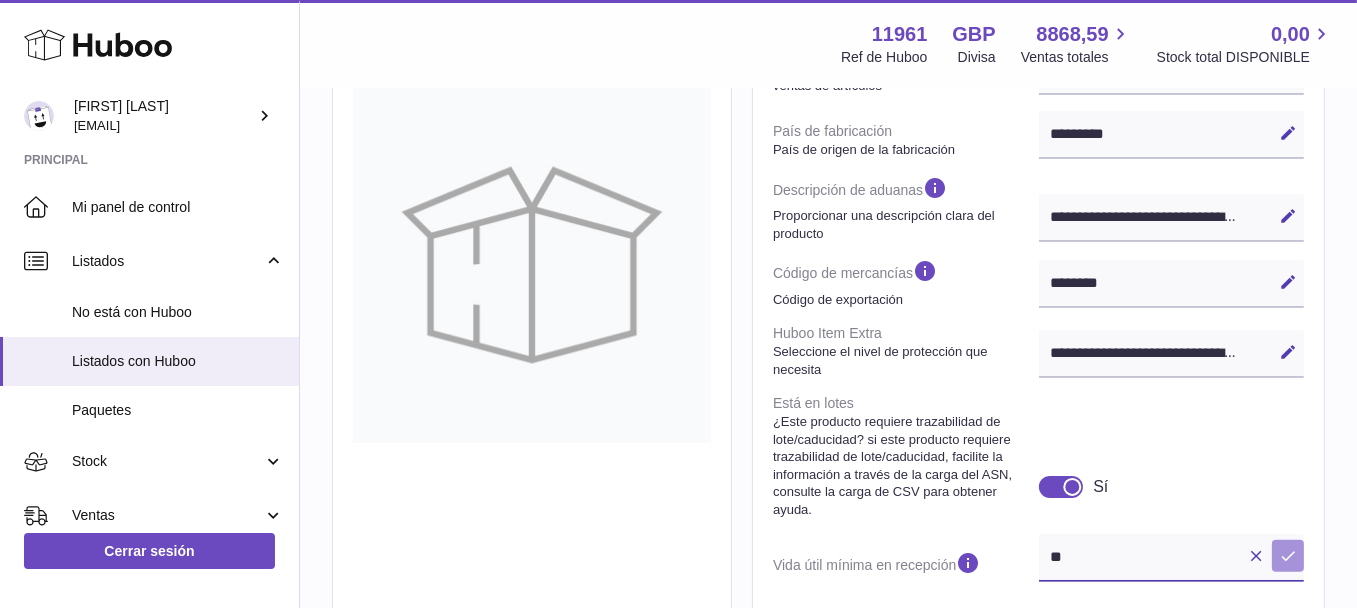 type on "**" 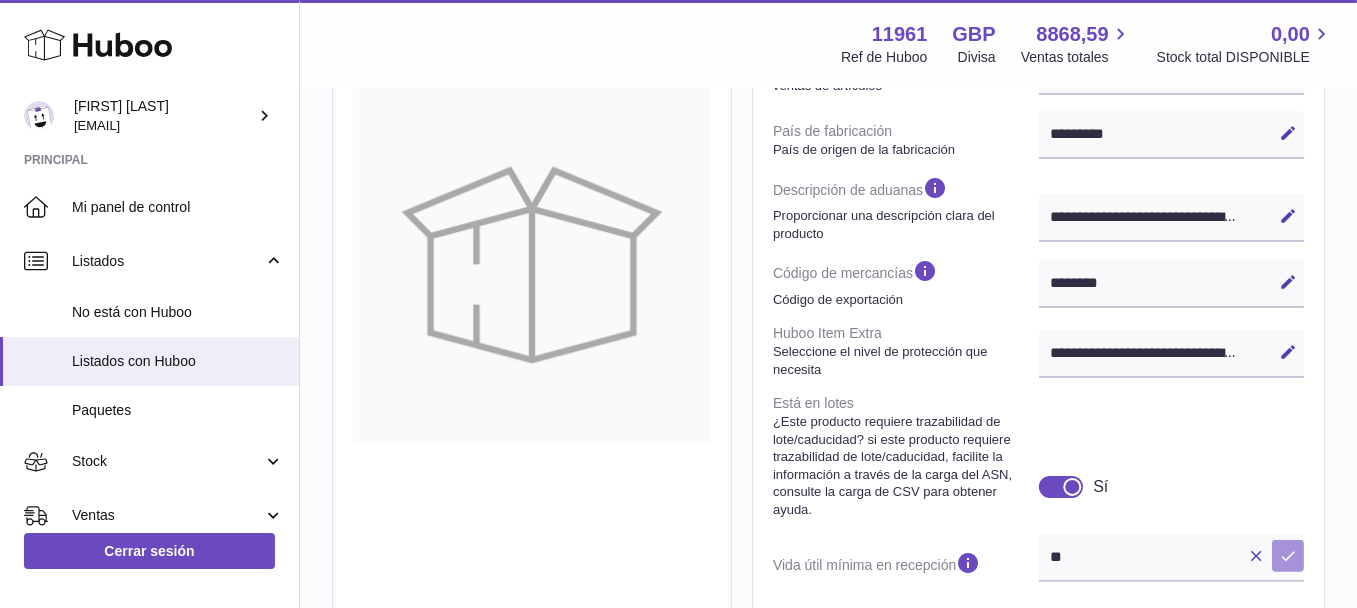 click on "Guardar" at bounding box center (1288, 556) 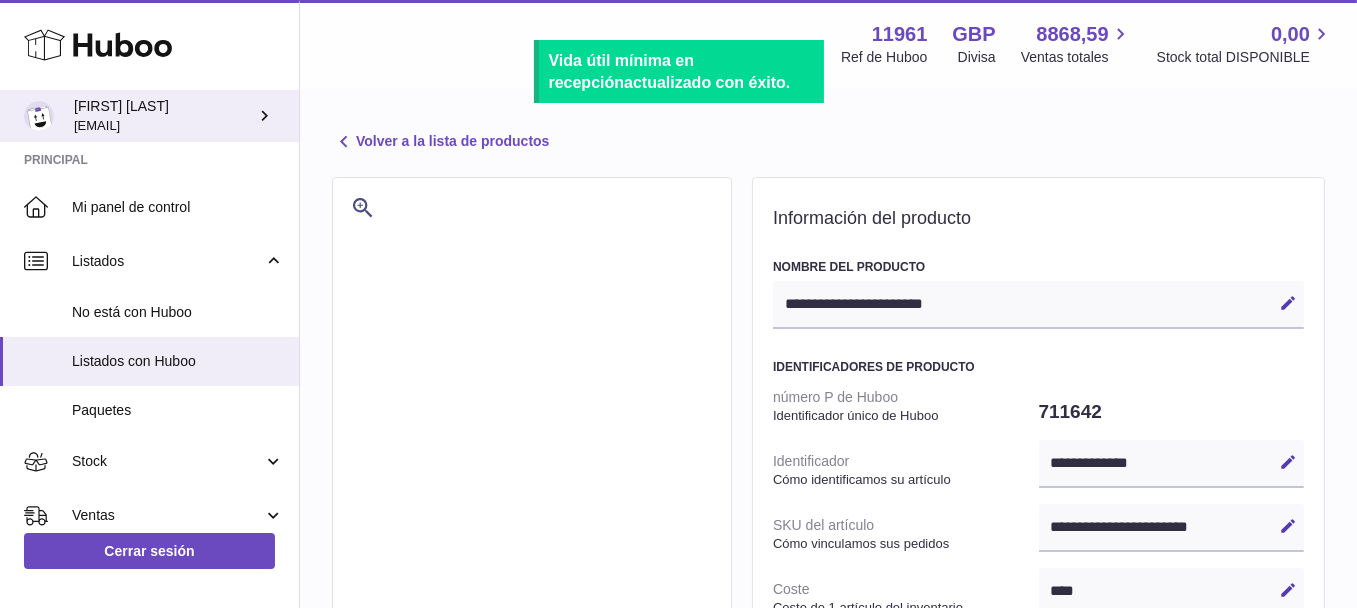 scroll, scrollTop: 0, scrollLeft: 0, axis: both 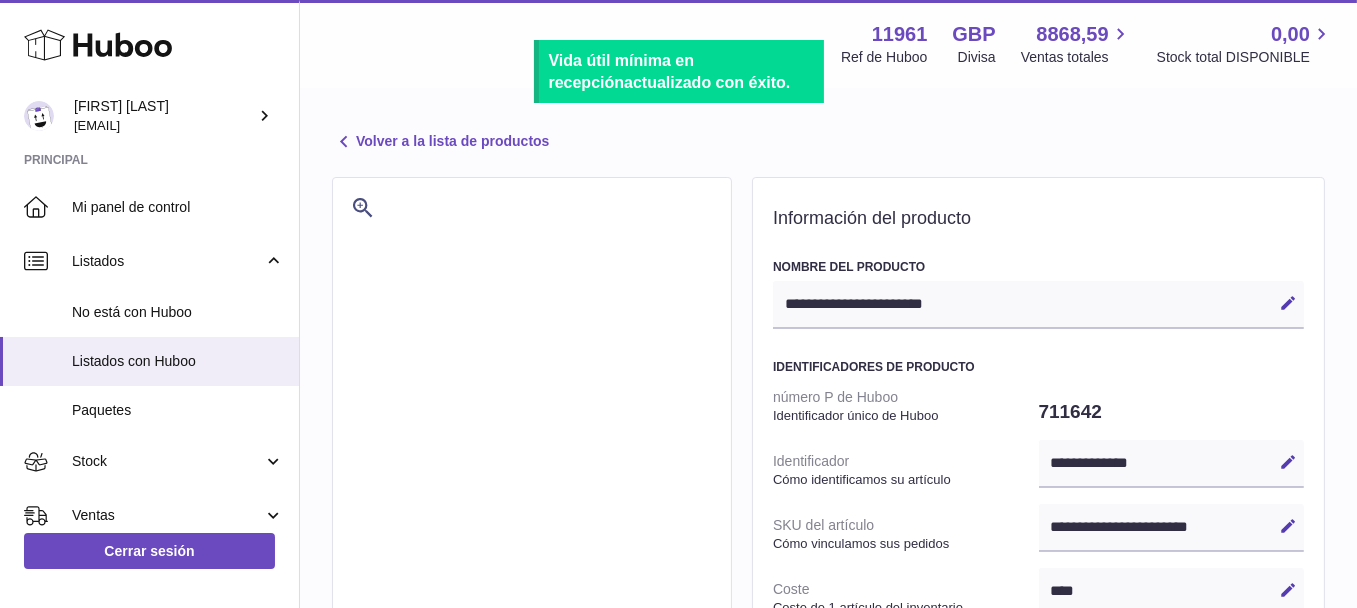 click at bounding box center [344, 142] 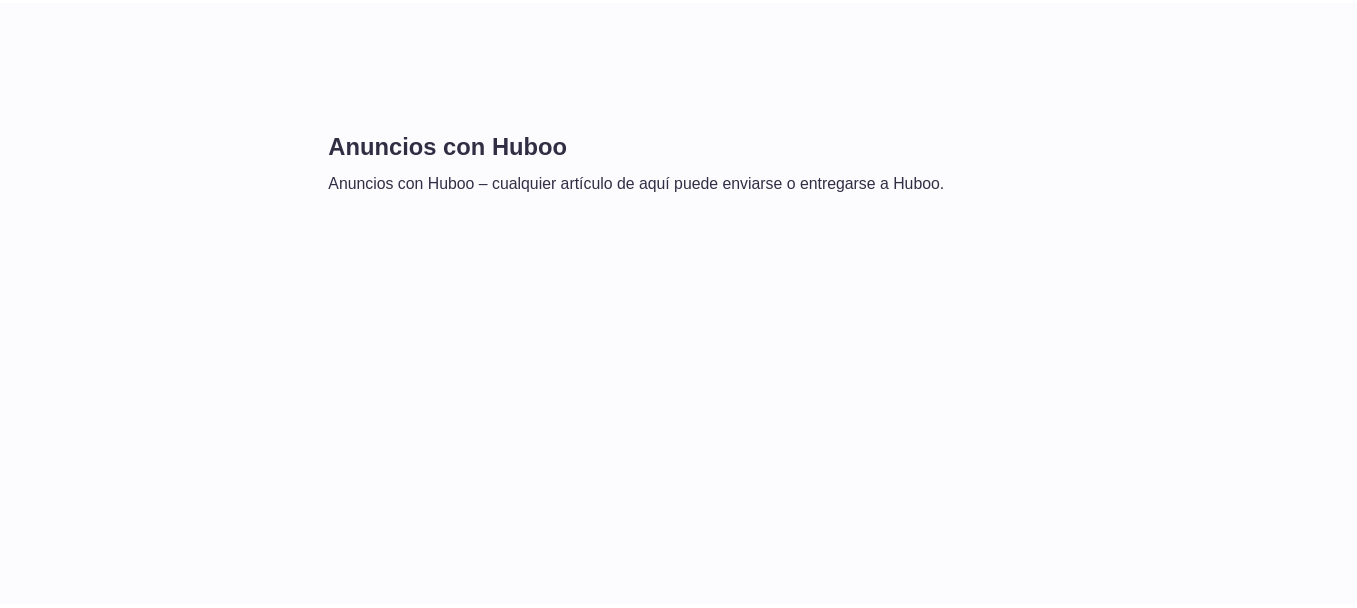 scroll, scrollTop: 0, scrollLeft: 0, axis: both 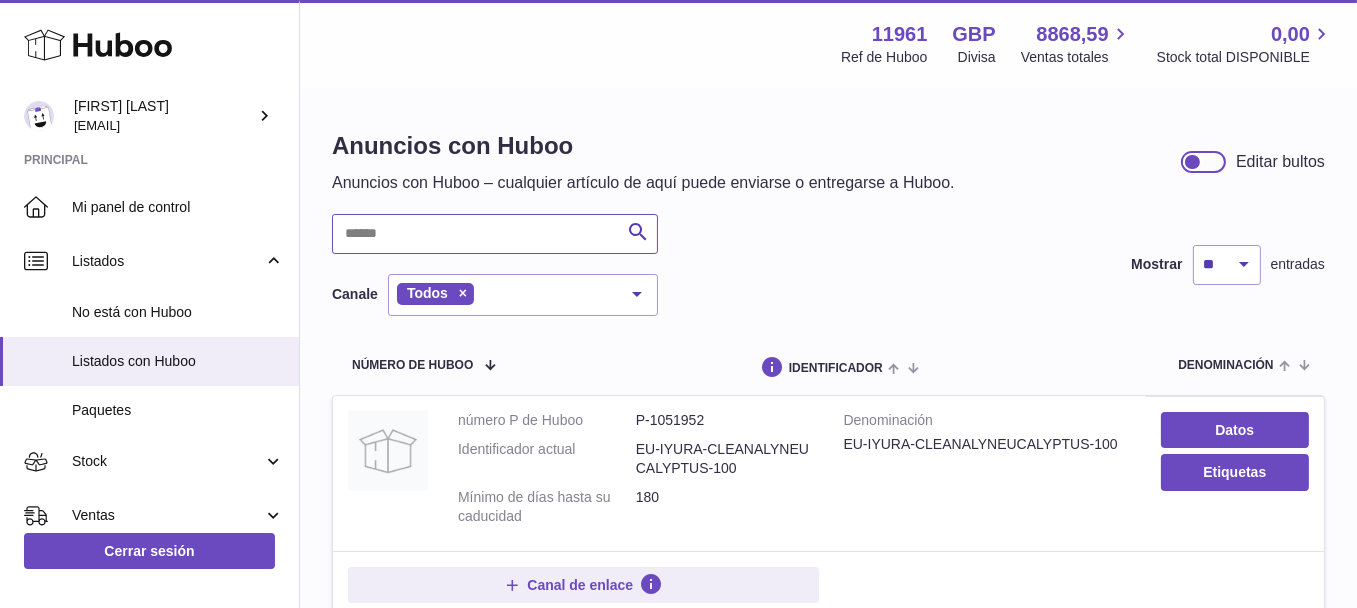 click at bounding box center [495, 234] 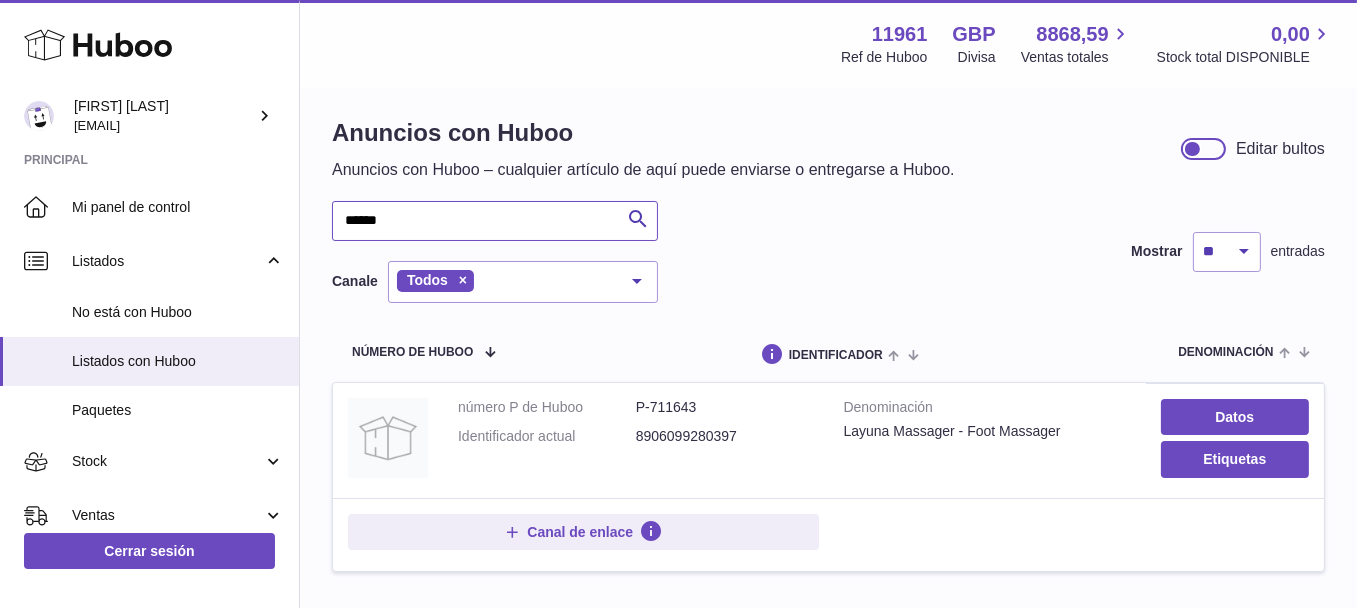 scroll, scrollTop: 100, scrollLeft: 0, axis: vertical 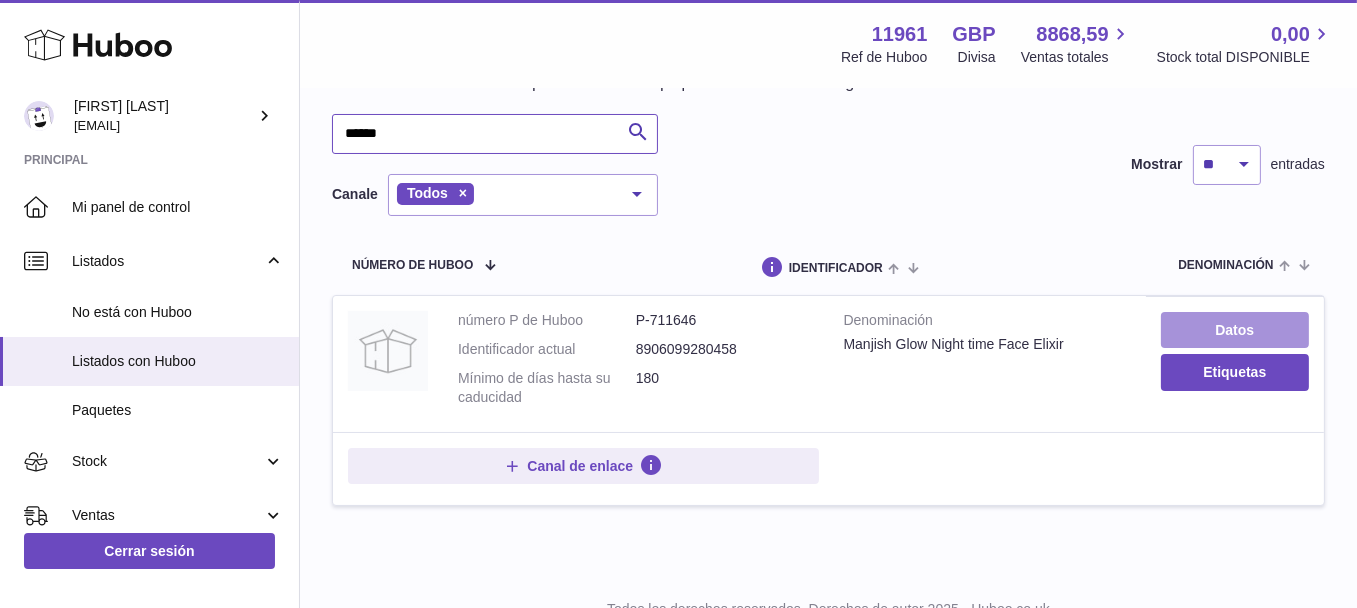 type on "******" 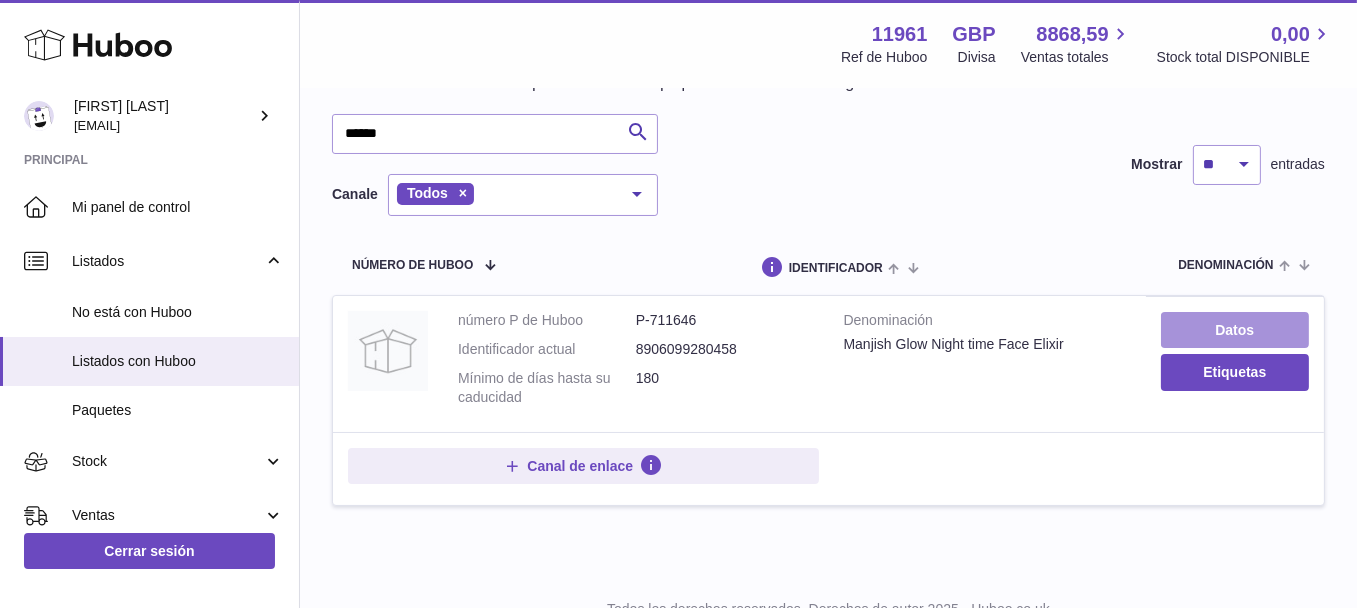 click on "Datos" at bounding box center [1235, 330] 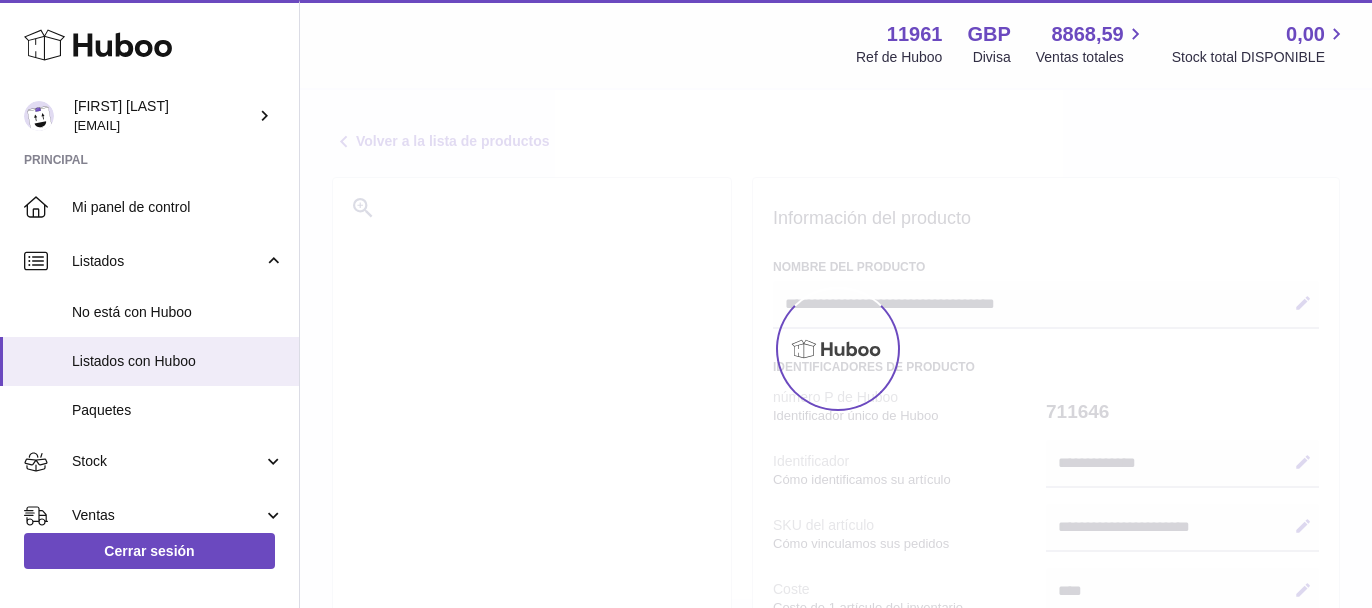 select on "***" 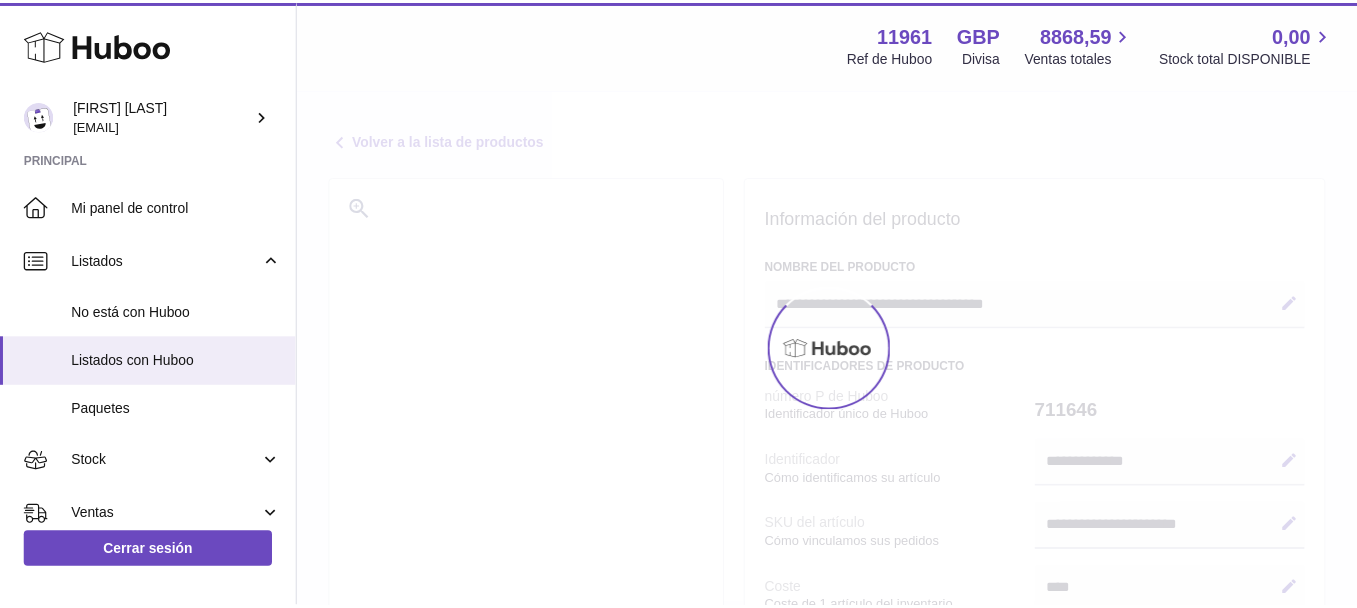 scroll, scrollTop: 0, scrollLeft: 0, axis: both 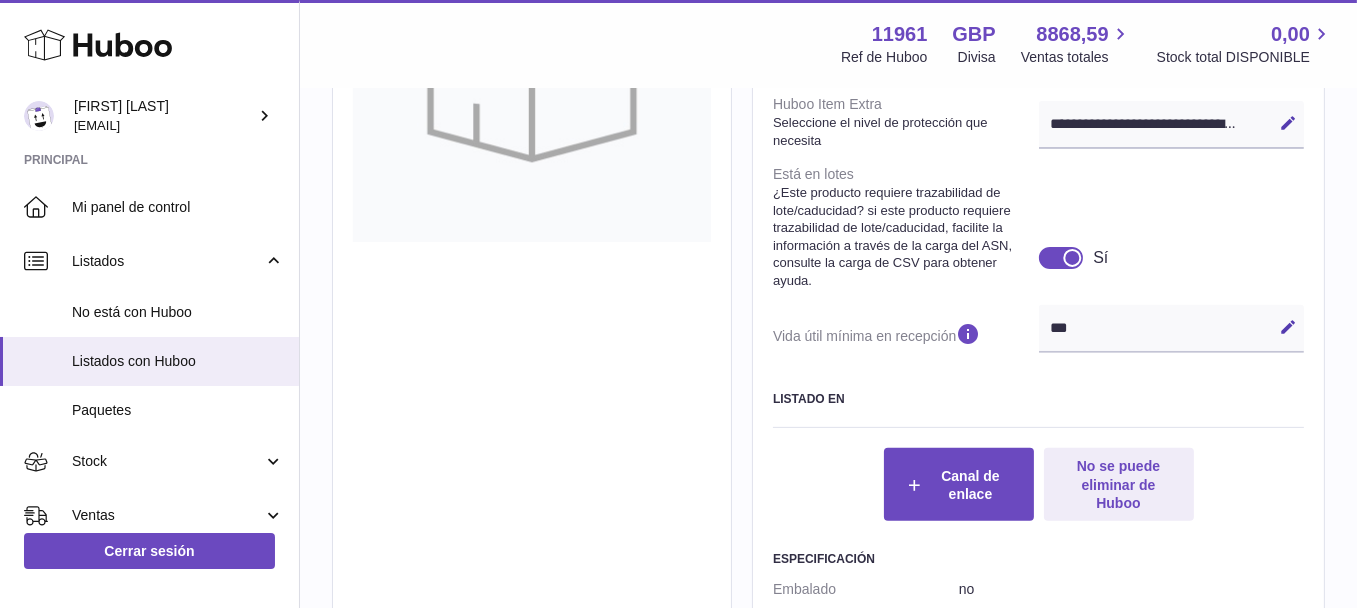 click on "***     Editar     Cancelar     Guardar" at bounding box center (1172, 329) 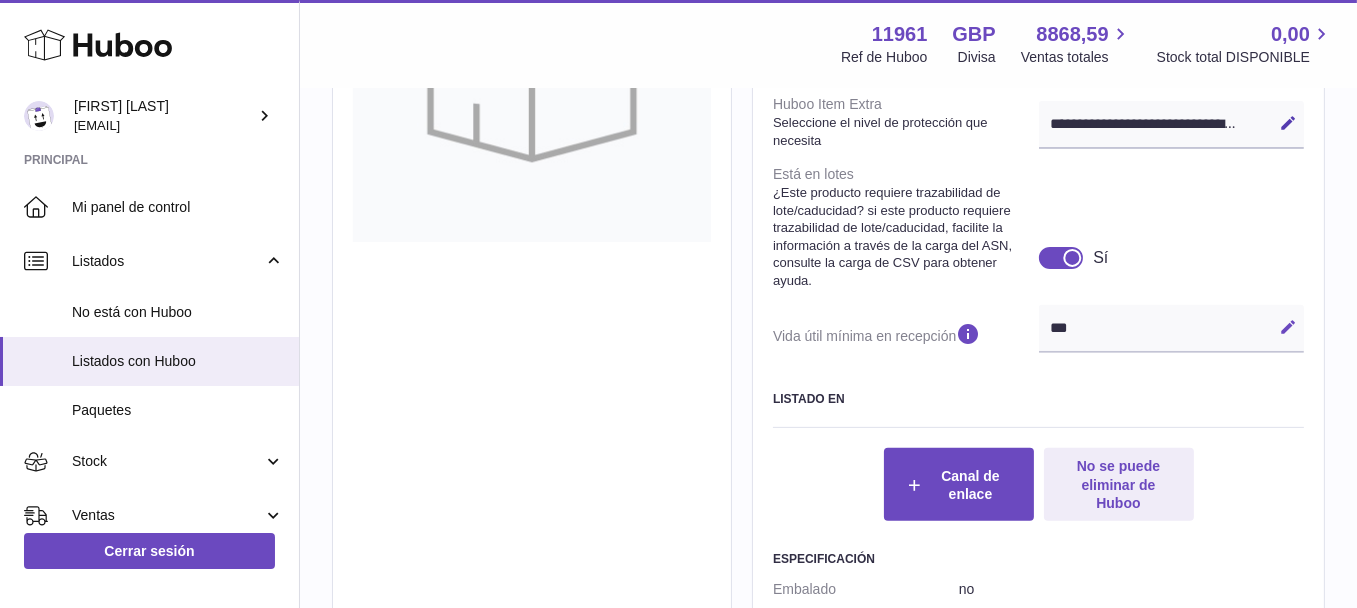 click at bounding box center [1288, 327] 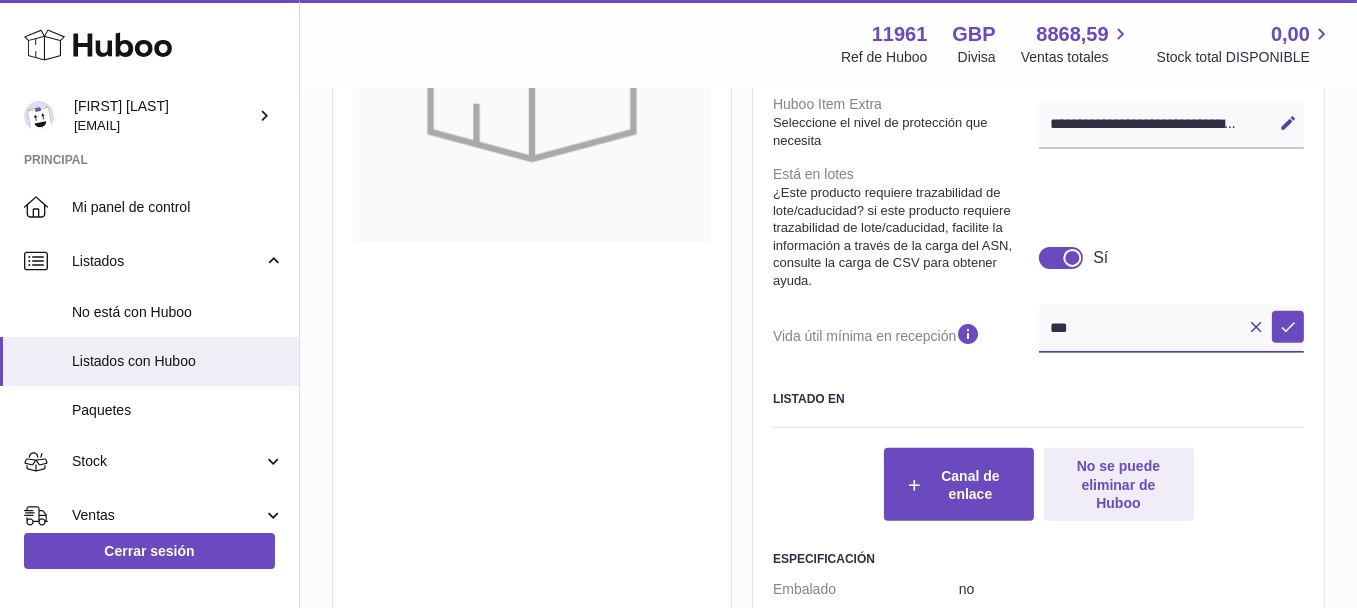 drag, startPoint x: 1007, startPoint y: 354, endPoint x: 973, endPoint y: 354, distance: 34 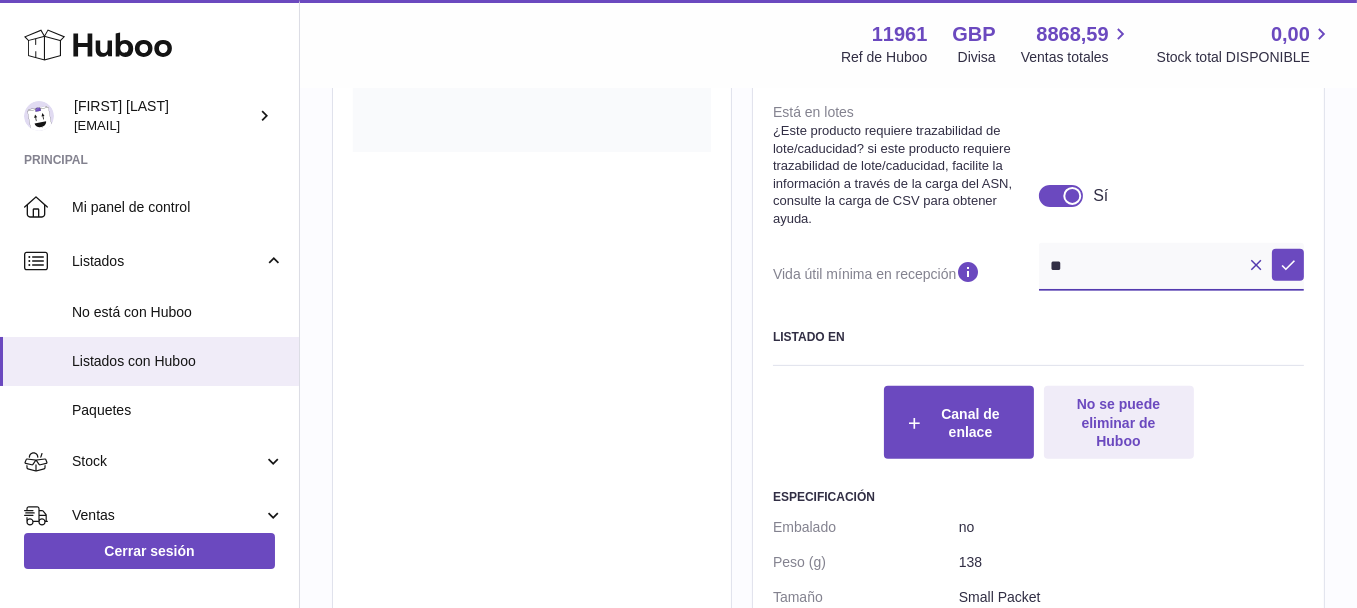 scroll, scrollTop: 755, scrollLeft: 0, axis: vertical 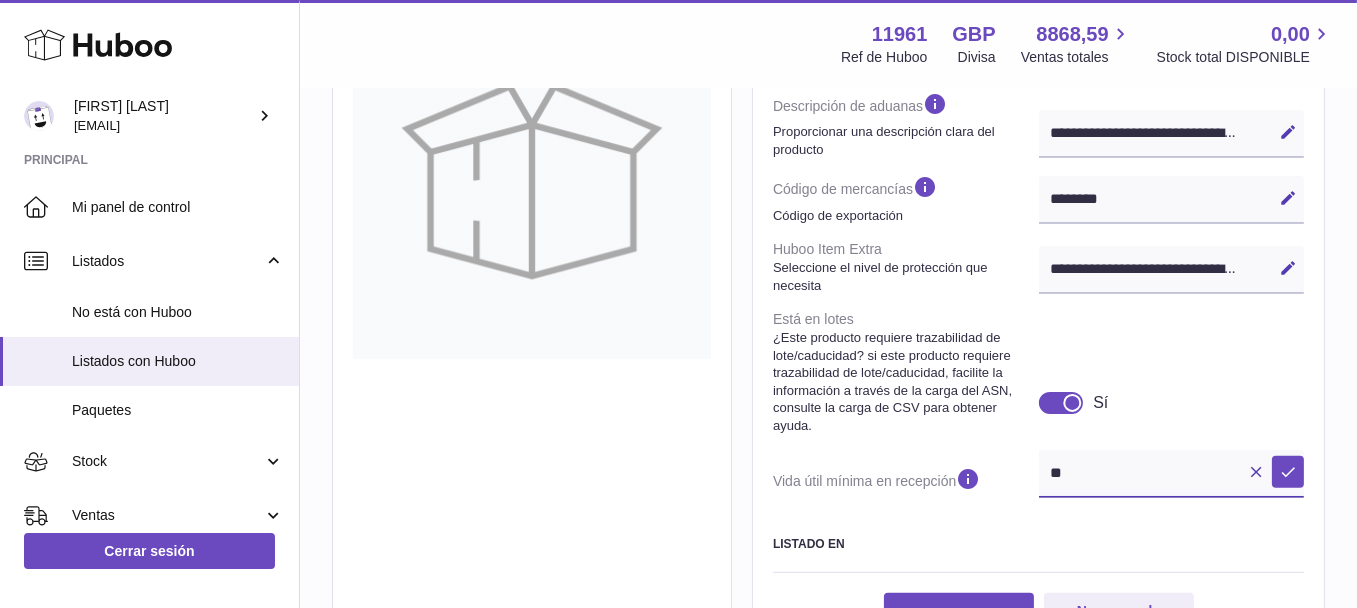 type on "**" 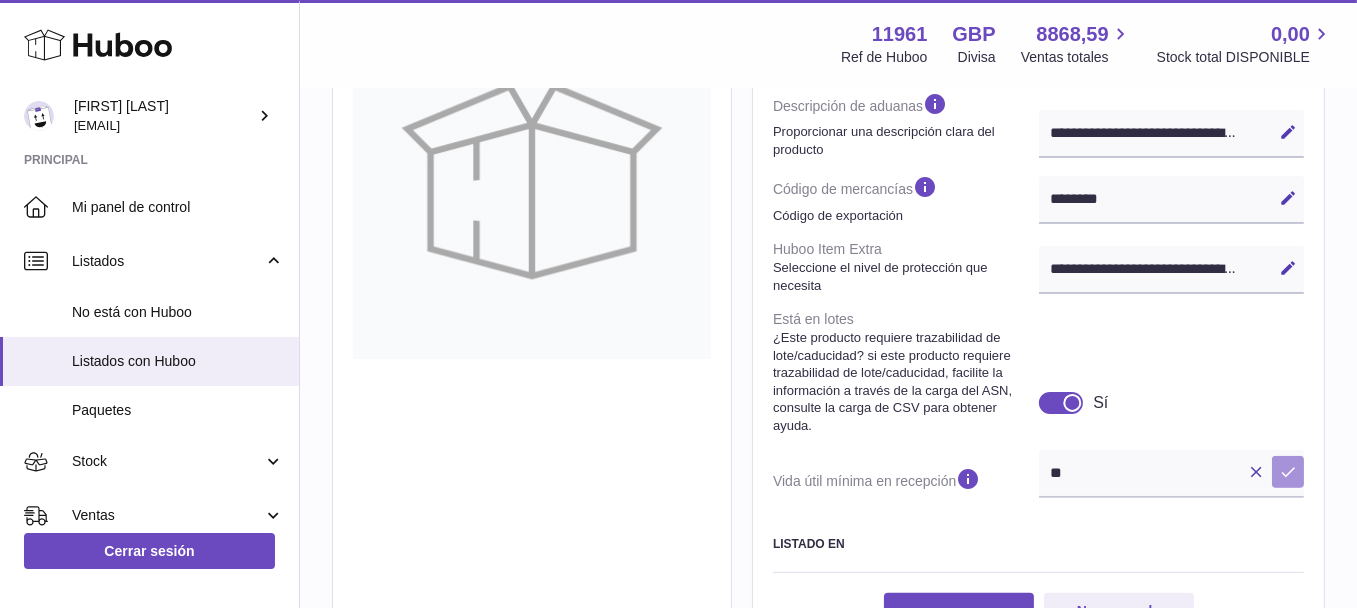 click at bounding box center (1288, 472) 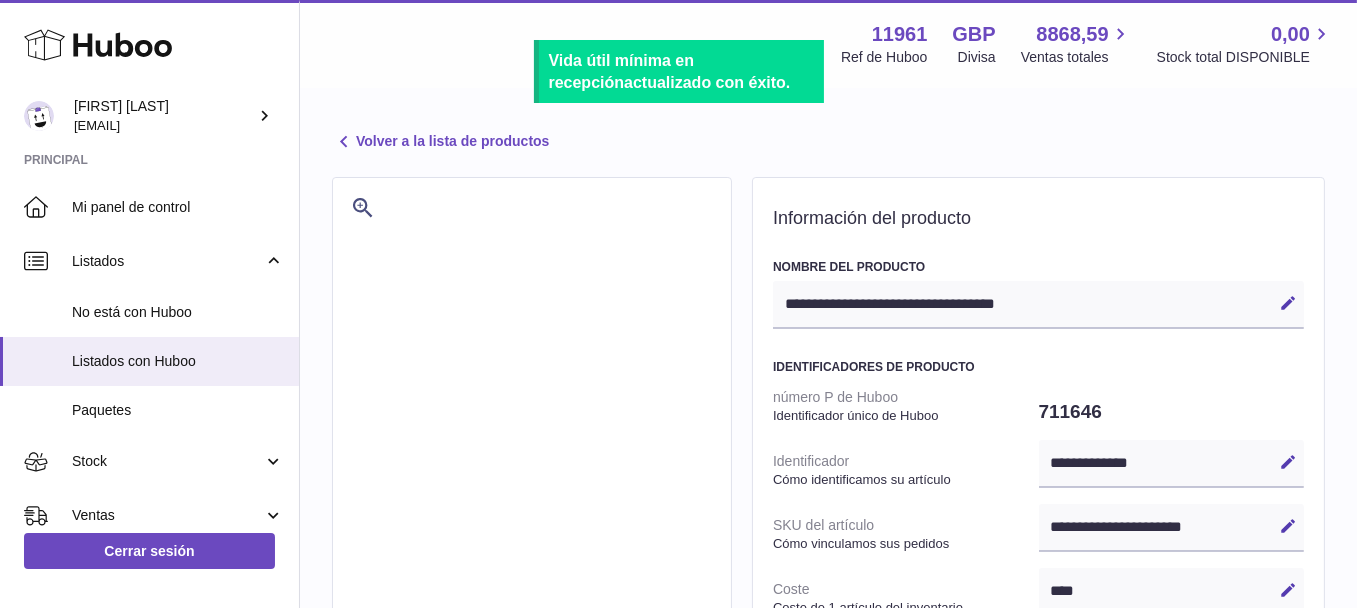 scroll, scrollTop: 0, scrollLeft: 0, axis: both 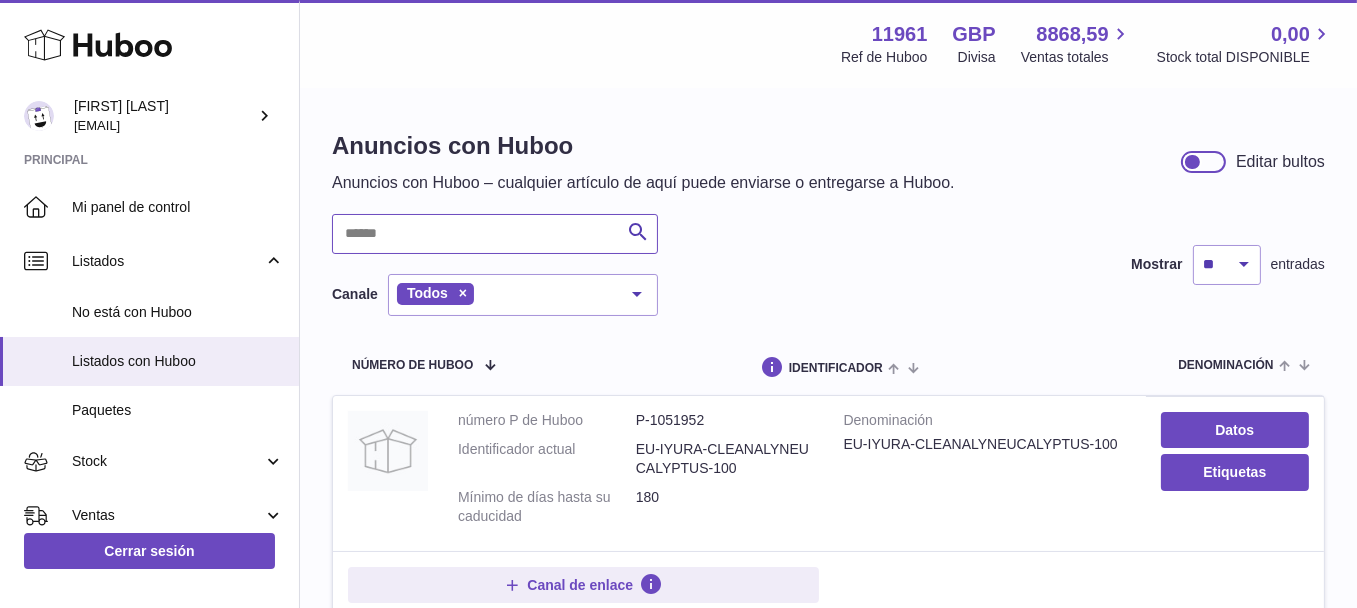 click at bounding box center (495, 234) 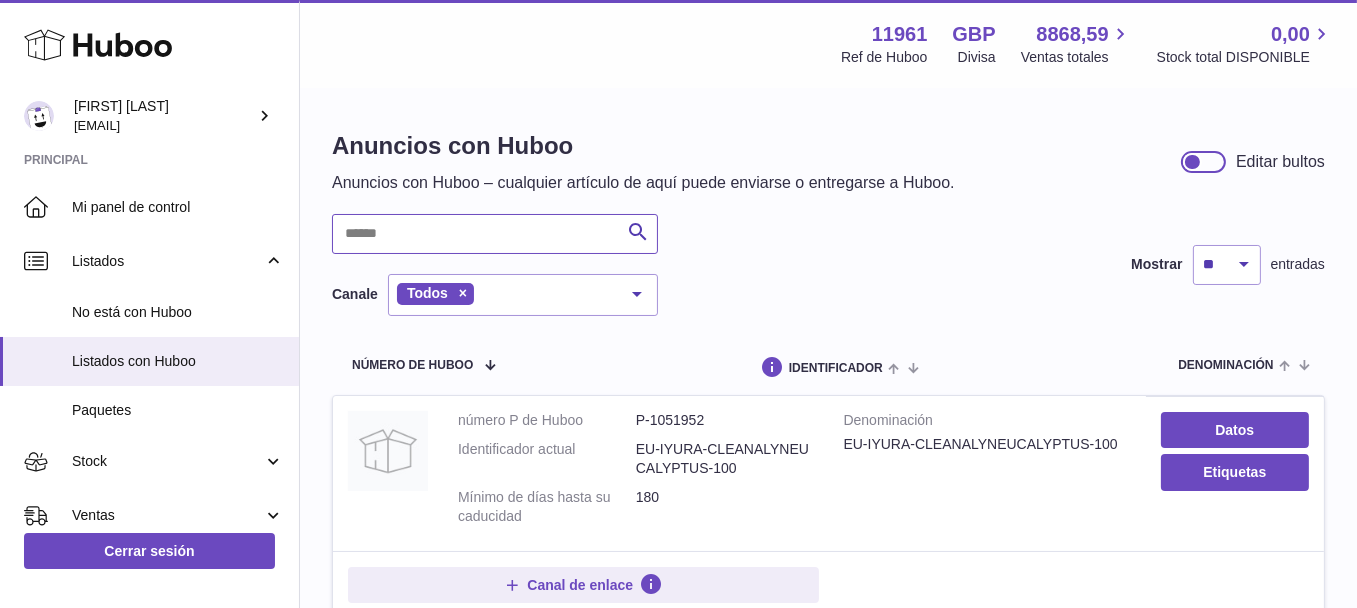 paste on "******" 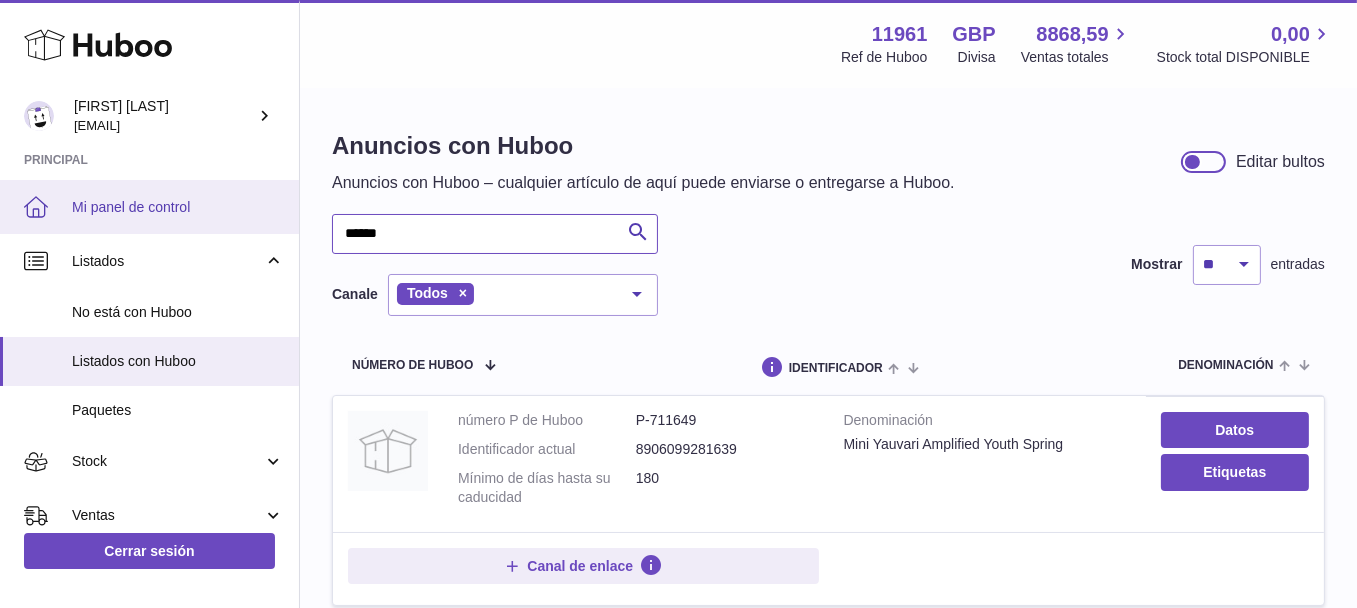drag, startPoint x: 398, startPoint y: 229, endPoint x: 159, endPoint y: 229, distance: 239 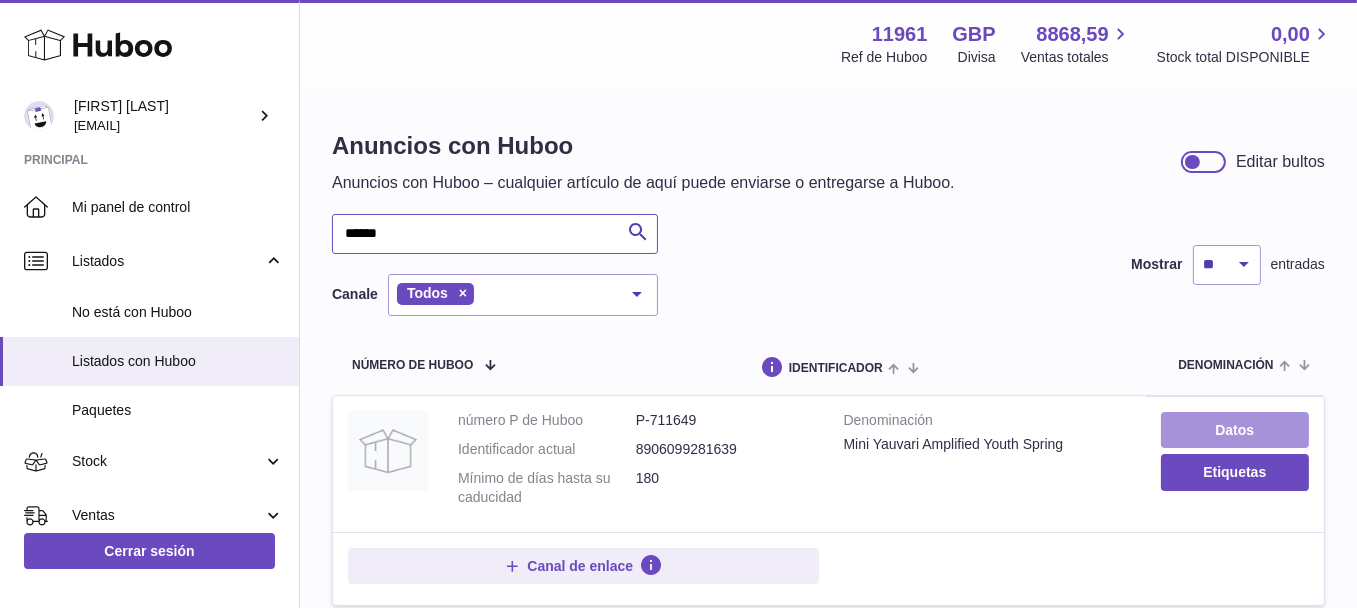 type on "******" 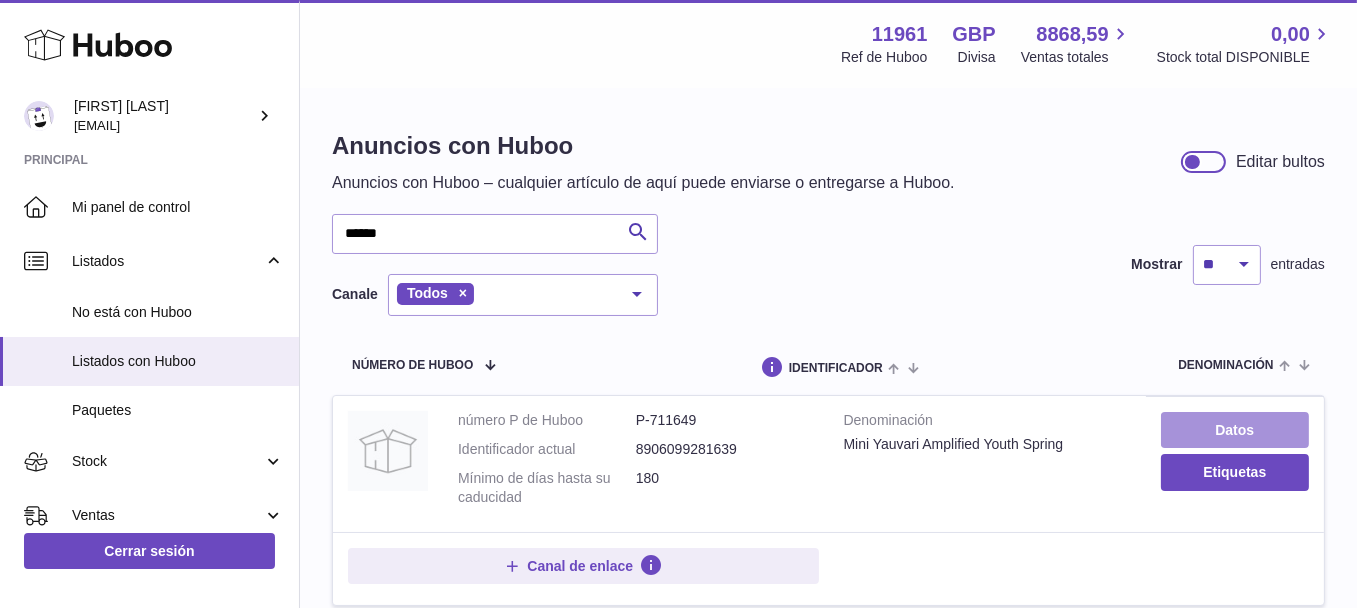 click on "Datos" at bounding box center (1235, 430) 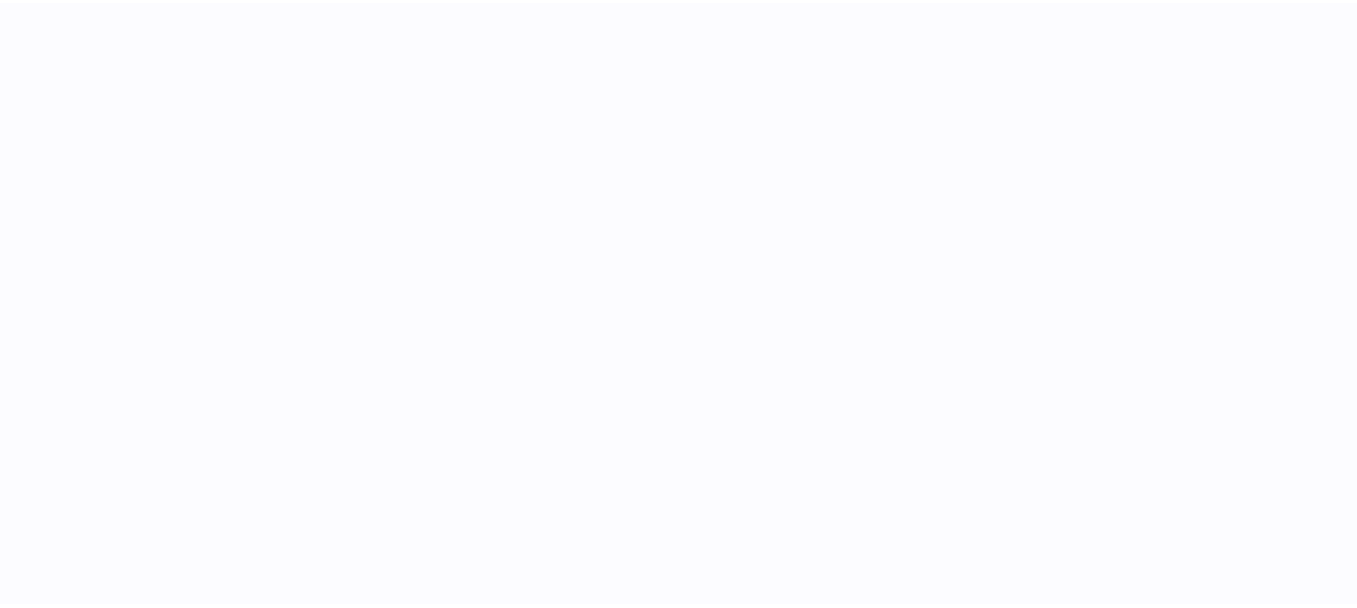 scroll, scrollTop: 0, scrollLeft: 0, axis: both 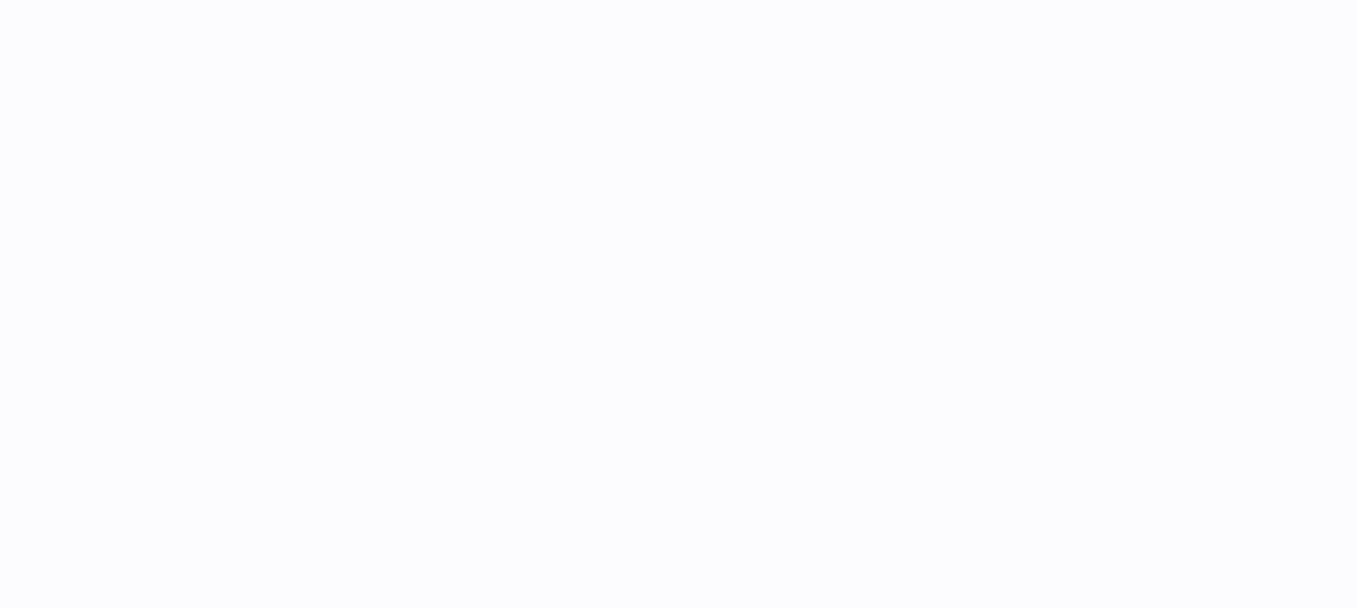 select on "***" 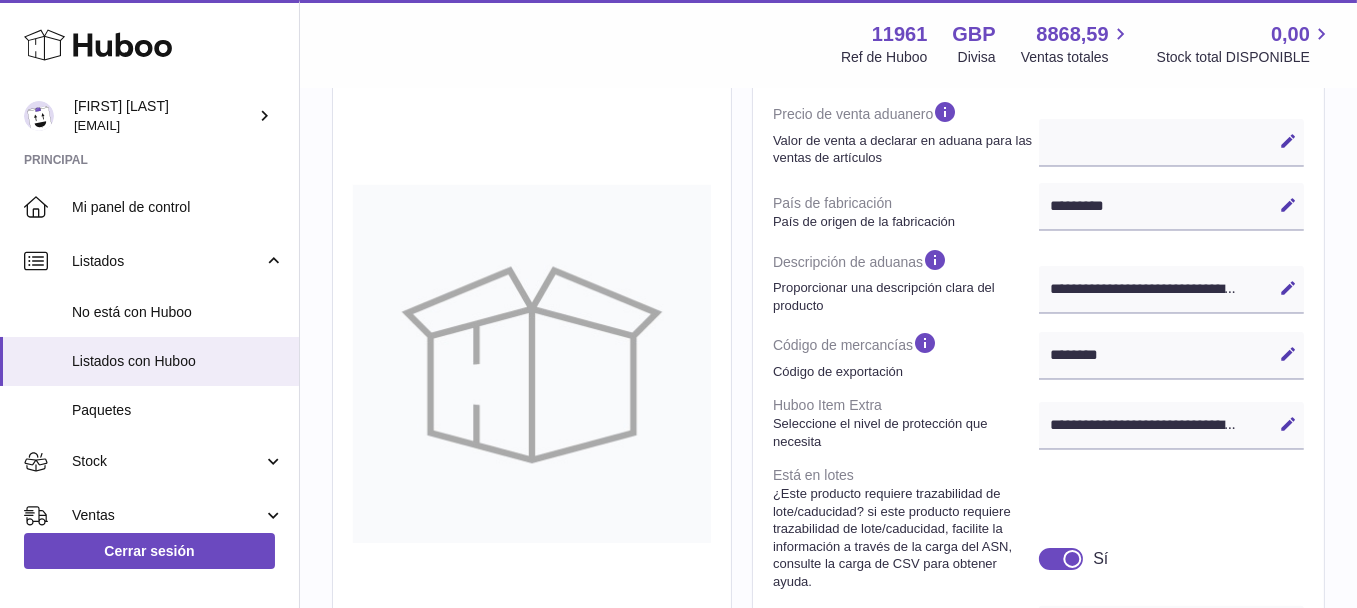 scroll, scrollTop: 900, scrollLeft: 0, axis: vertical 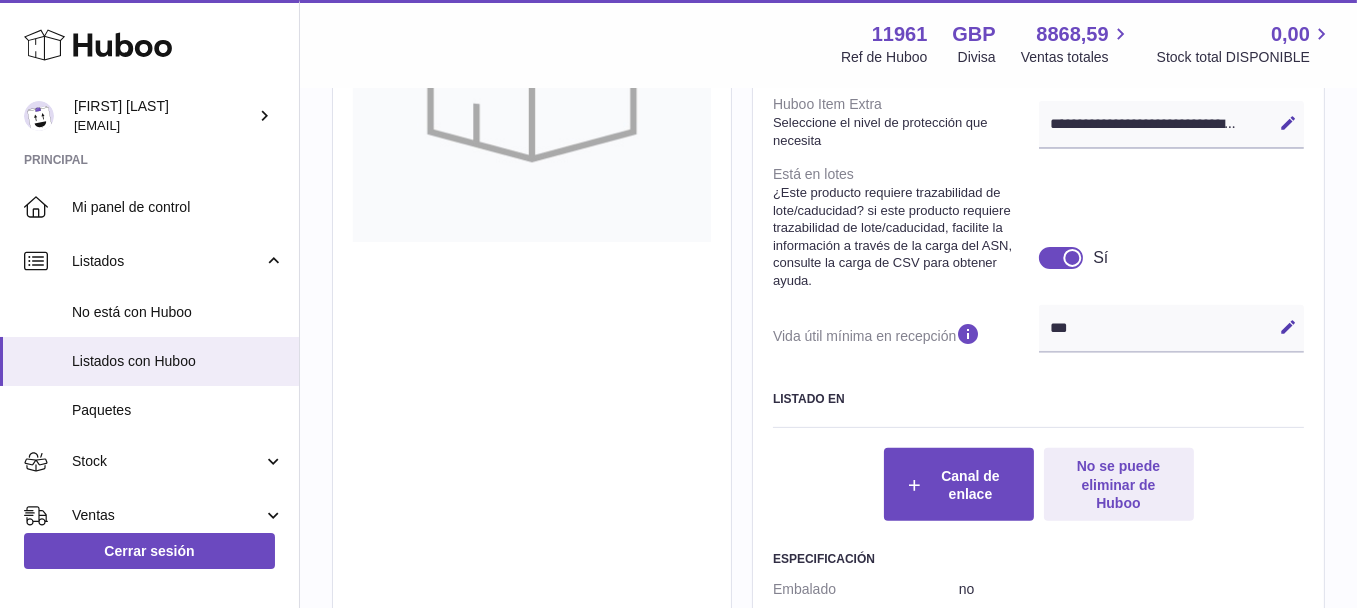 click at bounding box center (1288, 327) 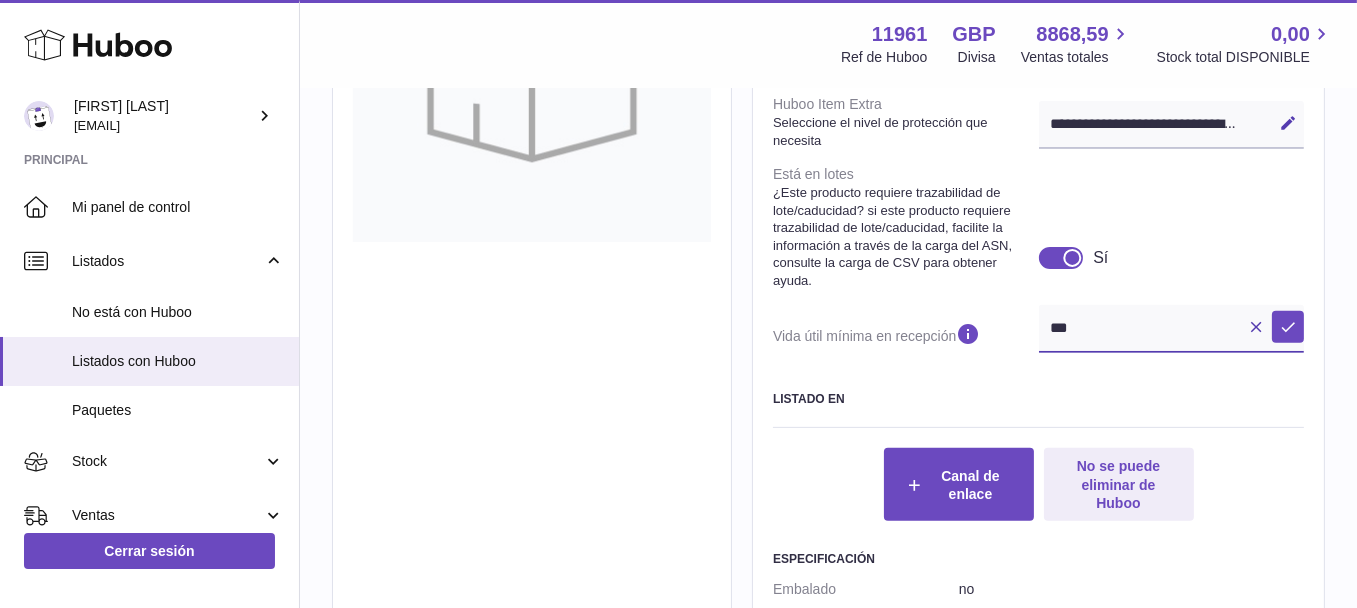 drag, startPoint x: 1165, startPoint y: 344, endPoint x: 760, endPoint y: 354, distance: 405.12344 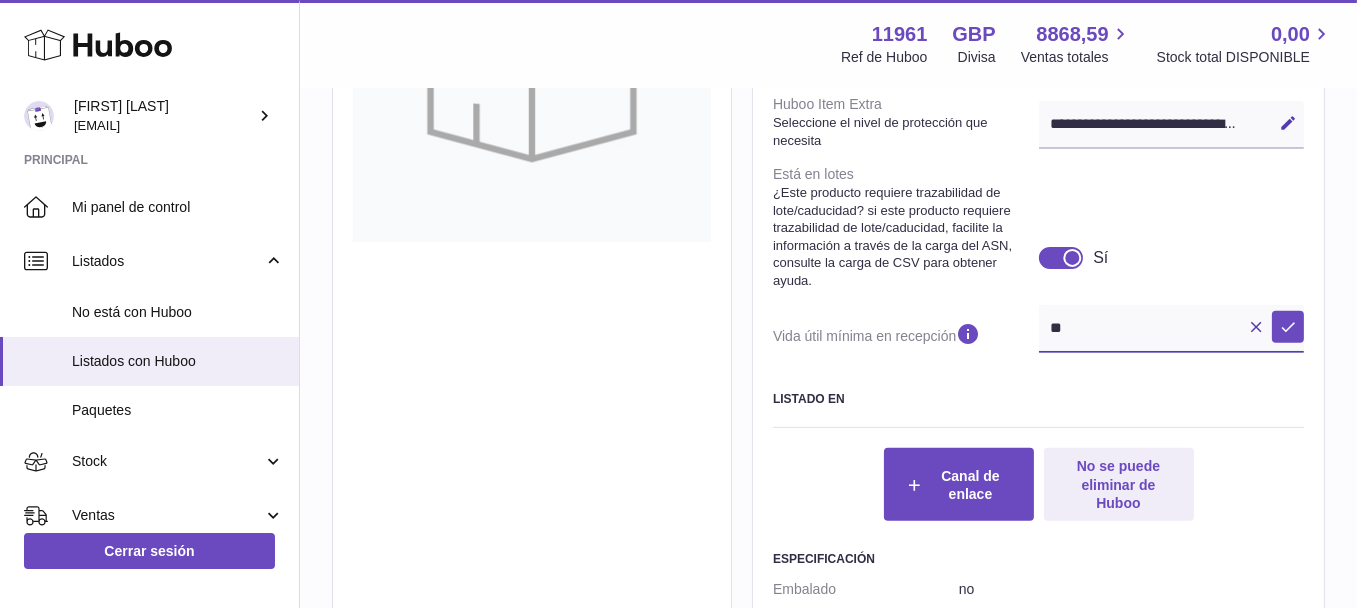 scroll, scrollTop: 871, scrollLeft: 0, axis: vertical 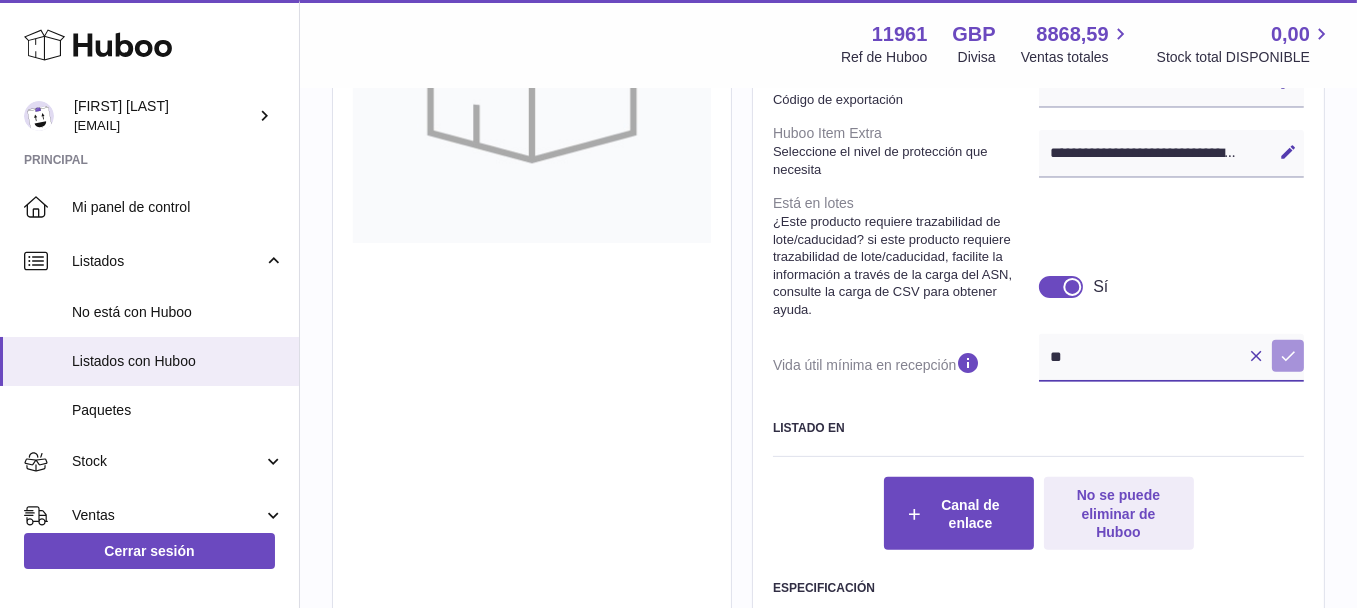 type on "**" 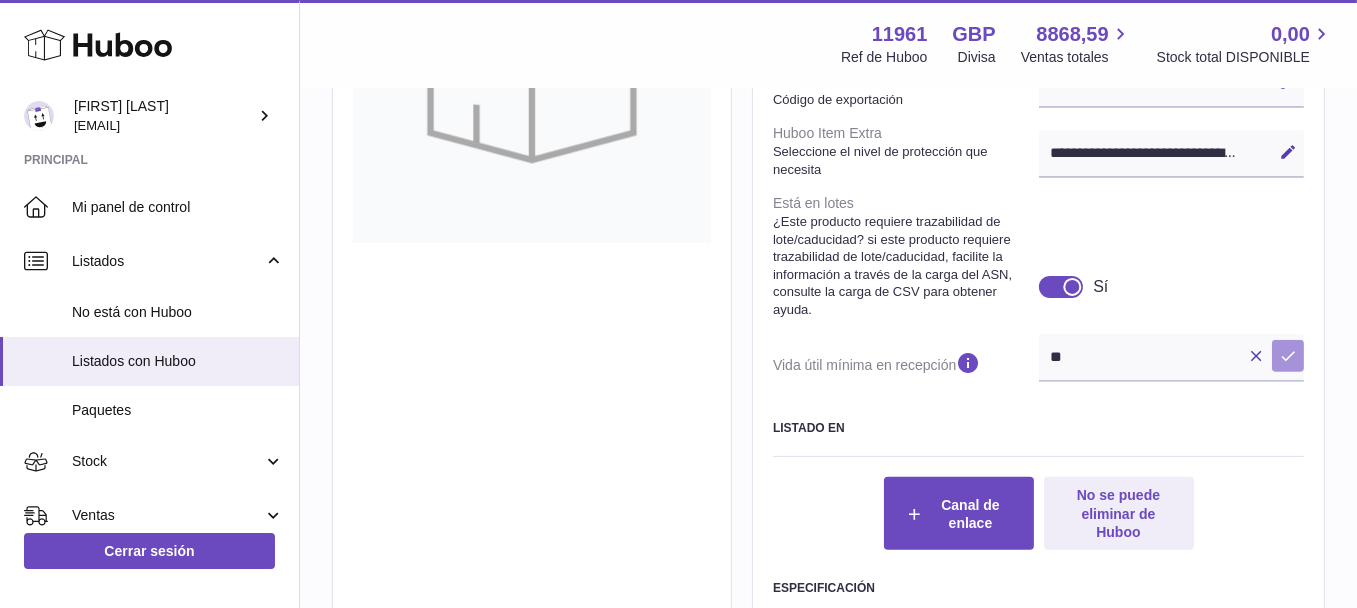 click on "Guardar" at bounding box center (1288, 356) 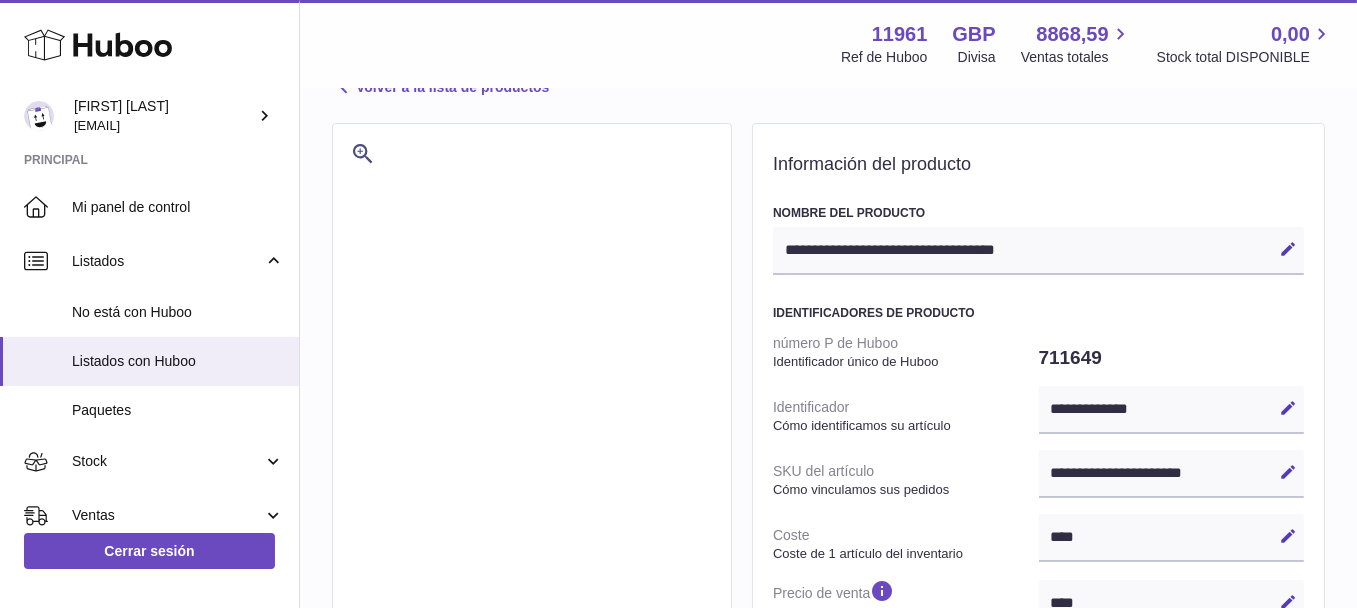 scroll, scrollTop: 0, scrollLeft: 0, axis: both 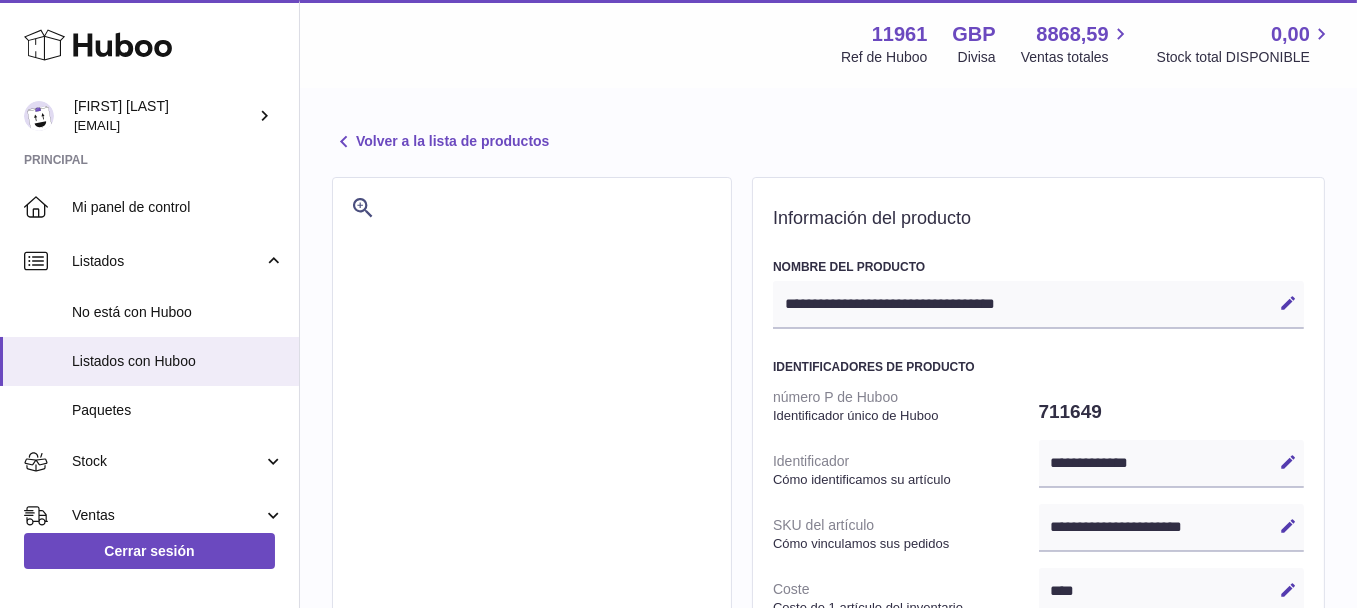 click on "Volver a la lista de productos" at bounding box center (440, 142) 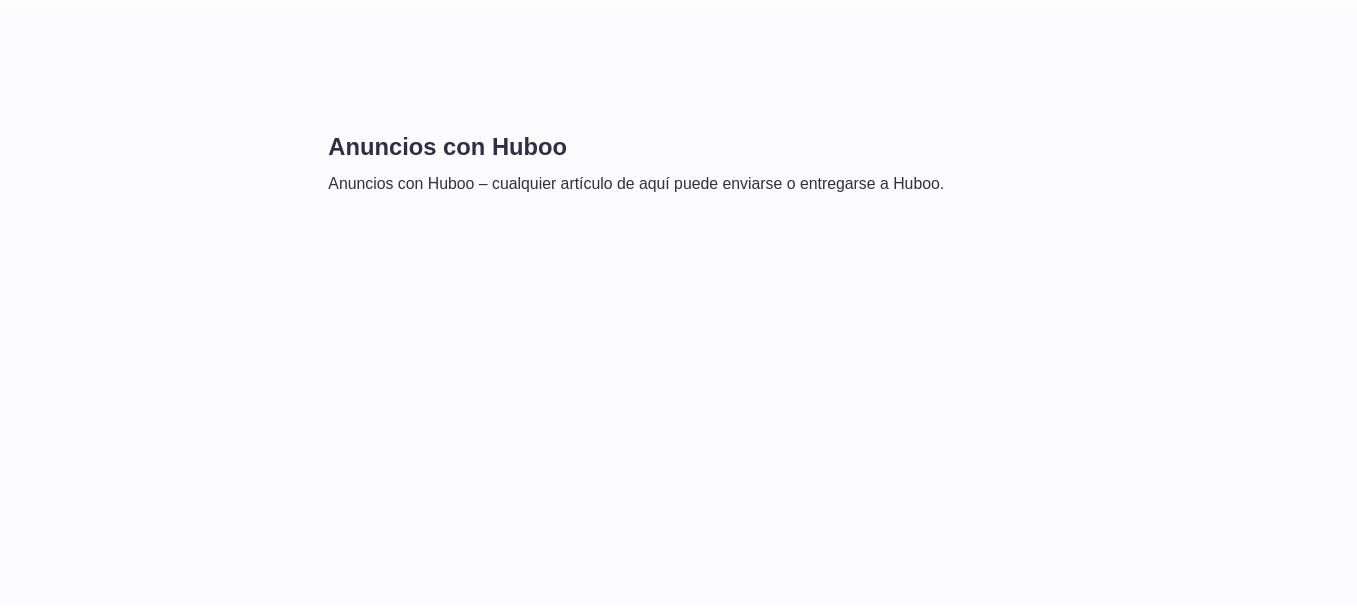 scroll, scrollTop: 0, scrollLeft: 0, axis: both 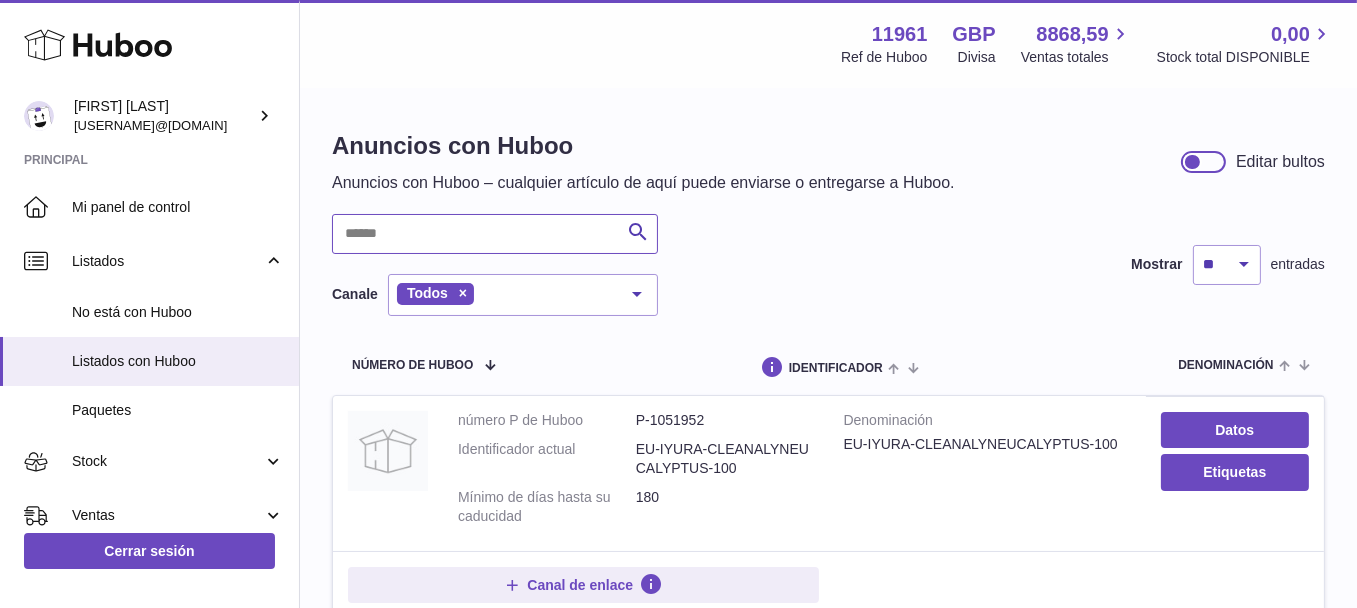 click at bounding box center (495, 234) 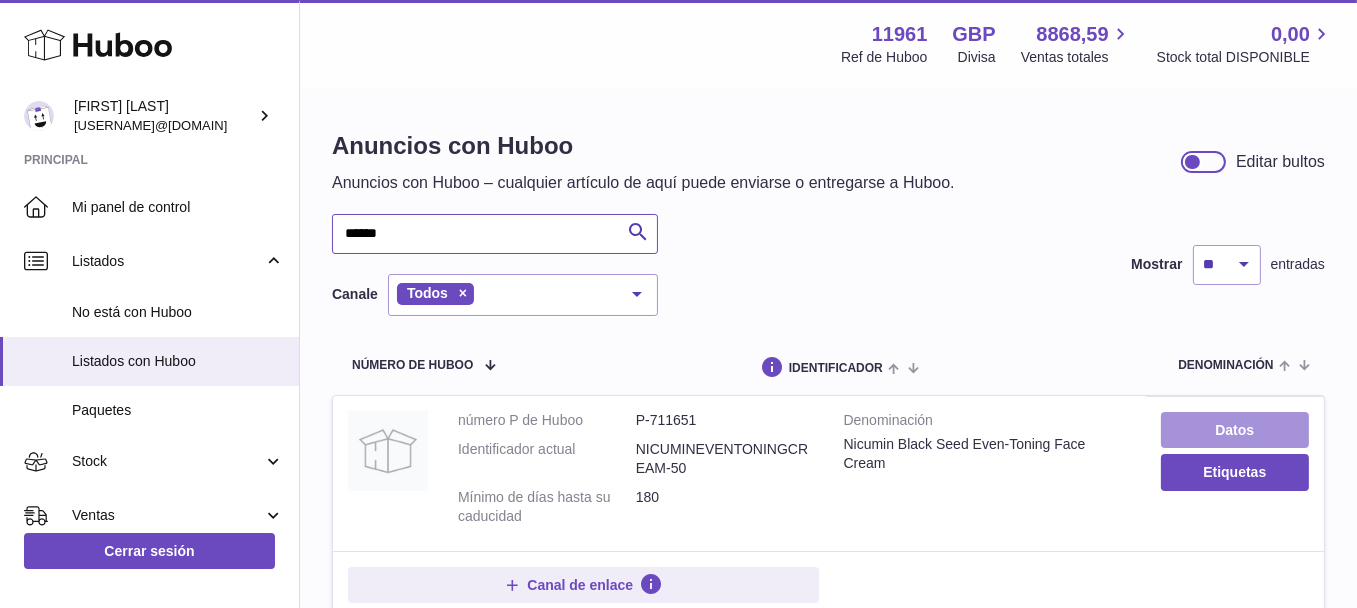 type on "******" 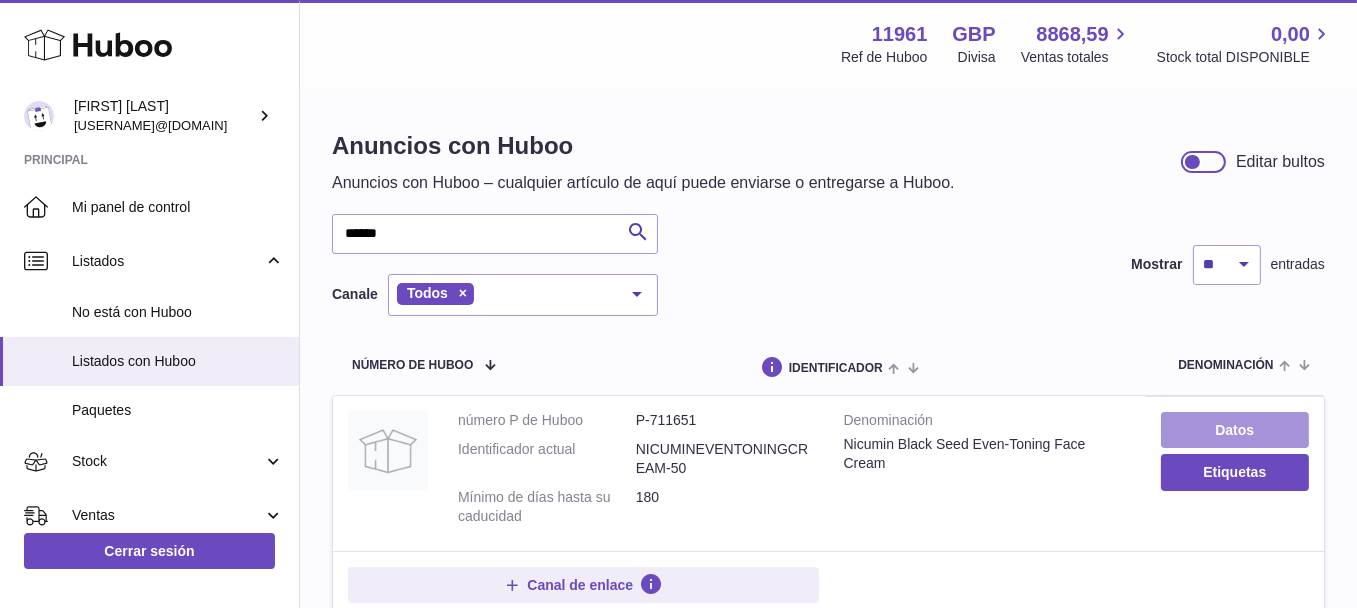 click on "Datos" at bounding box center (1235, 430) 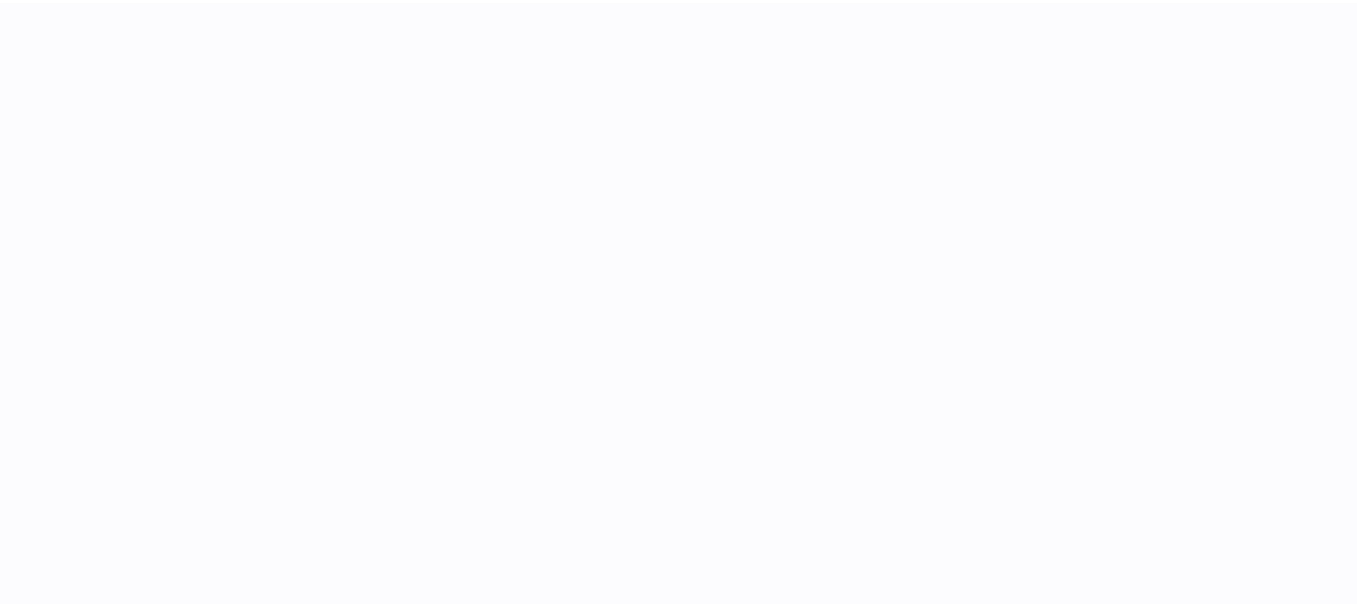 scroll, scrollTop: 0, scrollLeft: 0, axis: both 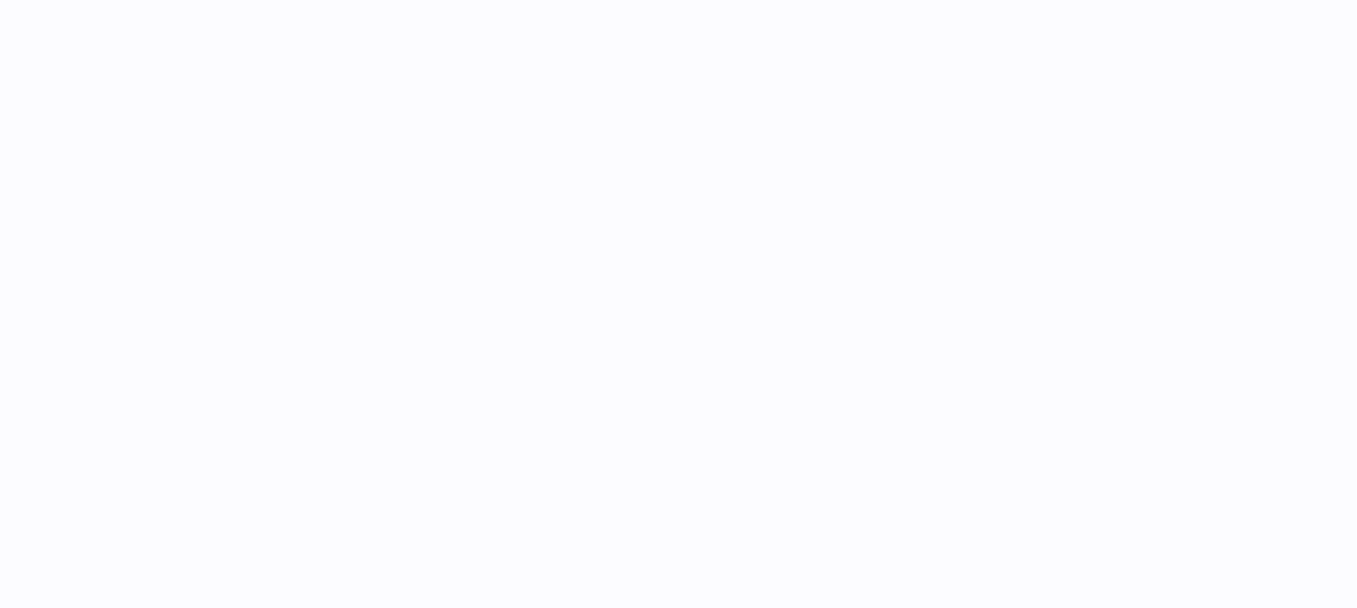 select on "***" 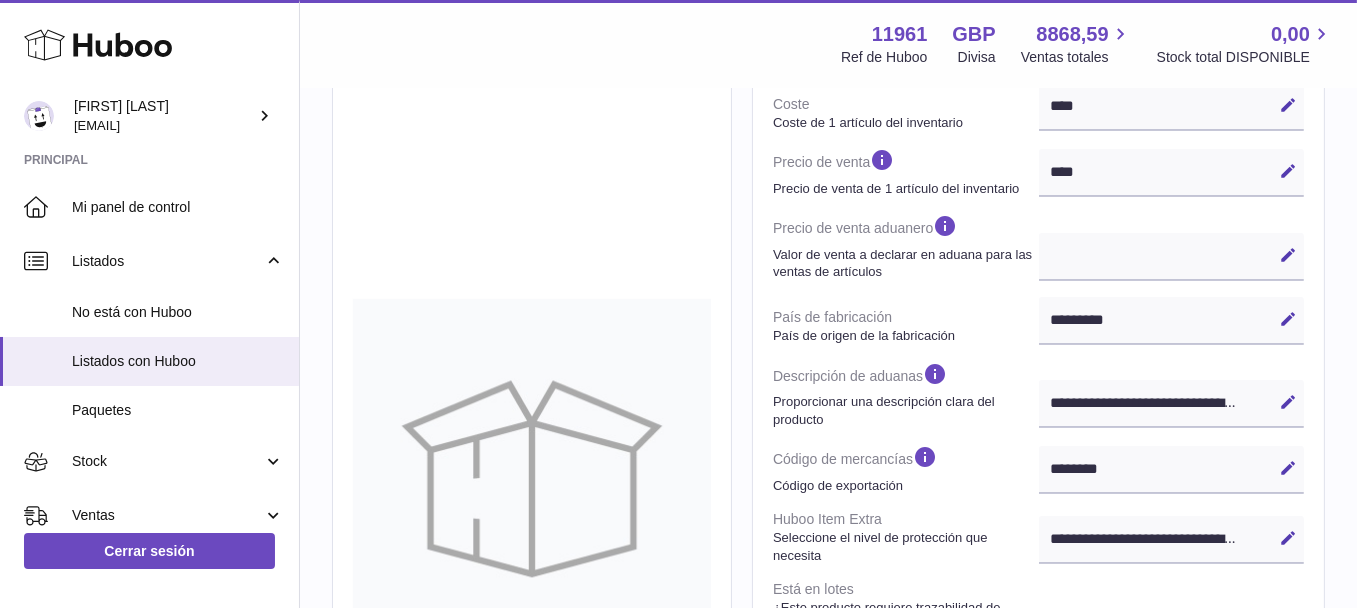scroll, scrollTop: 700, scrollLeft: 0, axis: vertical 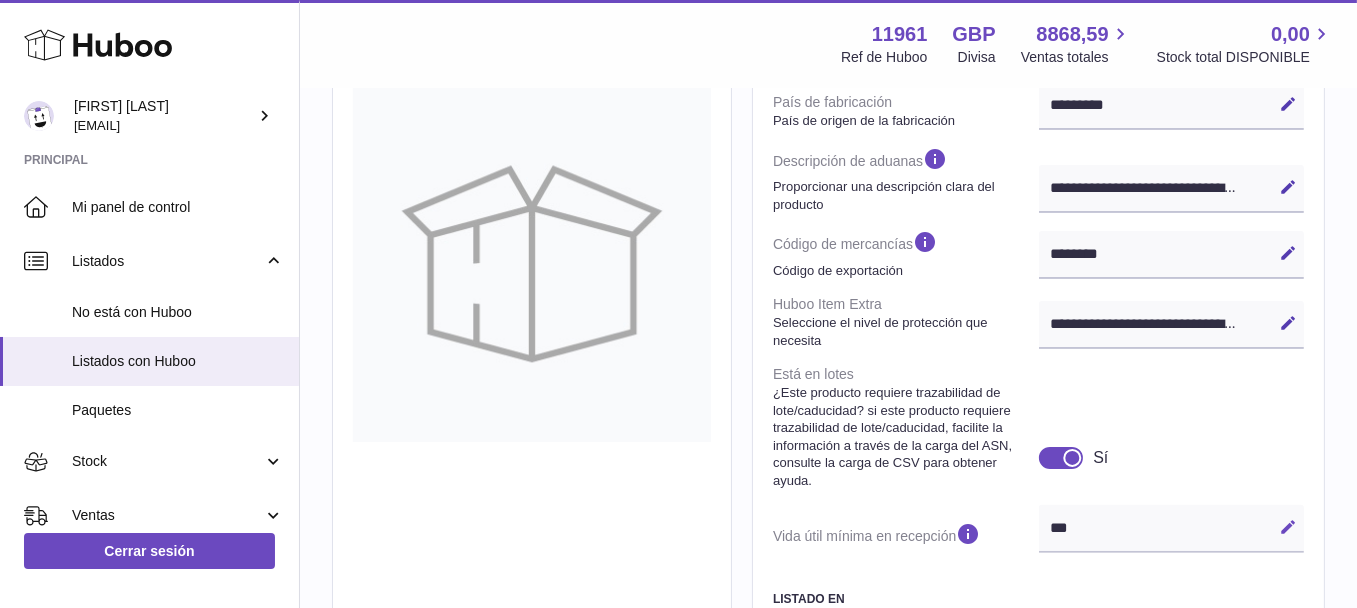 click on "Editar" at bounding box center [1288, 527] 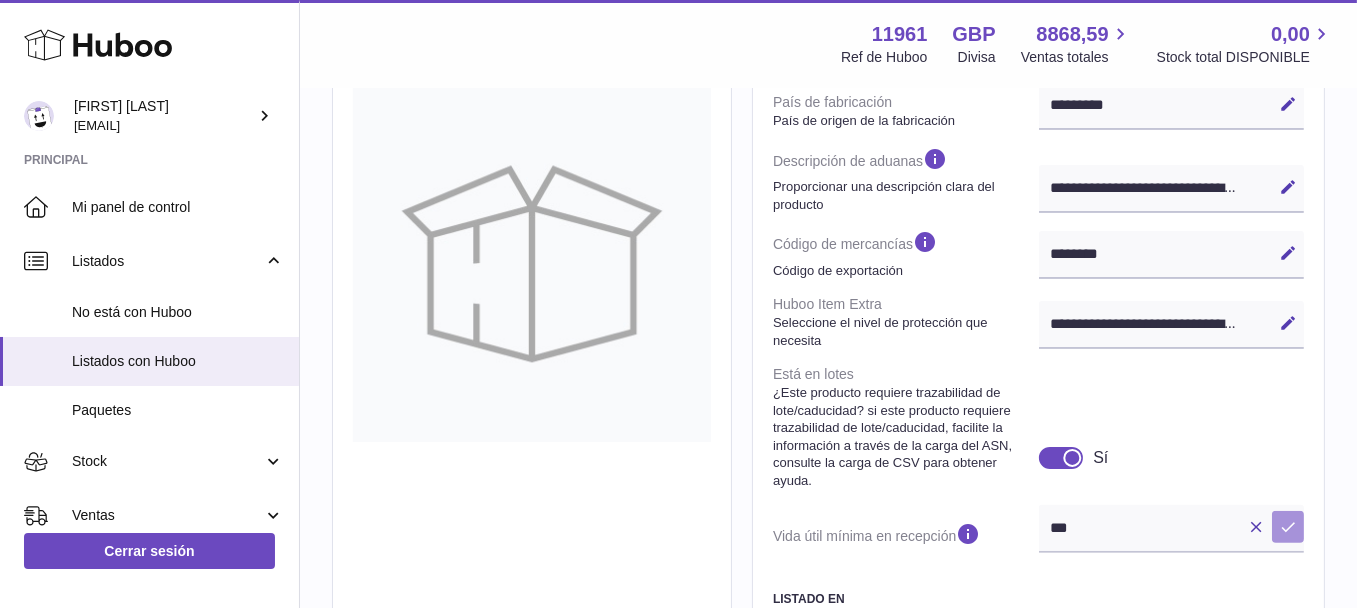click at bounding box center [1288, 527] 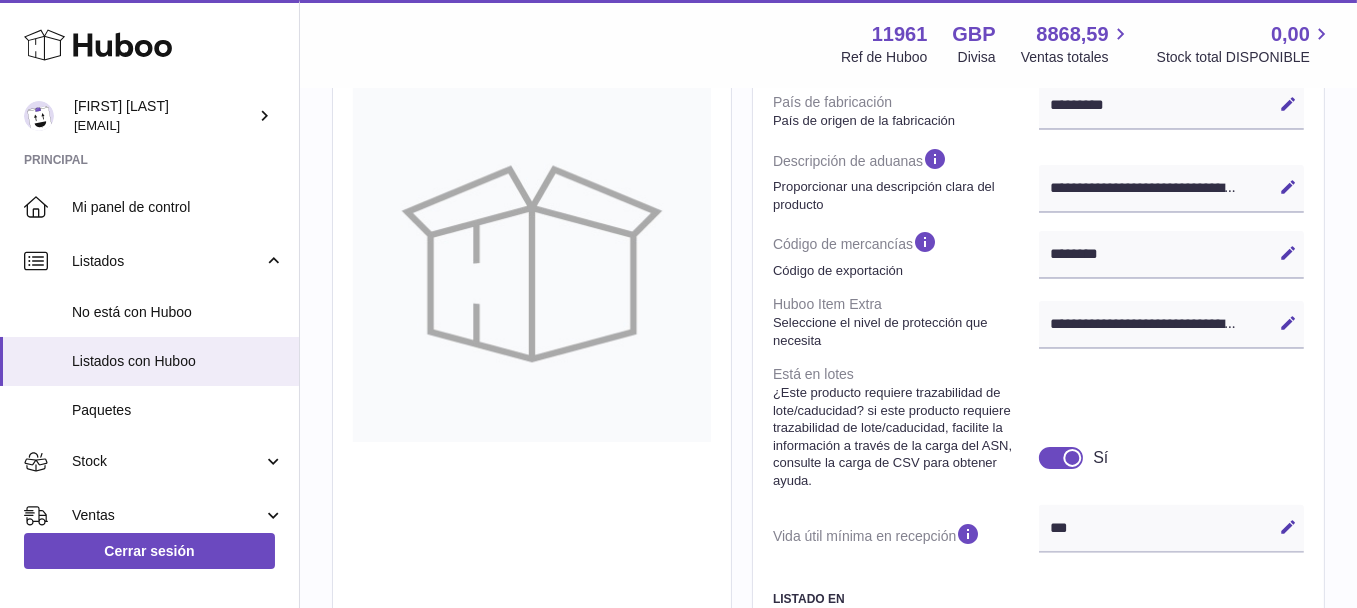 click on "***     Editar     Cancelar     Guardar" at bounding box center [1172, 529] 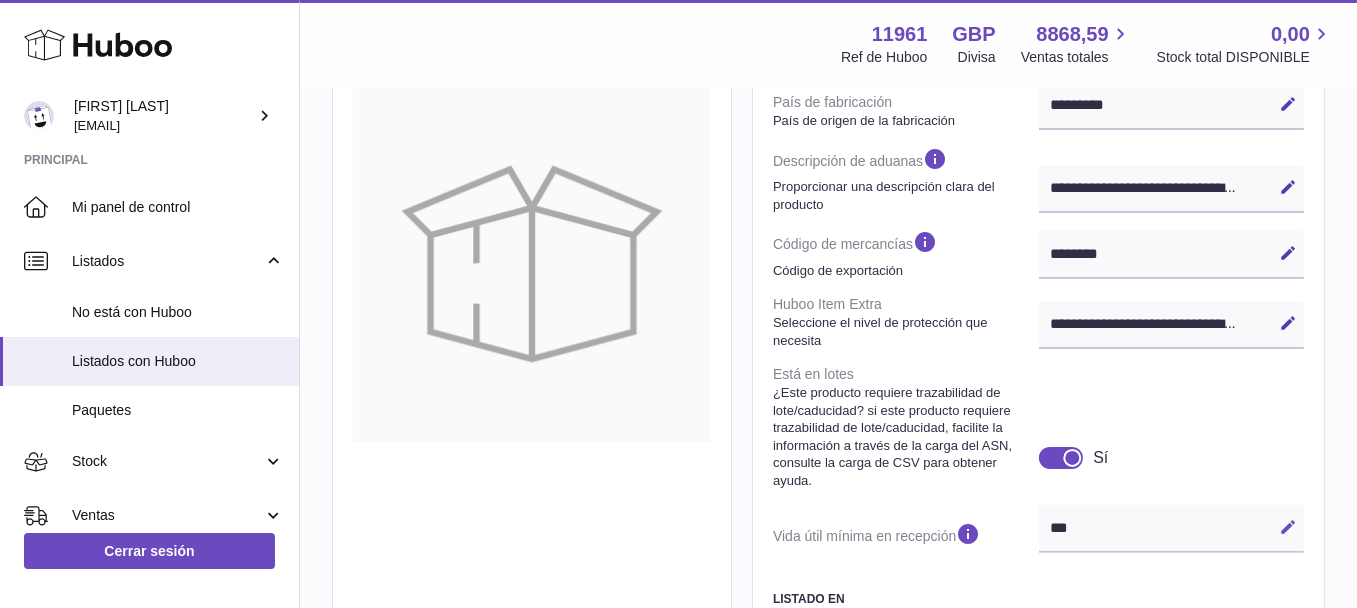 click at bounding box center (1288, 527) 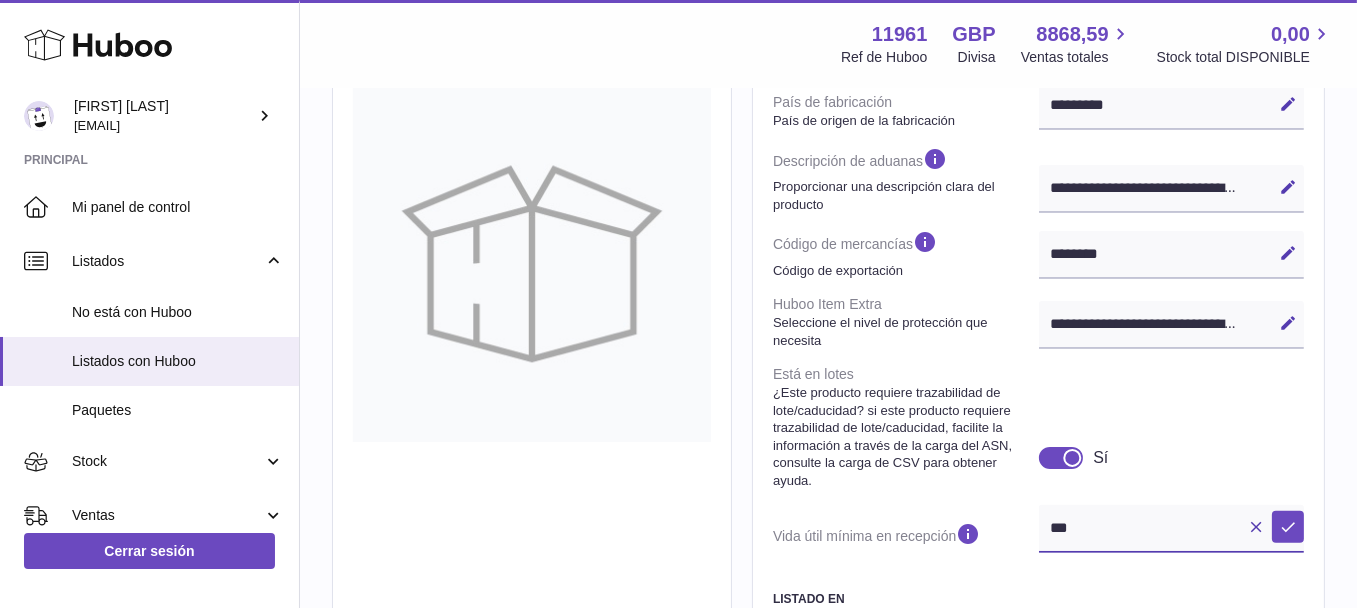 drag, startPoint x: 1179, startPoint y: 539, endPoint x: 712, endPoint y: 554, distance: 467.24084 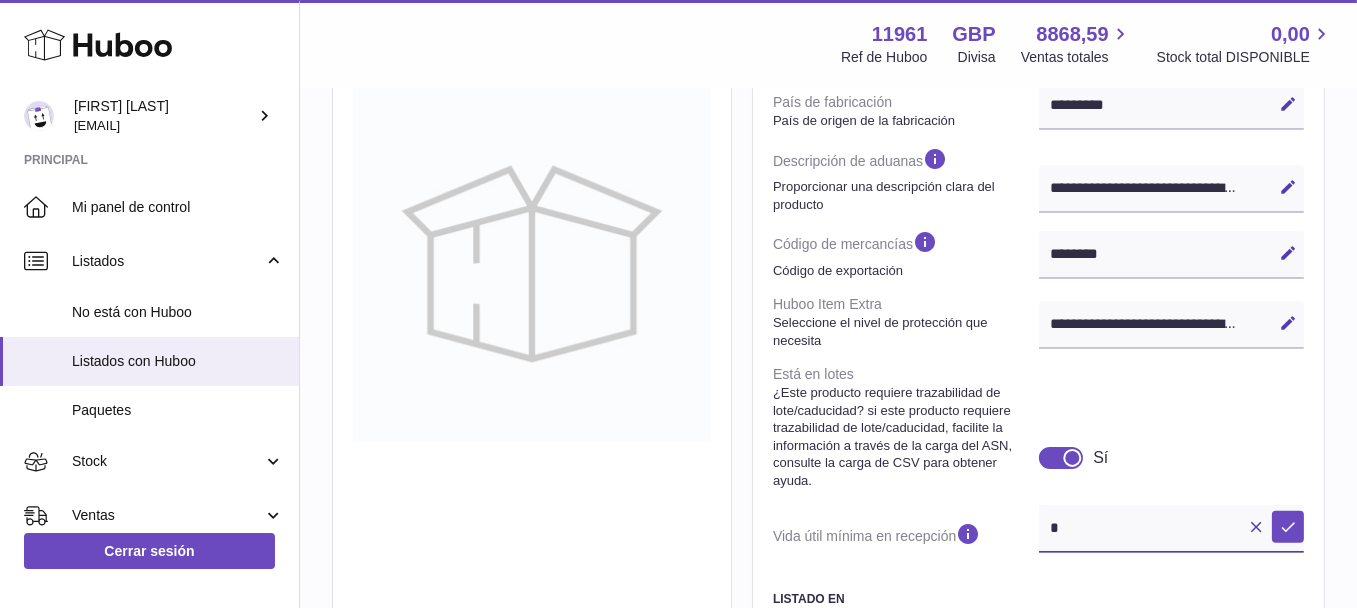 scroll, scrollTop: 671, scrollLeft: 0, axis: vertical 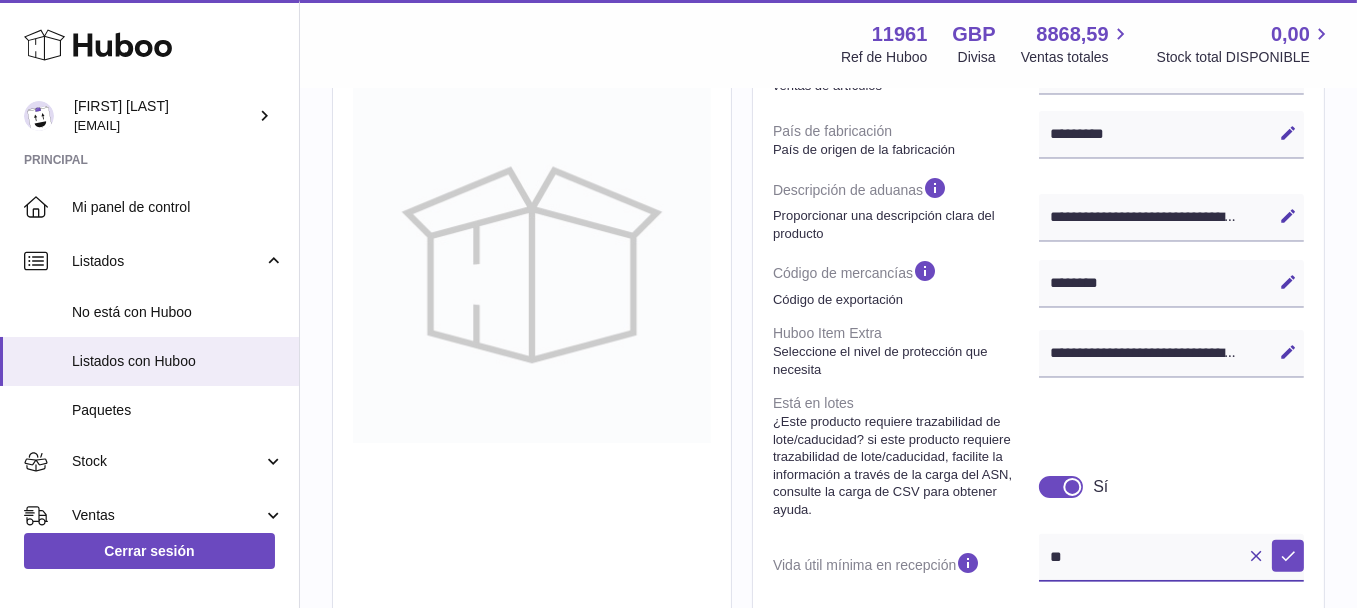type on "*" 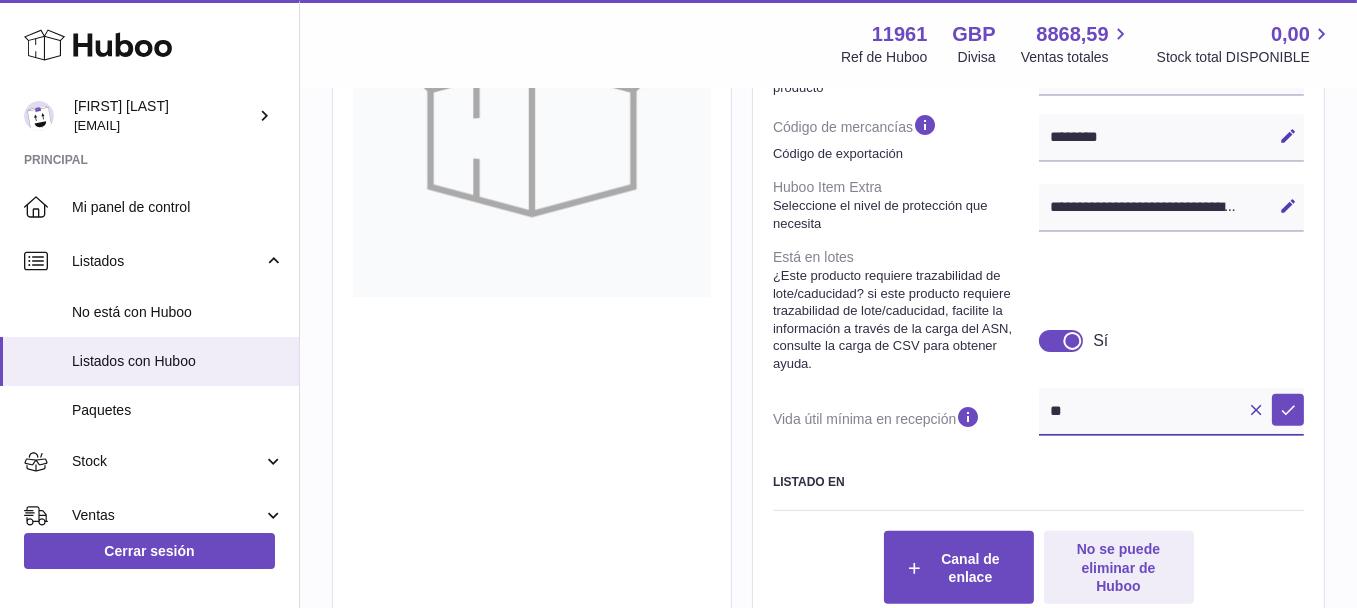 scroll, scrollTop: 971, scrollLeft: 0, axis: vertical 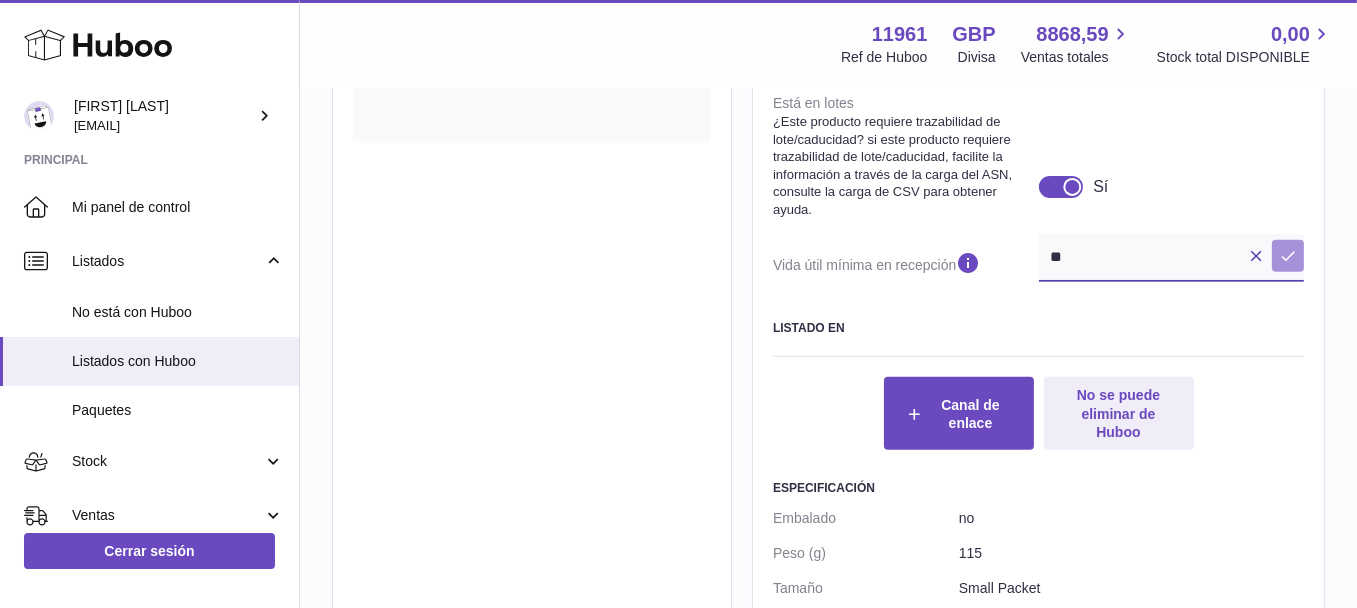 type on "**" 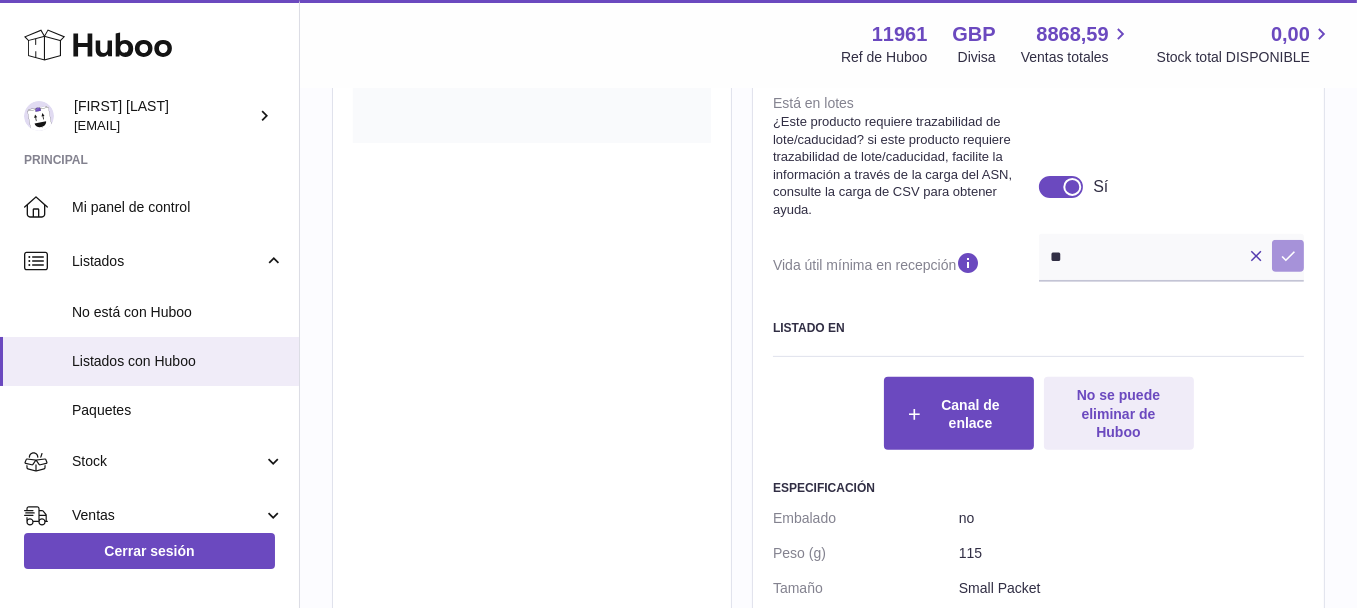 click at bounding box center [1288, 256] 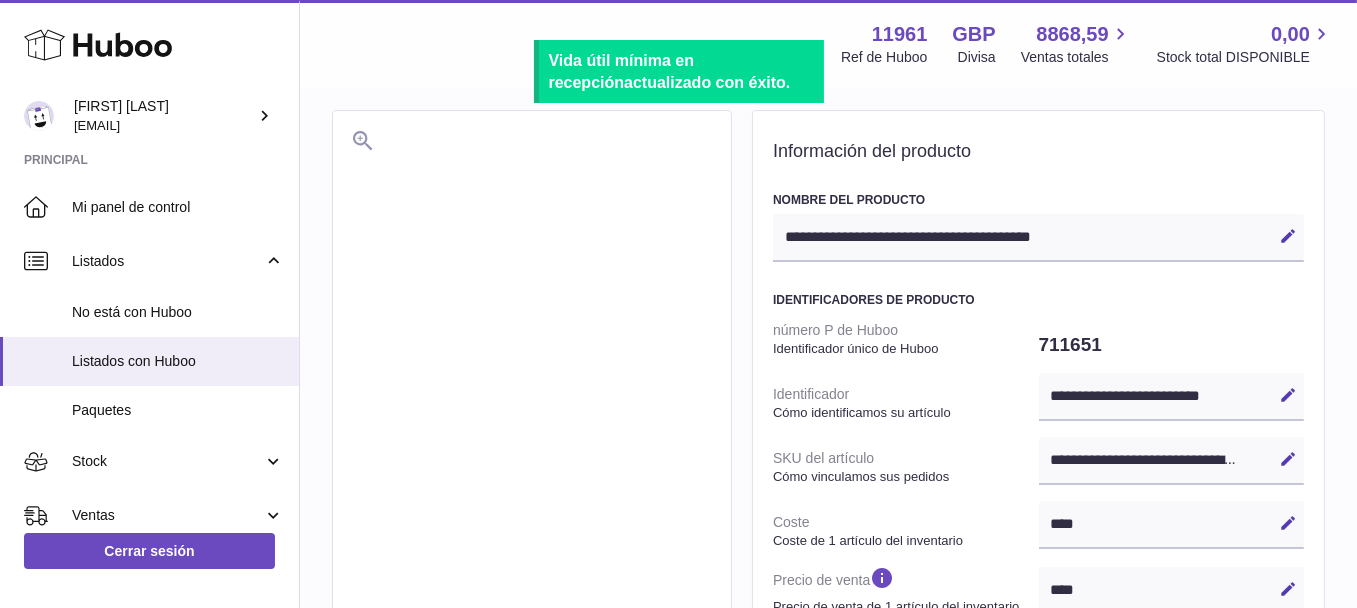 scroll, scrollTop: 0, scrollLeft: 0, axis: both 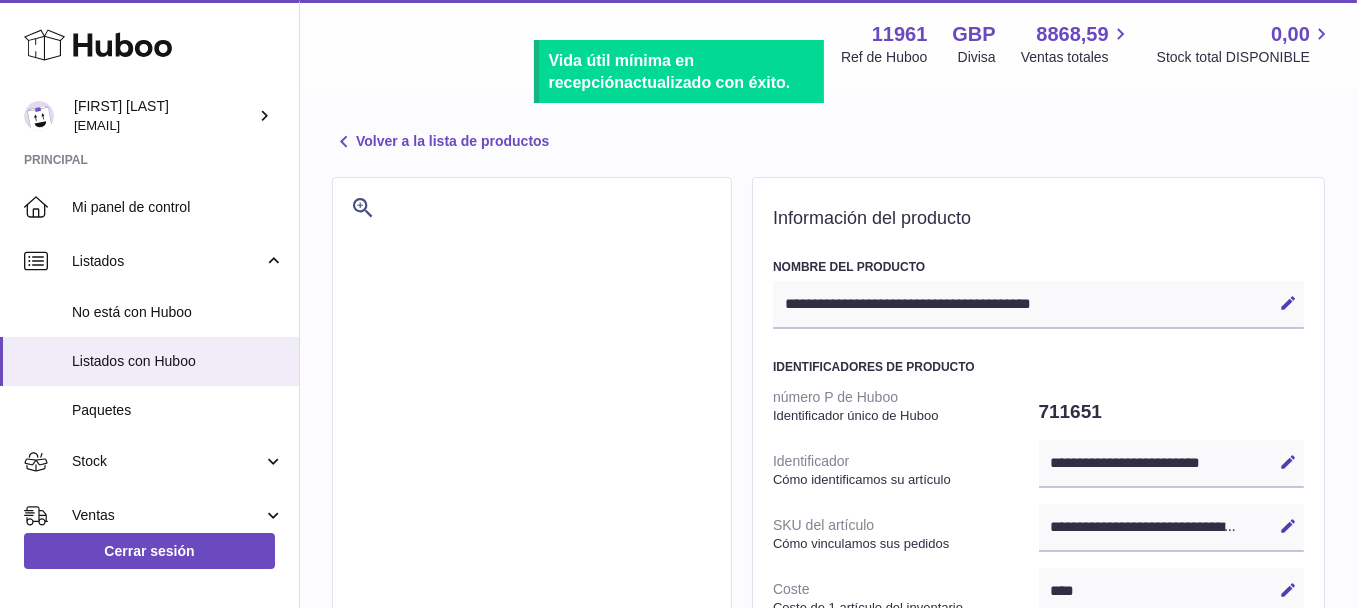 click on "**********" at bounding box center (828, 960) 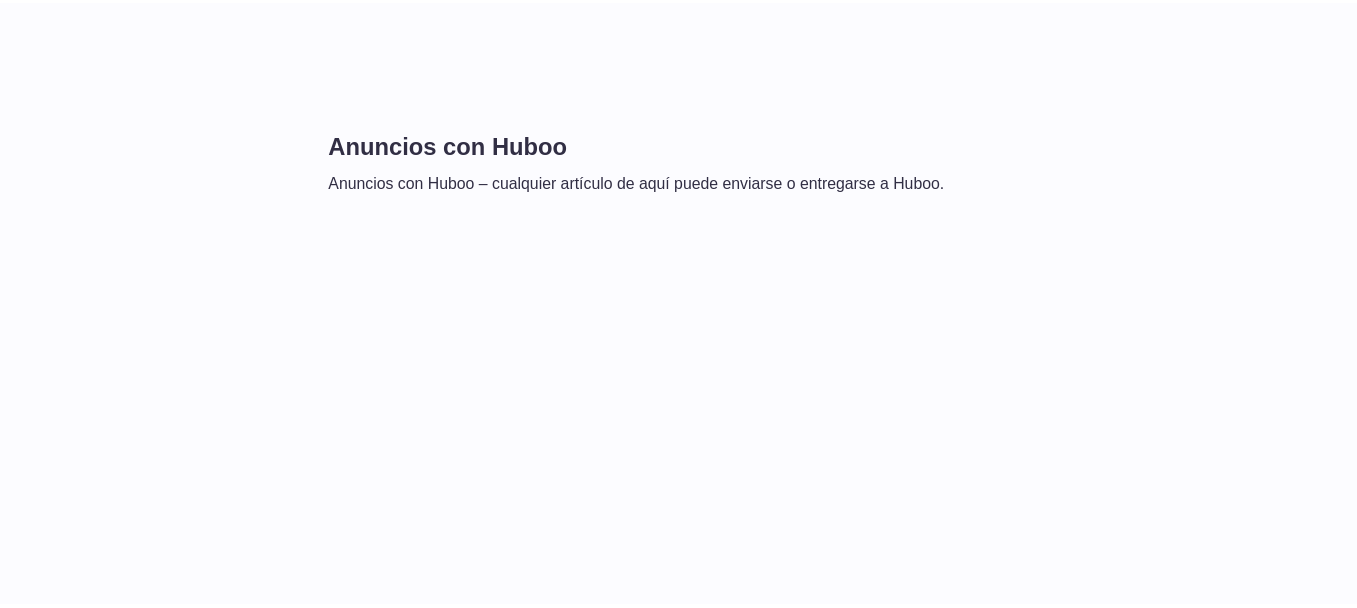 scroll, scrollTop: 0, scrollLeft: 0, axis: both 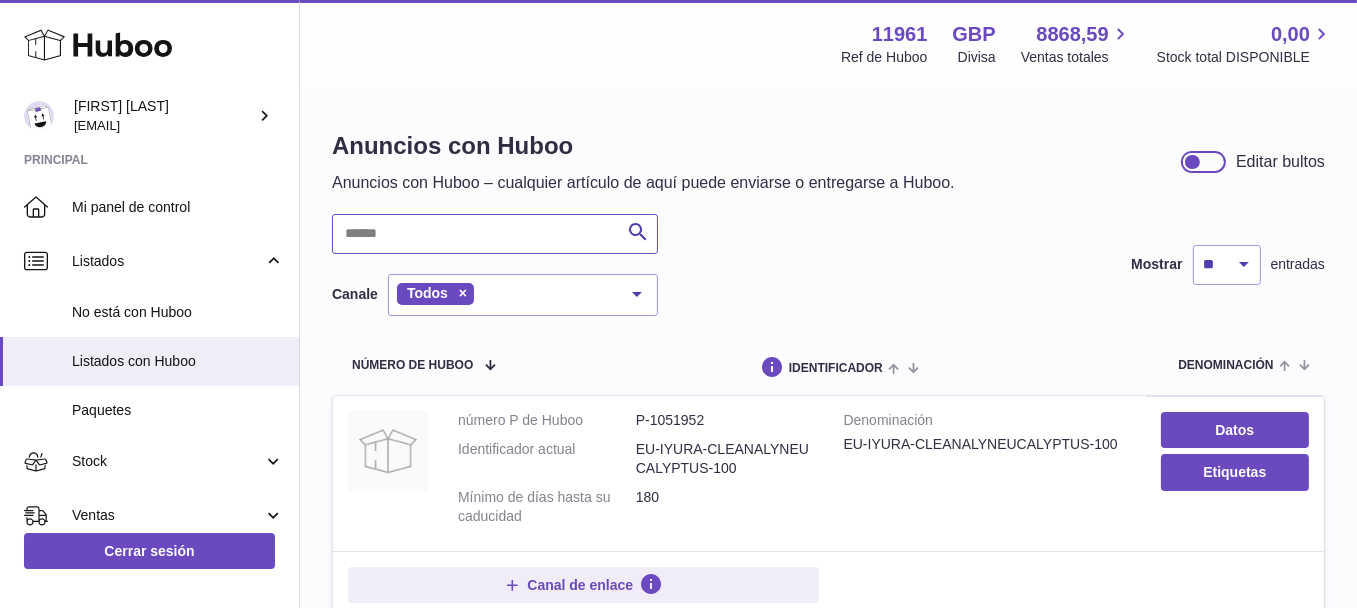click at bounding box center [495, 234] 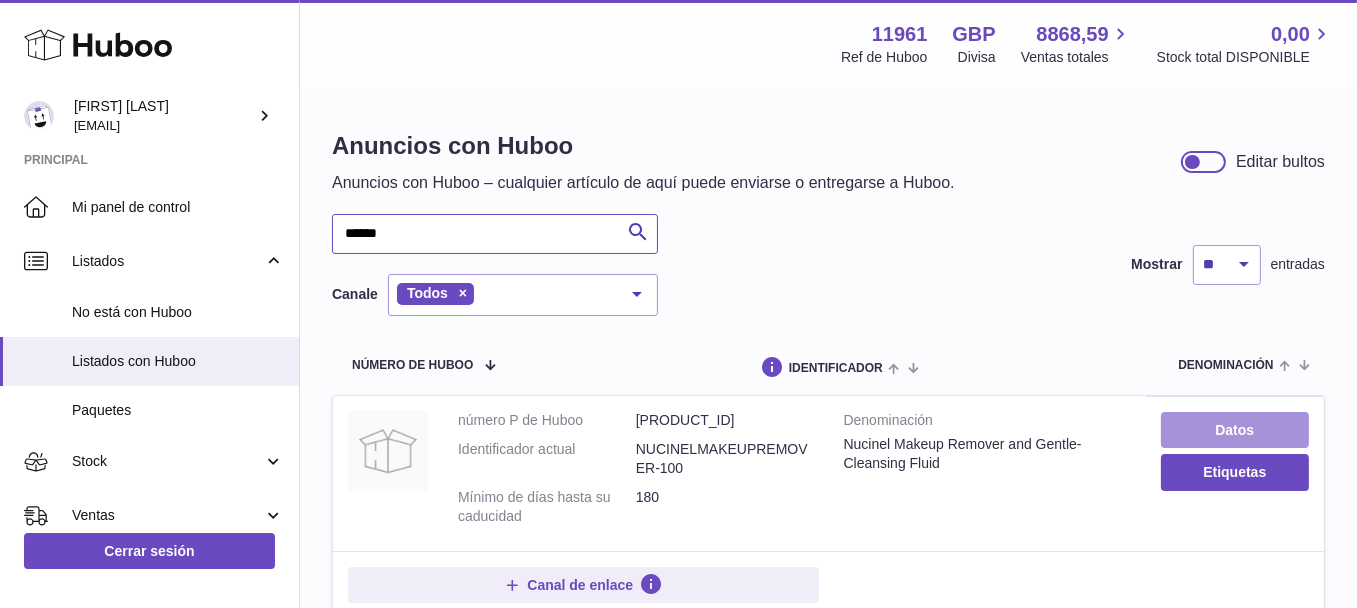 type on "******" 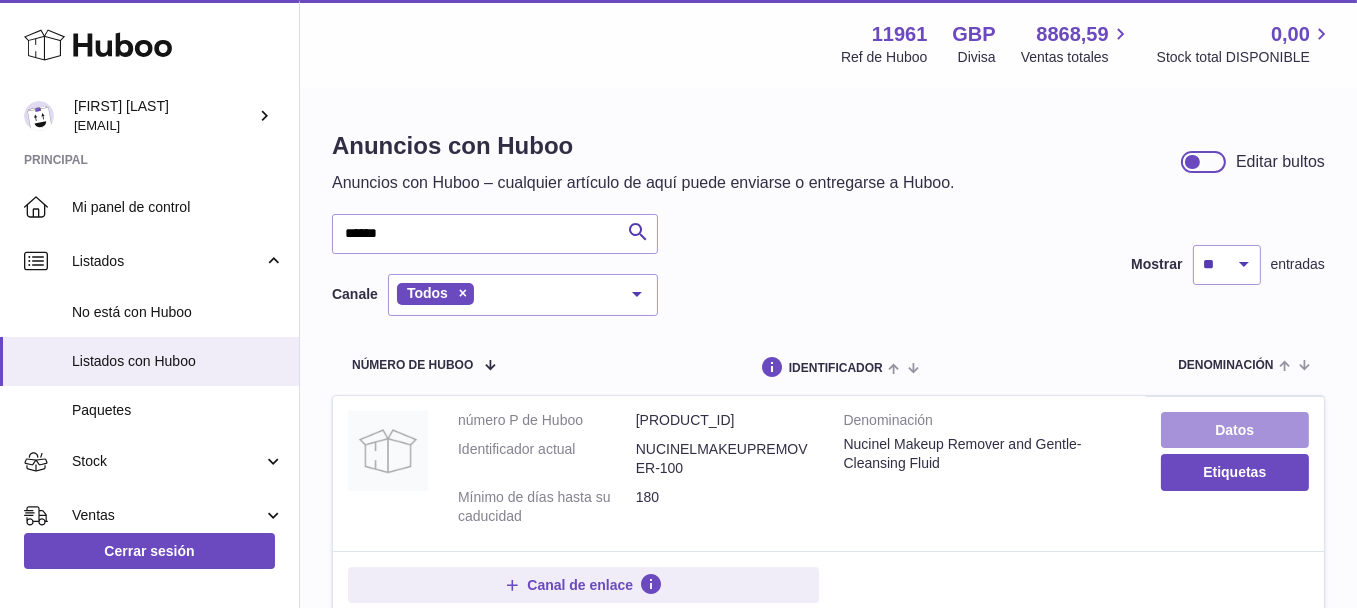 click on "Datos" at bounding box center [1235, 430] 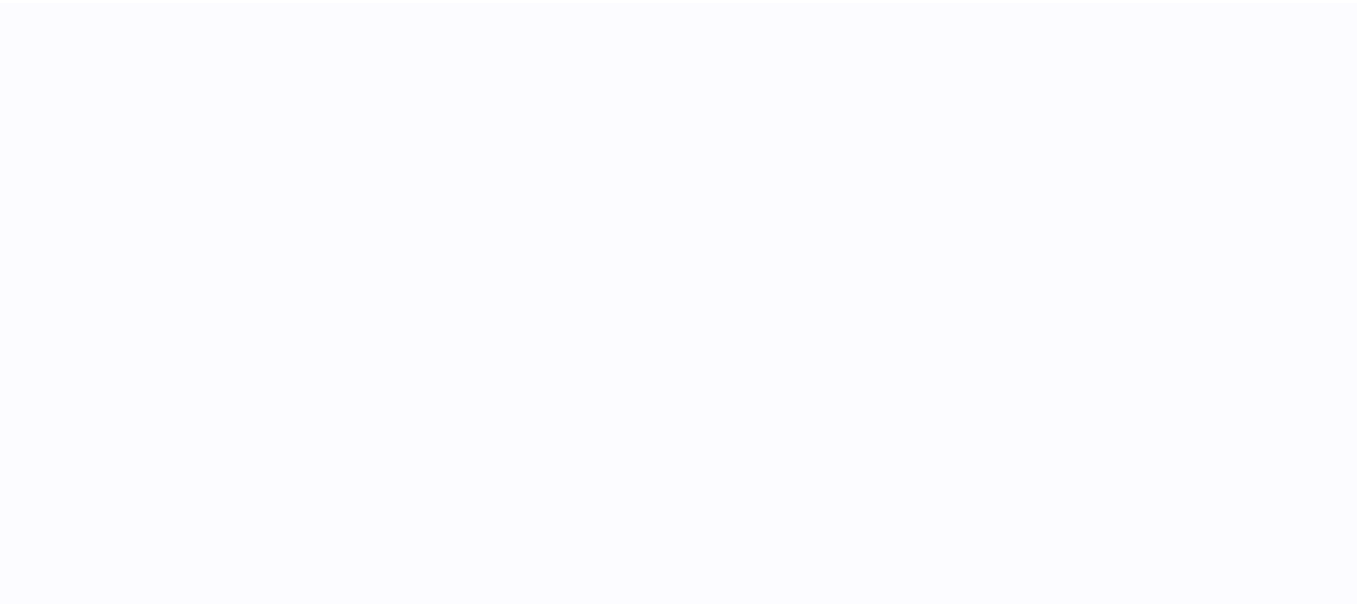 scroll, scrollTop: 0, scrollLeft: 0, axis: both 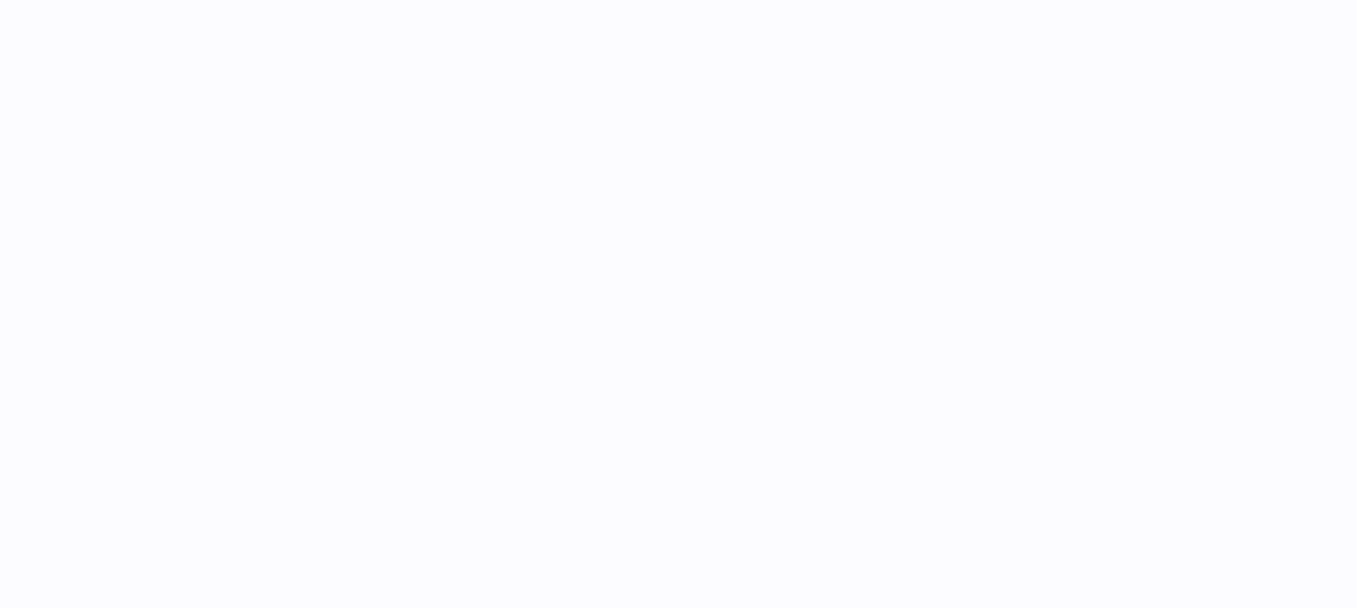 select on "***" 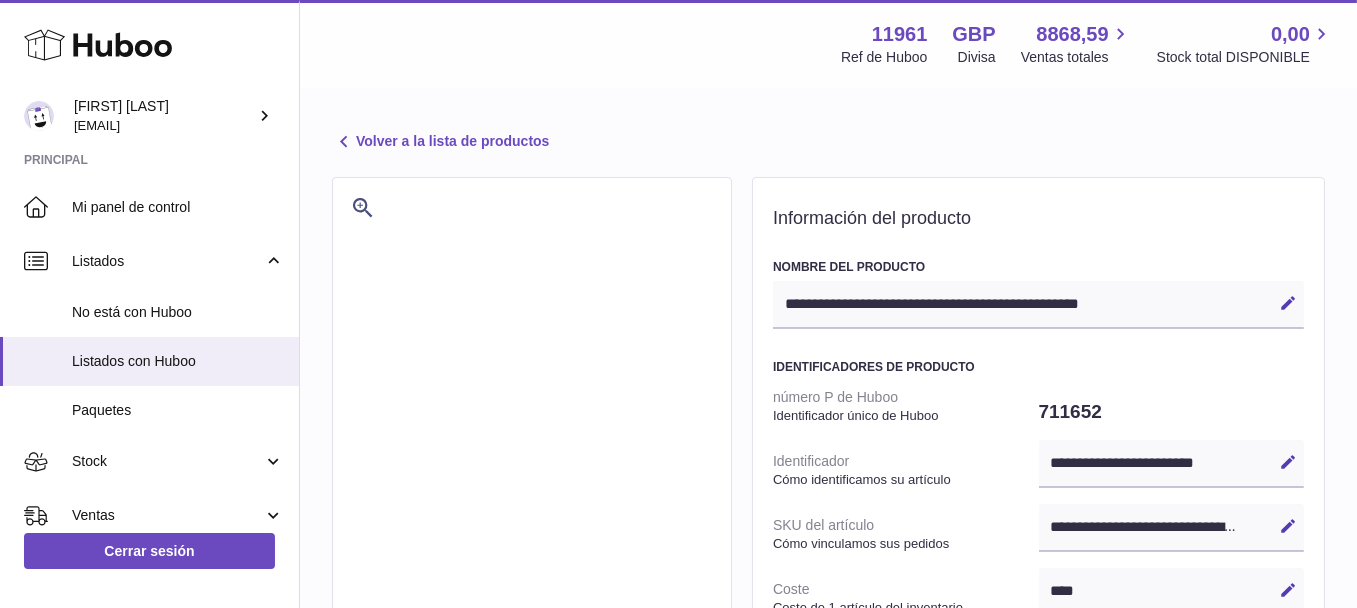 click on "**********" at bounding box center (828, 951) 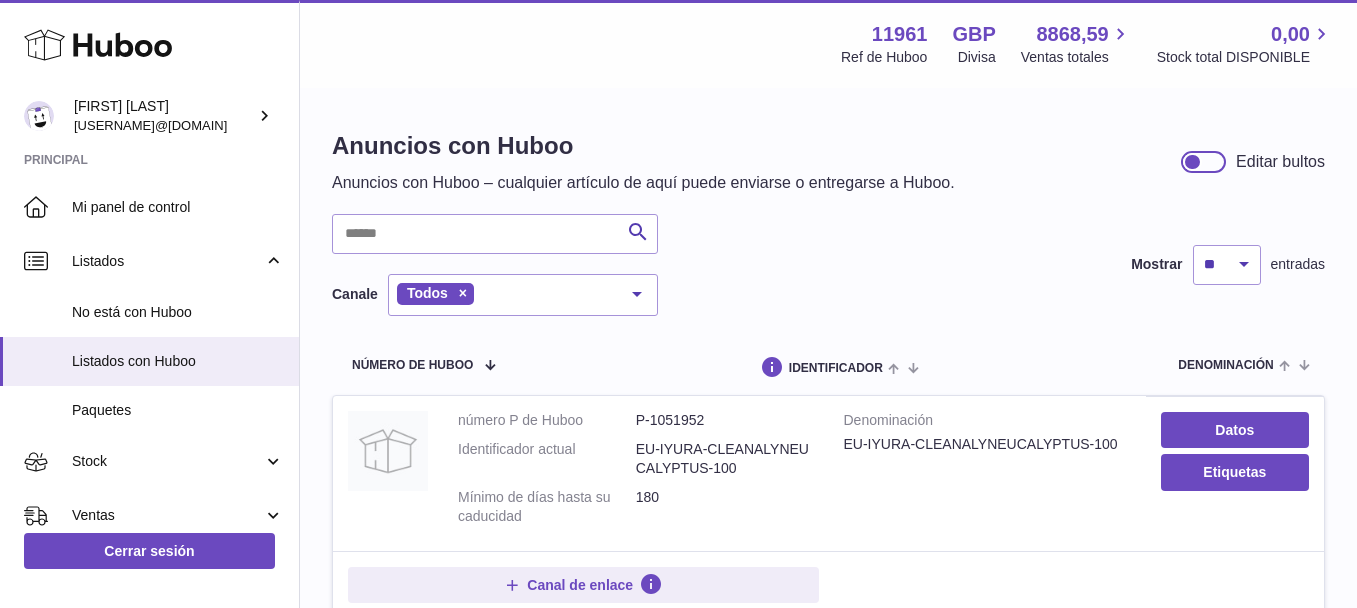 scroll, scrollTop: 0, scrollLeft: 0, axis: both 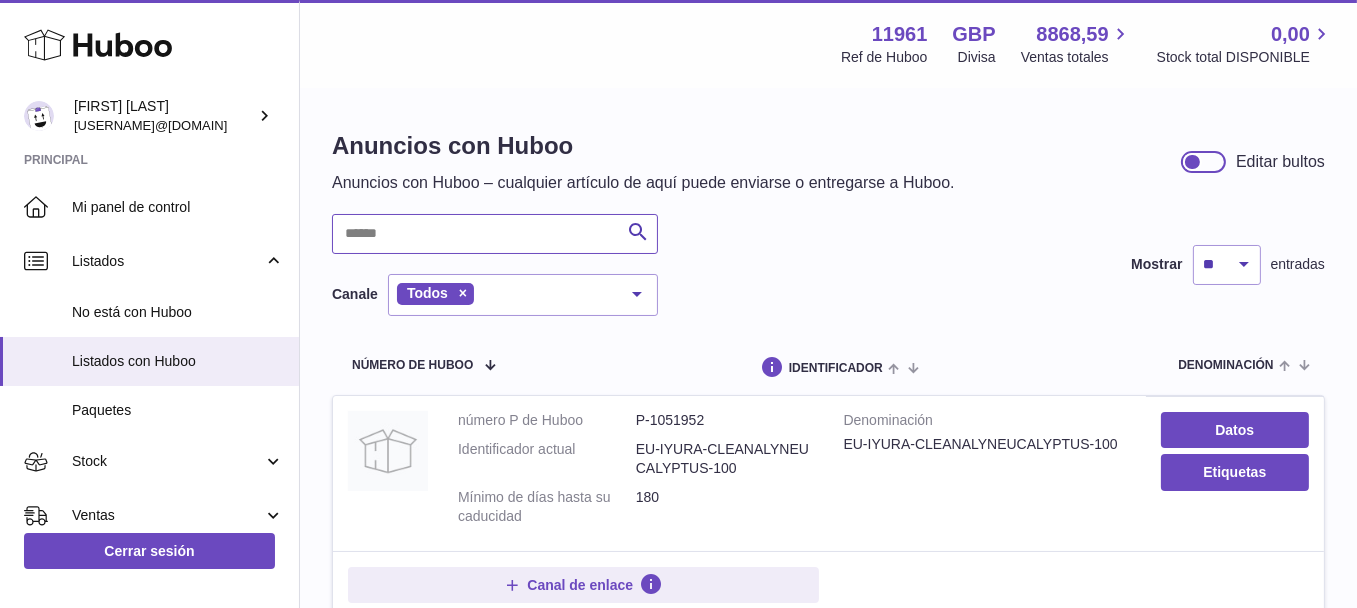 click at bounding box center [495, 234] 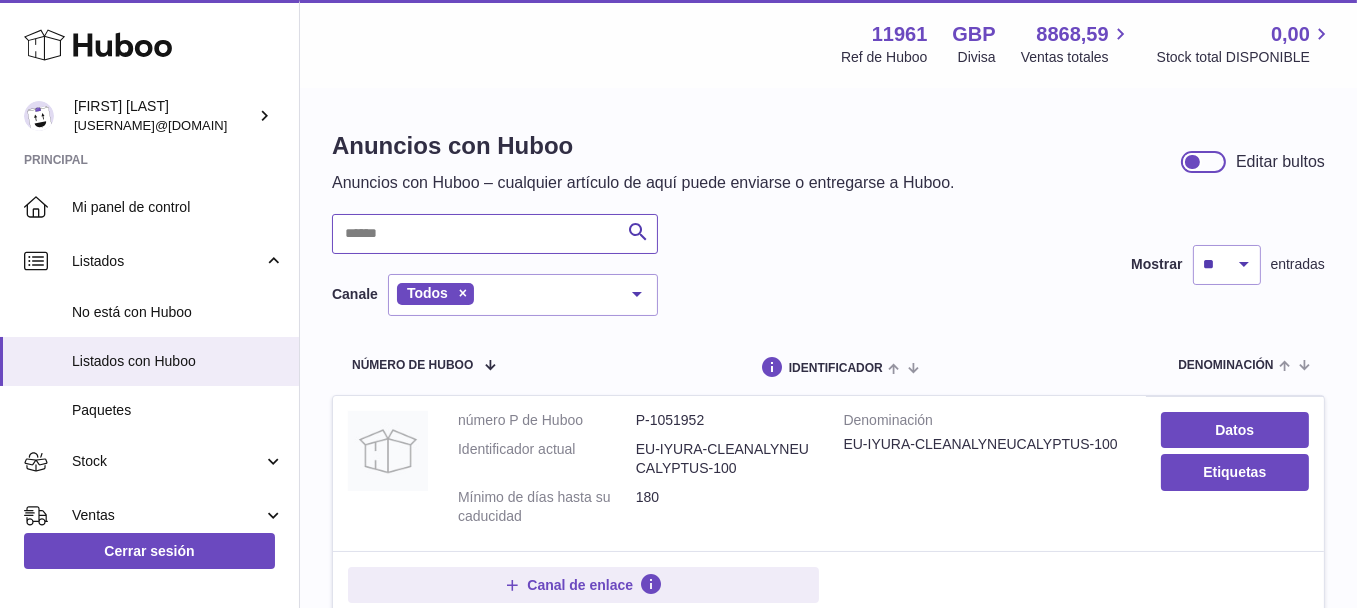paste on "******" 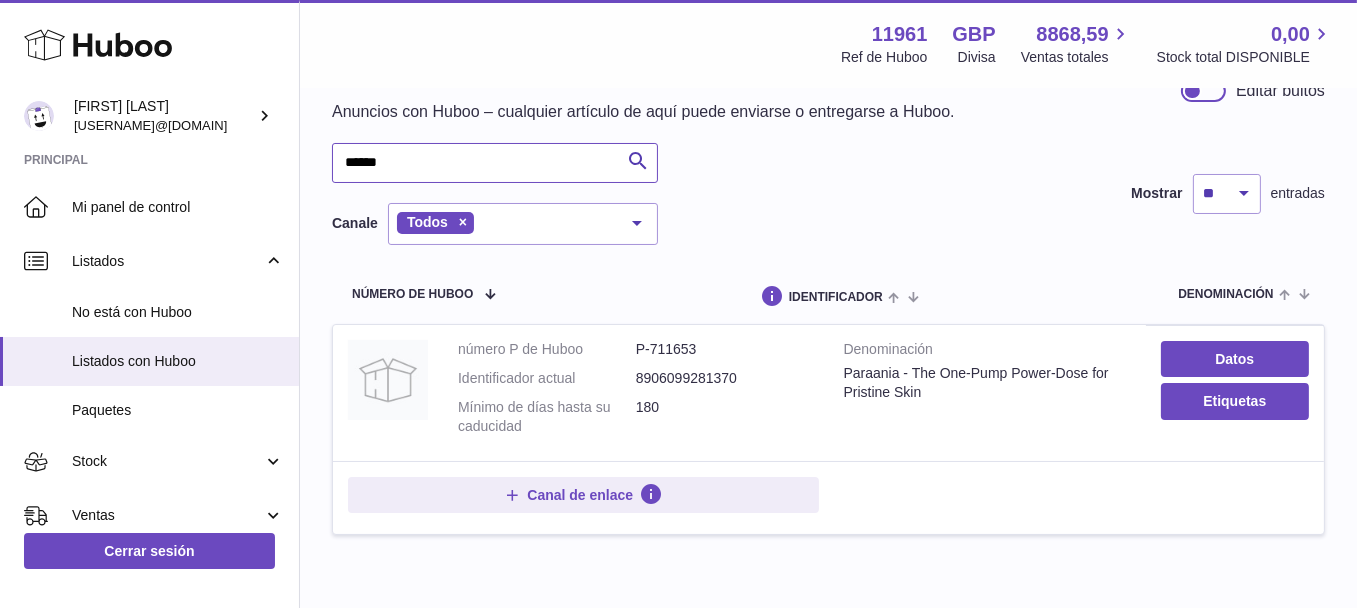 scroll, scrollTop: 100, scrollLeft: 0, axis: vertical 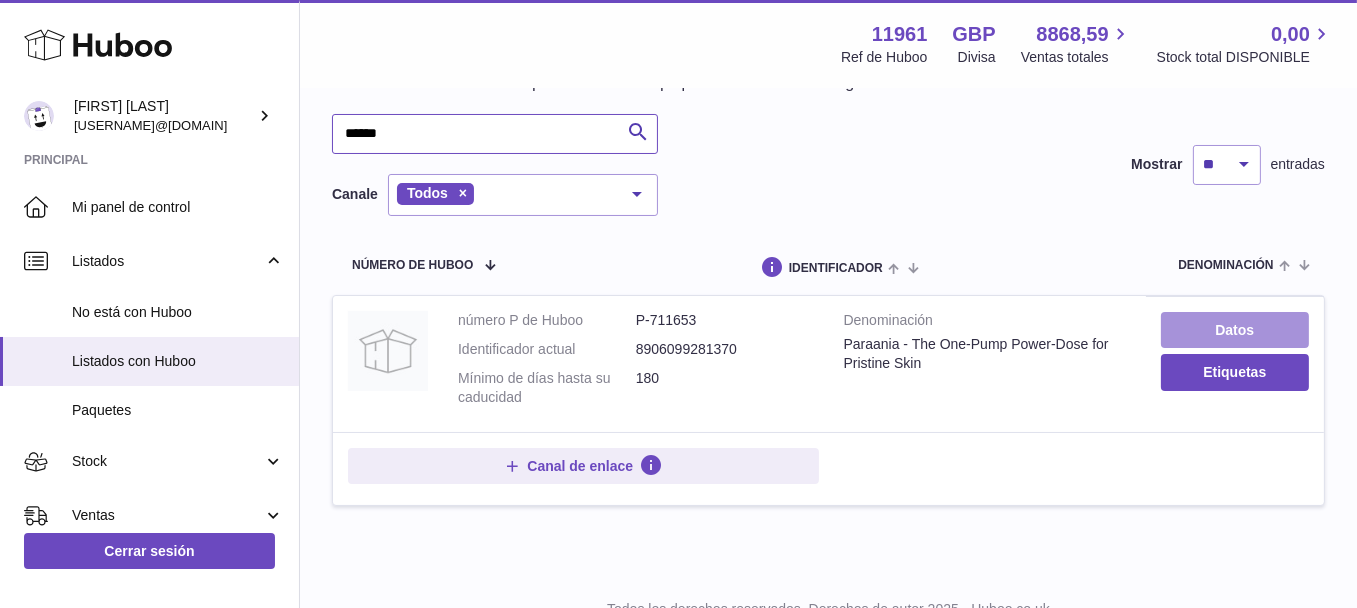 type on "******" 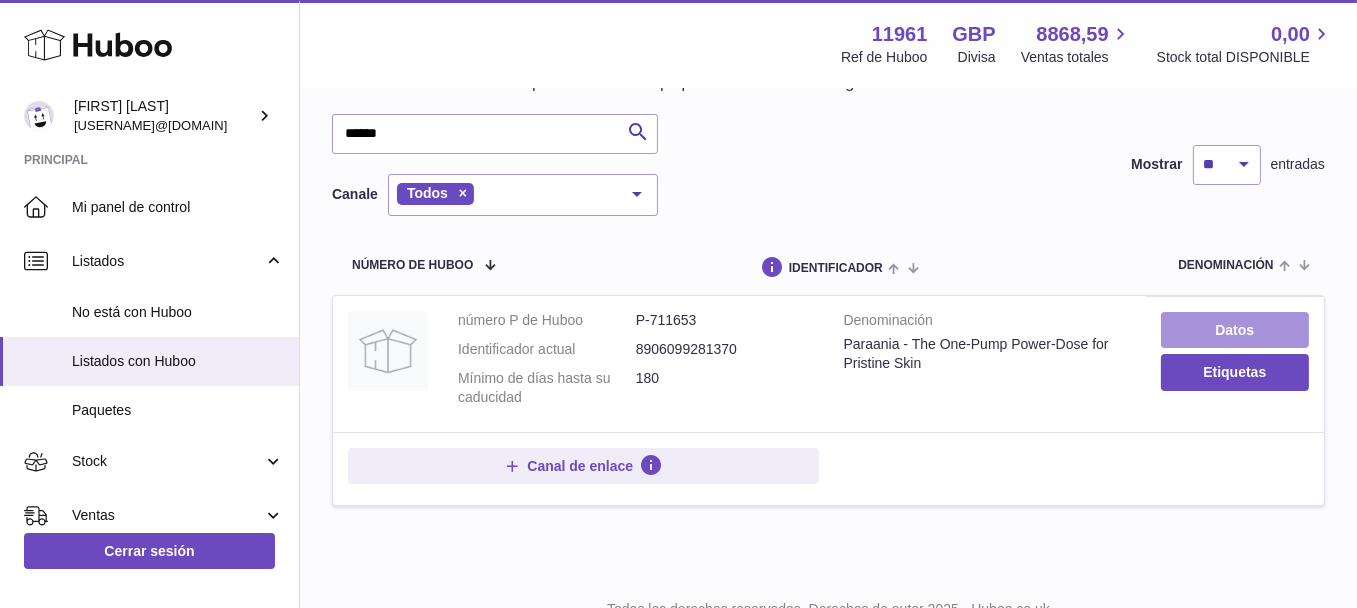 click on "Datos" at bounding box center [1235, 330] 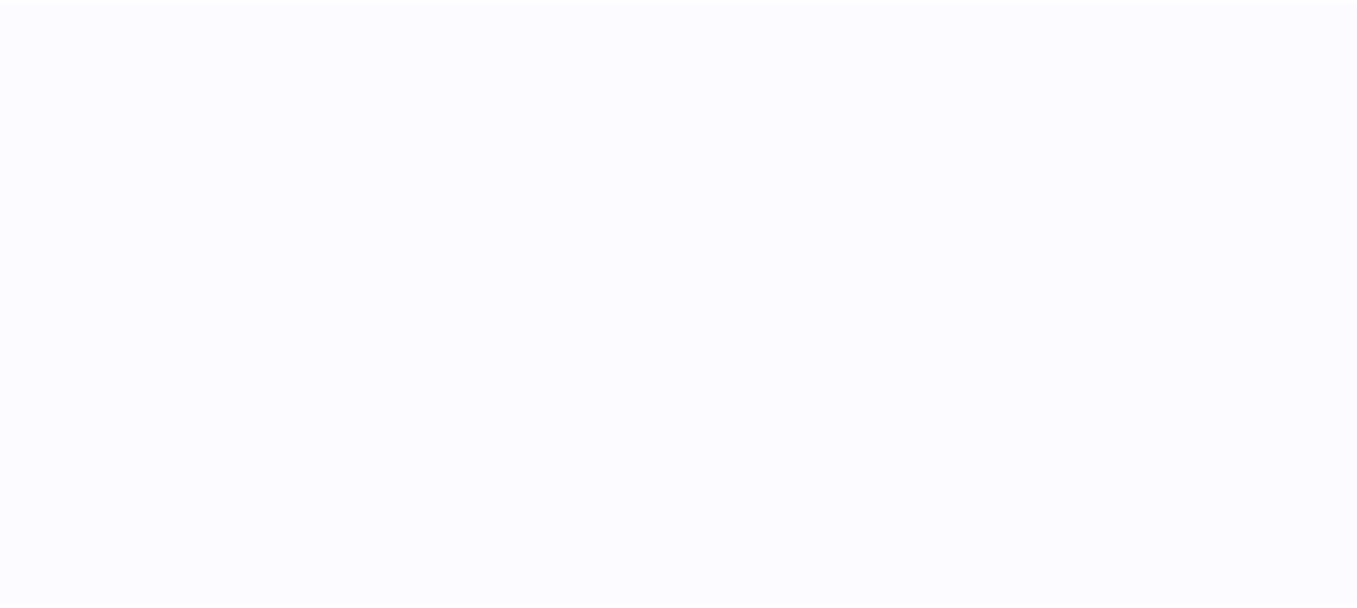 scroll, scrollTop: 0, scrollLeft: 0, axis: both 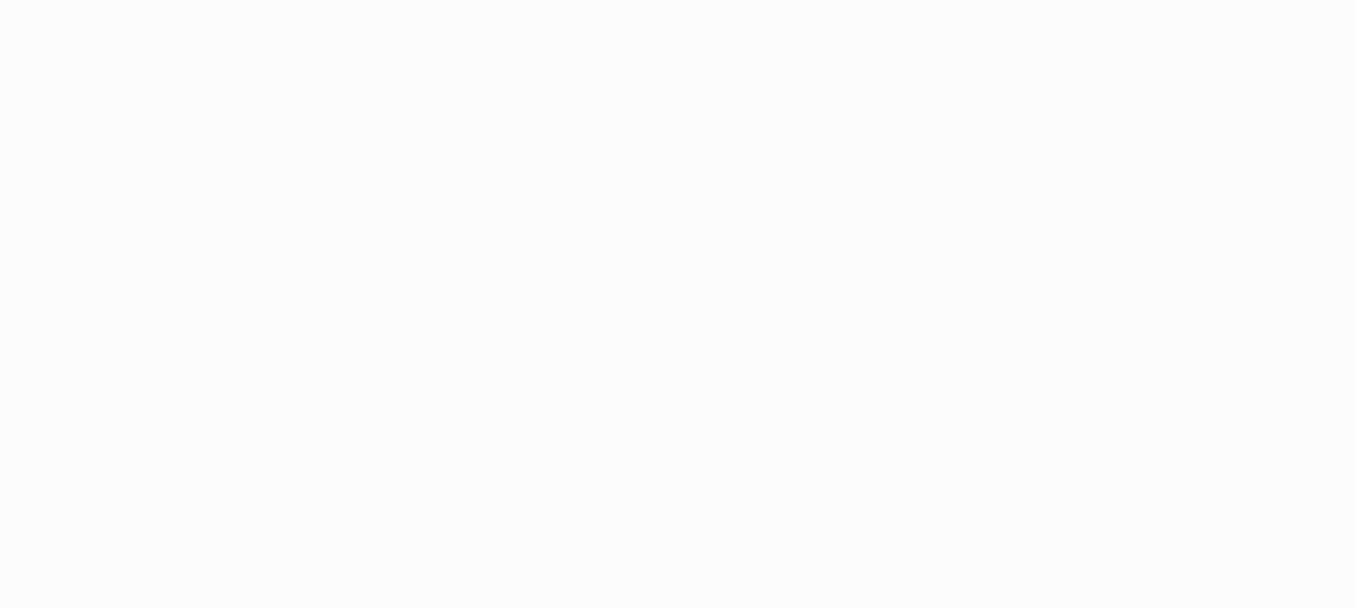 select on "***" 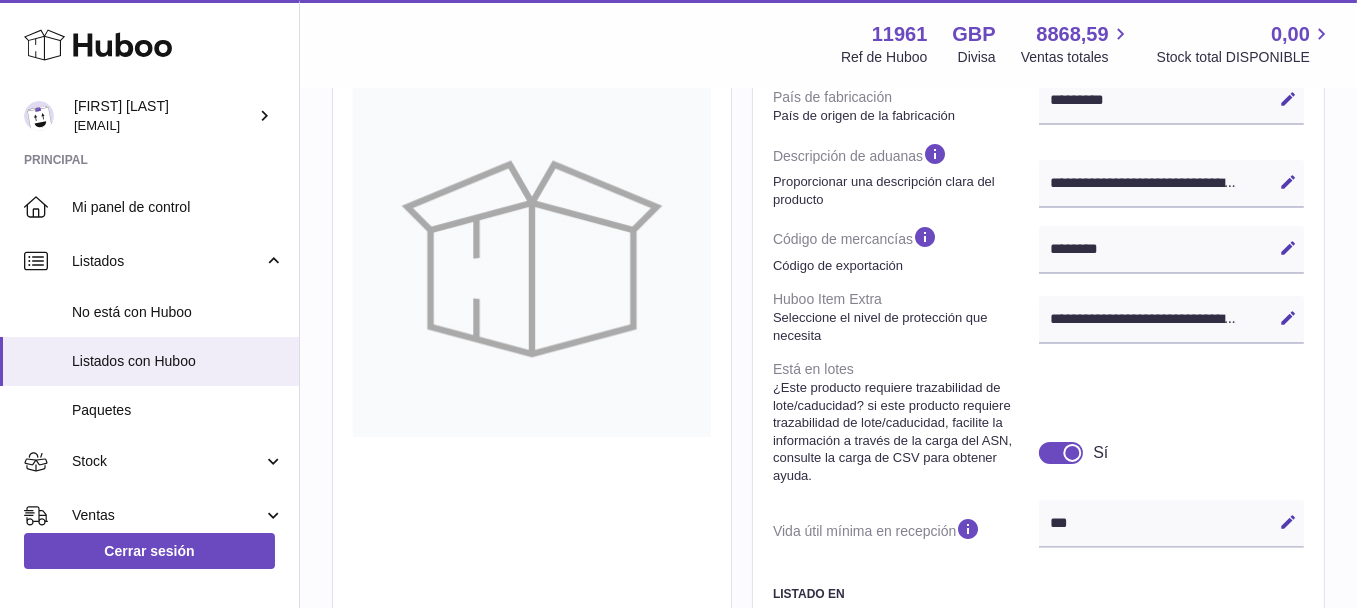 scroll, scrollTop: 800, scrollLeft: 0, axis: vertical 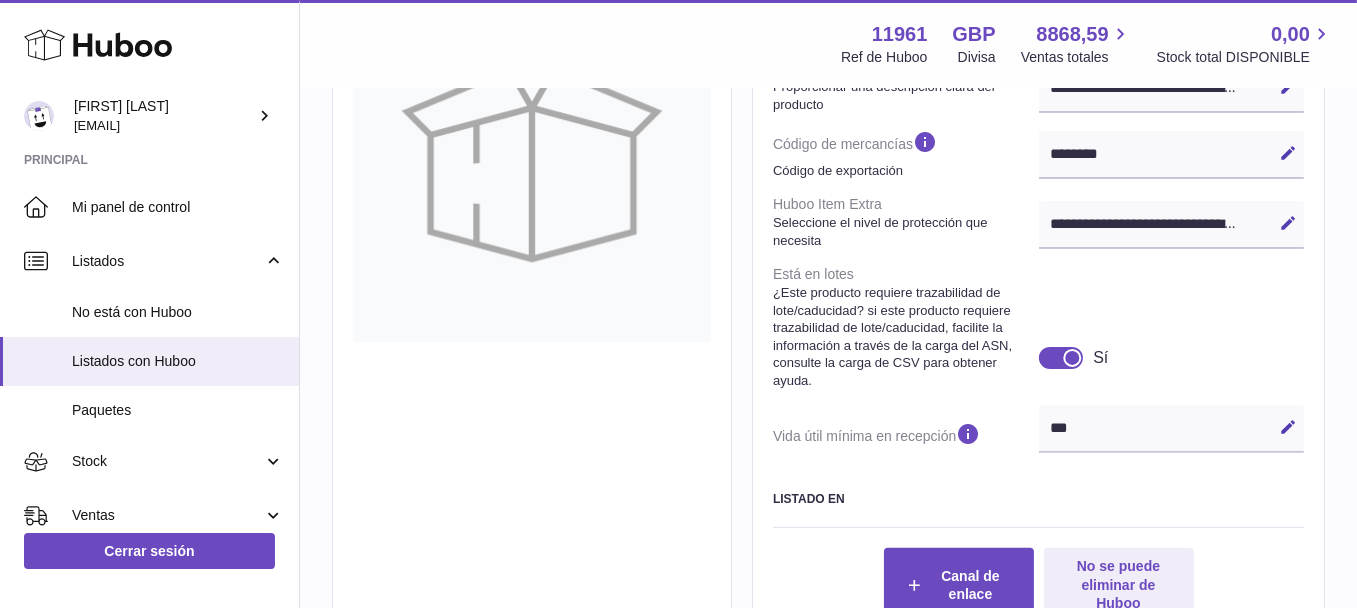 click at bounding box center [1288, 427] 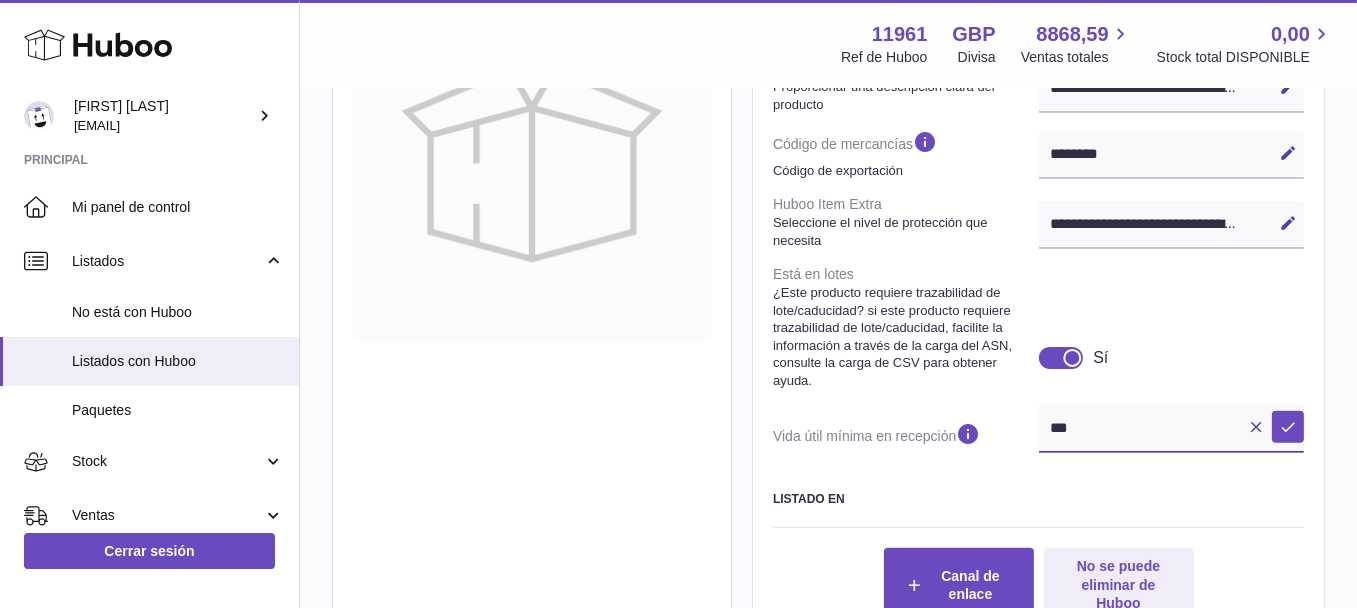 drag, startPoint x: 1132, startPoint y: 441, endPoint x: 590, endPoint y: 400, distance: 543.5485 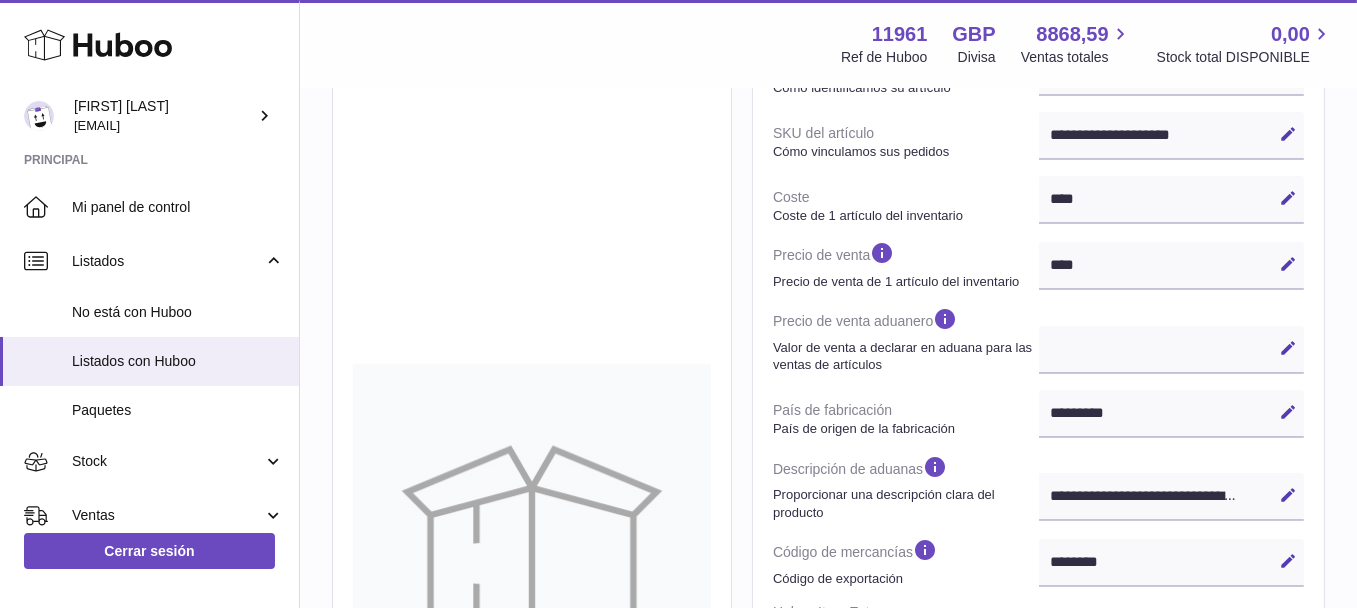 scroll, scrollTop: 700, scrollLeft: 0, axis: vertical 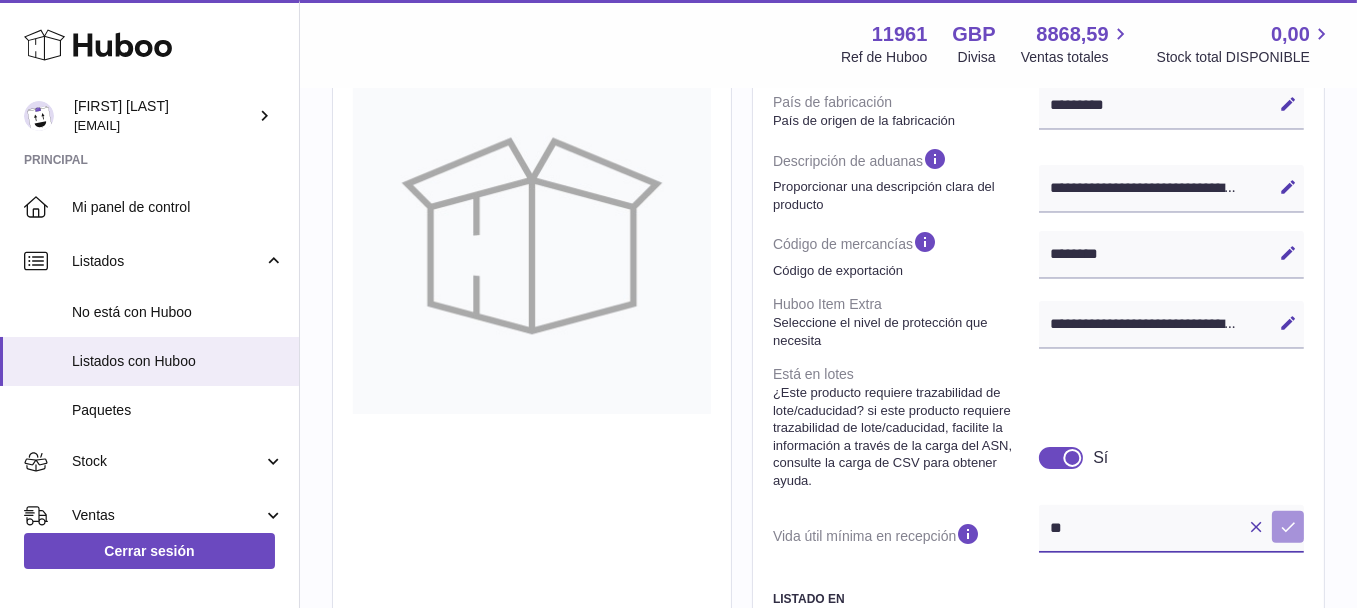 type on "**" 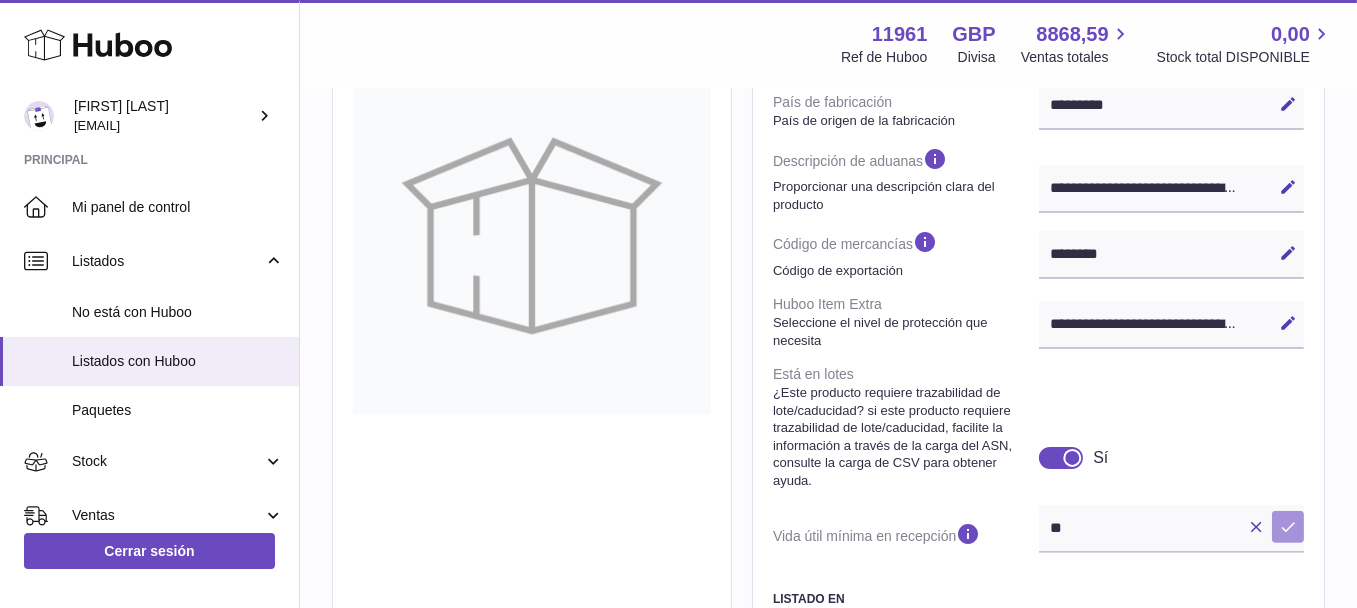 click at bounding box center (1288, 527) 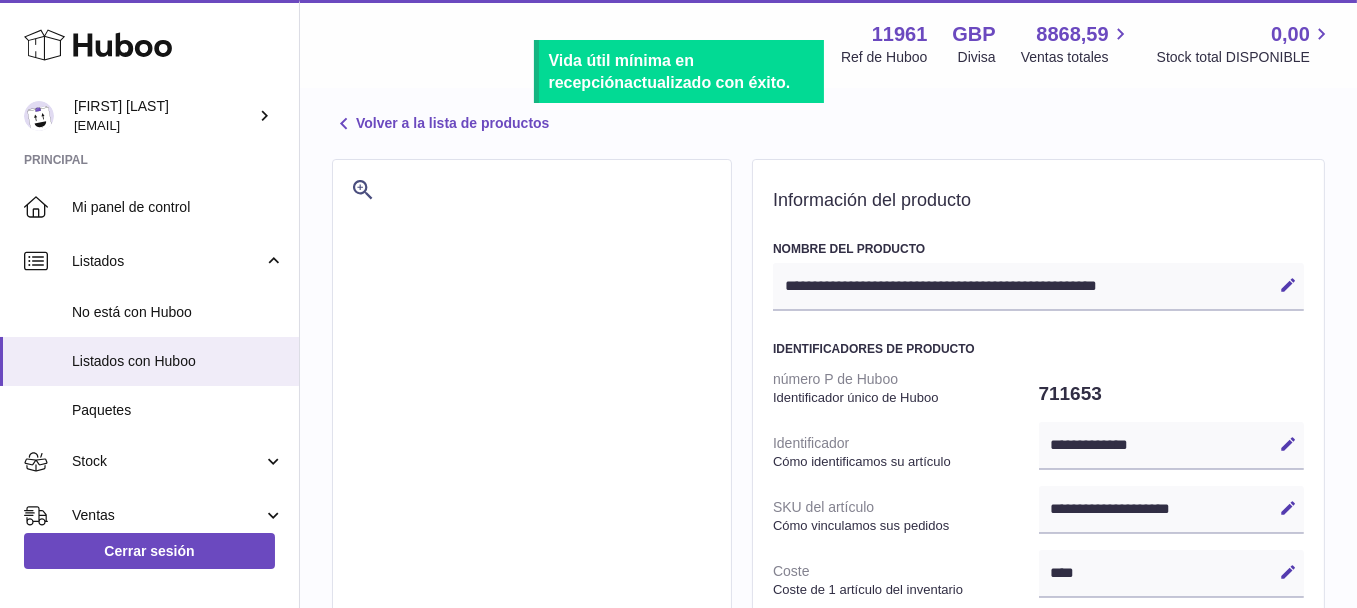 scroll, scrollTop: 0, scrollLeft: 0, axis: both 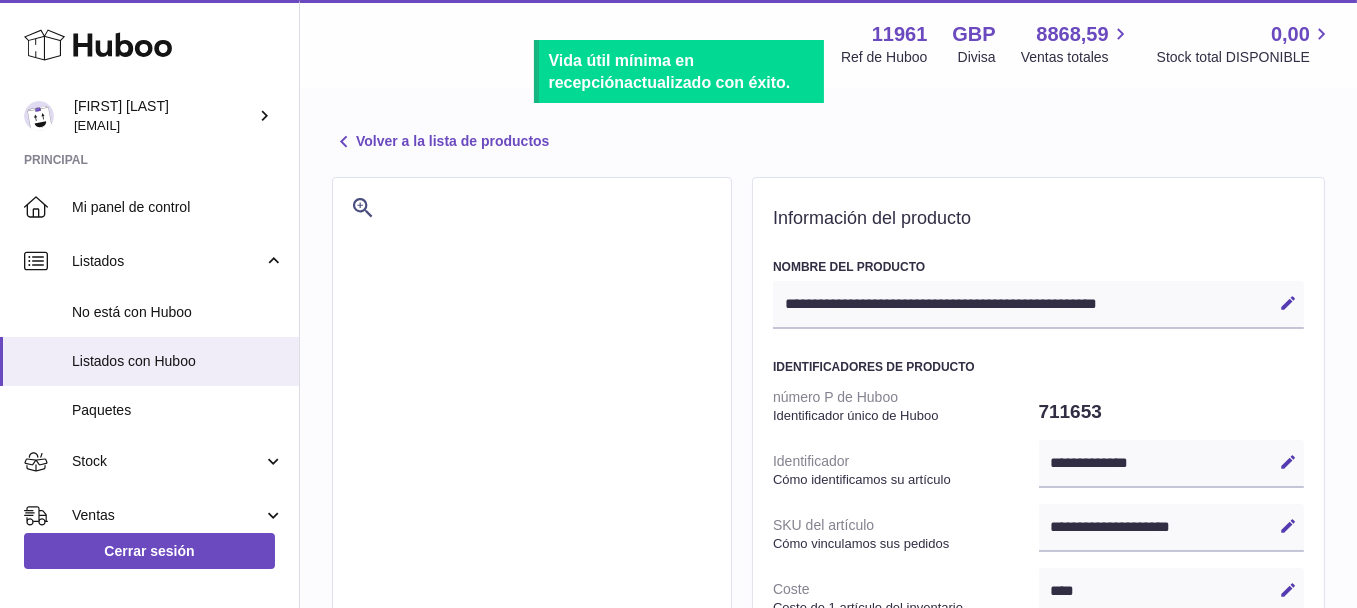 click on "Volver a la lista de productos" at bounding box center [440, 142] 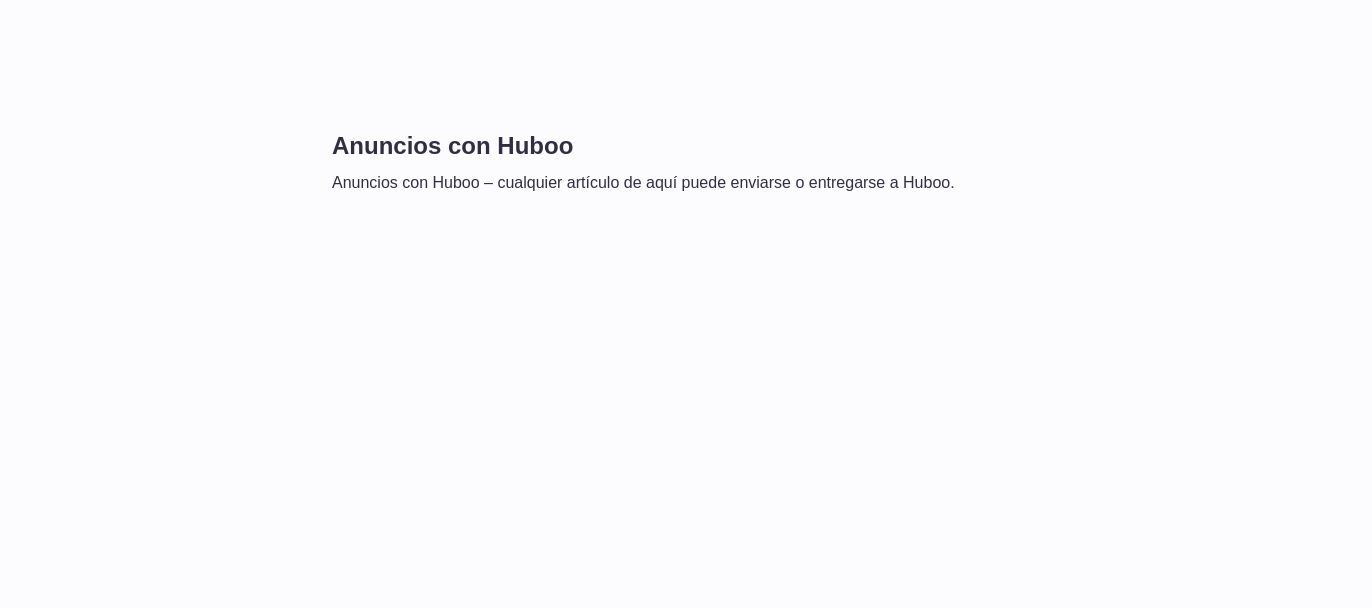 scroll, scrollTop: 0, scrollLeft: 0, axis: both 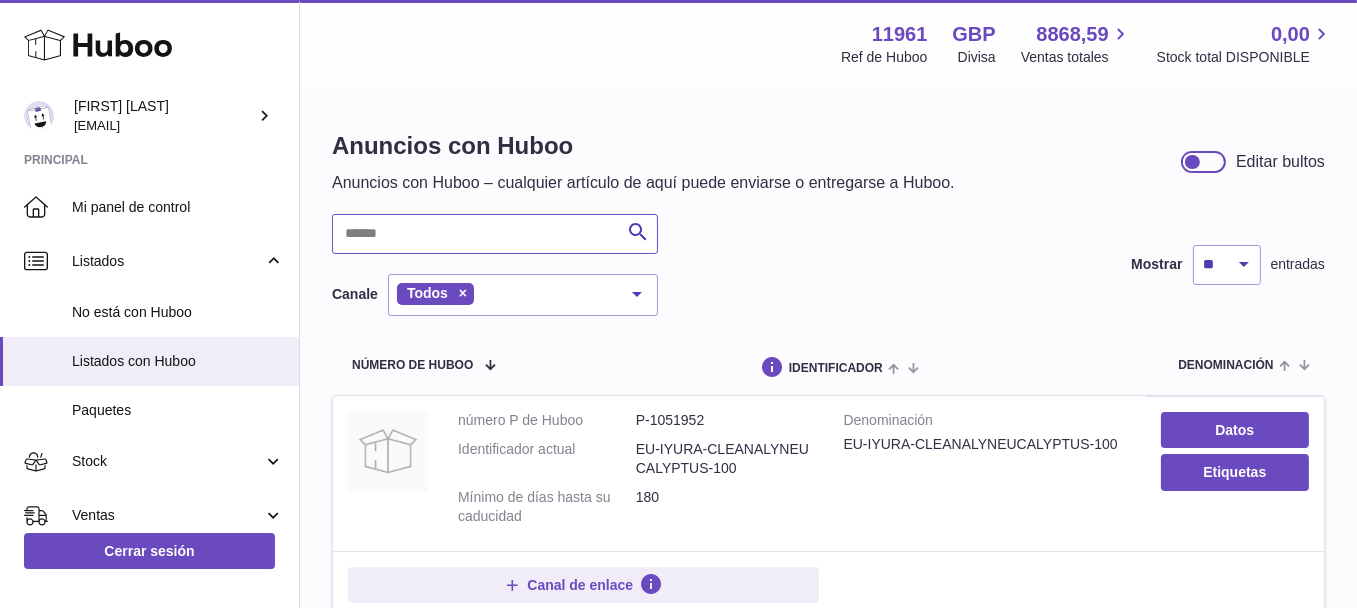 click at bounding box center [495, 234] 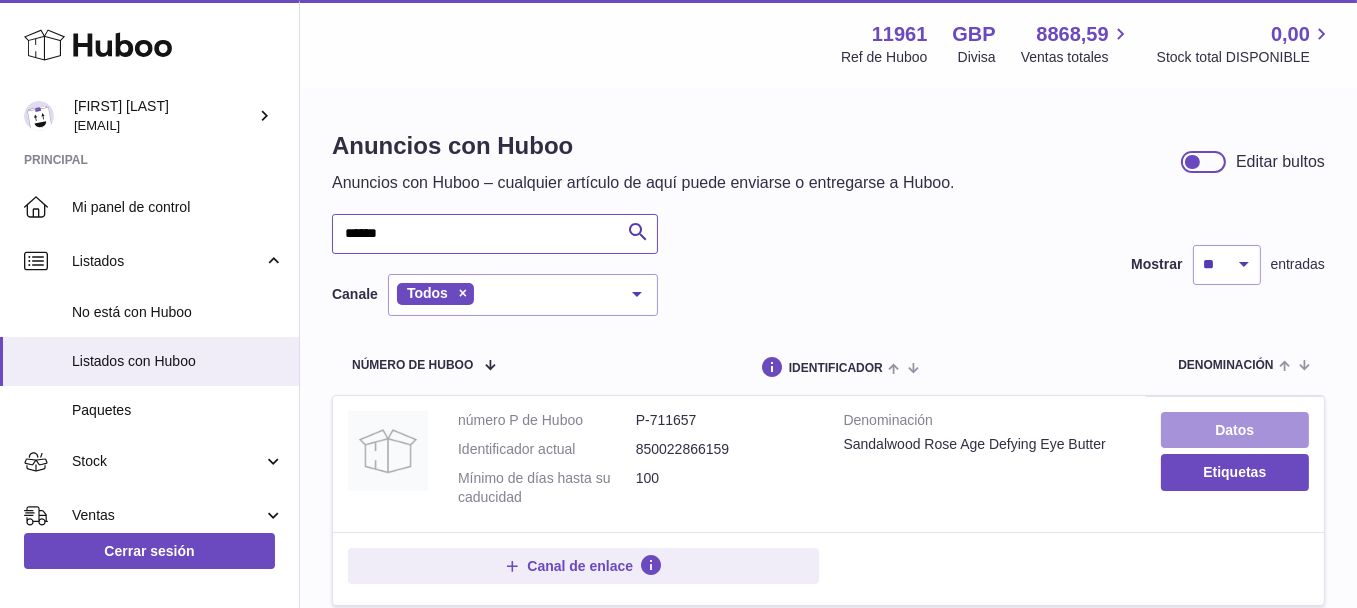 type on "******" 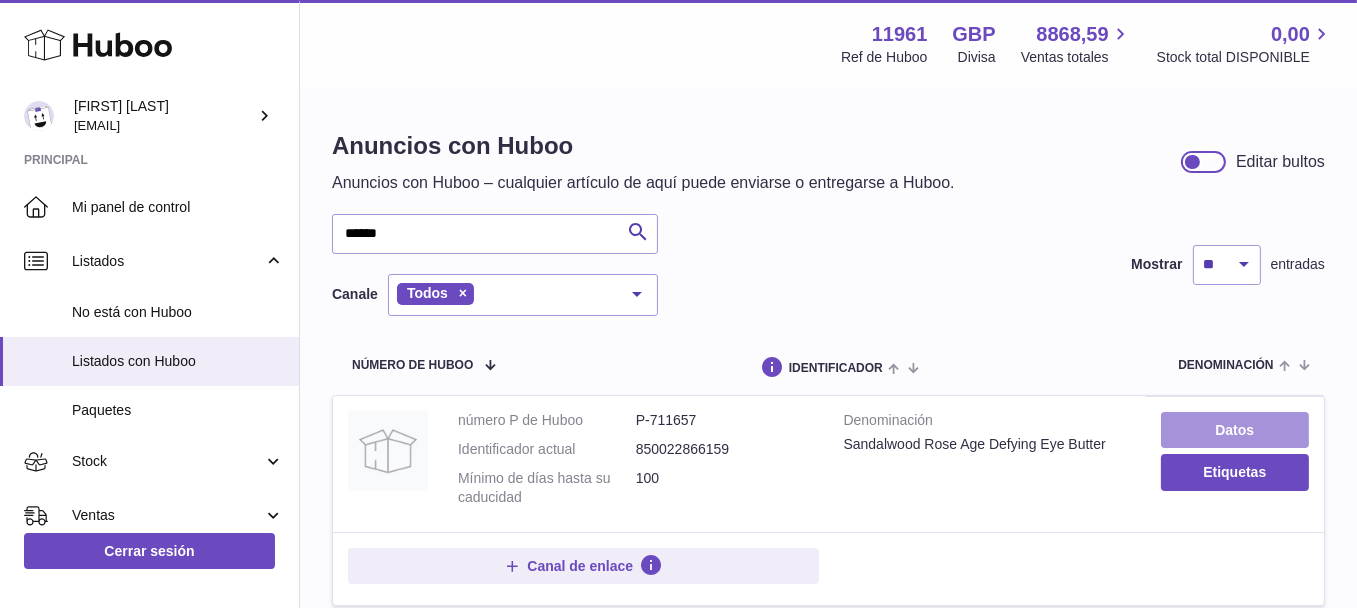 click on "Datos" at bounding box center (1235, 430) 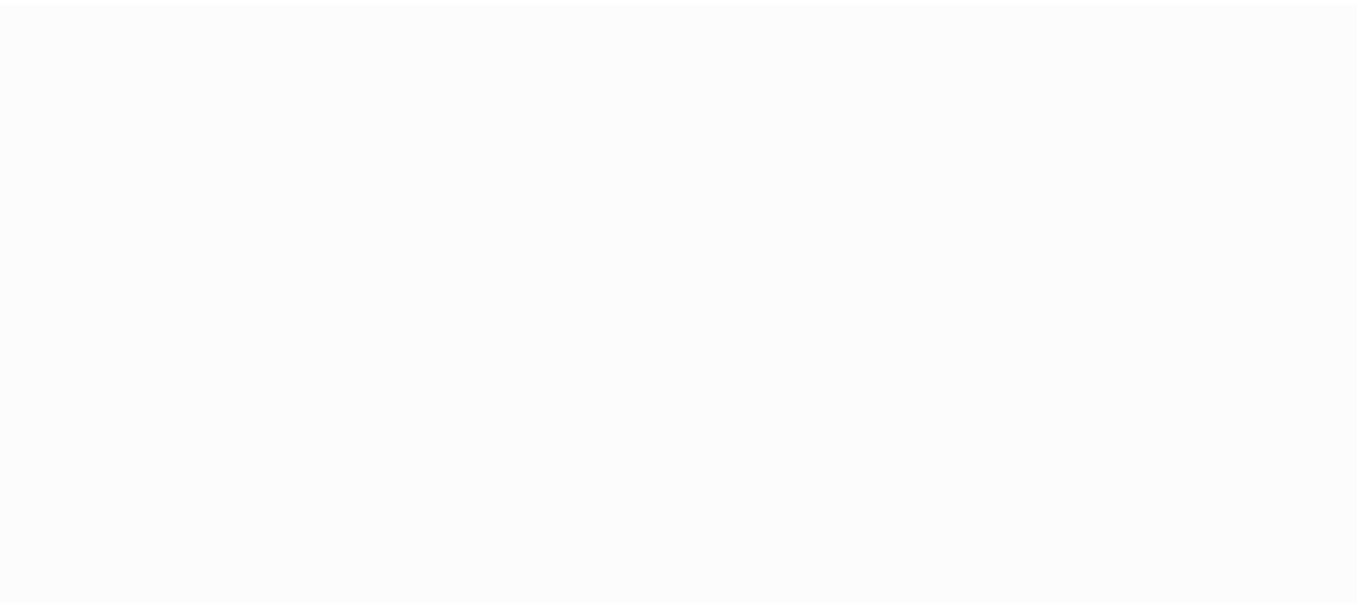 scroll, scrollTop: 0, scrollLeft: 0, axis: both 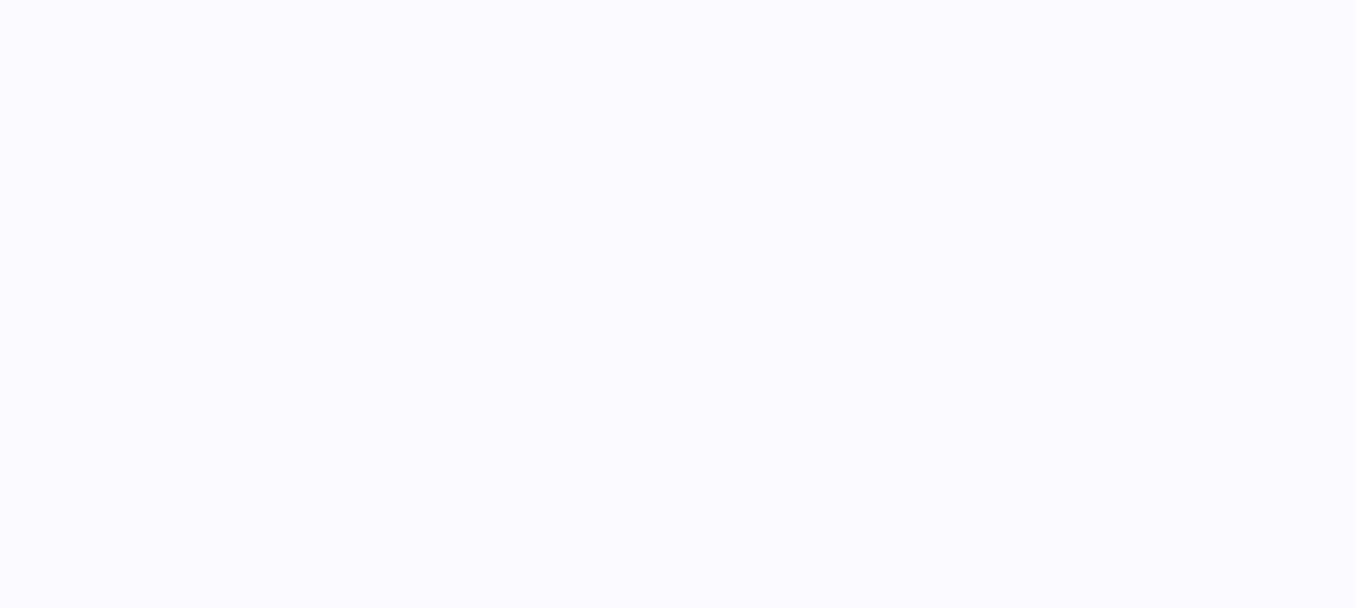 select on "***" 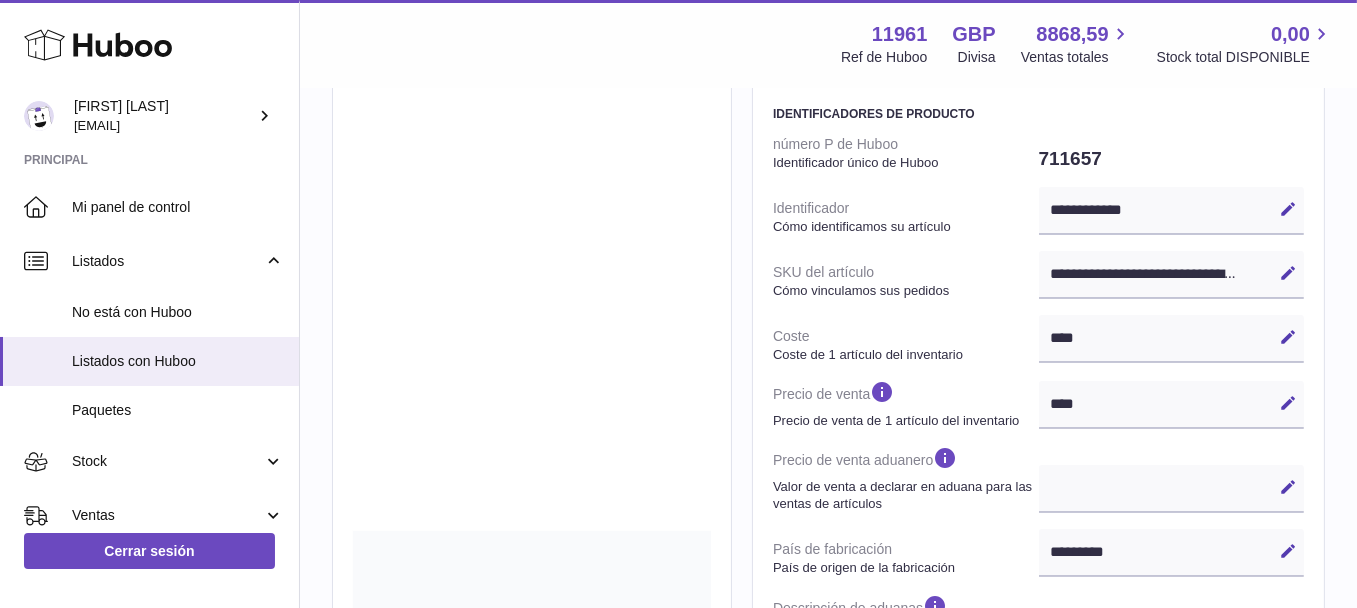 scroll, scrollTop: 800, scrollLeft: 0, axis: vertical 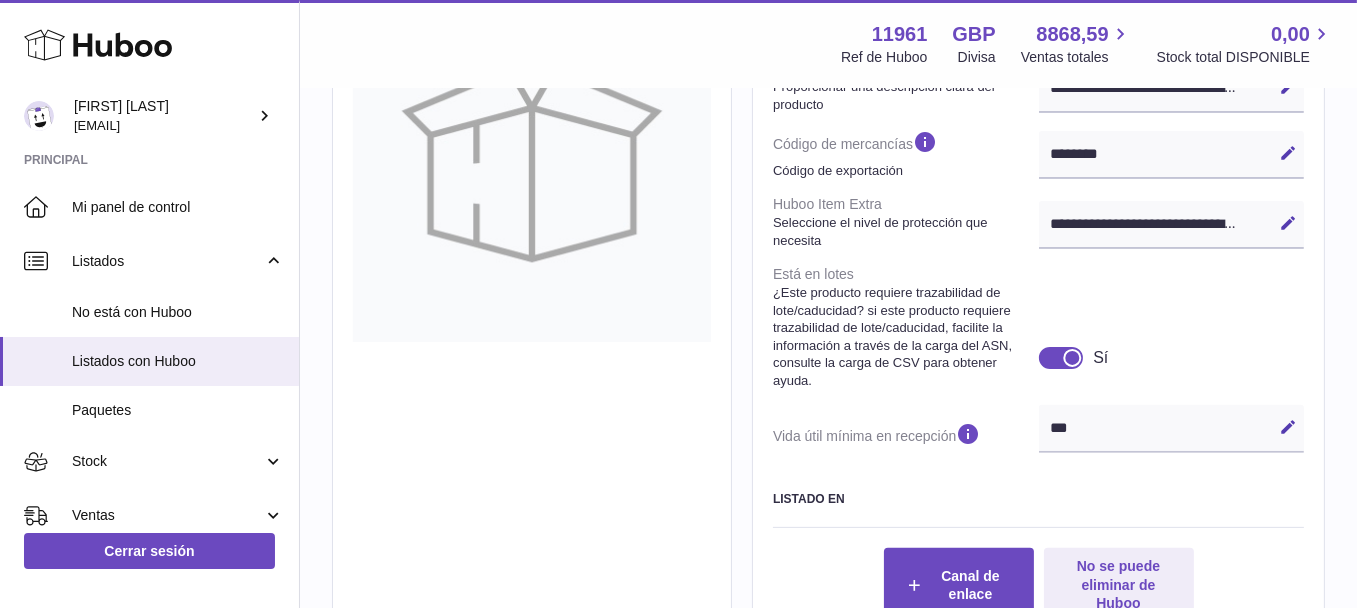 click on "Editar" at bounding box center (1288, 427) 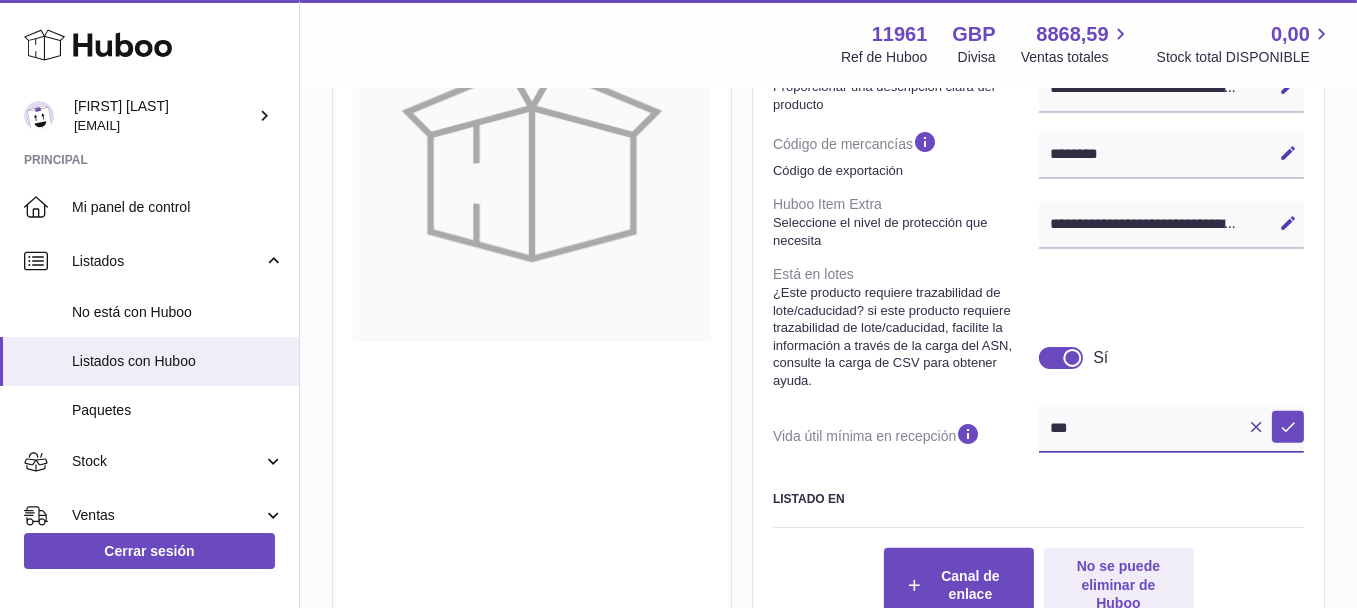drag, startPoint x: 1128, startPoint y: 439, endPoint x: 944, endPoint y: 431, distance: 184.17383 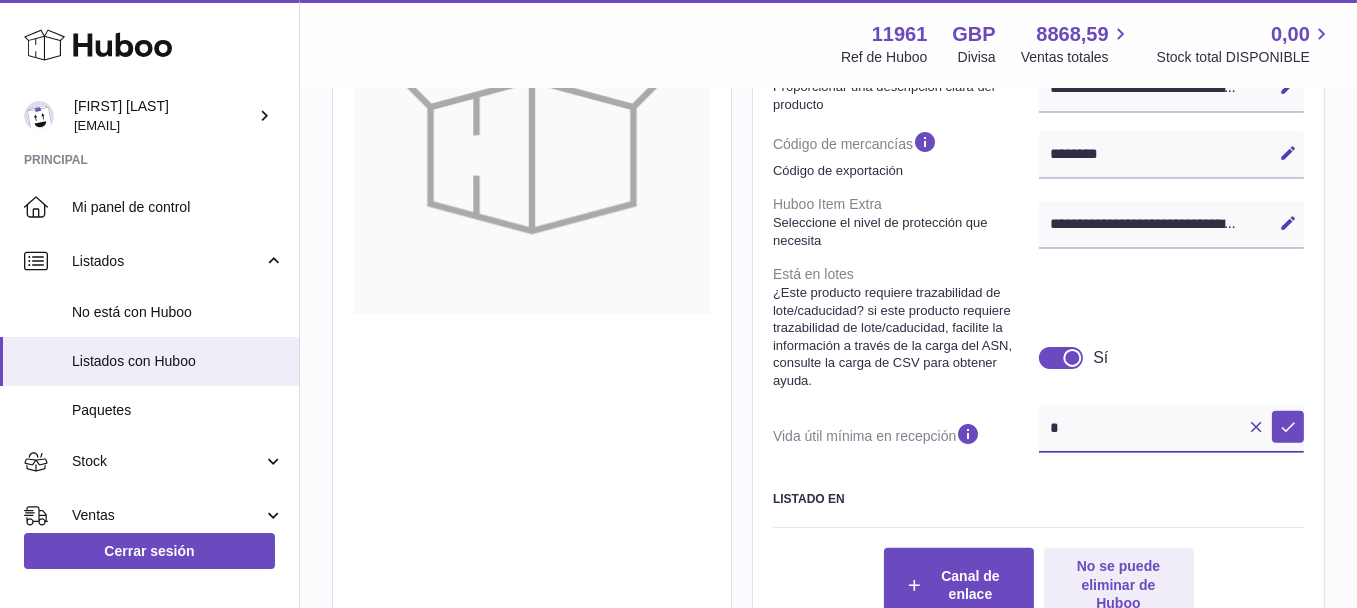 scroll, scrollTop: 771, scrollLeft: 0, axis: vertical 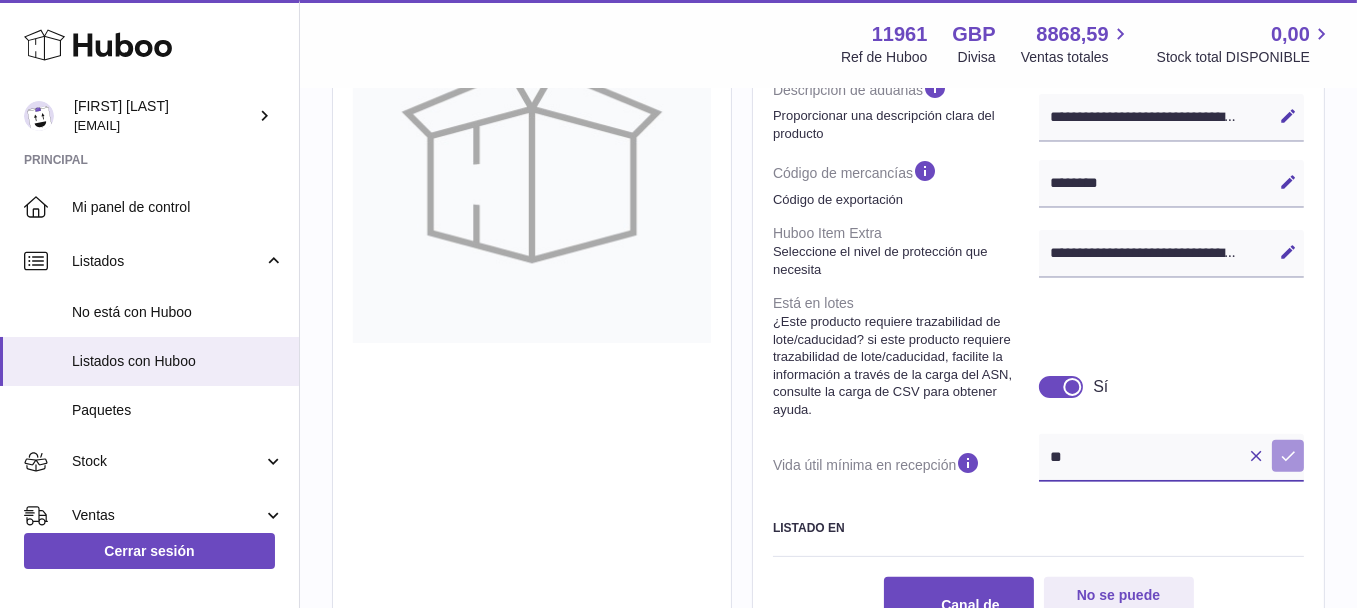 type on "**" 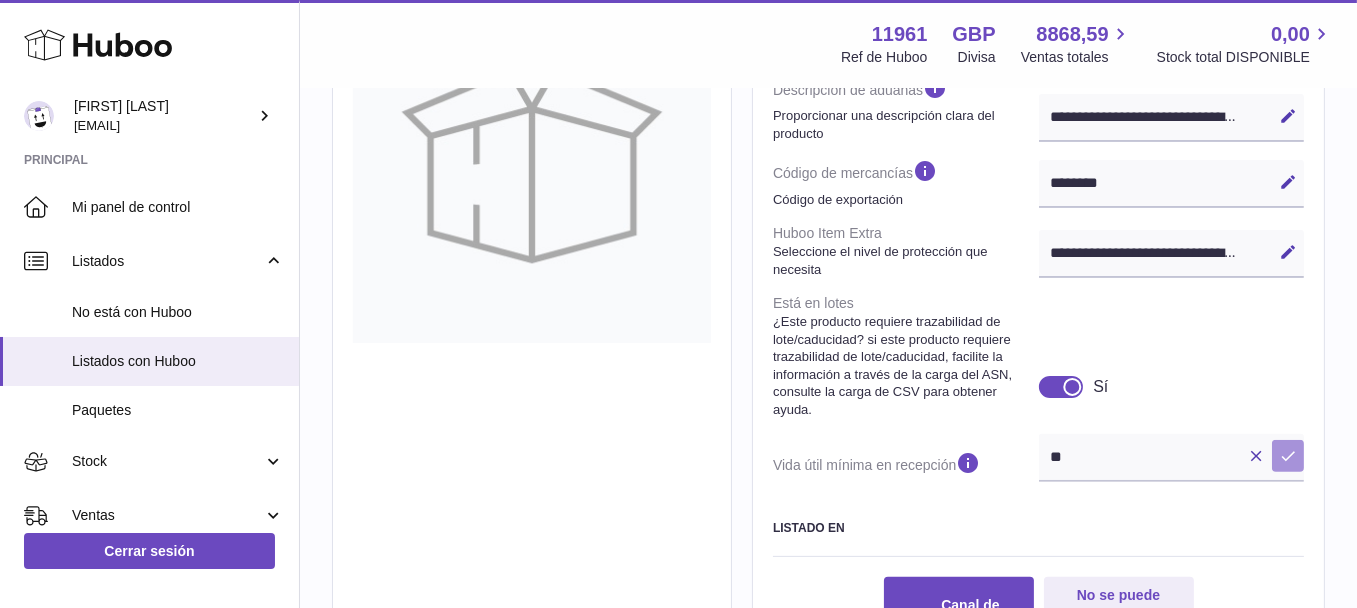 click at bounding box center (1288, 456) 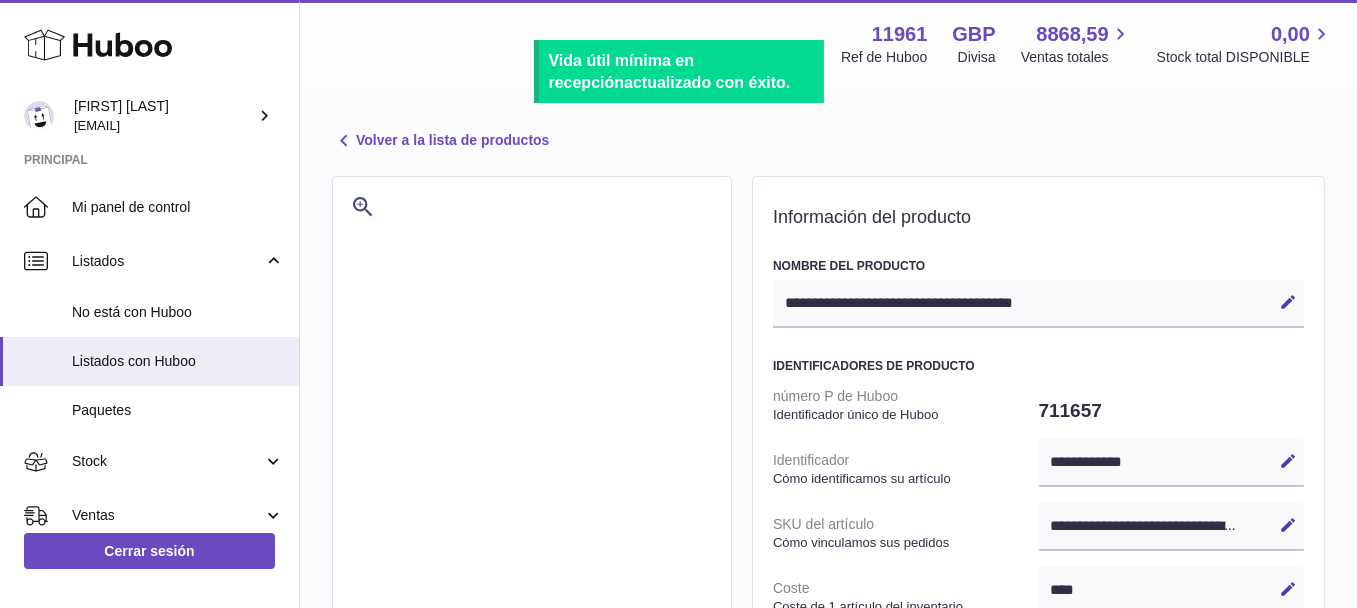 scroll, scrollTop: 0, scrollLeft: 0, axis: both 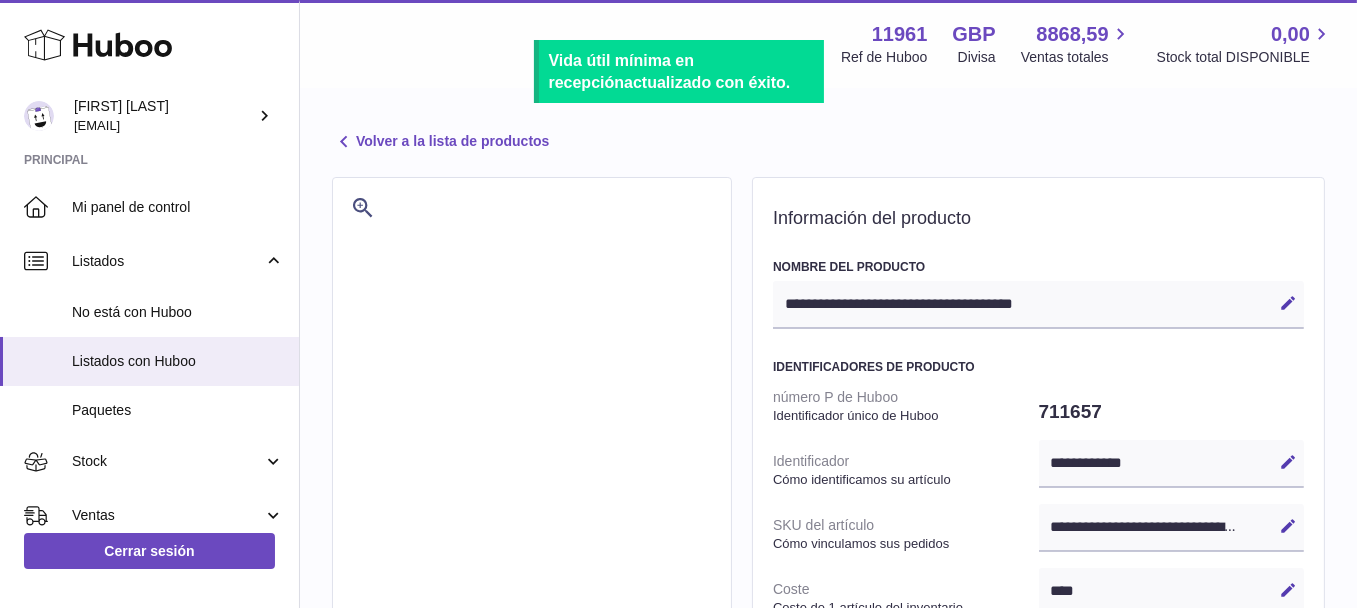 click on "Volver a la lista de productos" at bounding box center (440, 142) 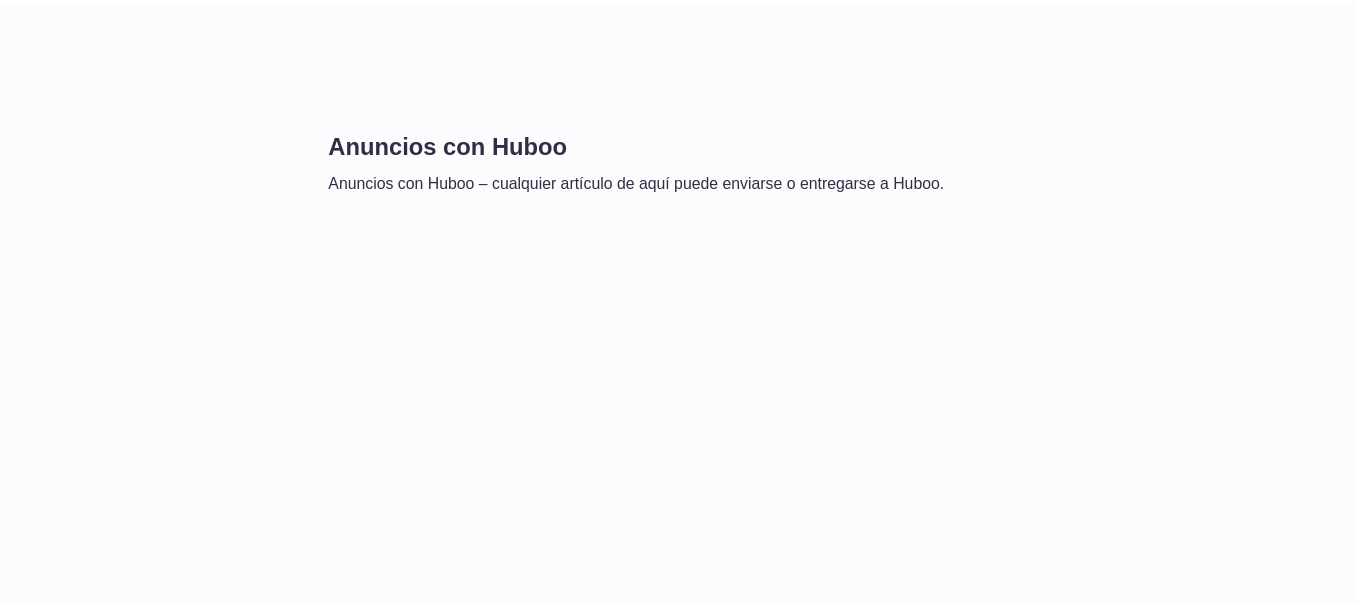 scroll, scrollTop: 0, scrollLeft: 0, axis: both 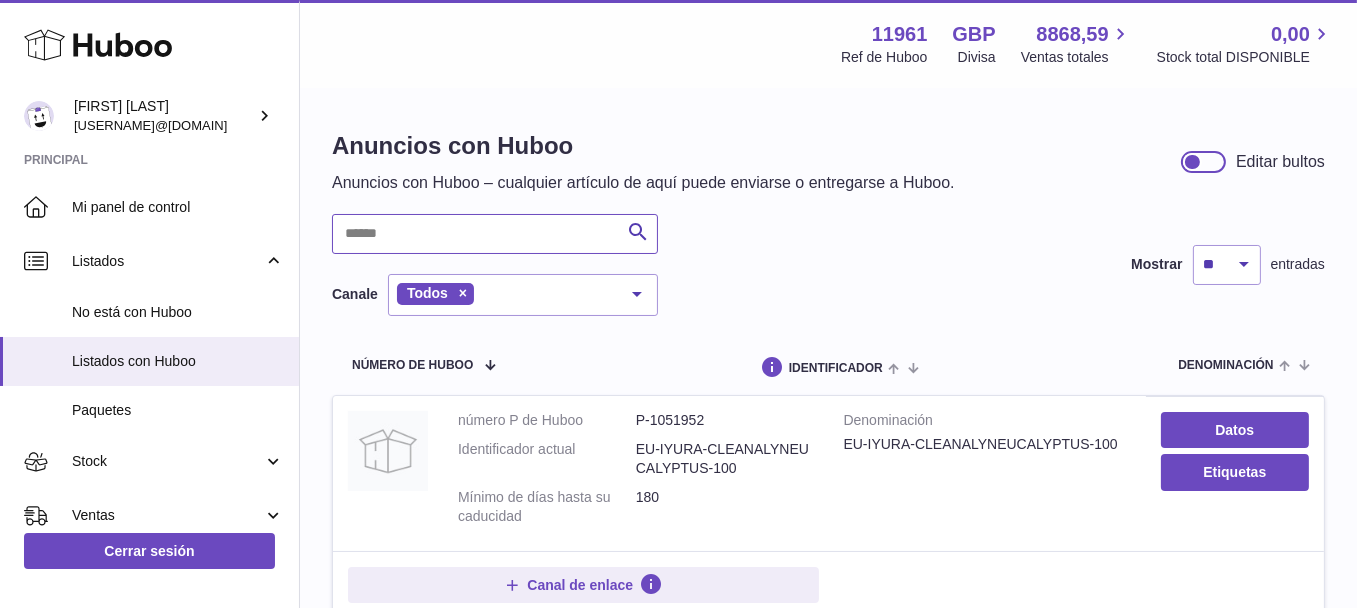 click at bounding box center (495, 234) 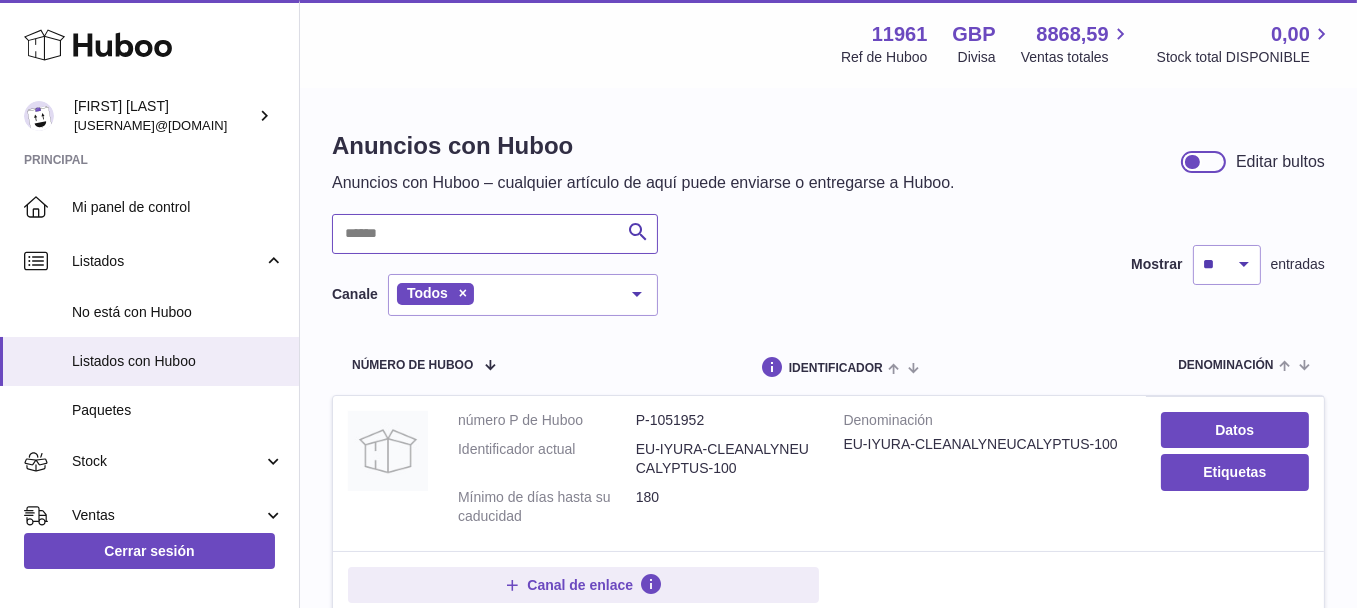 paste on "******" 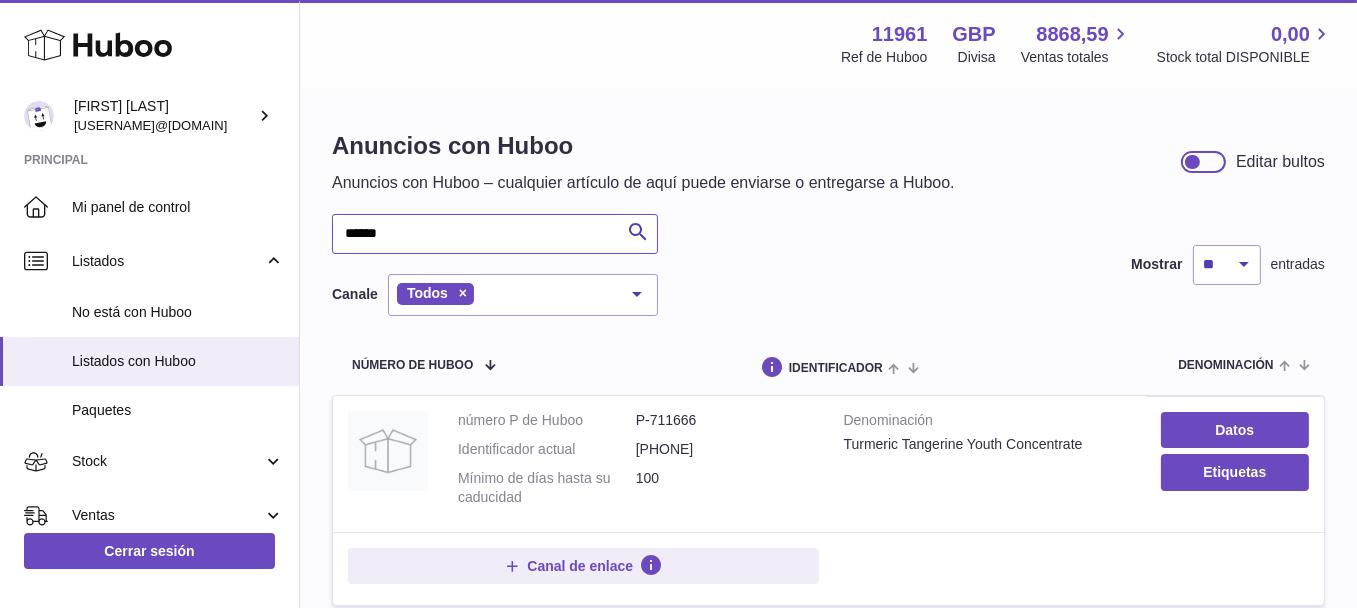 type on "******" 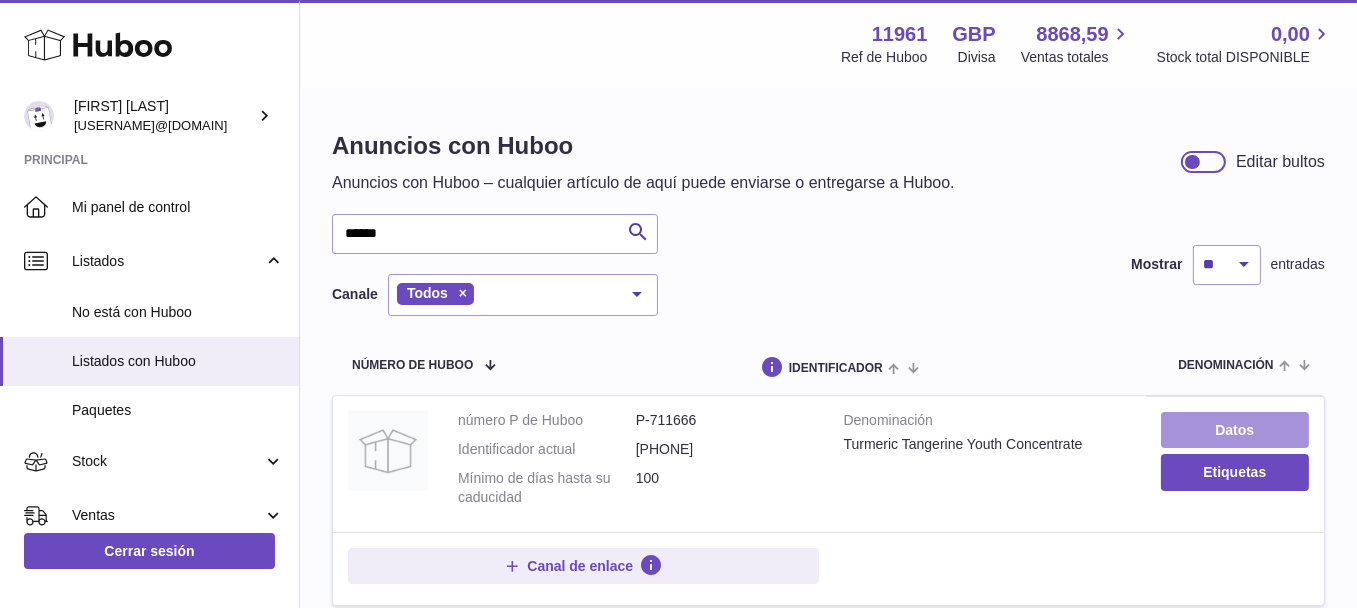 click on "Datos" at bounding box center [1235, 430] 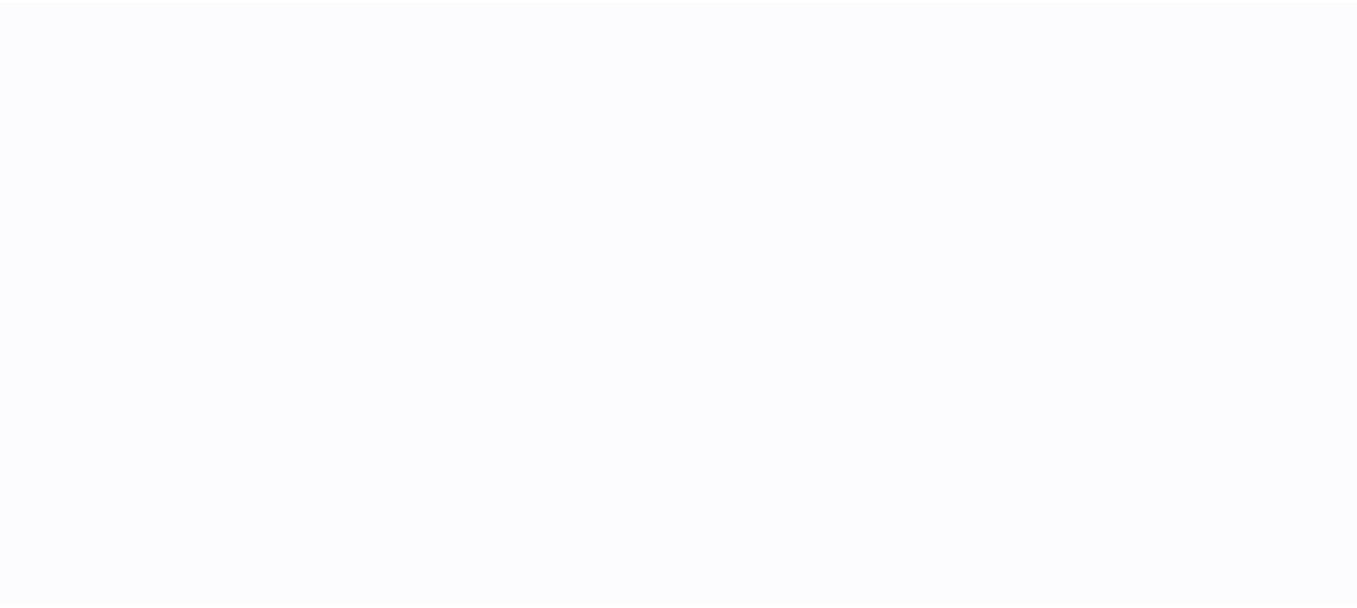 scroll, scrollTop: 0, scrollLeft: 0, axis: both 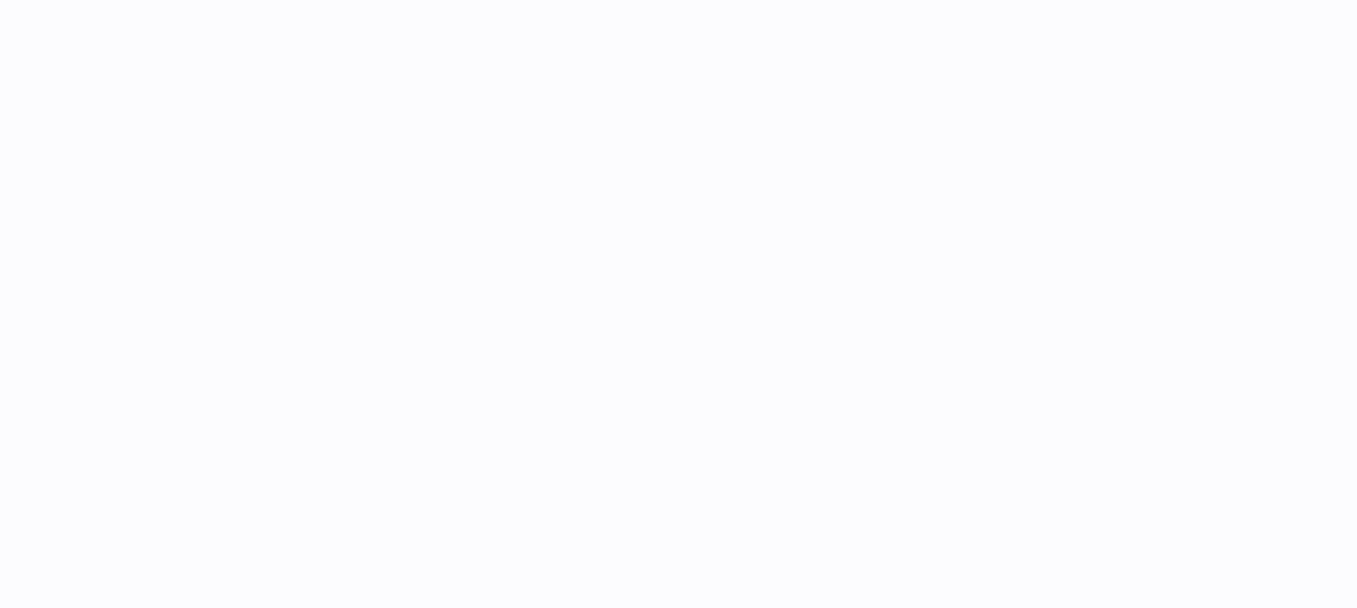 select on "***" 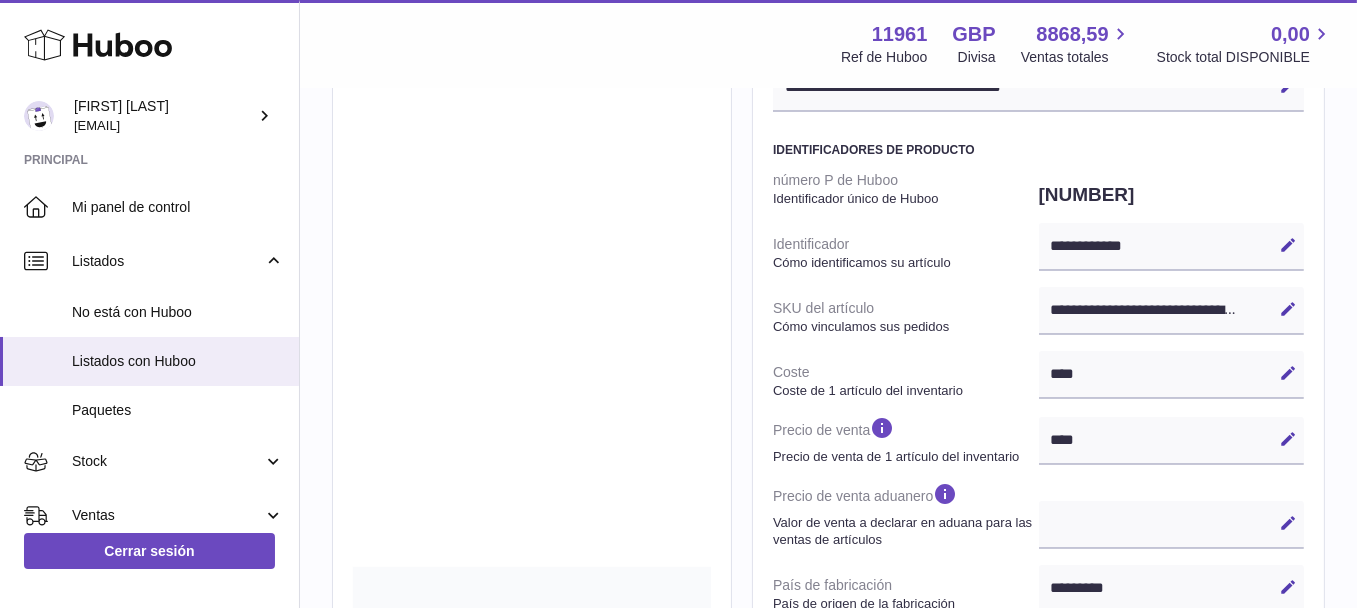scroll, scrollTop: 900, scrollLeft: 0, axis: vertical 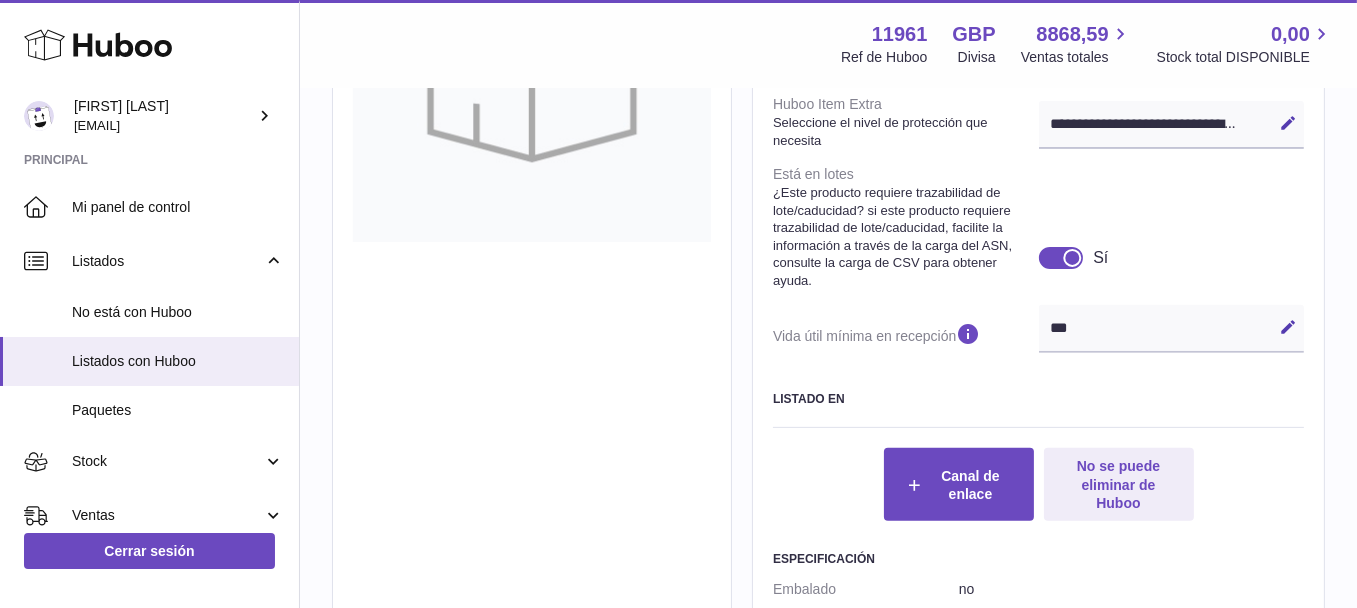 drag, startPoint x: 1090, startPoint y: 348, endPoint x: 1039, endPoint y: 348, distance: 51 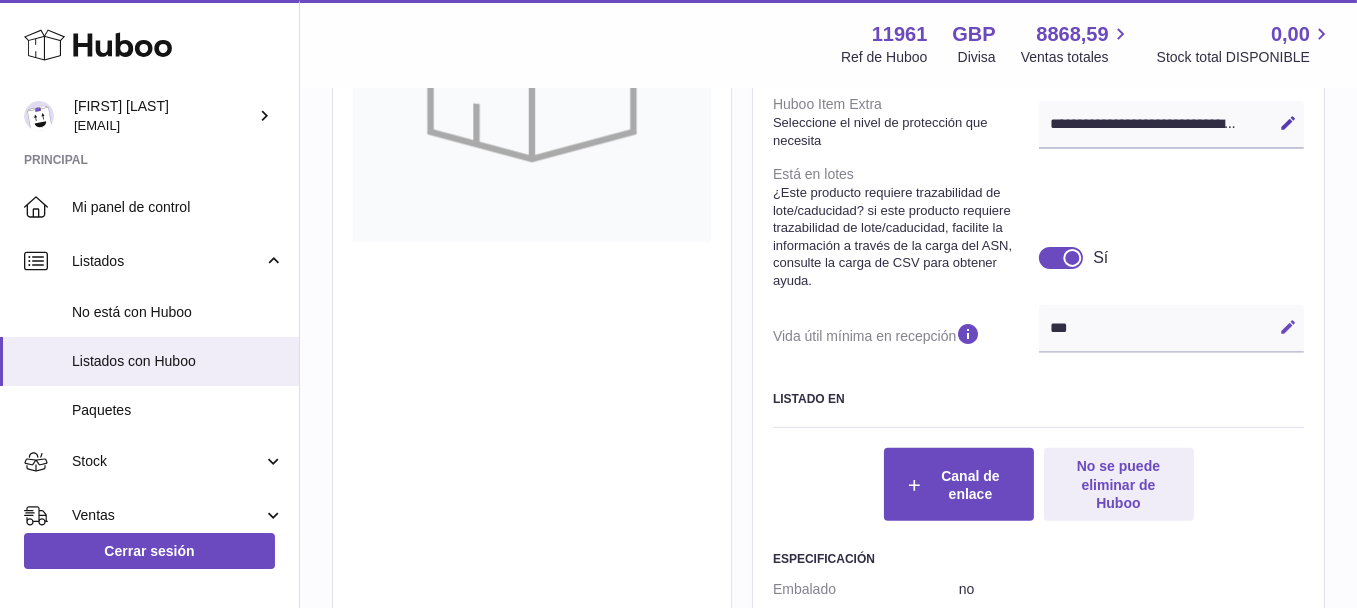 click on "Editar" at bounding box center [1288, 327] 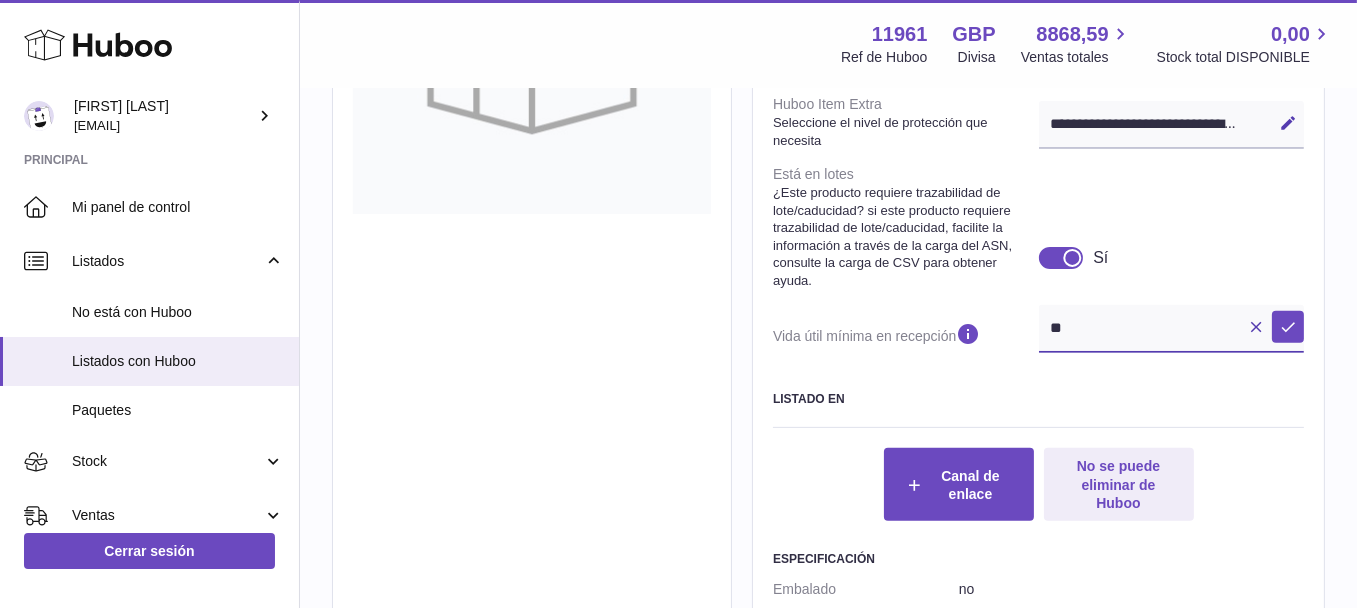 scroll, scrollTop: 871, scrollLeft: 0, axis: vertical 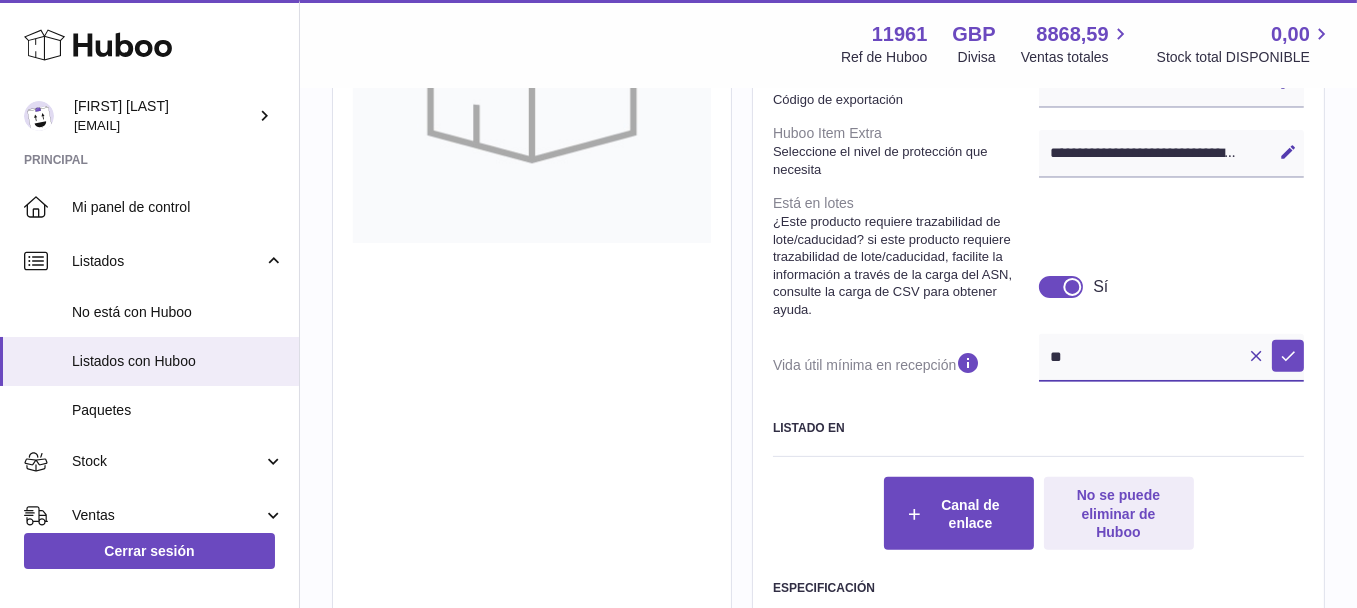 type on "*" 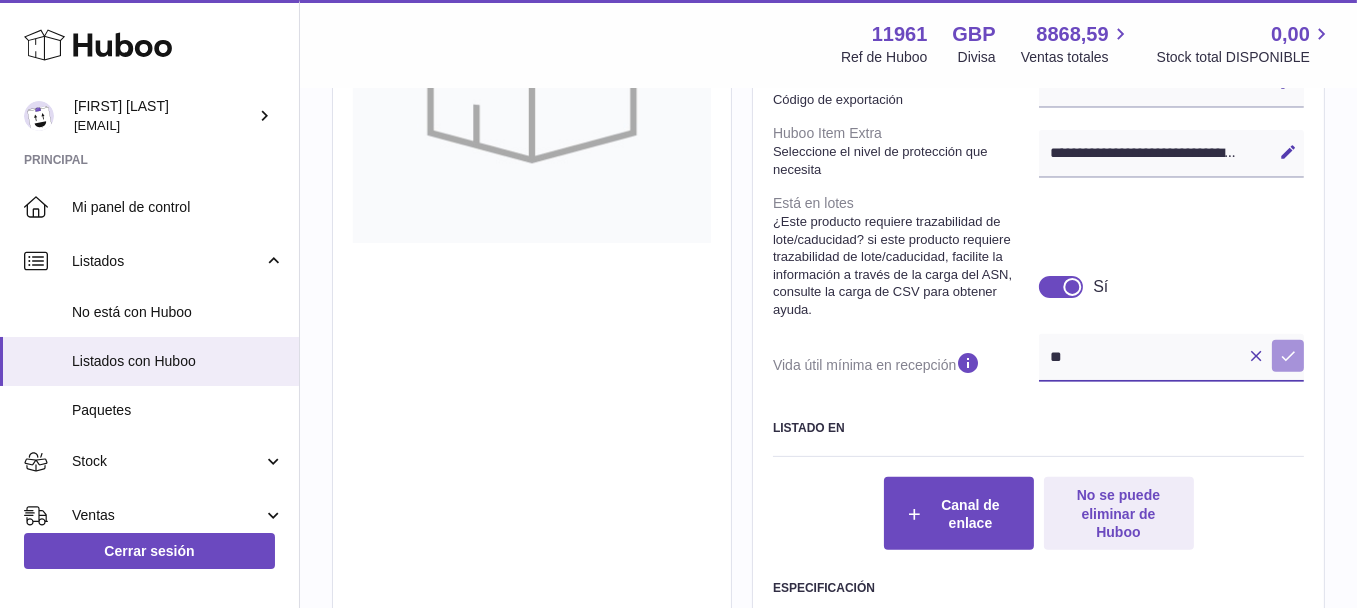 type on "**" 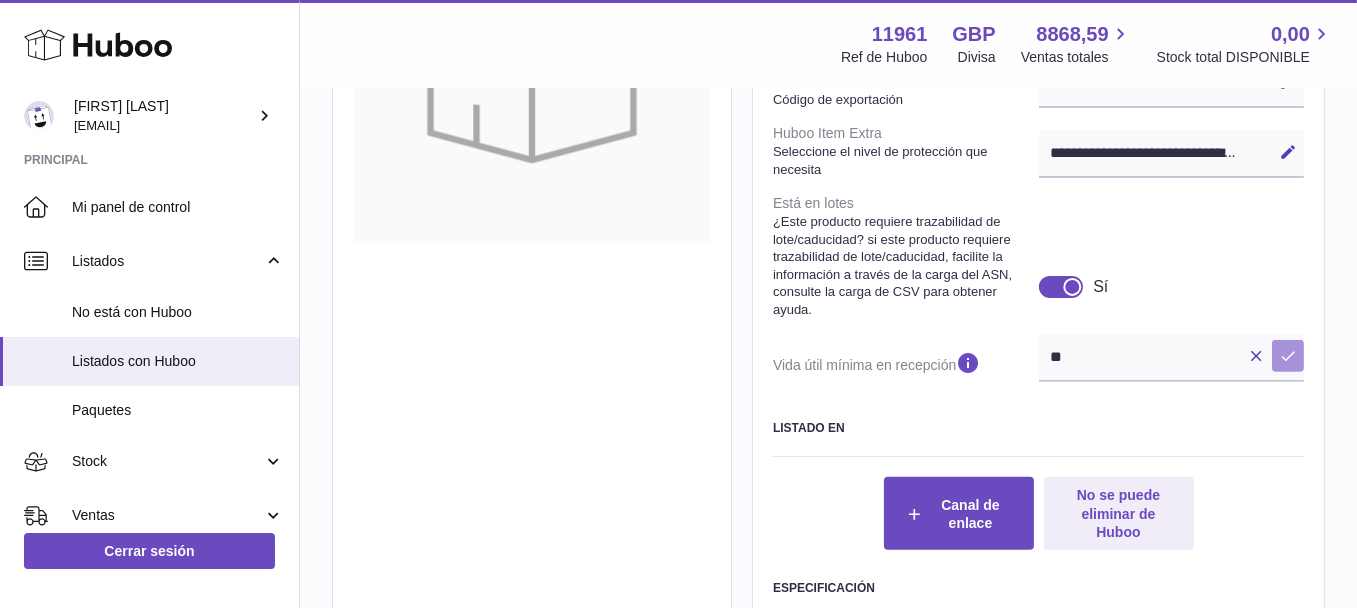 click at bounding box center (1288, 356) 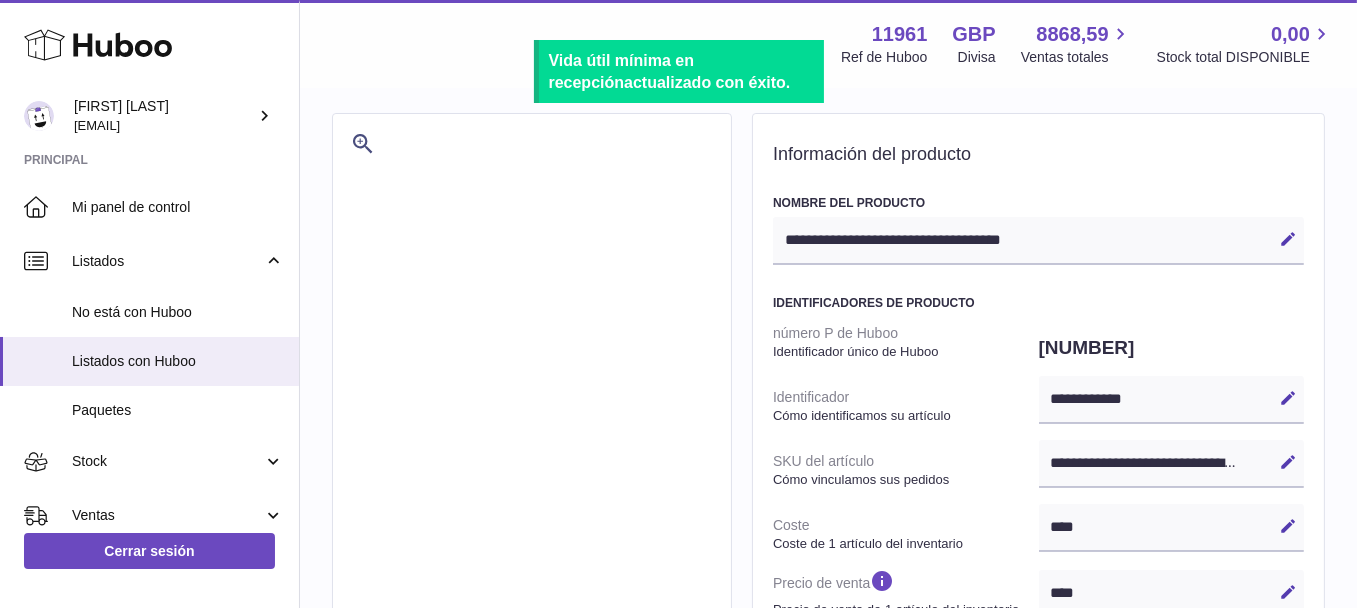 scroll, scrollTop: 0, scrollLeft: 0, axis: both 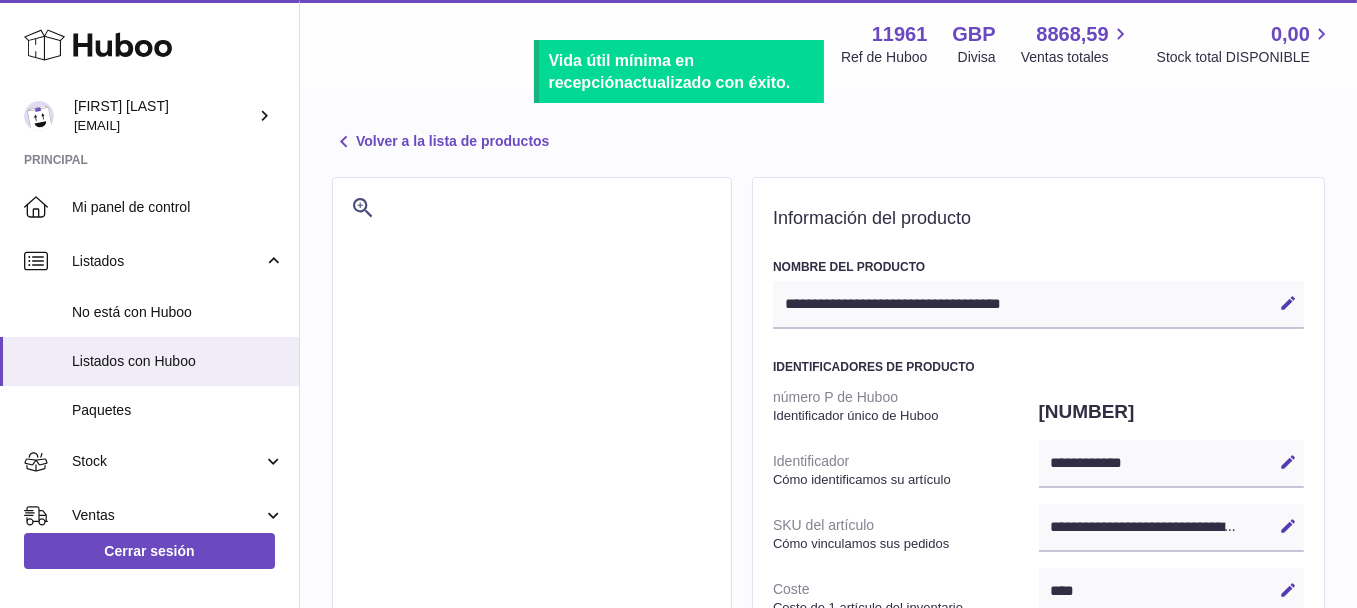 click at bounding box center [344, 142] 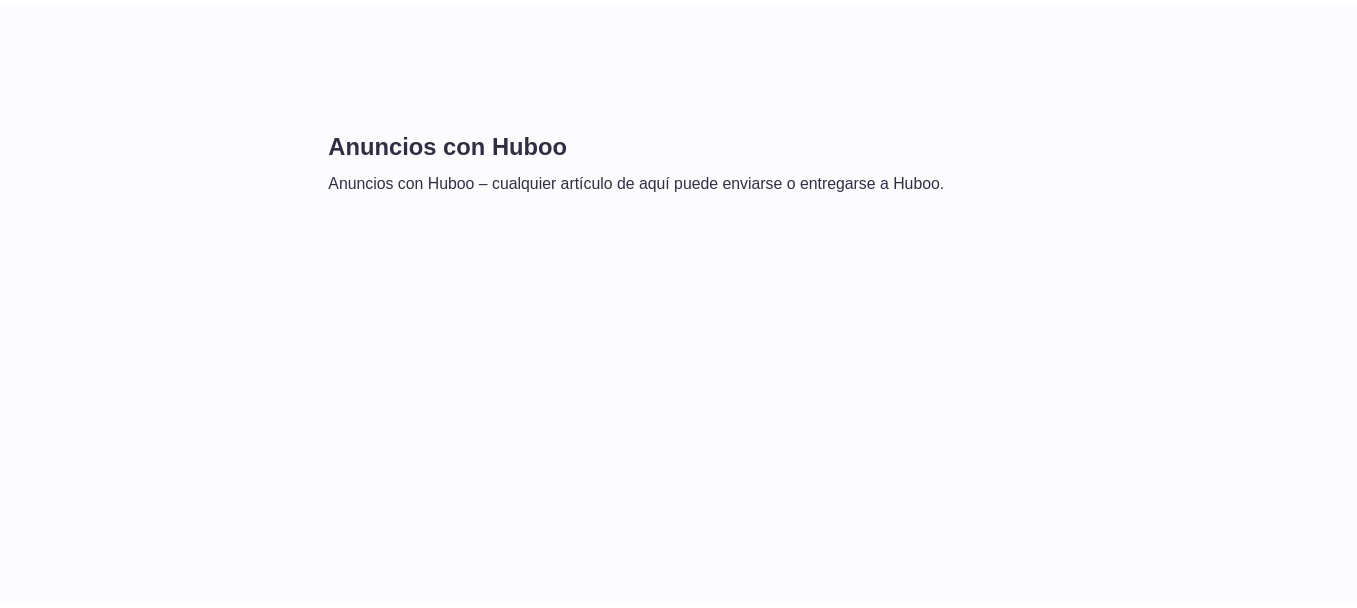 scroll, scrollTop: 0, scrollLeft: 0, axis: both 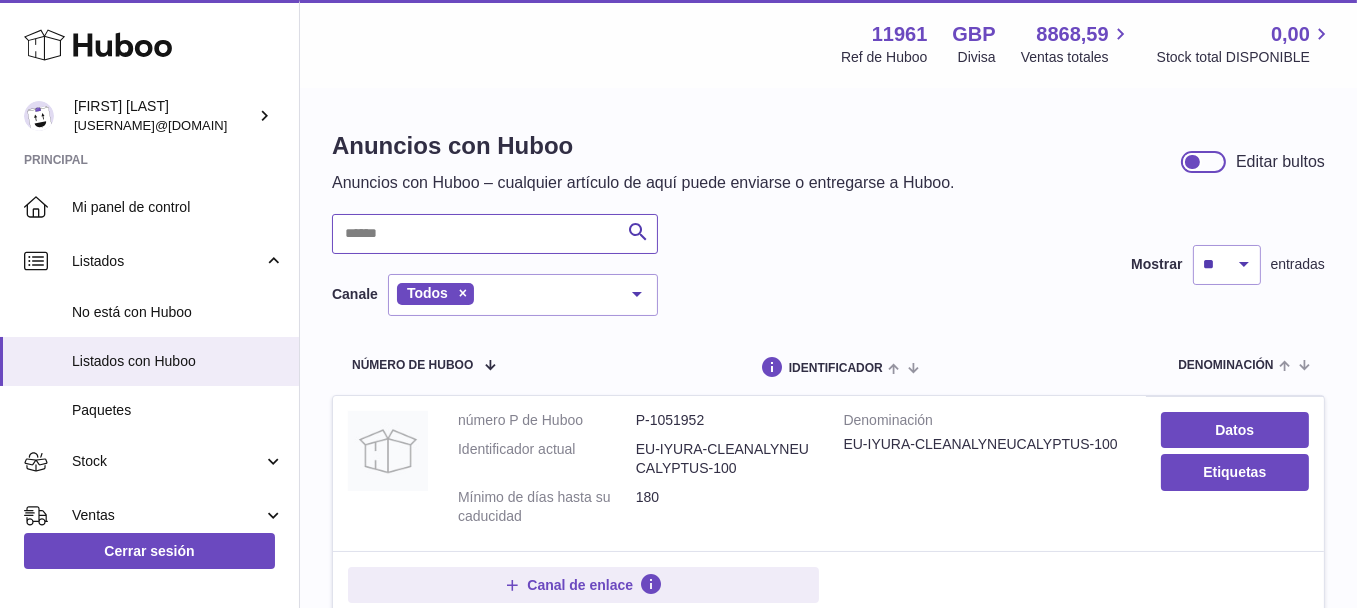 click at bounding box center [495, 234] 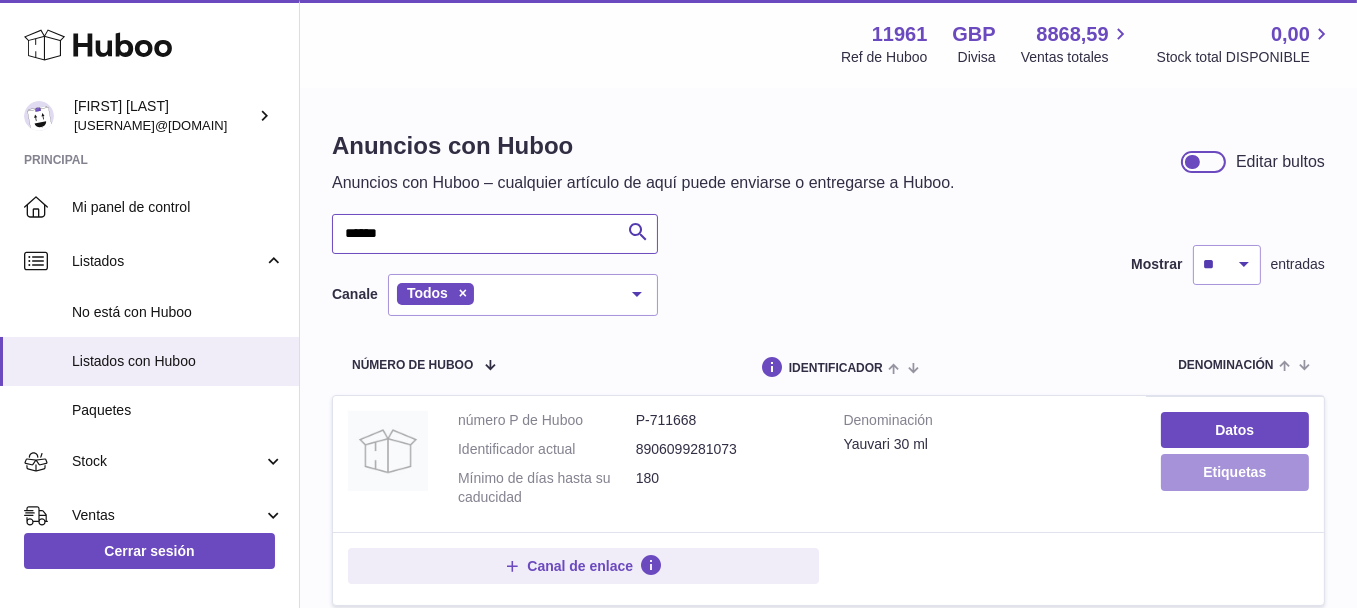 type on "******" 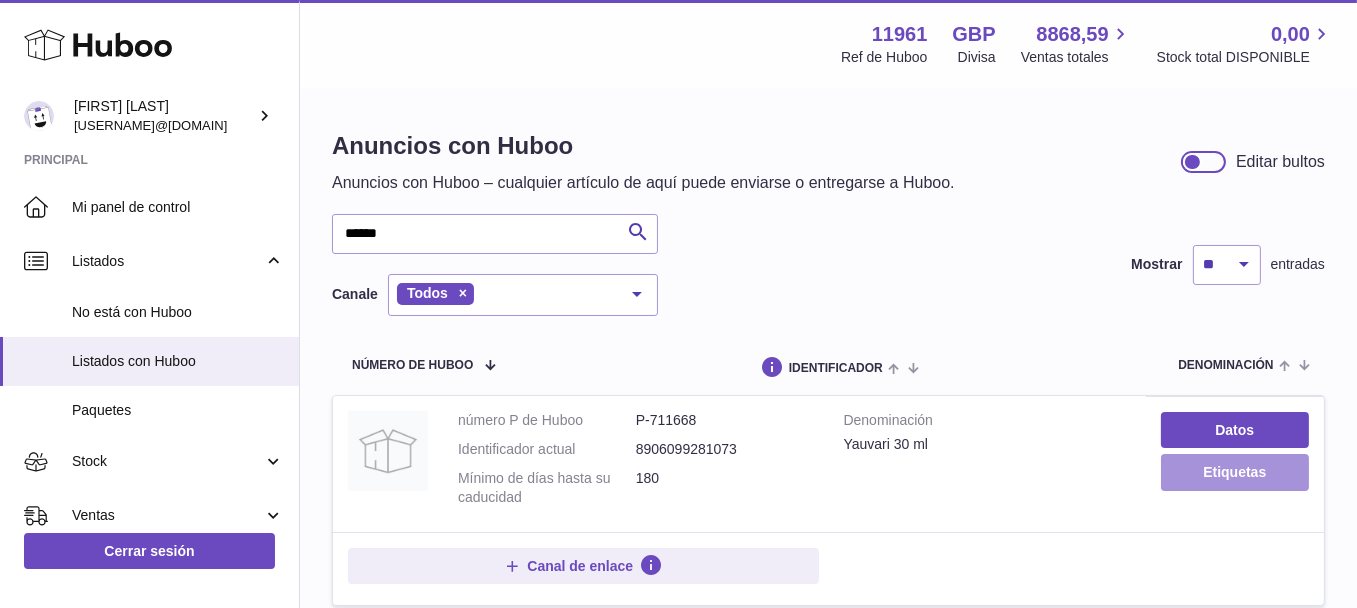 drag, startPoint x: 1257, startPoint y: 478, endPoint x: 1202, endPoint y: 575, distance: 111.50785 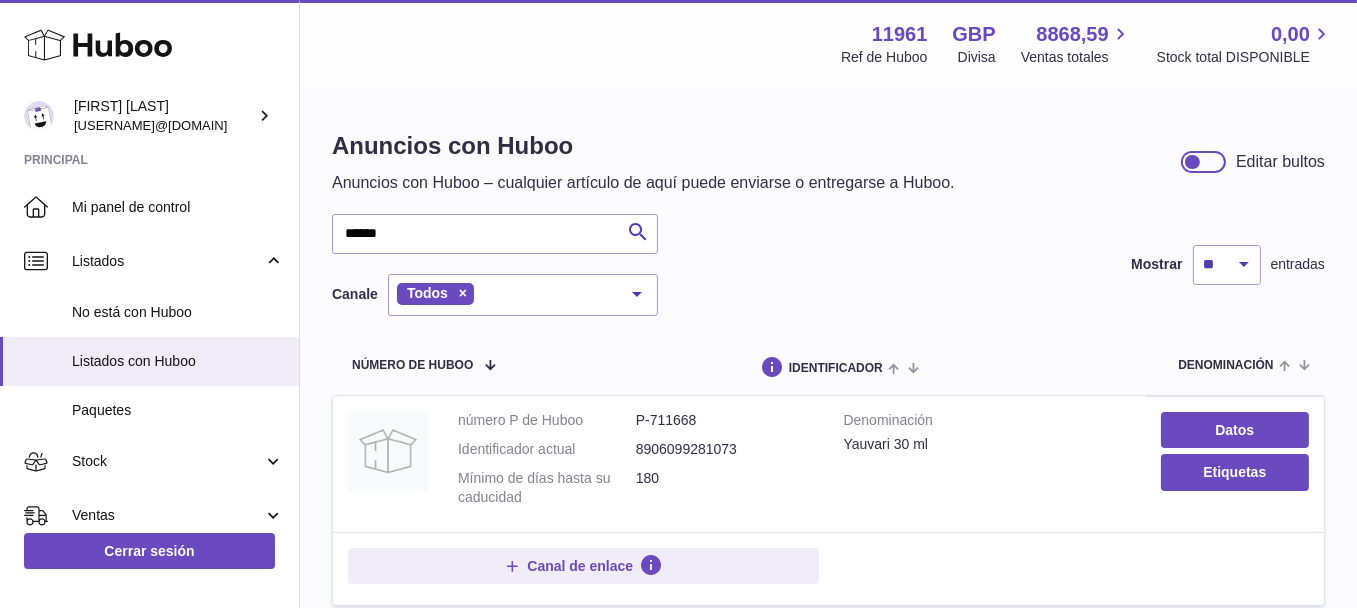 click on "Denominación   Yauvari 30 ml" at bounding box center [987, 464] 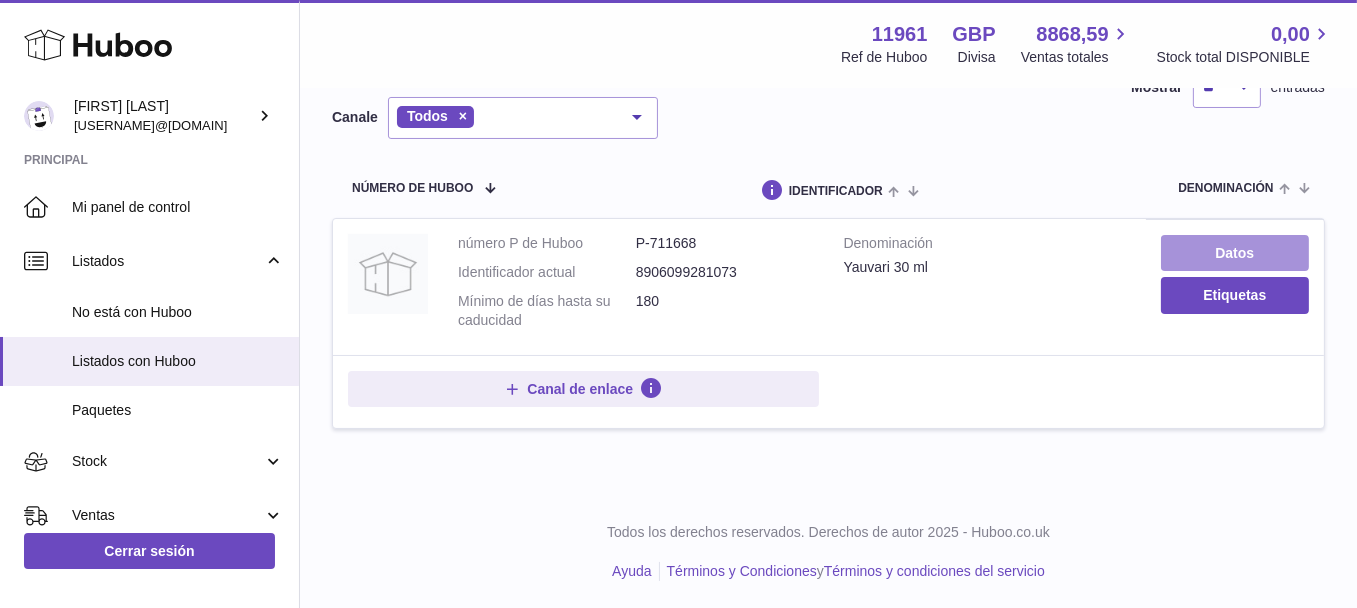 click on "Datos" at bounding box center [1235, 253] 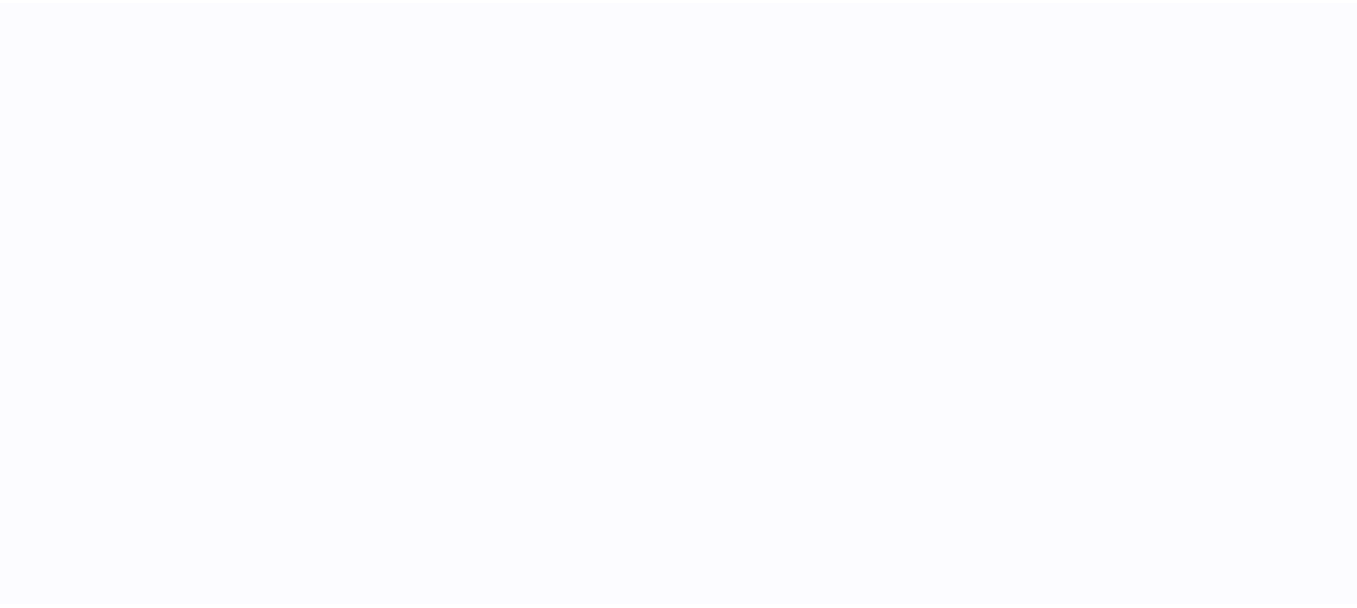 scroll, scrollTop: 0, scrollLeft: 0, axis: both 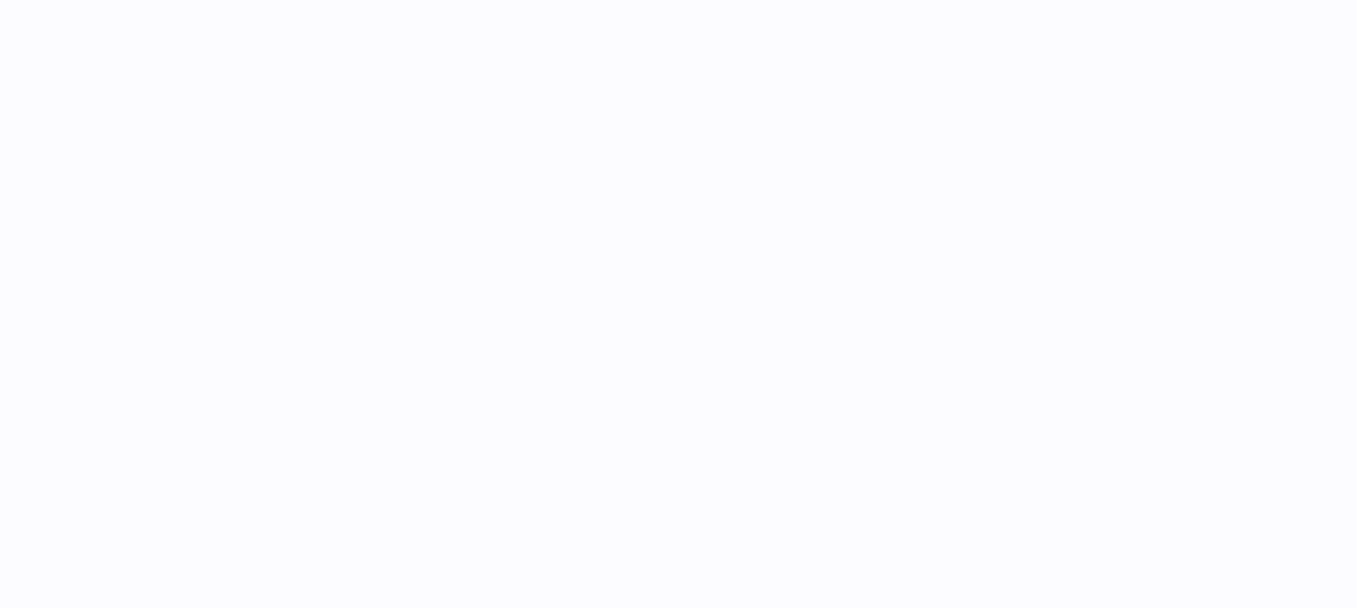 select on "***" 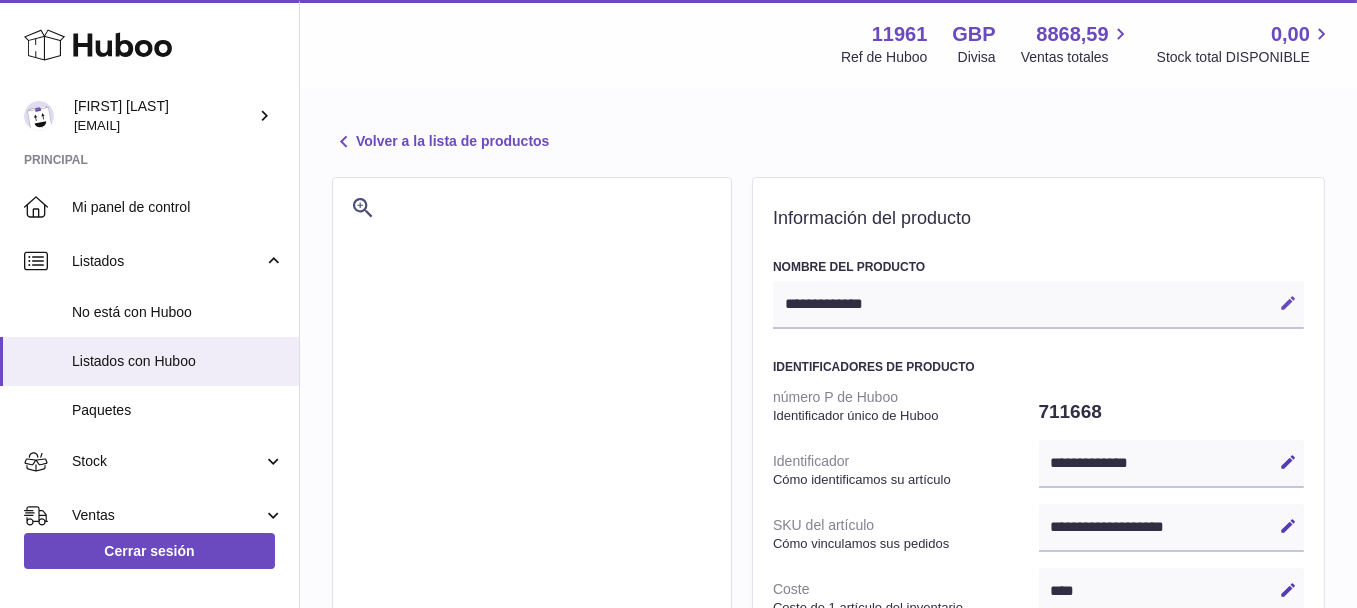 scroll, scrollTop: 700, scrollLeft: 0, axis: vertical 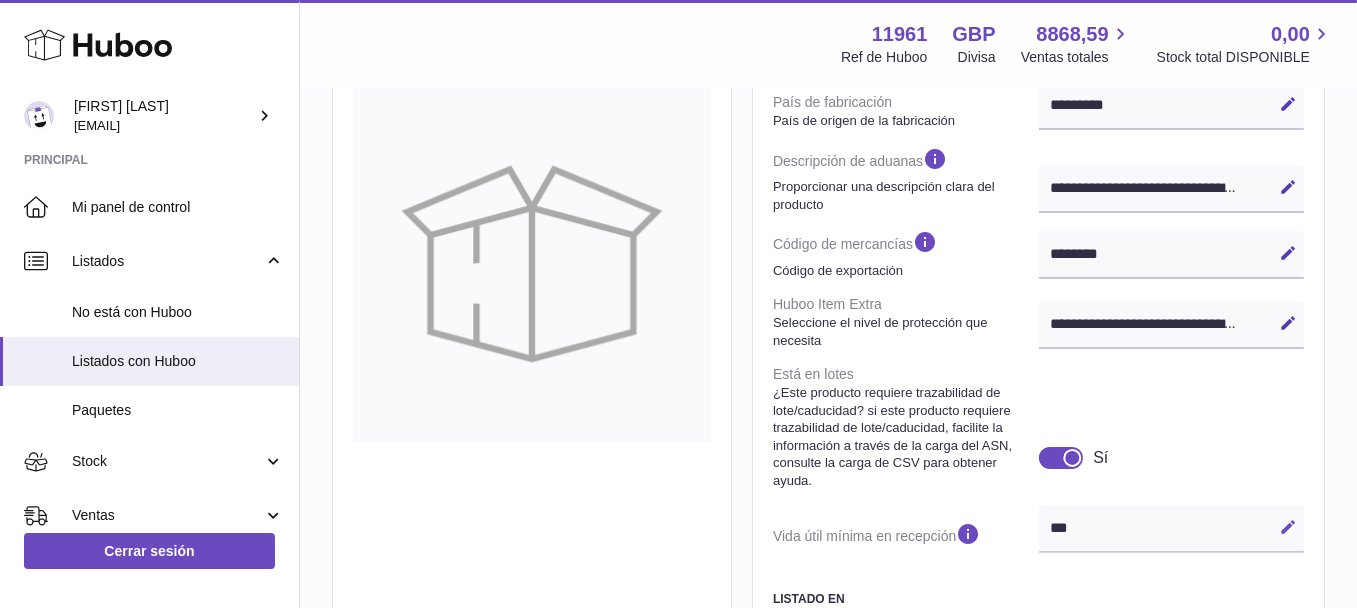 click at bounding box center [1288, 527] 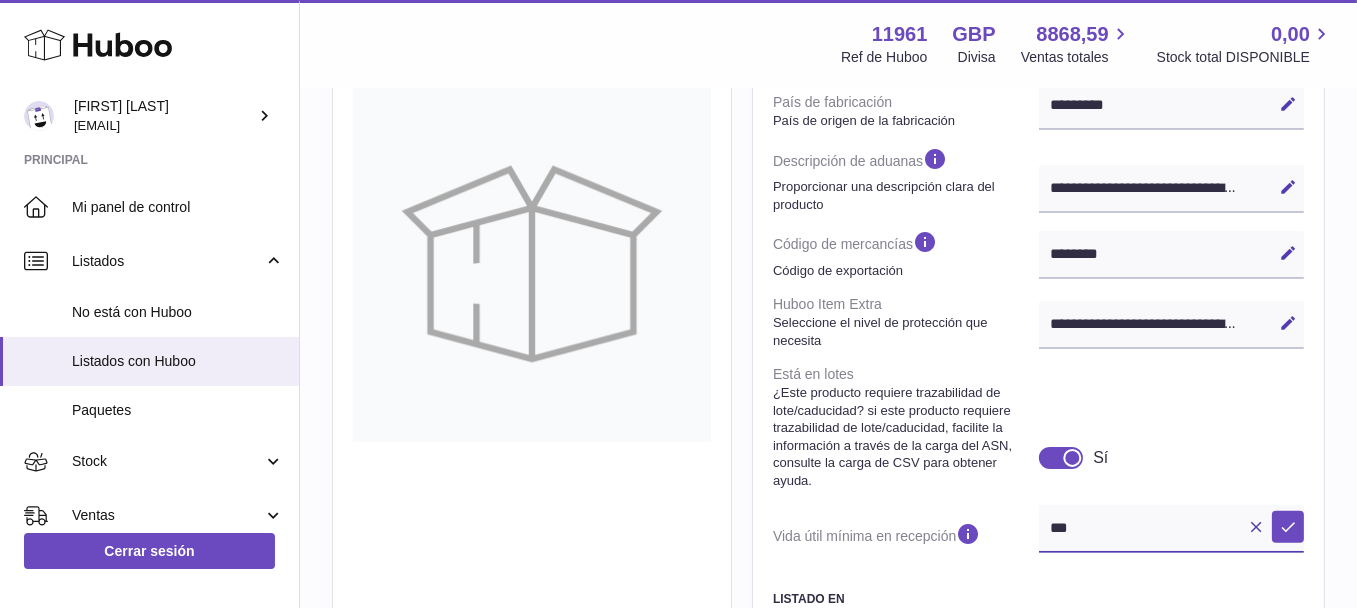 drag, startPoint x: 1150, startPoint y: 537, endPoint x: 857, endPoint y: 510, distance: 294.2414 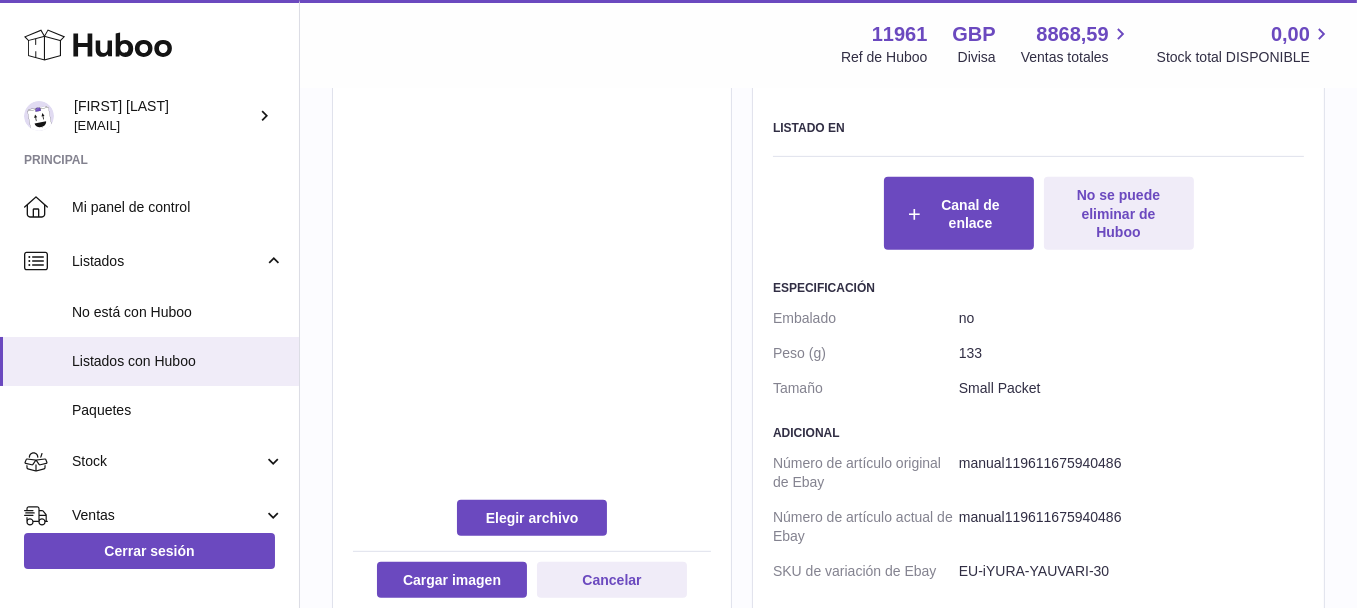 scroll, scrollTop: 671, scrollLeft: 0, axis: vertical 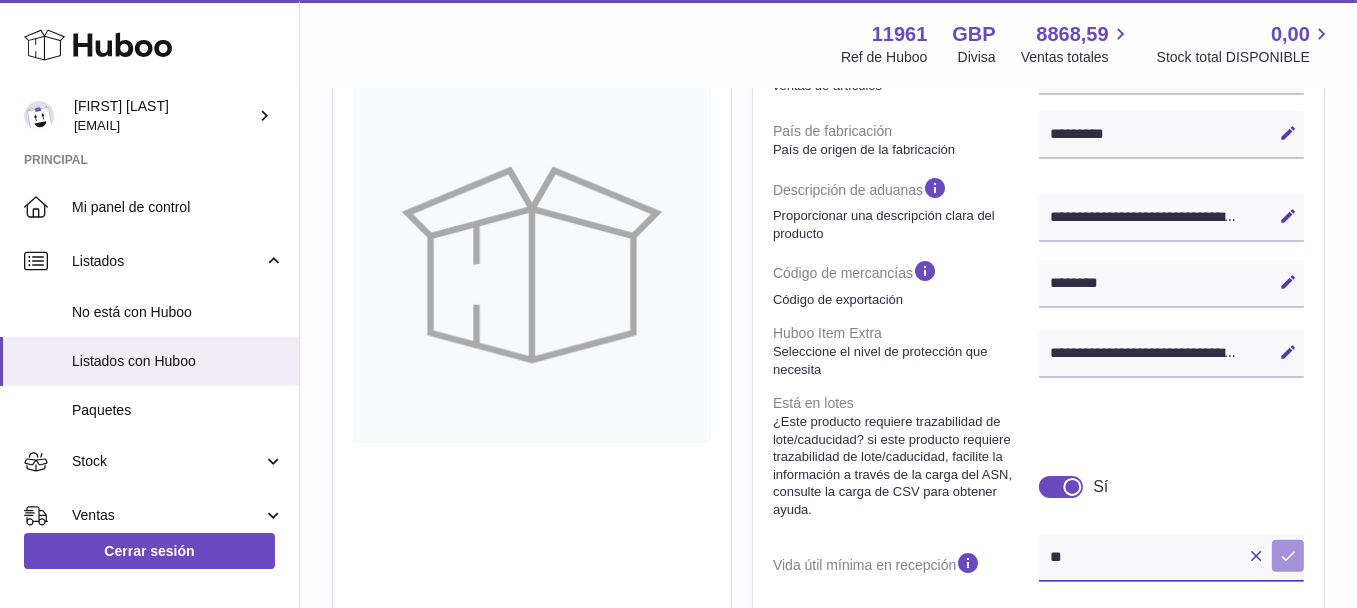 type on "**" 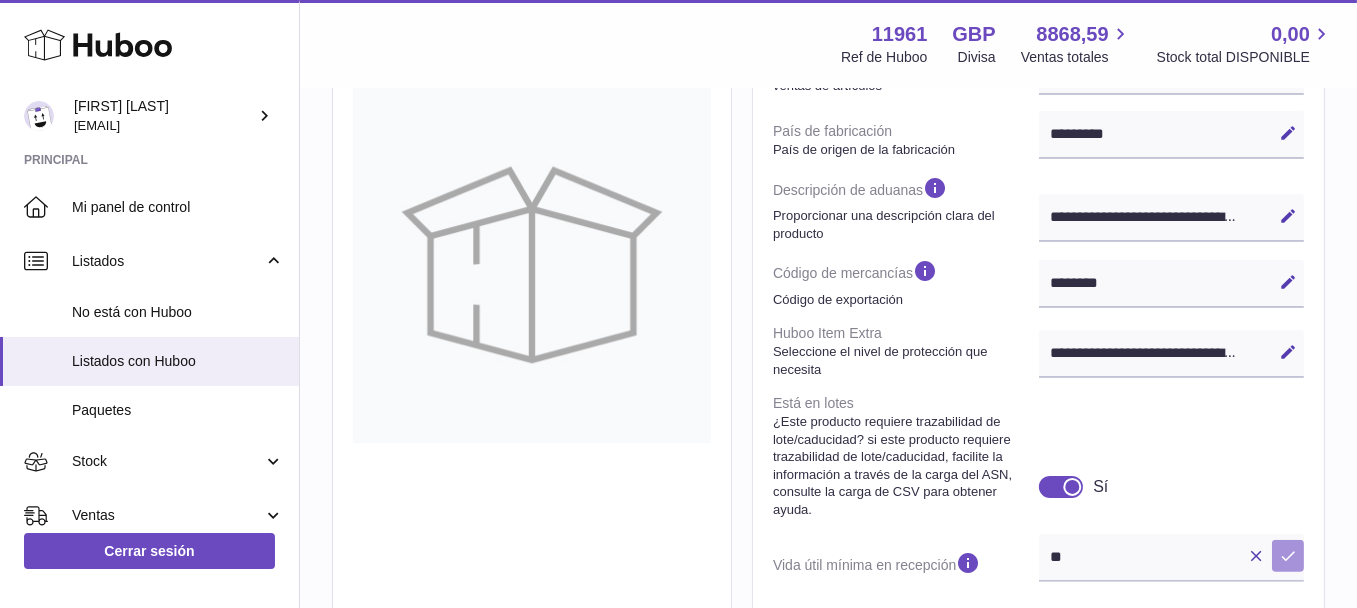 click at bounding box center (1288, 556) 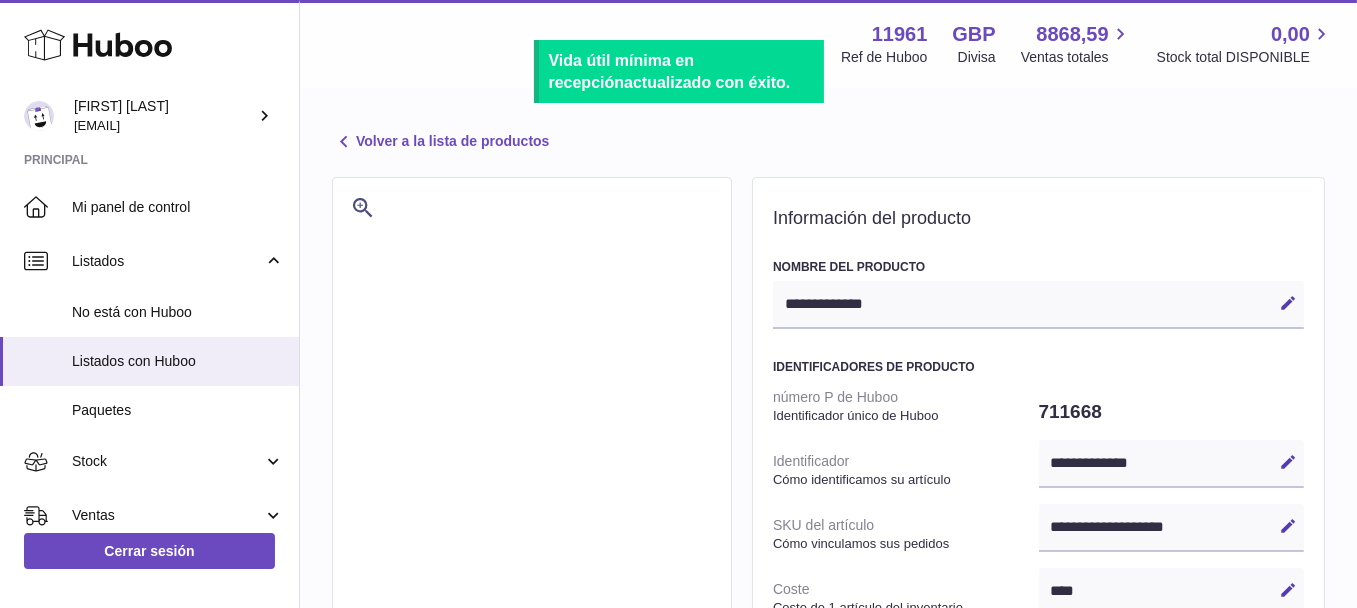 scroll, scrollTop: 0, scrollLeft: 0, axis: both 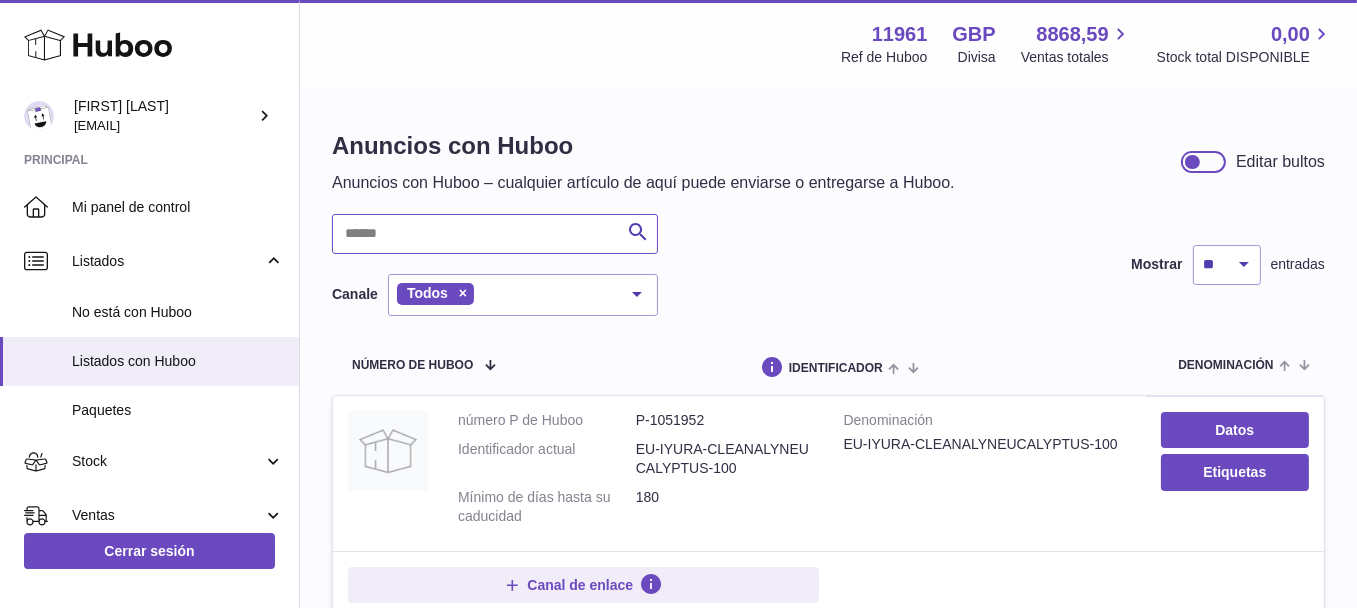 click at bounding box center (495, 234) 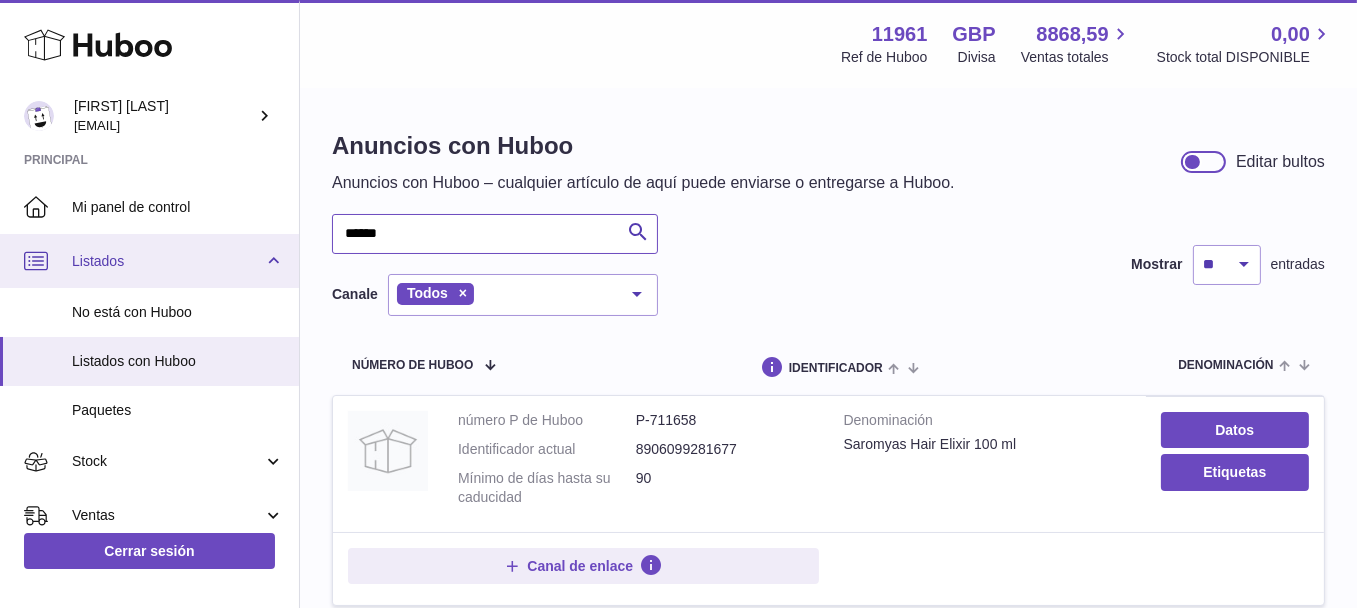 drag, startPoint x: 465, startPoint y: 241, endPoint x: 214, endPoint y: 279, distance: 253.8602 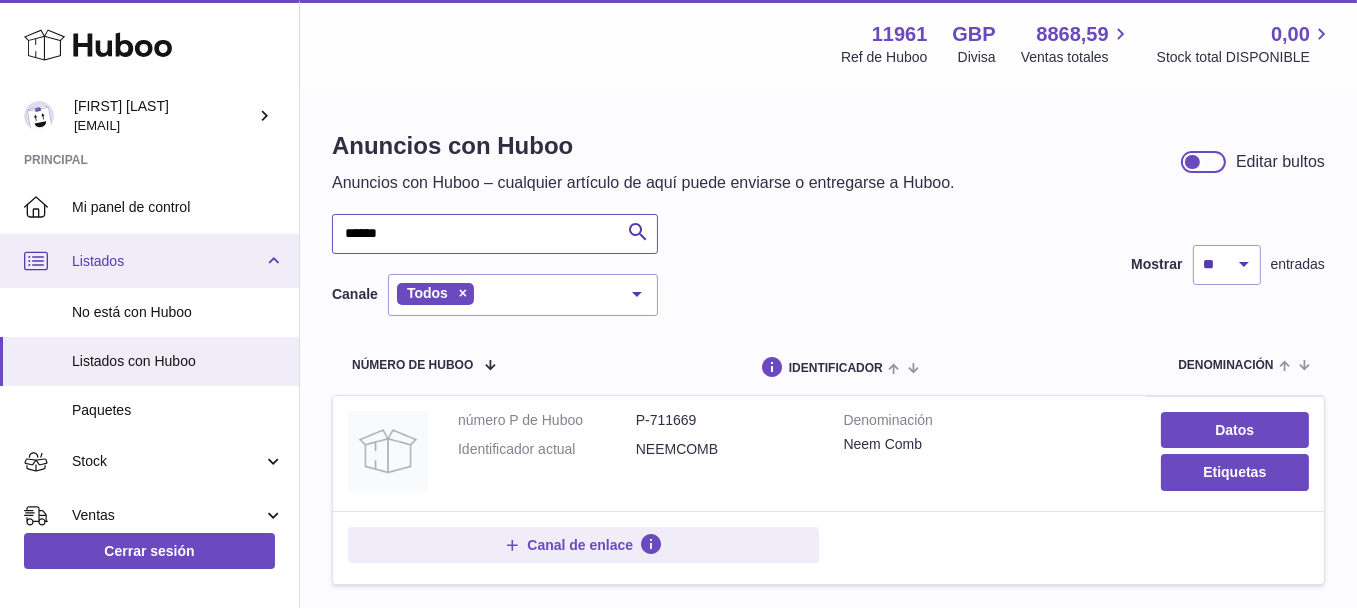 drag, startPoint x: 432, startPoint y: 239, endPoint x: 236, endPoint y: 236, distance: 196.02296 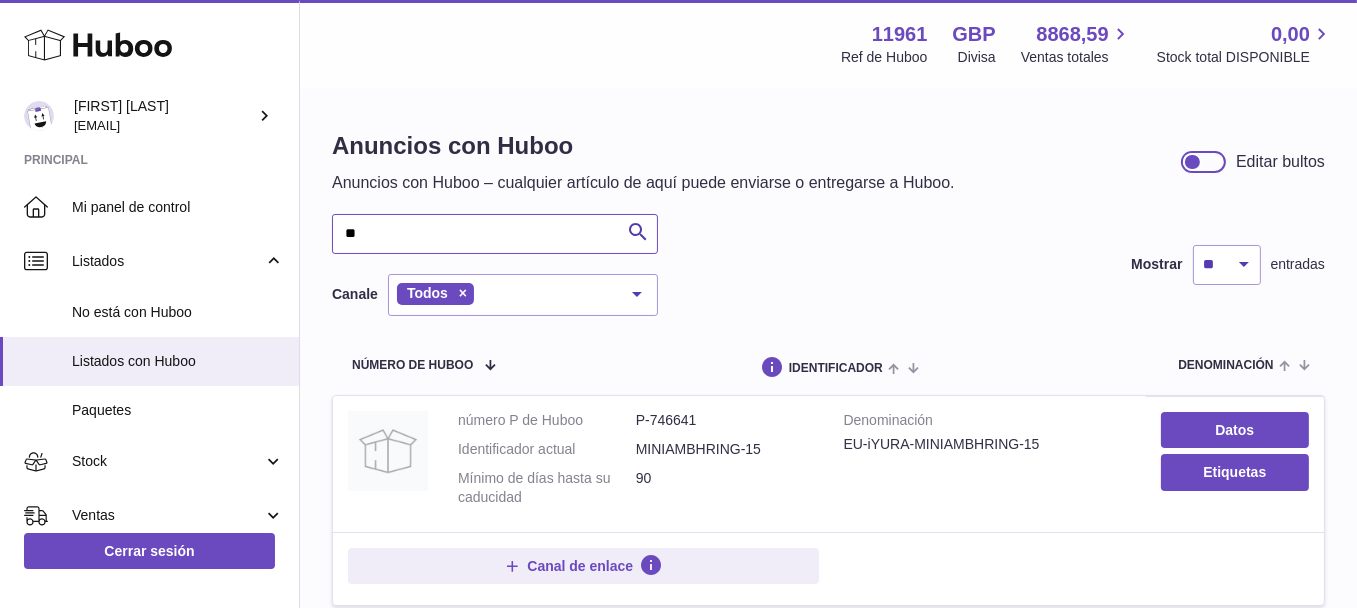 type on "*" 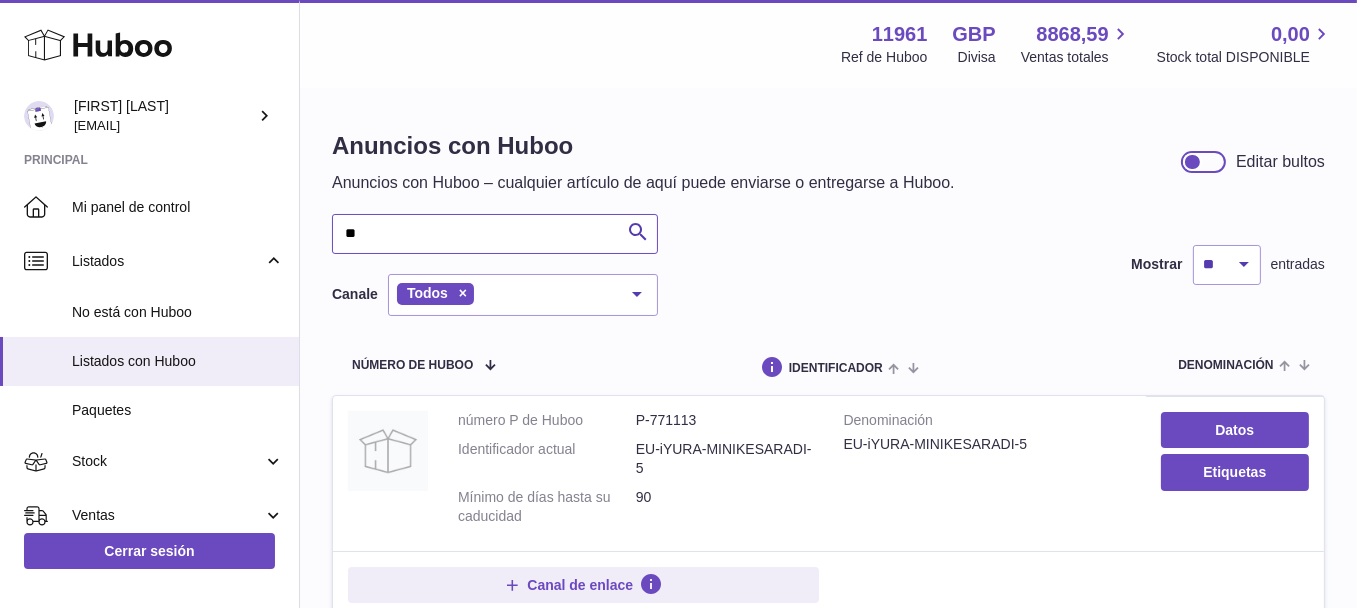 type on "*" 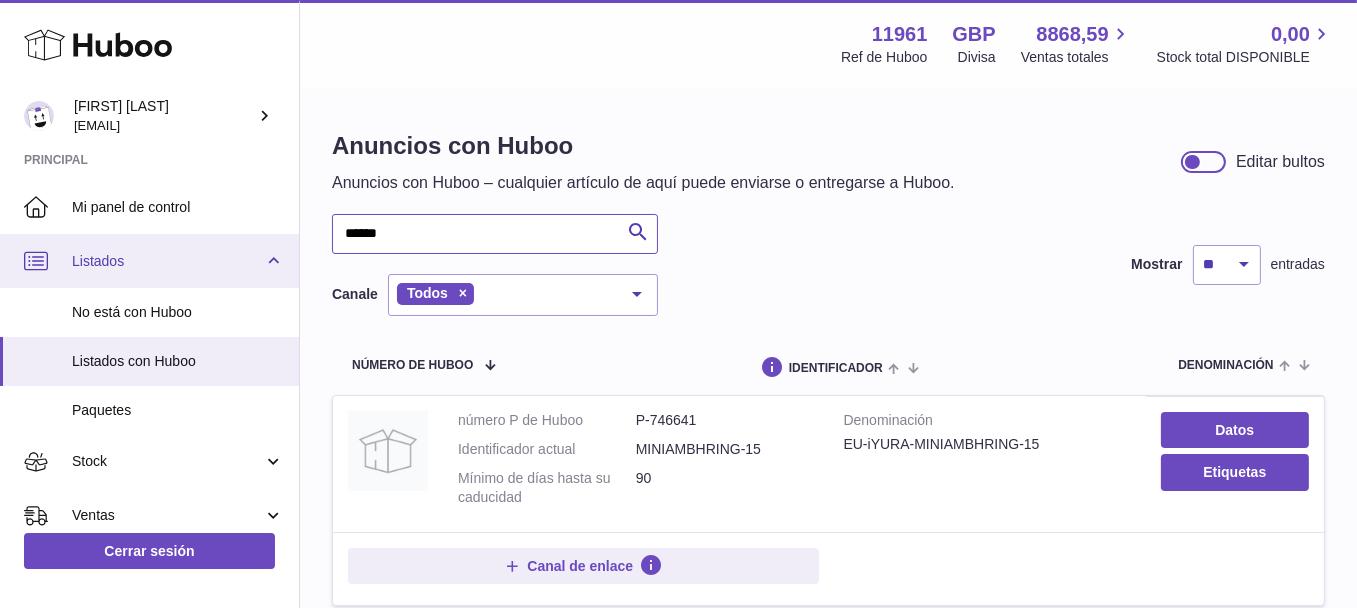 drag, startPoint x: 428, startPoint y: 241, endPoint x: 20, endPoint y: 282, distance: 410.05487 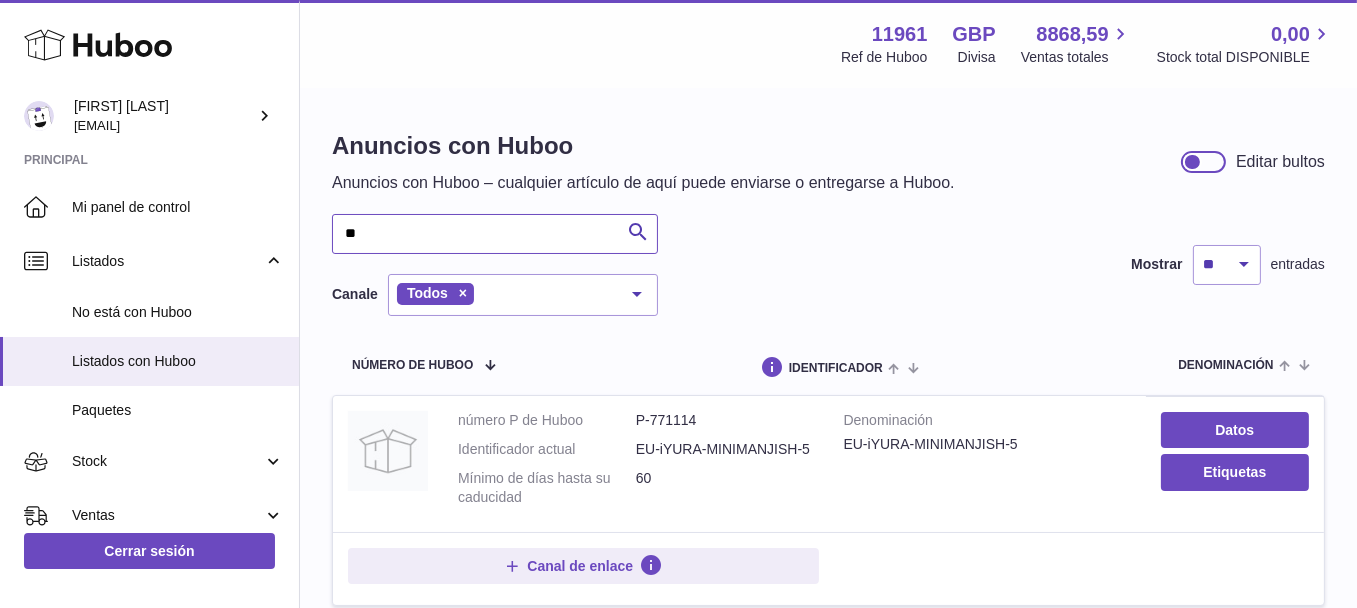 type on "*" 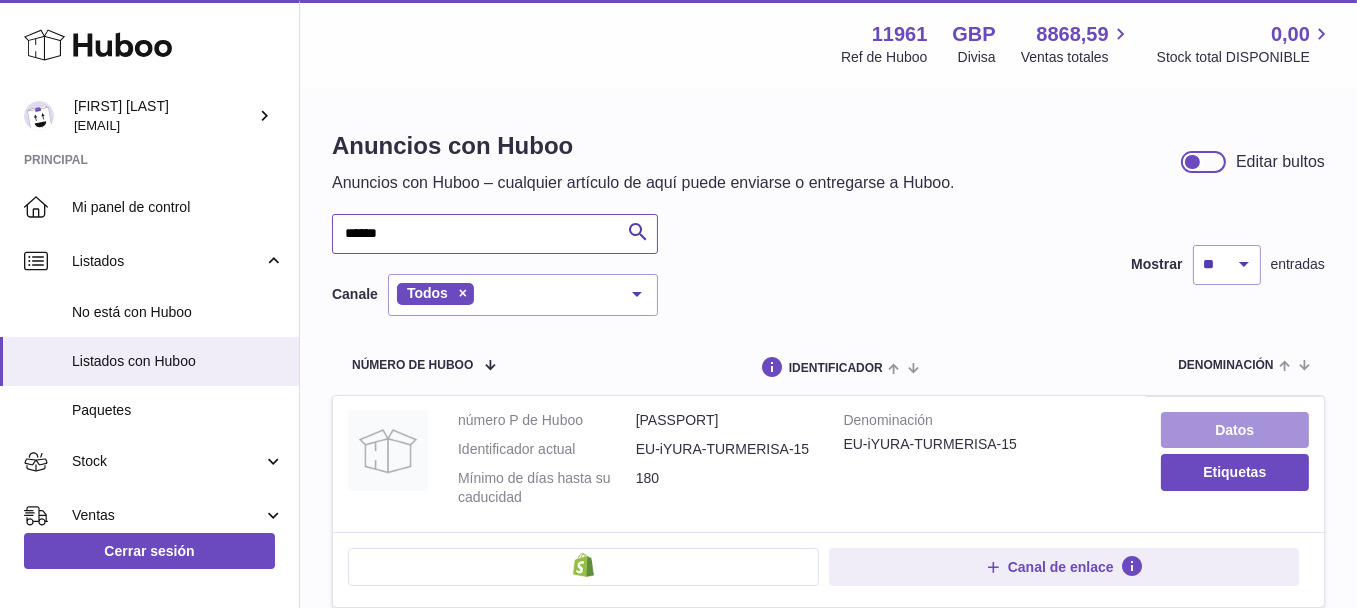 type on "******" 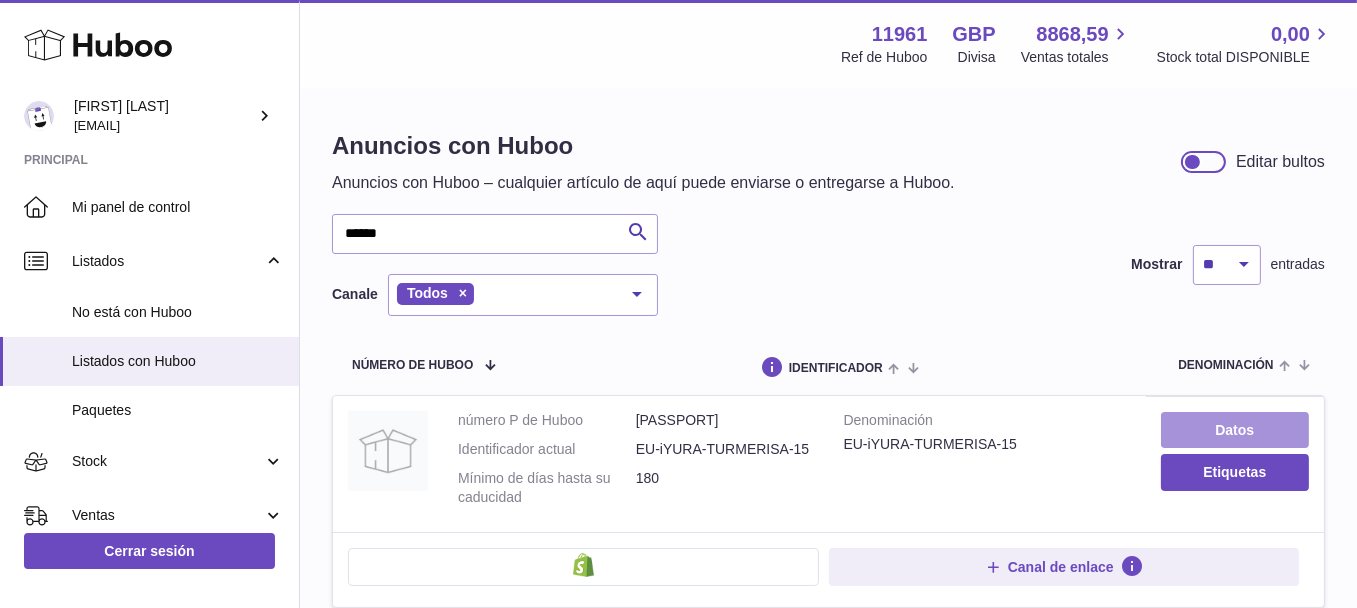 click on "Datos" at bounding box center [1235, 430] 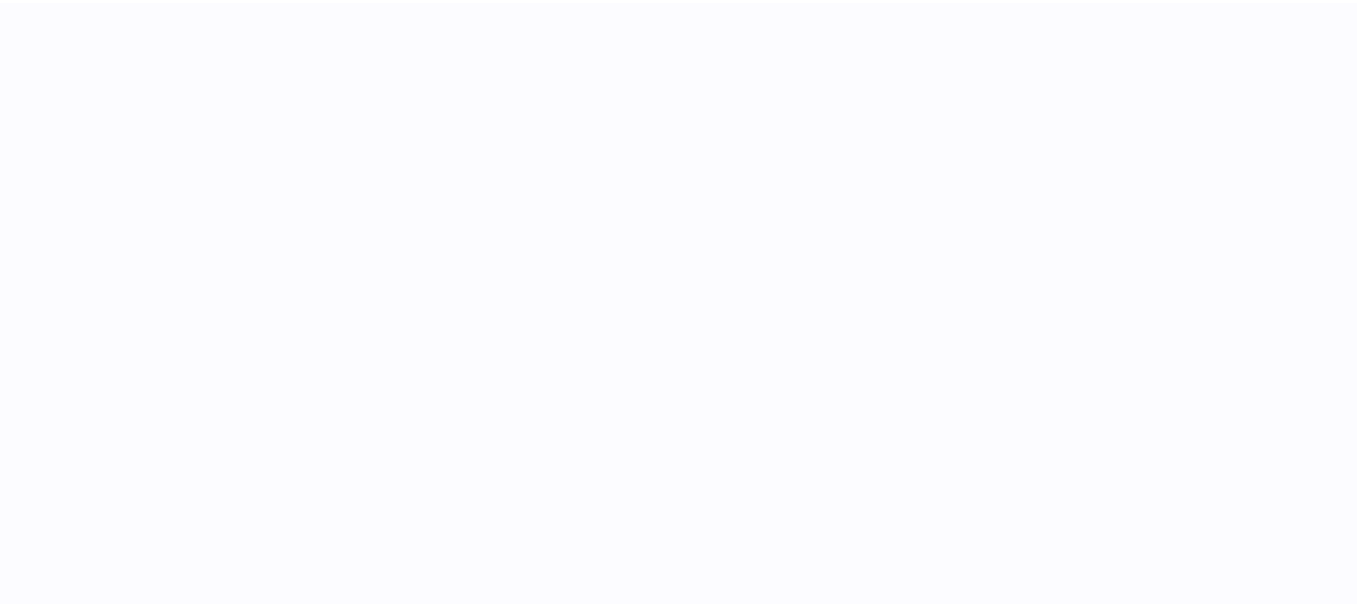 scroll, scrollTop: 0, scrollLeft: 0, axis: both 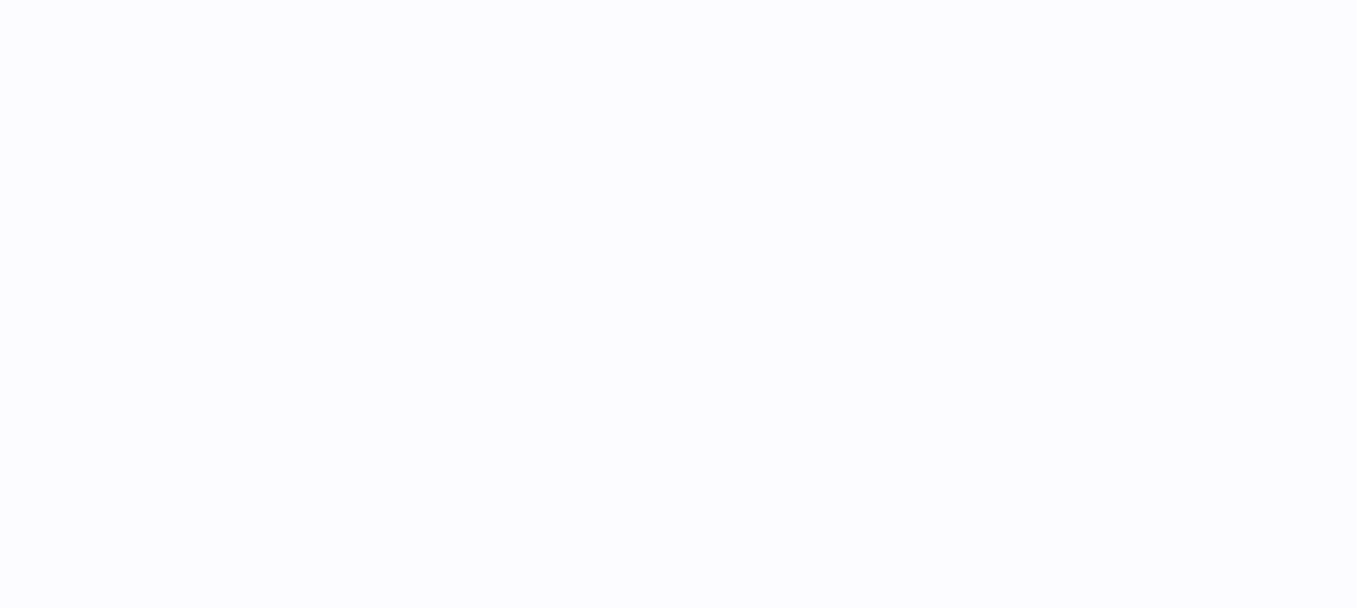 select on "***" 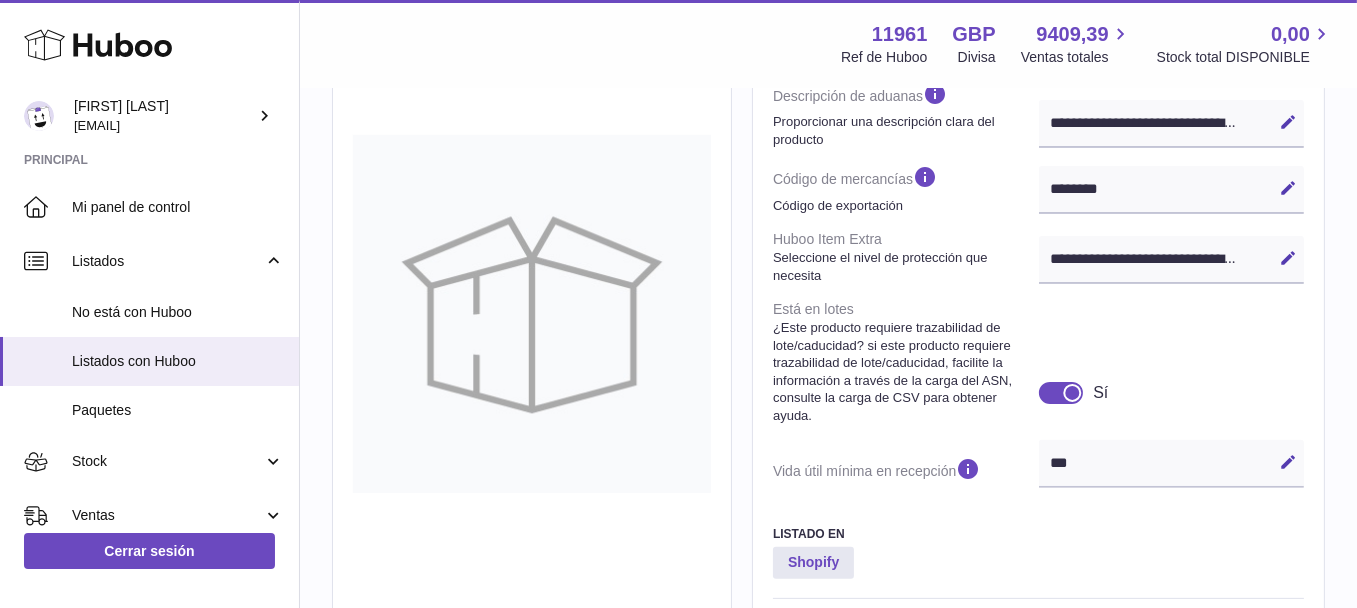 scroll, scrollTop: 1000, scrollLeft: 0, axis: vertical 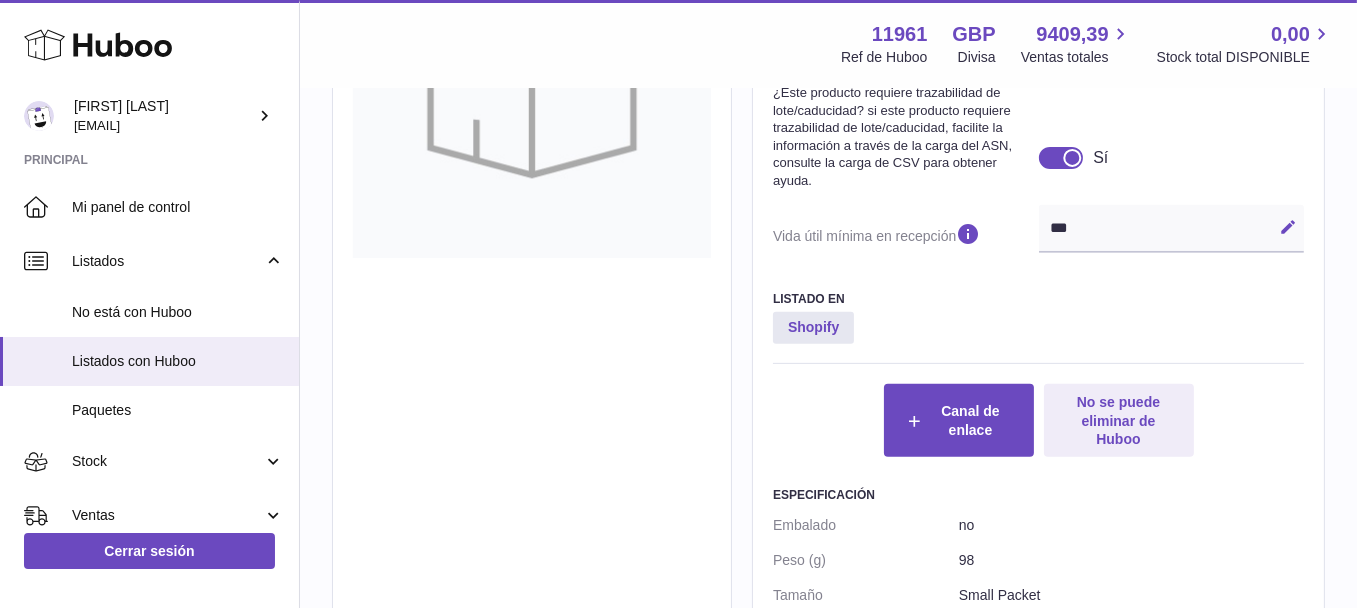 click on "Editar" at bounding box center [1288, 227] 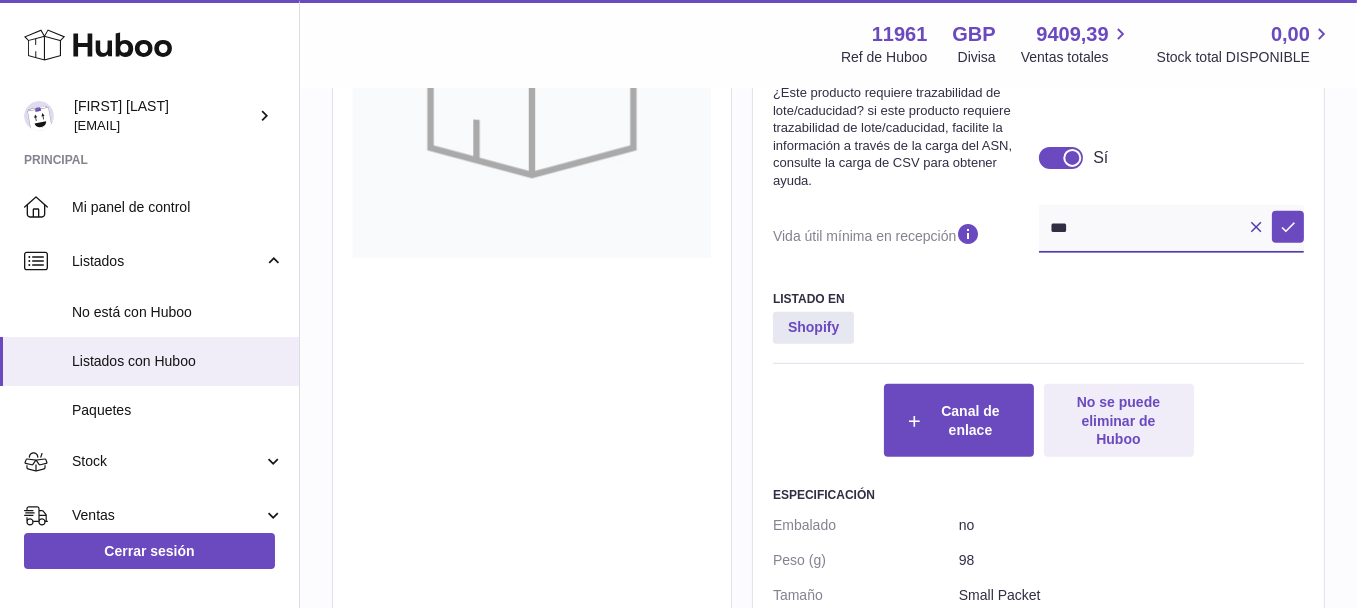 drag, startPoint x: 1217, startPoint y: 249, endPoint x: 810, endPoint y: 244, distance: 407.0307 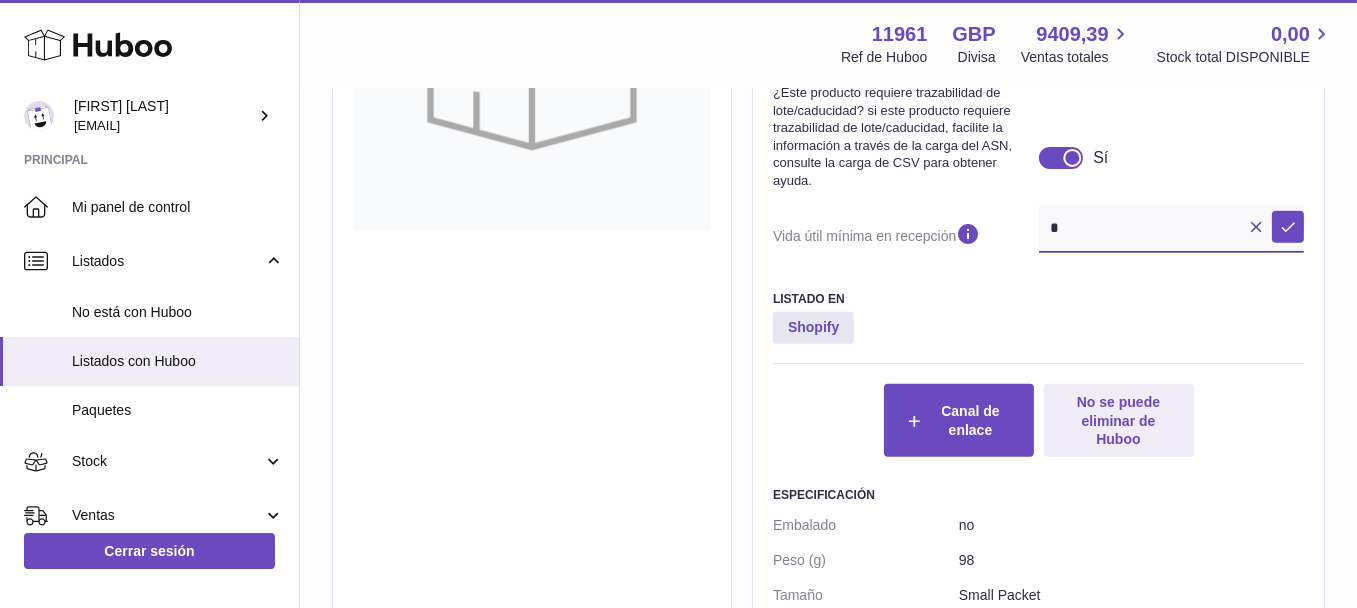 scroll, scrollTop: 971, scrollLeft: 0, axis: vertical 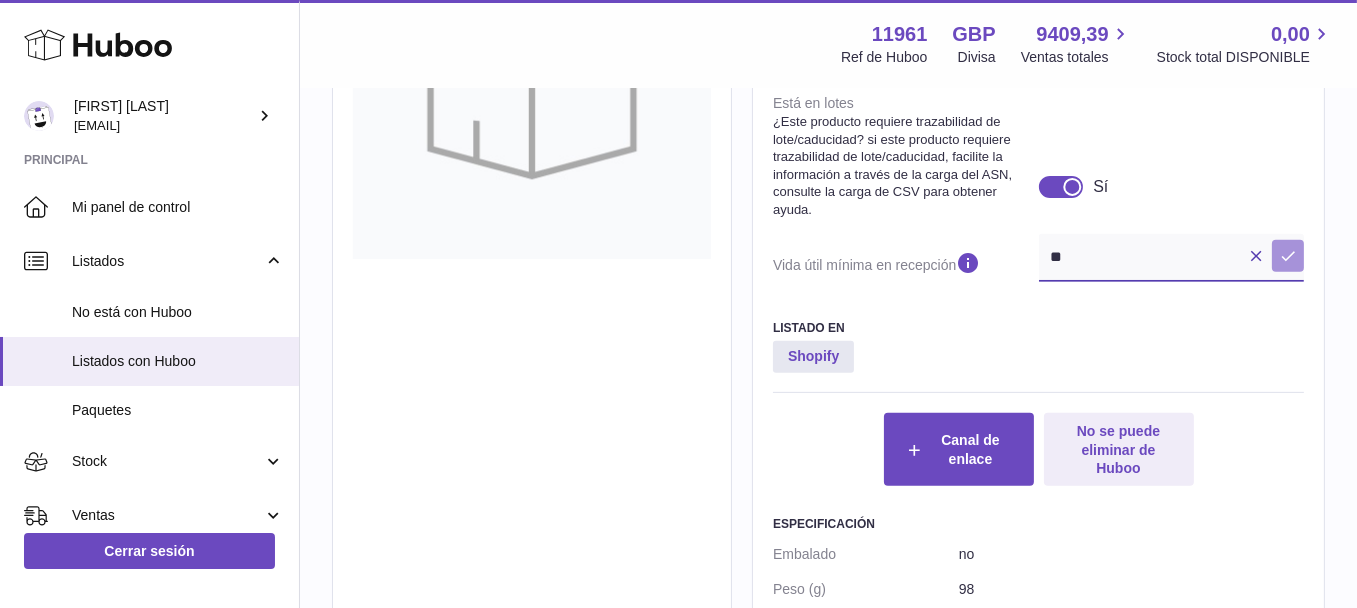 type on "**" 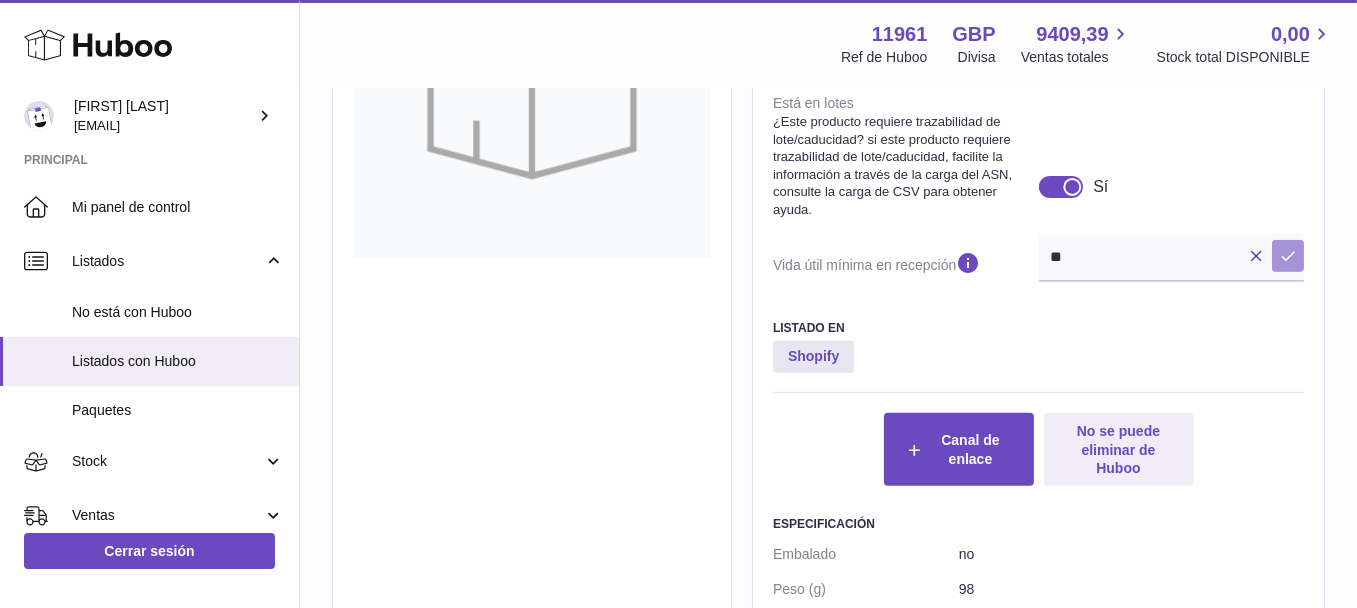 click at bounding box center (1288, 256) 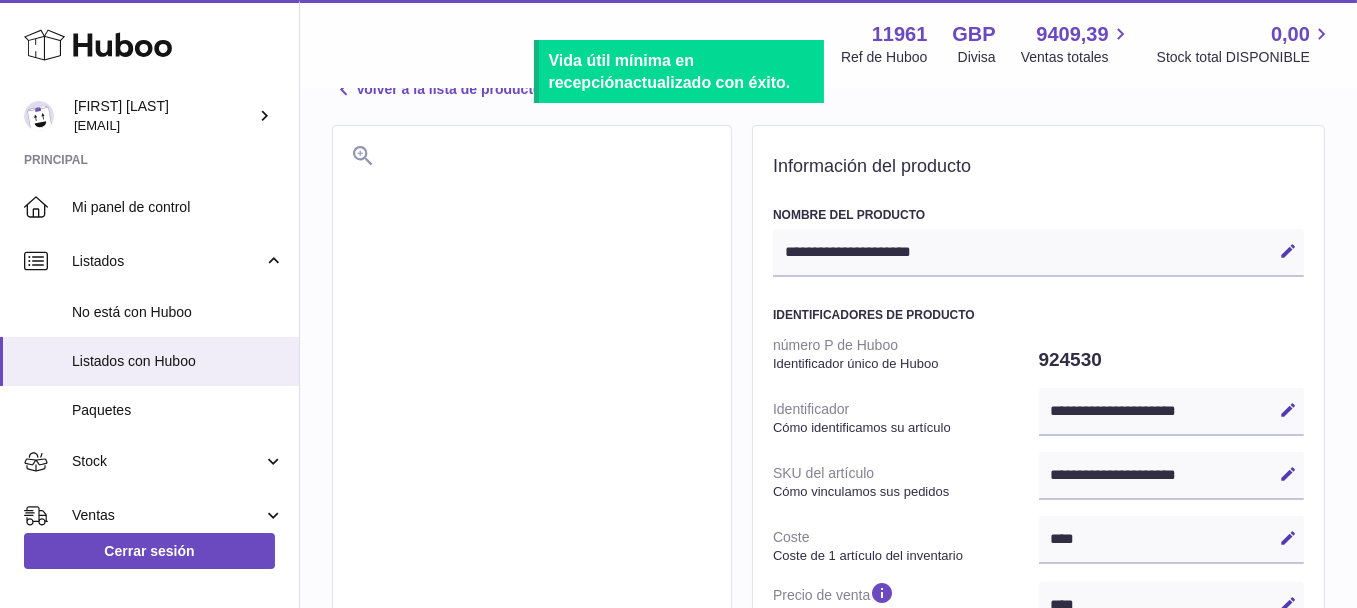 scroll, scrollTop: 0, scrollLeft: 0, axis: both 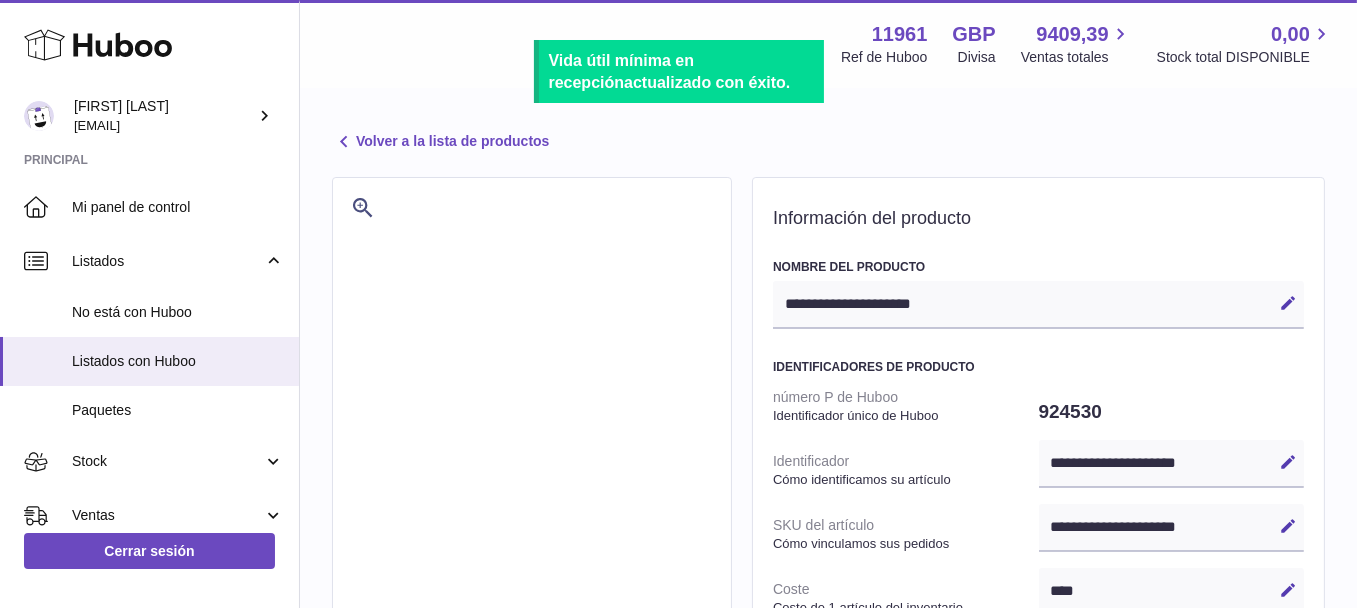 click on "Volver a la lista de productos" at bounding box center (440, 142) 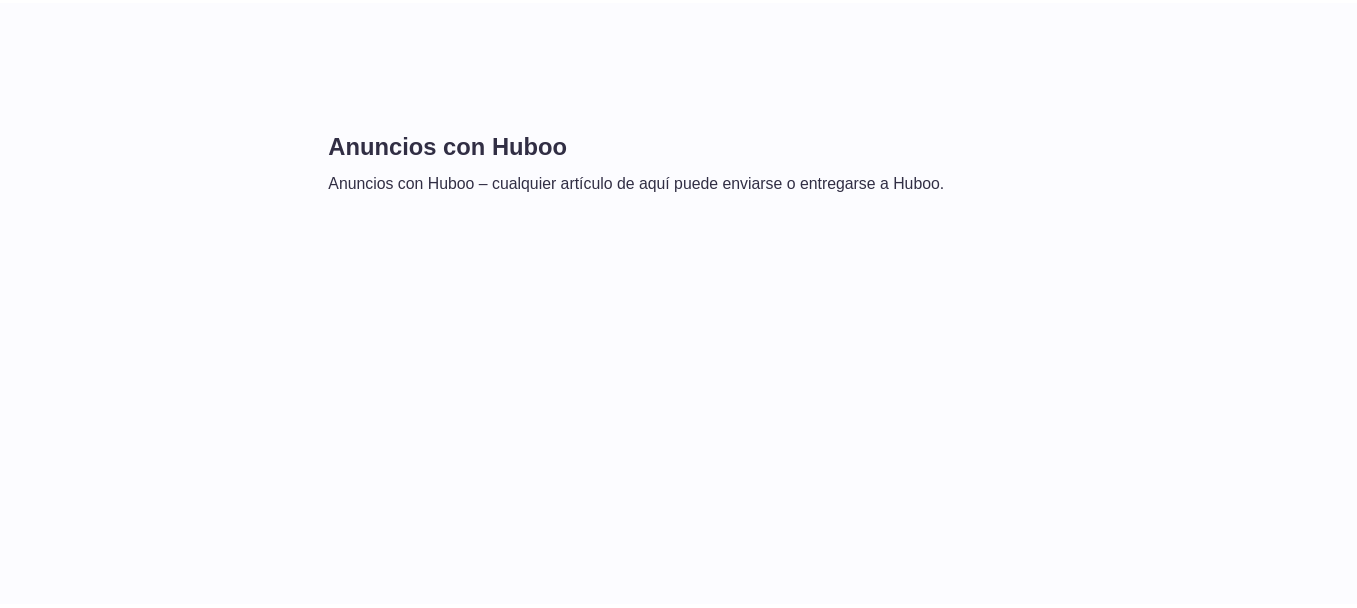scroll, scrollTop: 0, scrollLeft: 0, axis: both 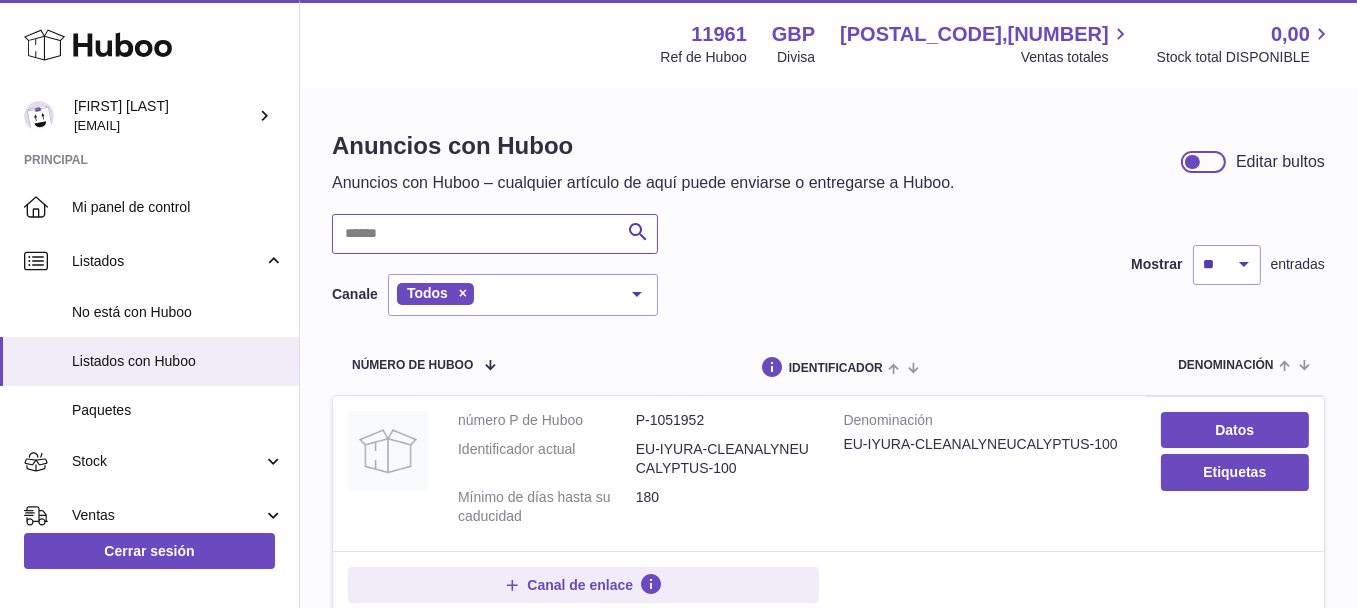 click at bounding box center [495, 234] 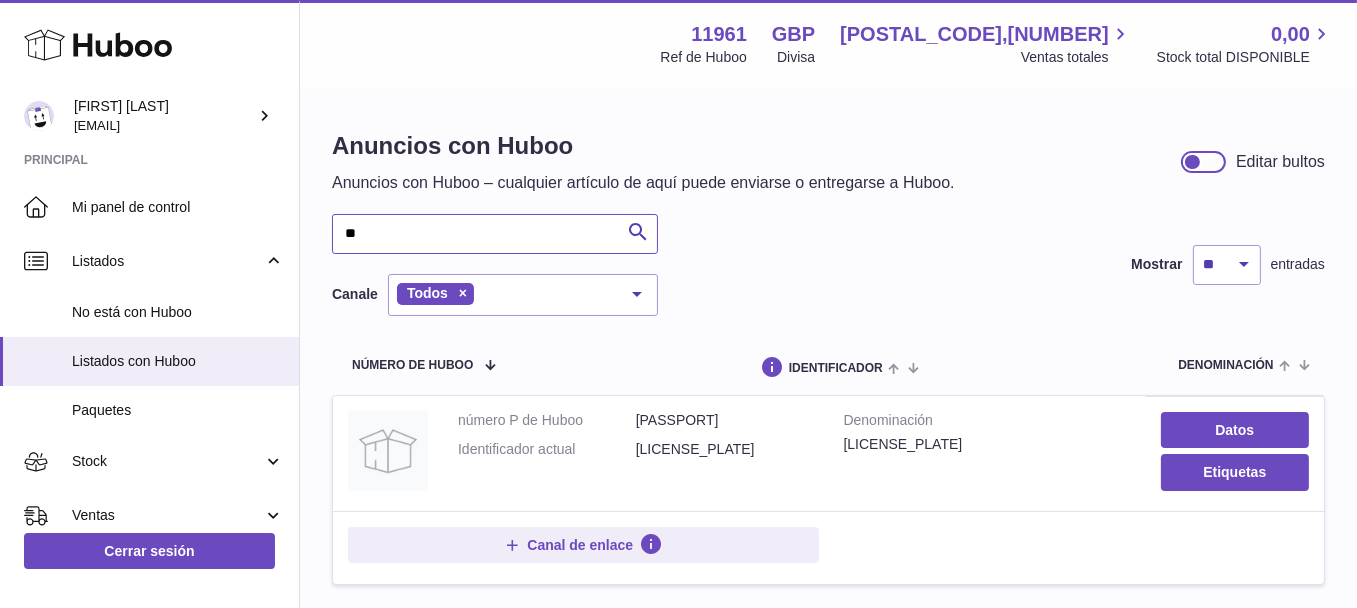 type on "*" 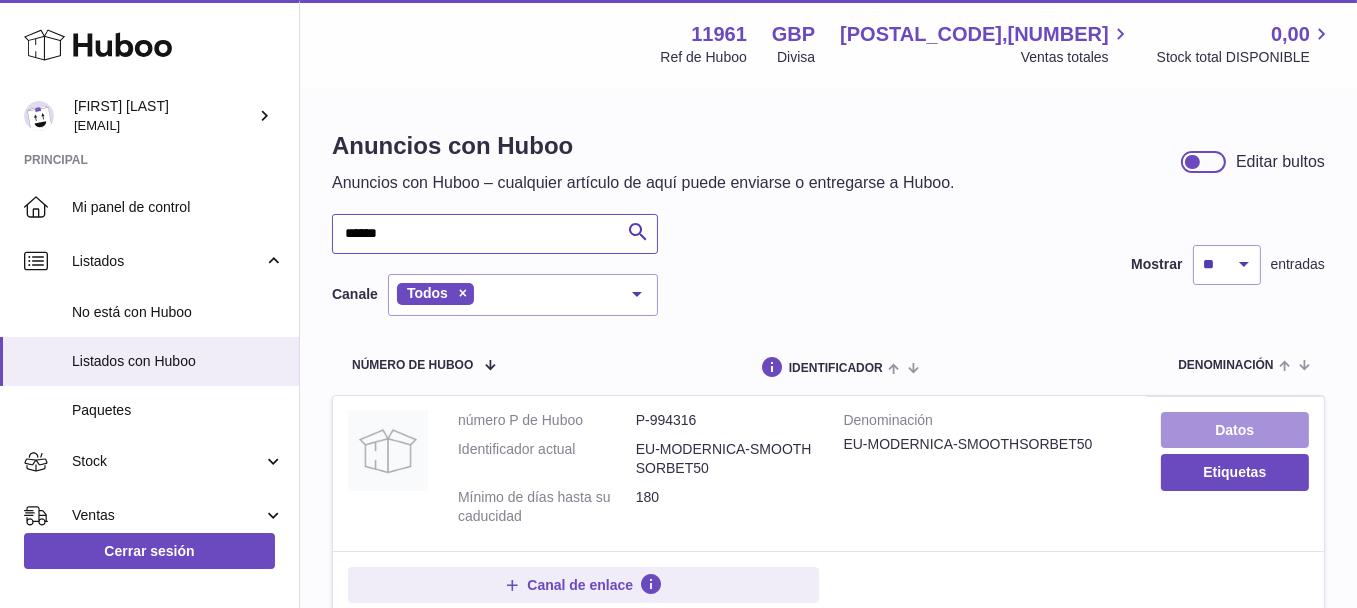 type on "******" 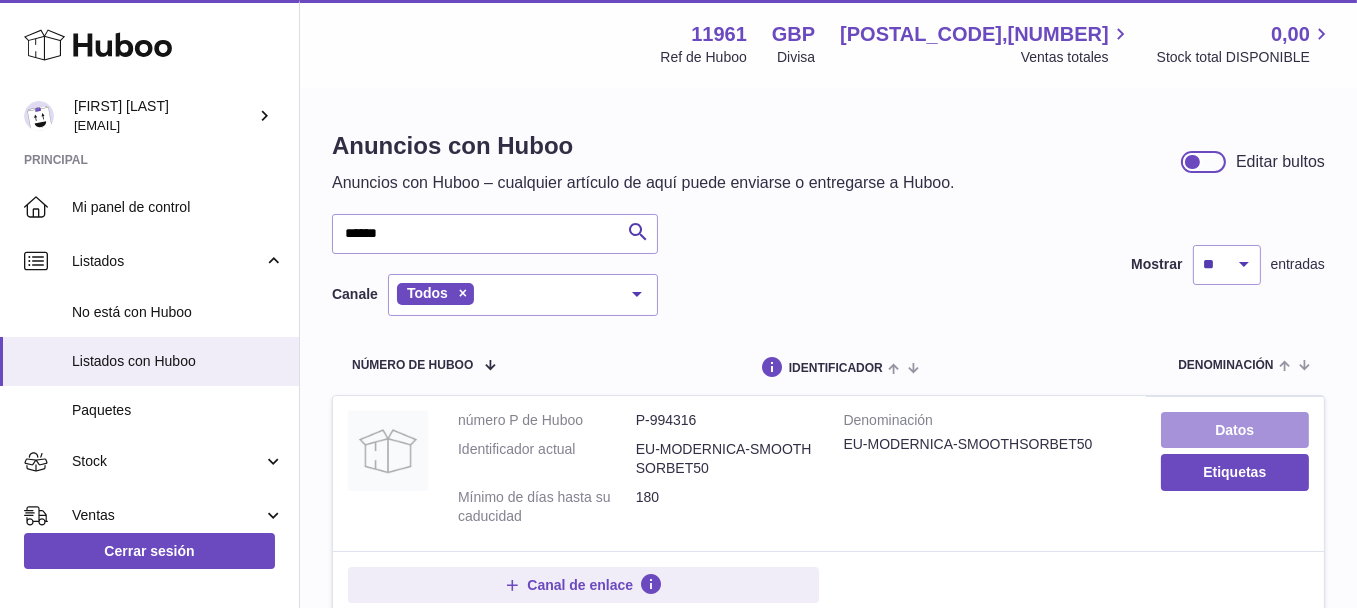 click on "Datos" at bounding box center [1235, 430] 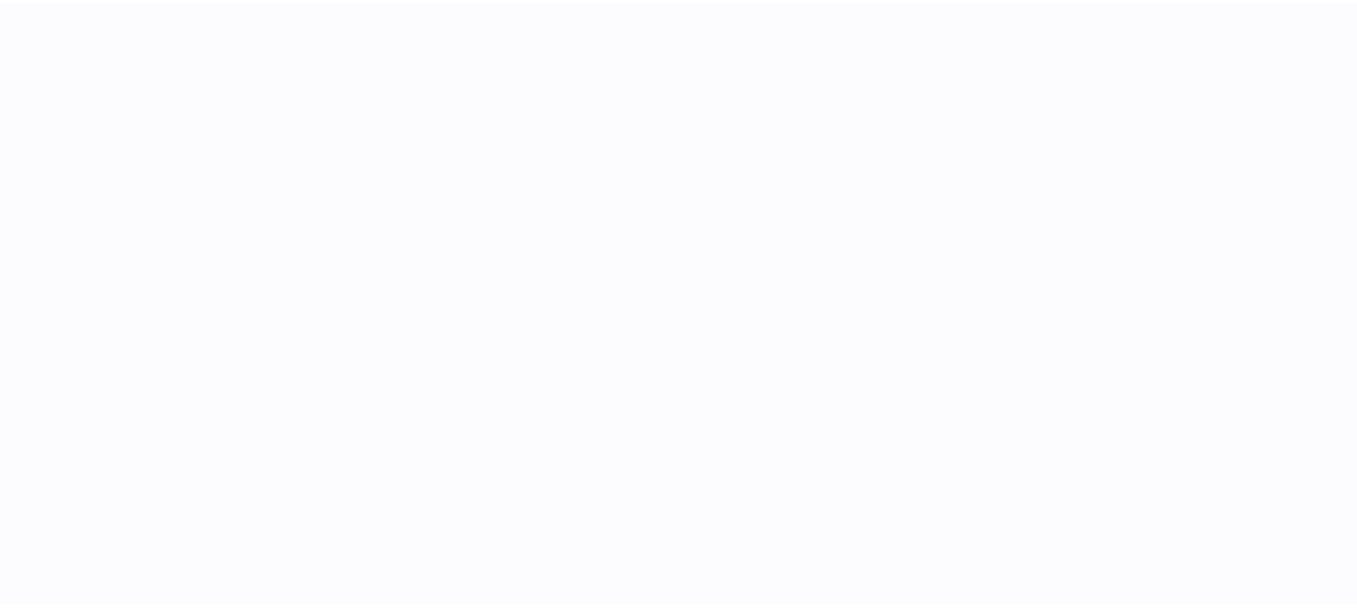 scroll, scrollTop: 0, scrollLeft: 0, axis: both 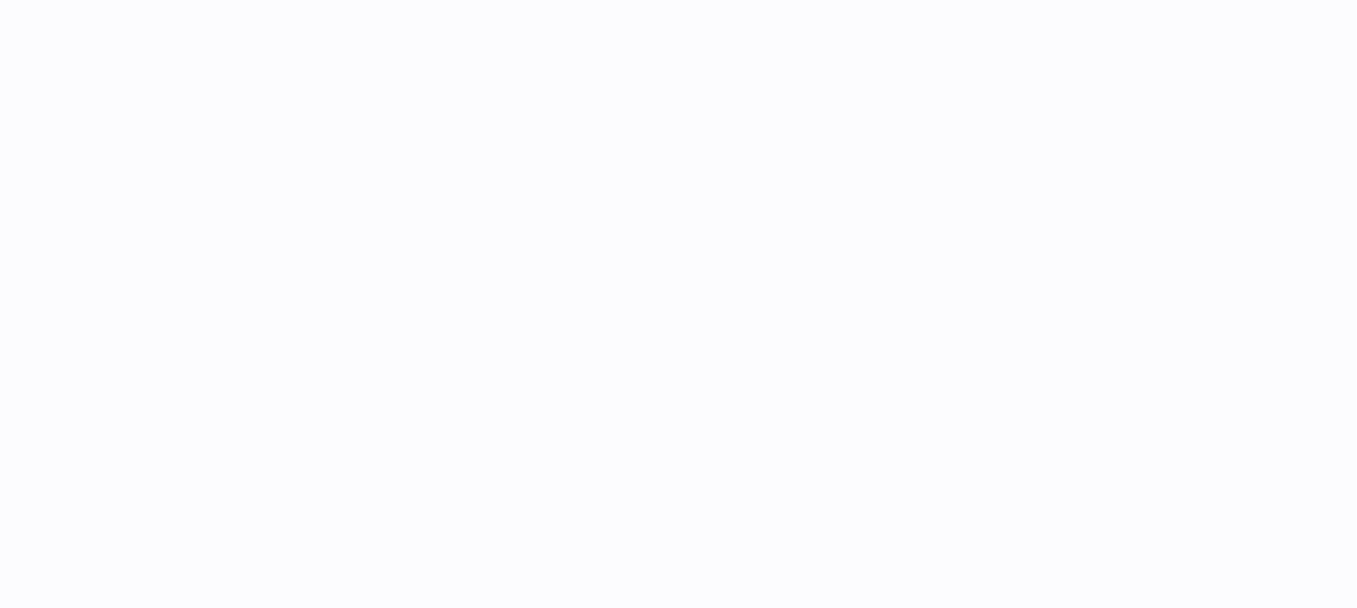 select on "***" 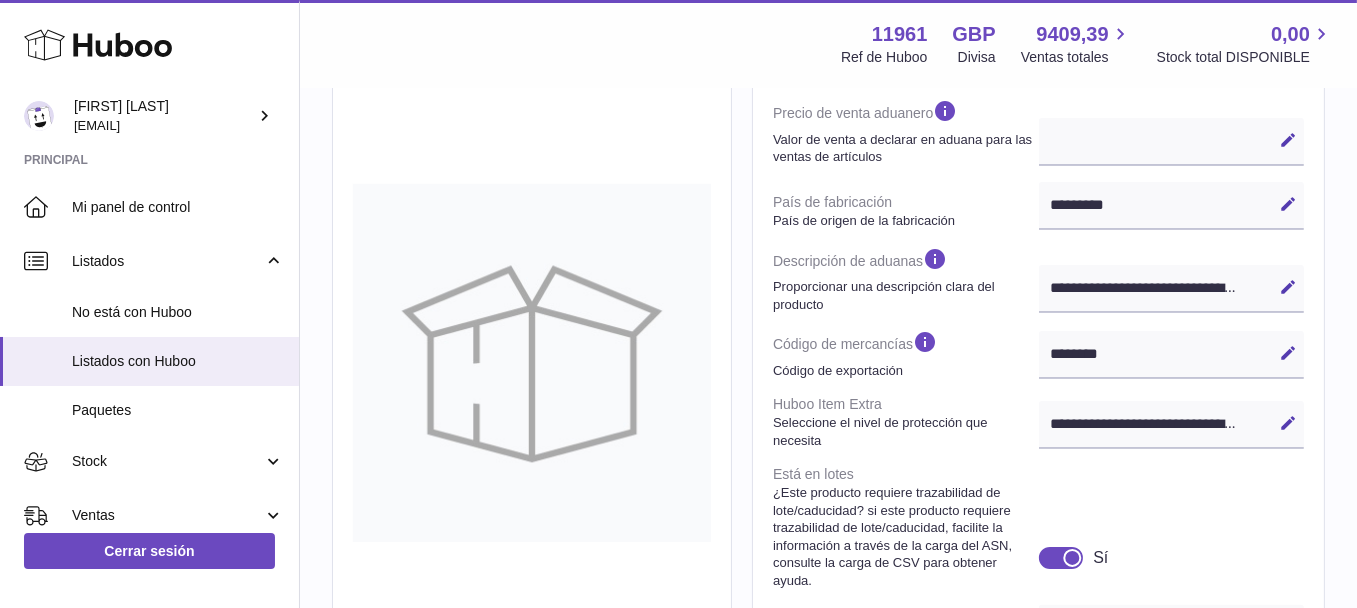 scroll, scrollTop: 1000, scrollLeft: 0, axis: vertical 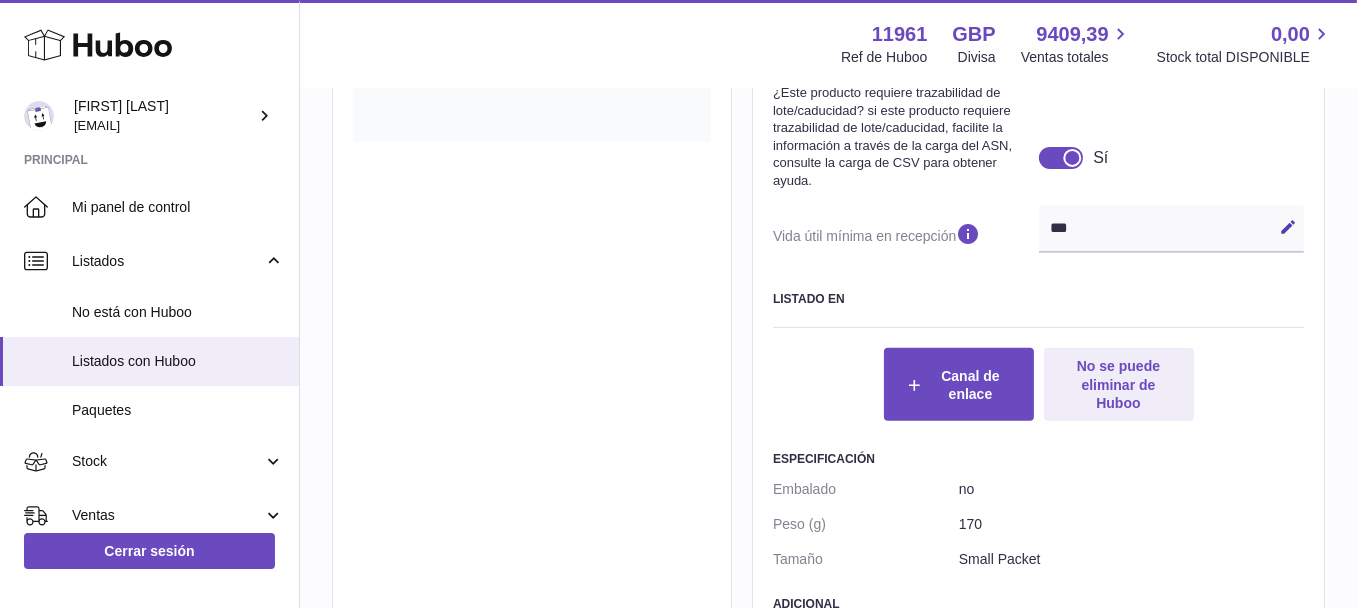 click on "***     Editar     Cancelar     Guardar" at bounding box center [1172, 229] 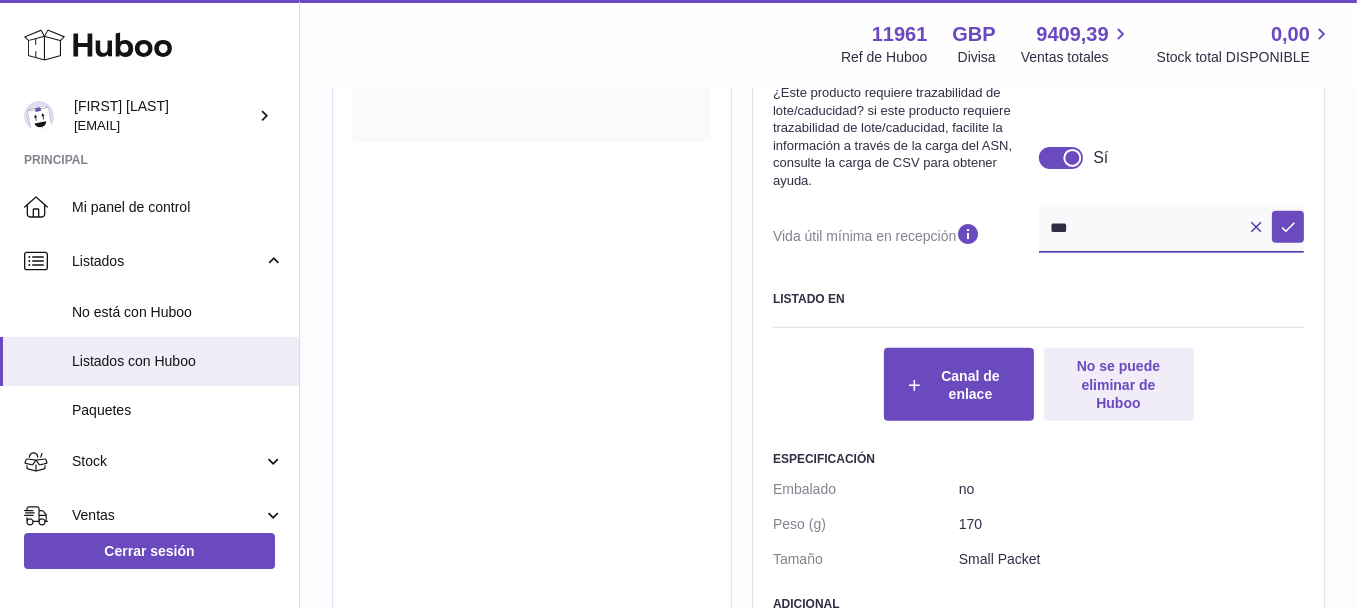 drag, startPoint x: 1220, startPoint y: 254, endPoint x: 809, endPoint y: 220, distance: 412.40393 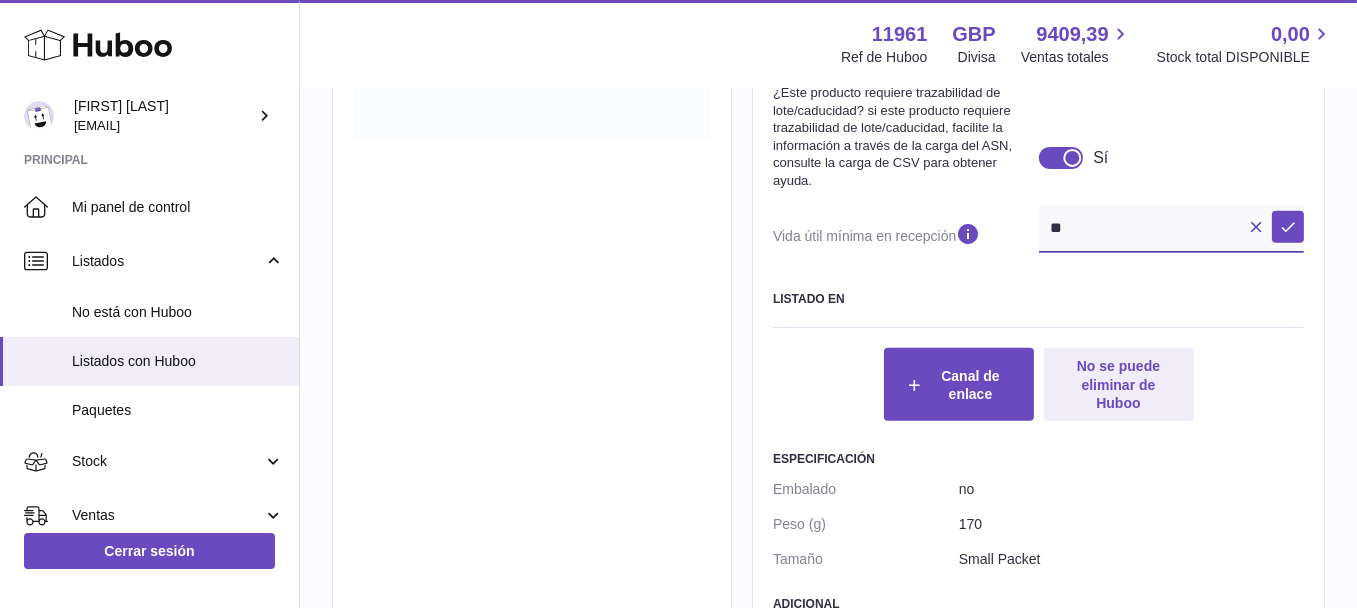 scroll, scrollTop: 971, scrollLeft: 0, axis: vertical 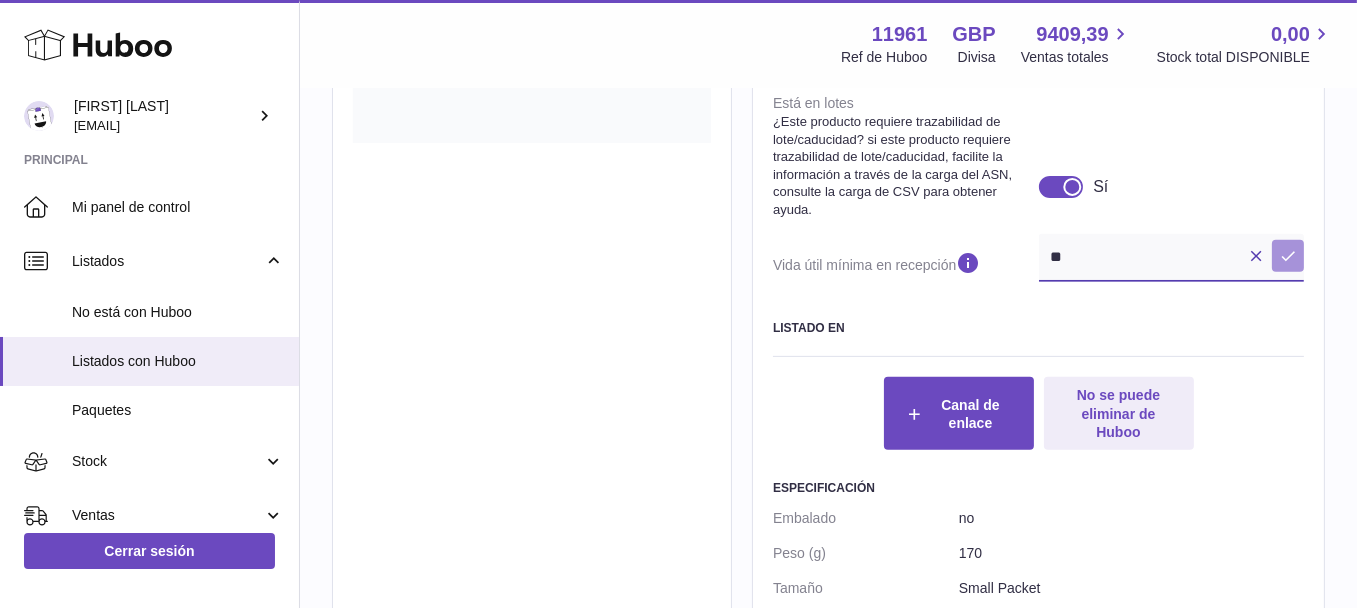 type on "**" 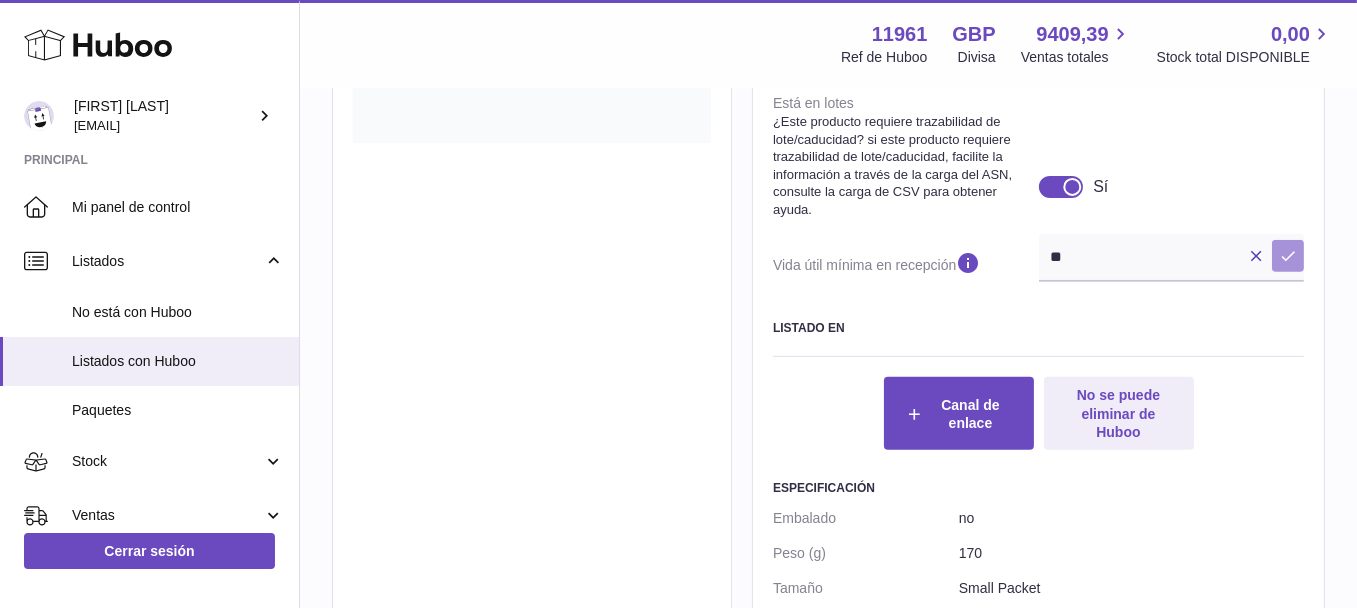 click at bounding box center (1288, 256) 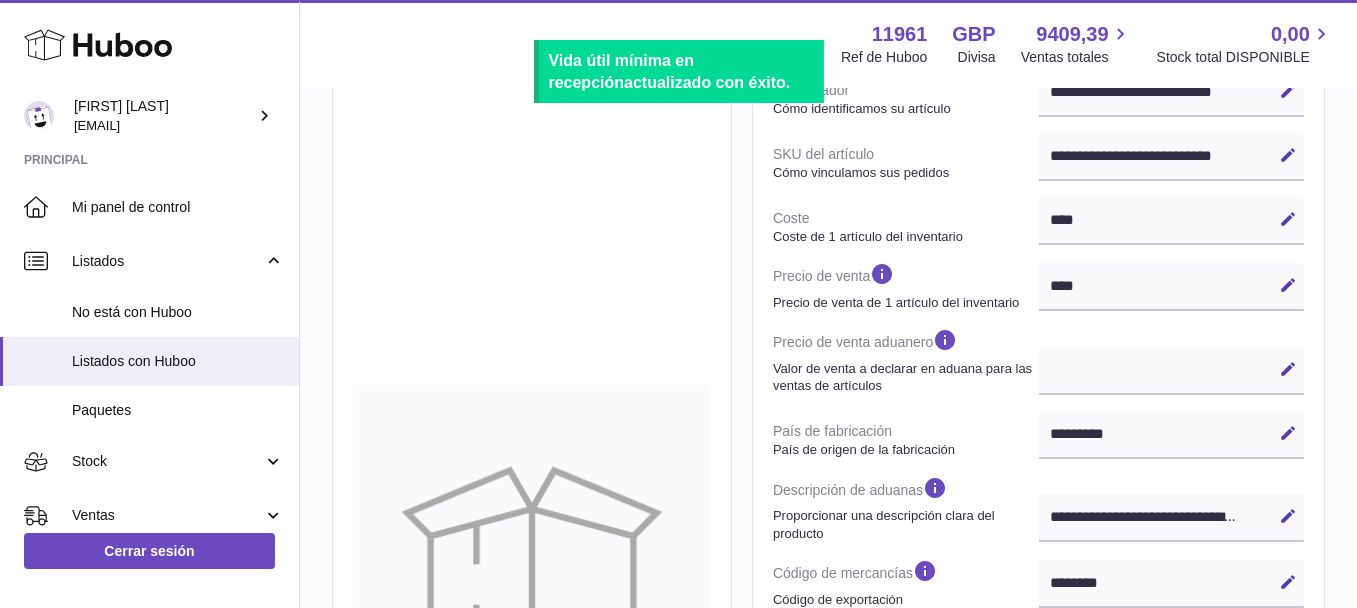 scroll, scrollTop: 0, scrollLeft: 0, axis: both 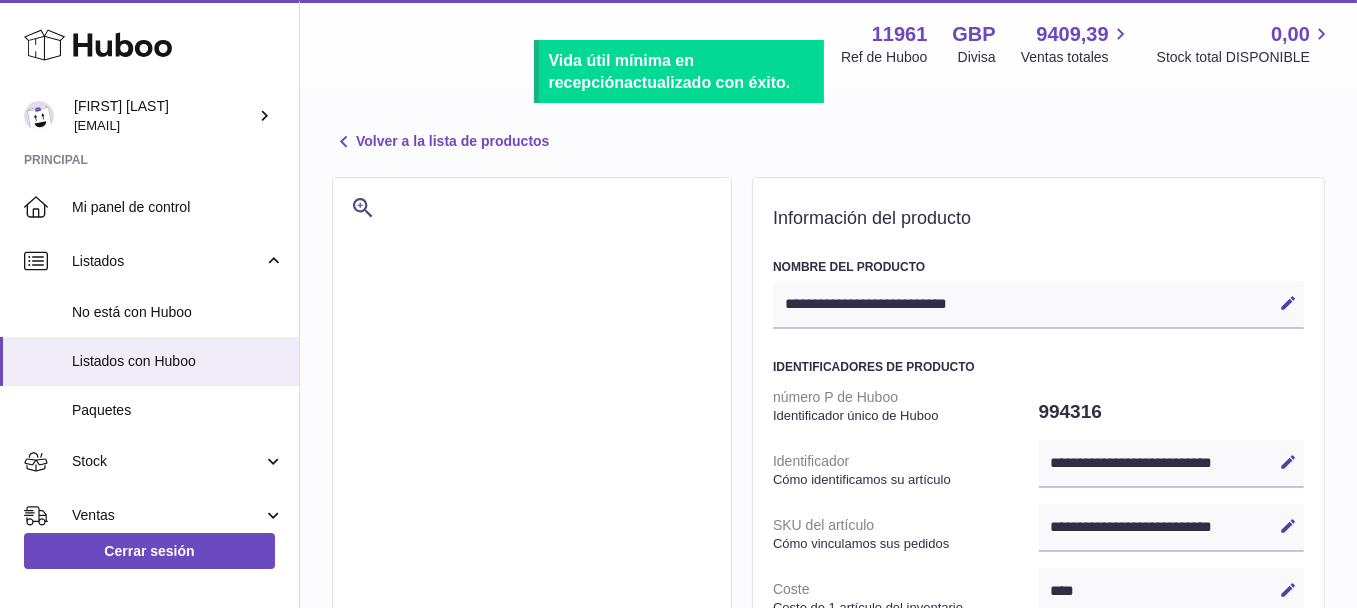 click on "Volver a la lista de productos" at bounding box center (440, 142) 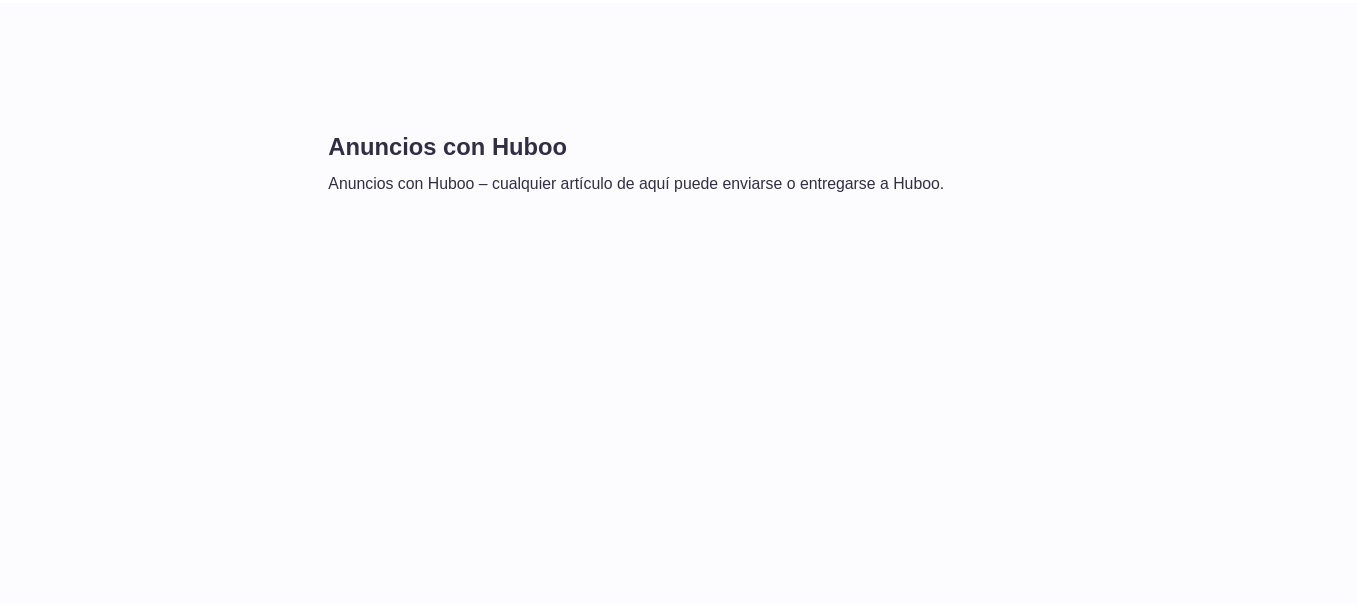 scroll, scrollTop: 0, scrollLeft: 0, axis: both 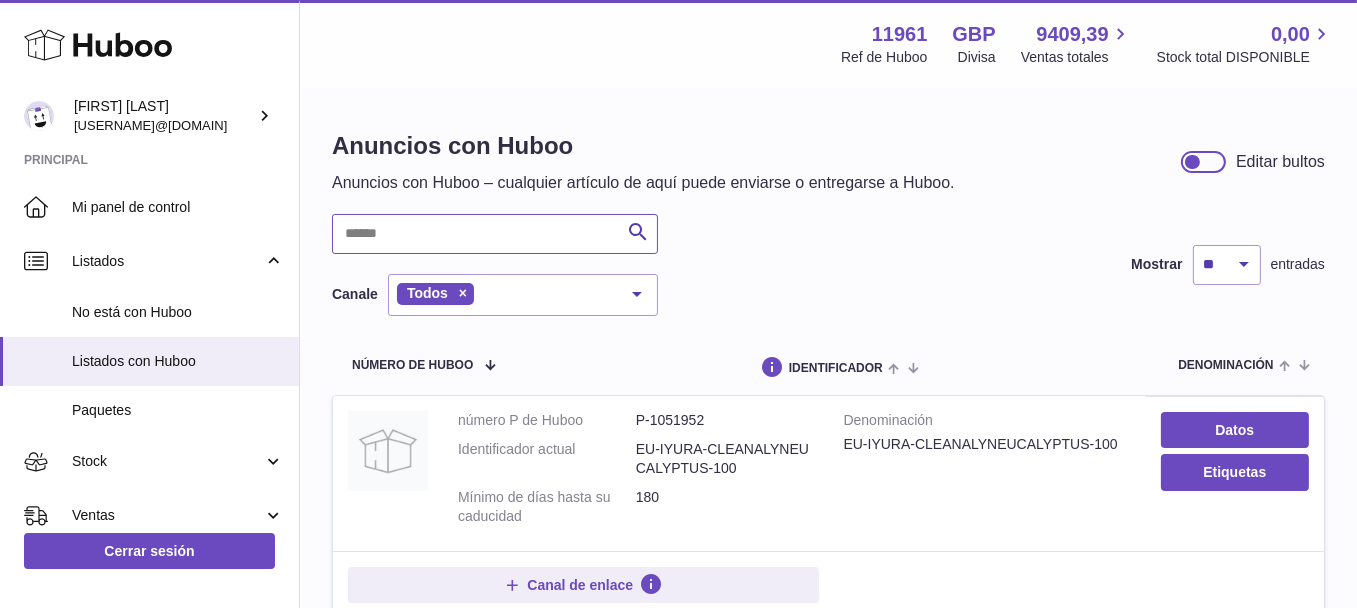 click at bounding box center [495, 234] 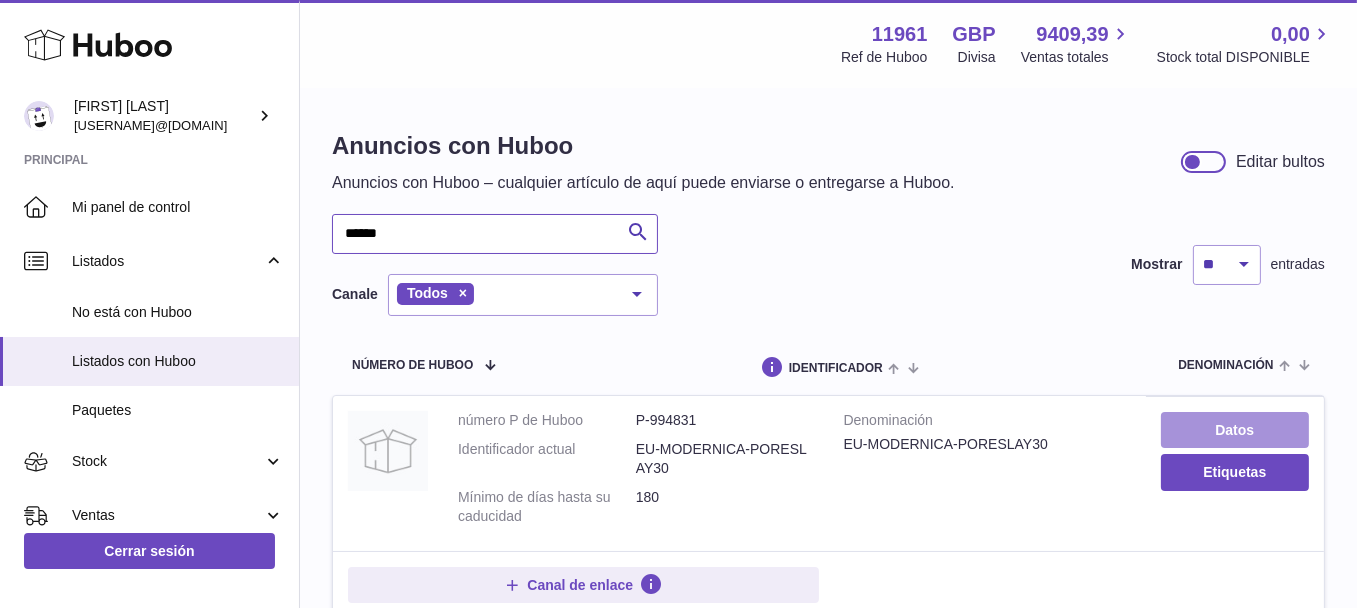 type on "******" 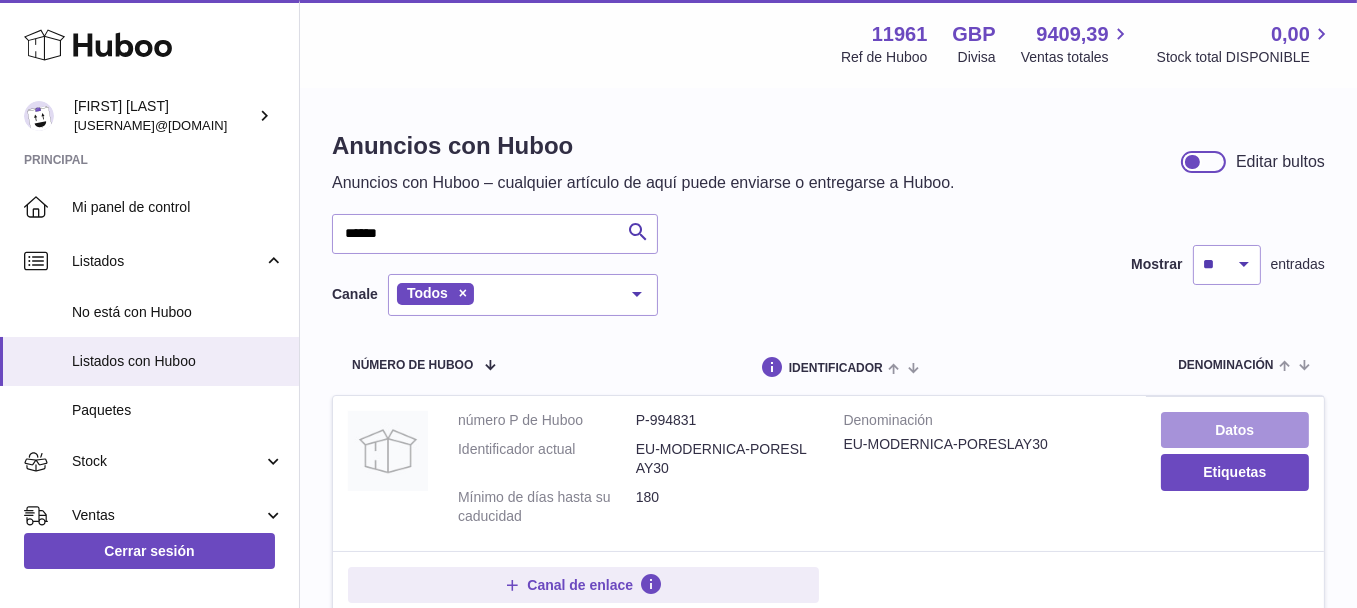 click on "Datos" at bounding box center [1235, 430] 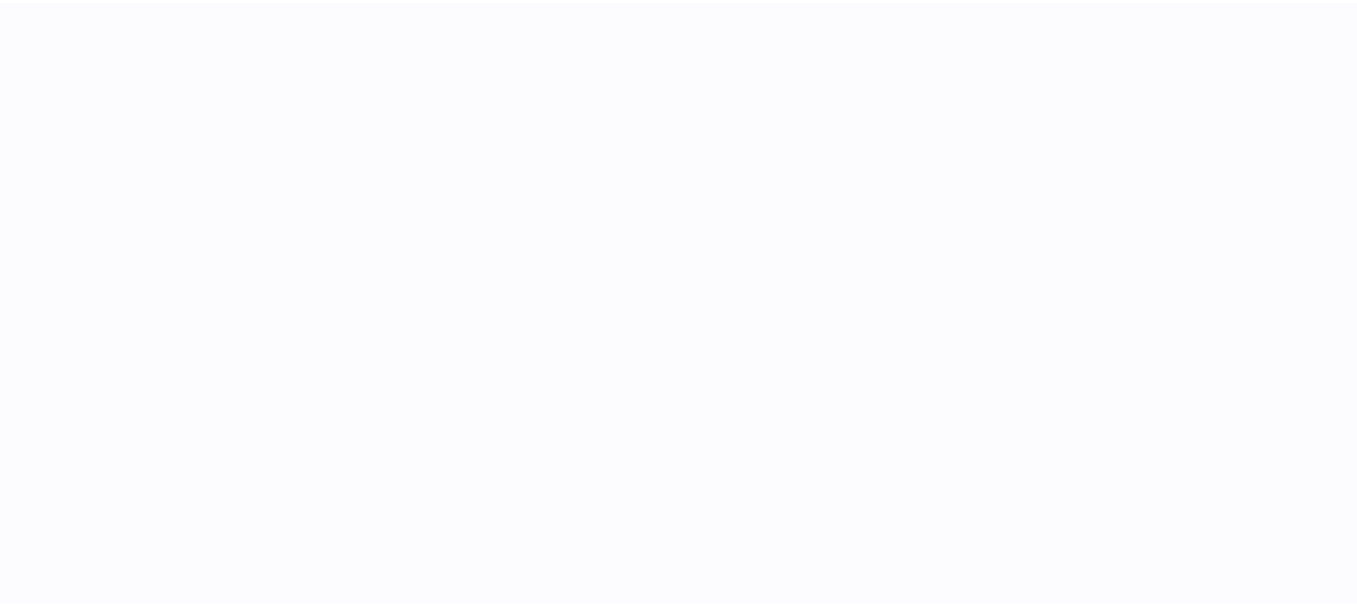 scroll, scrollTop: 0, scrollLeft: 0, axis: both 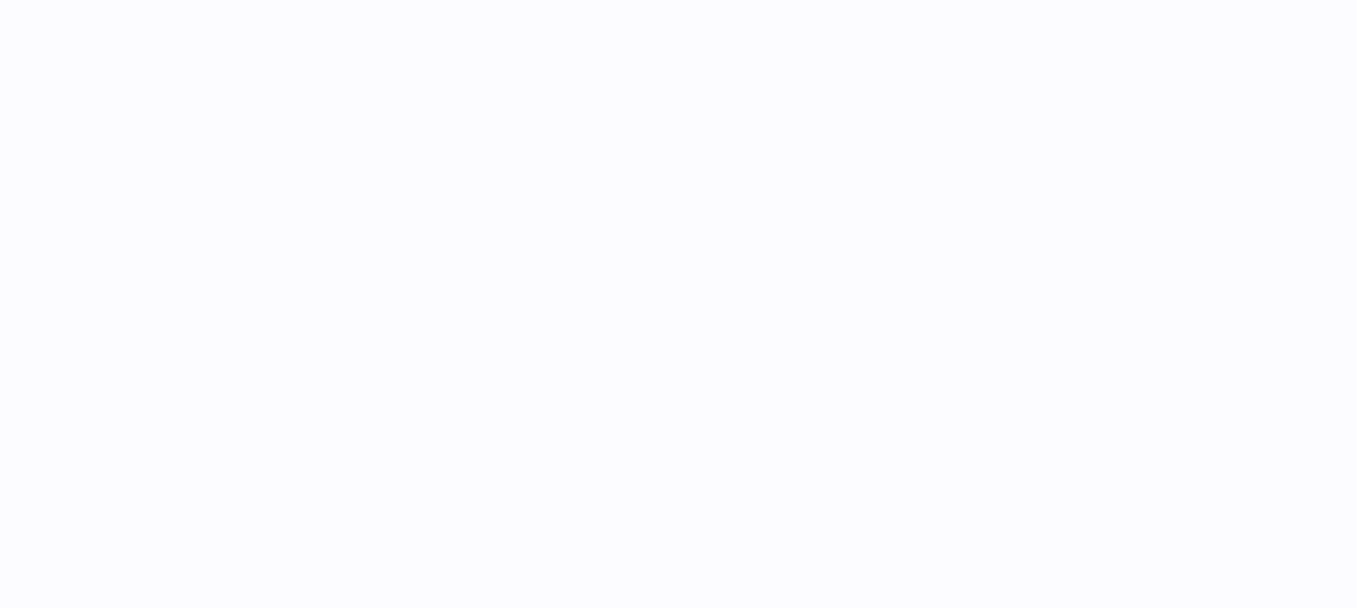 select on "***" 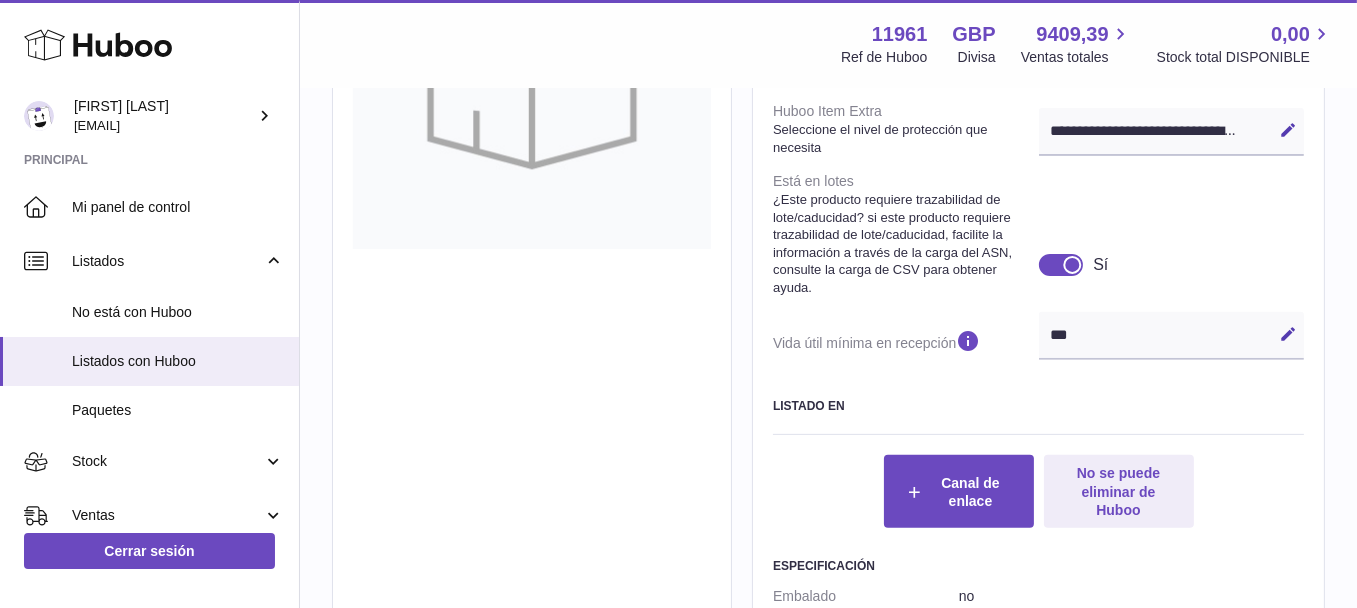 scroll, scrollTop: 900, scrollLeft: 0, axis: vertical 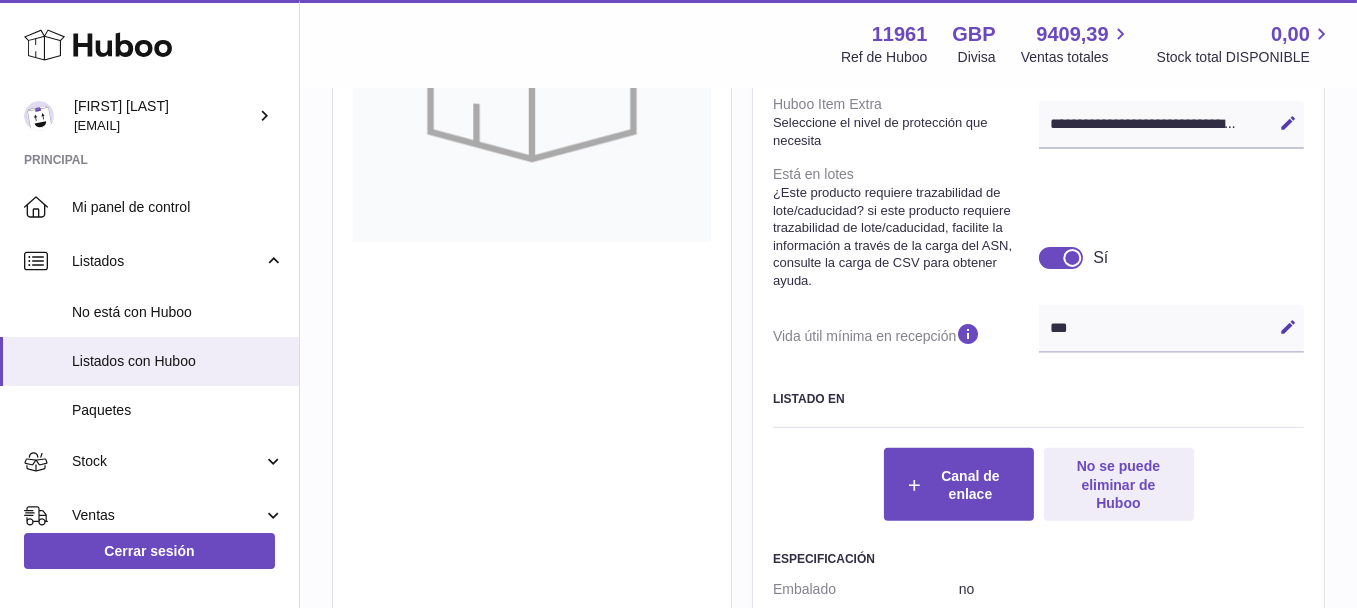 click on "***     Editar     Cancelar     Guardar" at bounding box center (1172, 329) 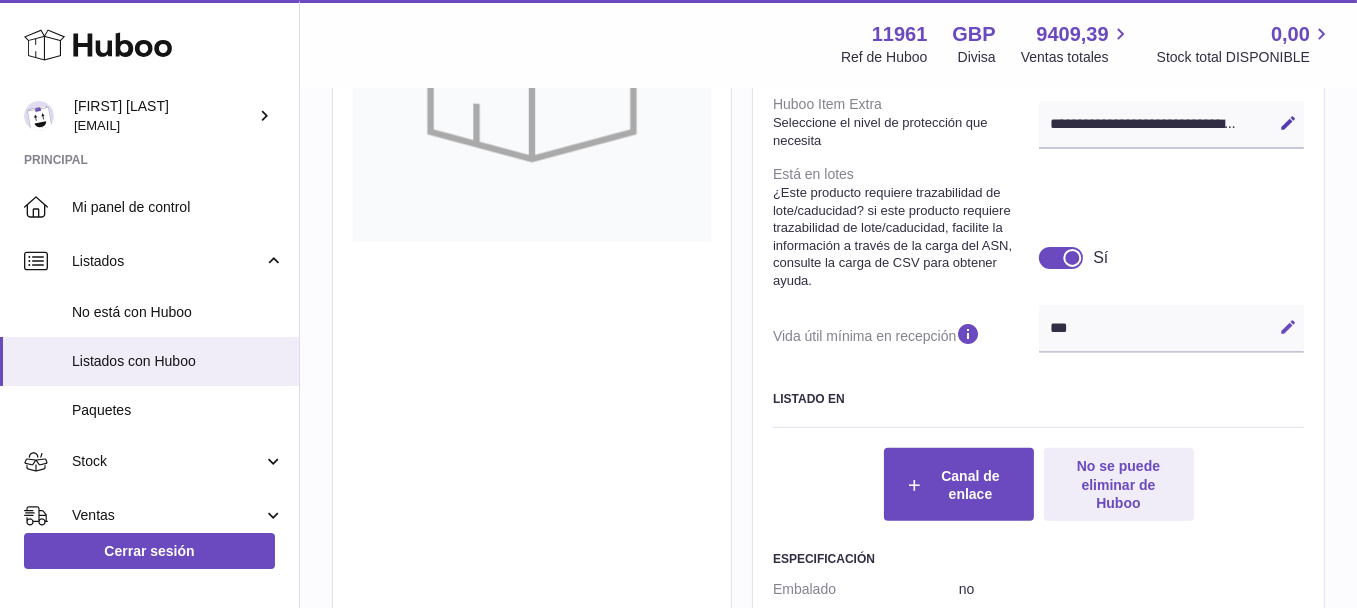 click at bounding box center (1288, 327) 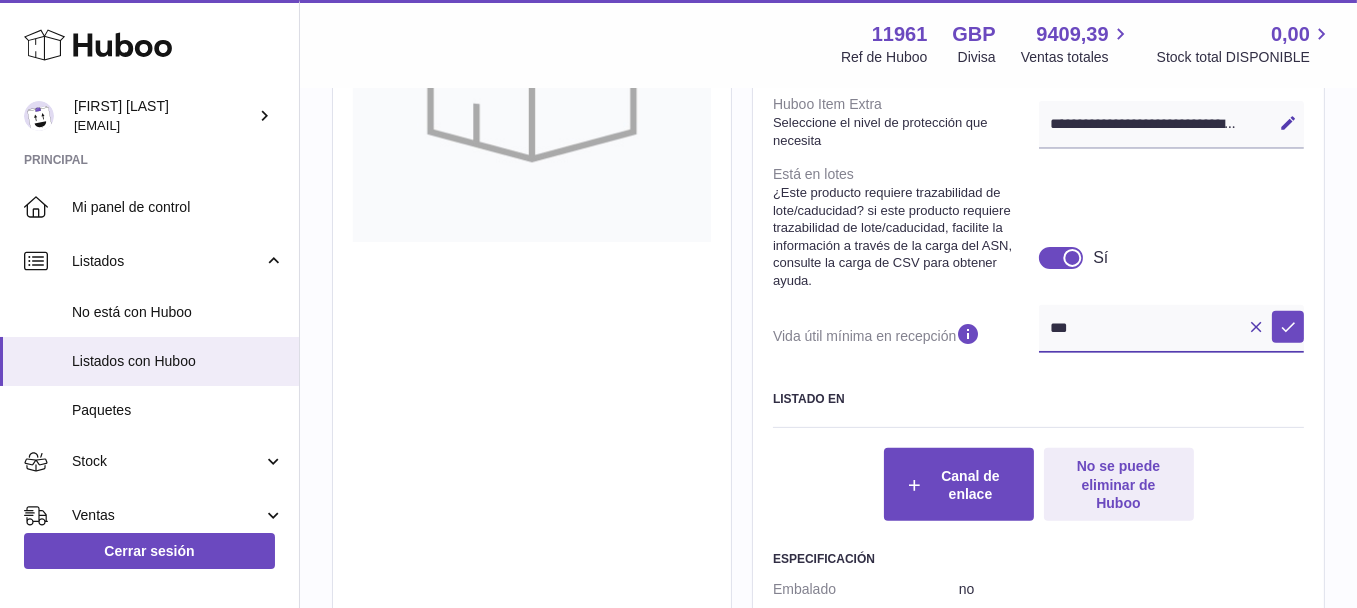 drag, startPoint x: 1162, startPoint y: 354, endPoint x: 915, endPoint y: 330, distance: 248.16325 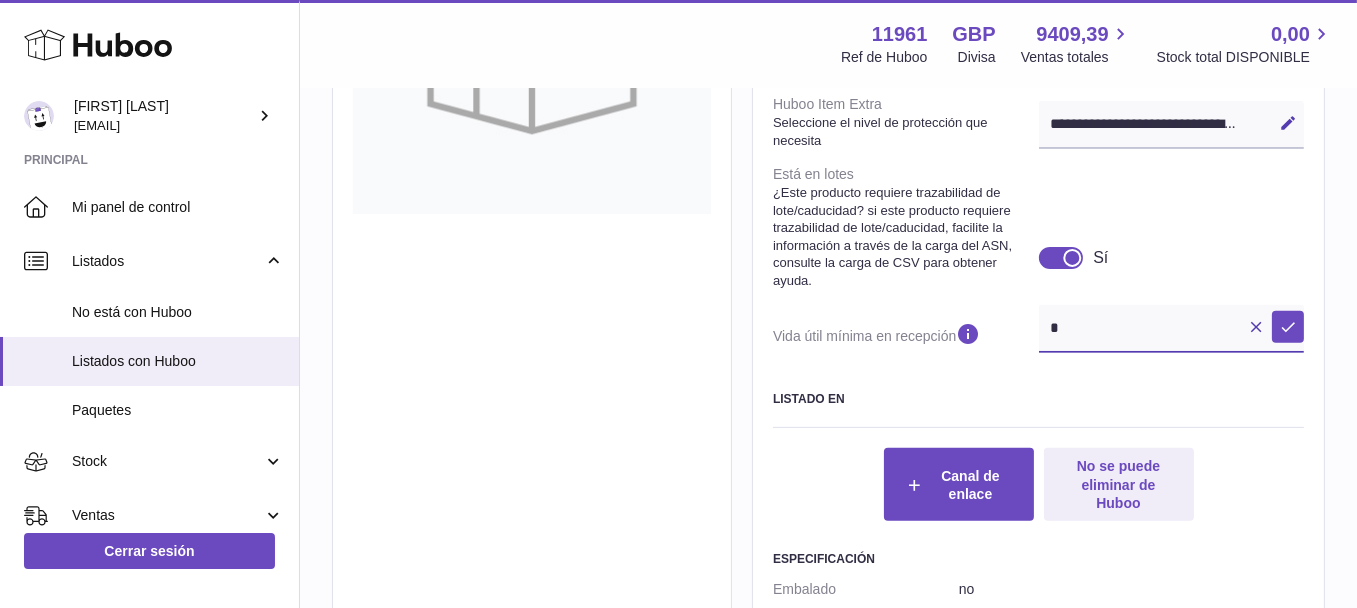 scroll, scrollTop: 871, scrollLeft: 0, axis: vertical 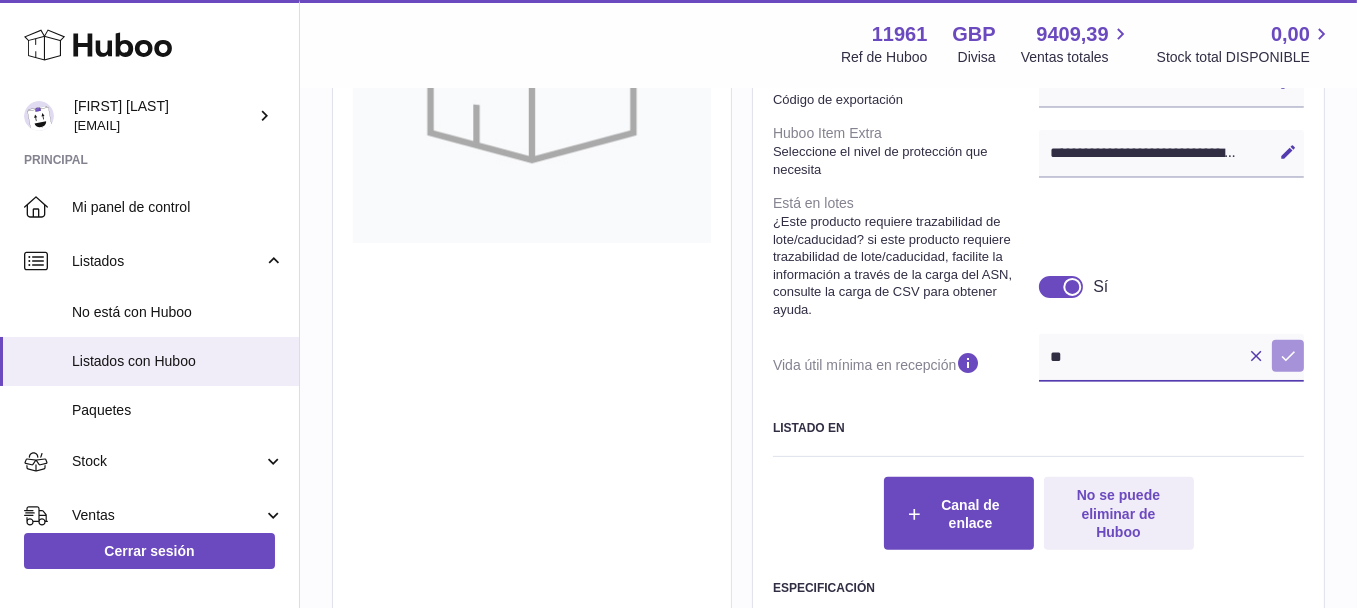 type on "**" 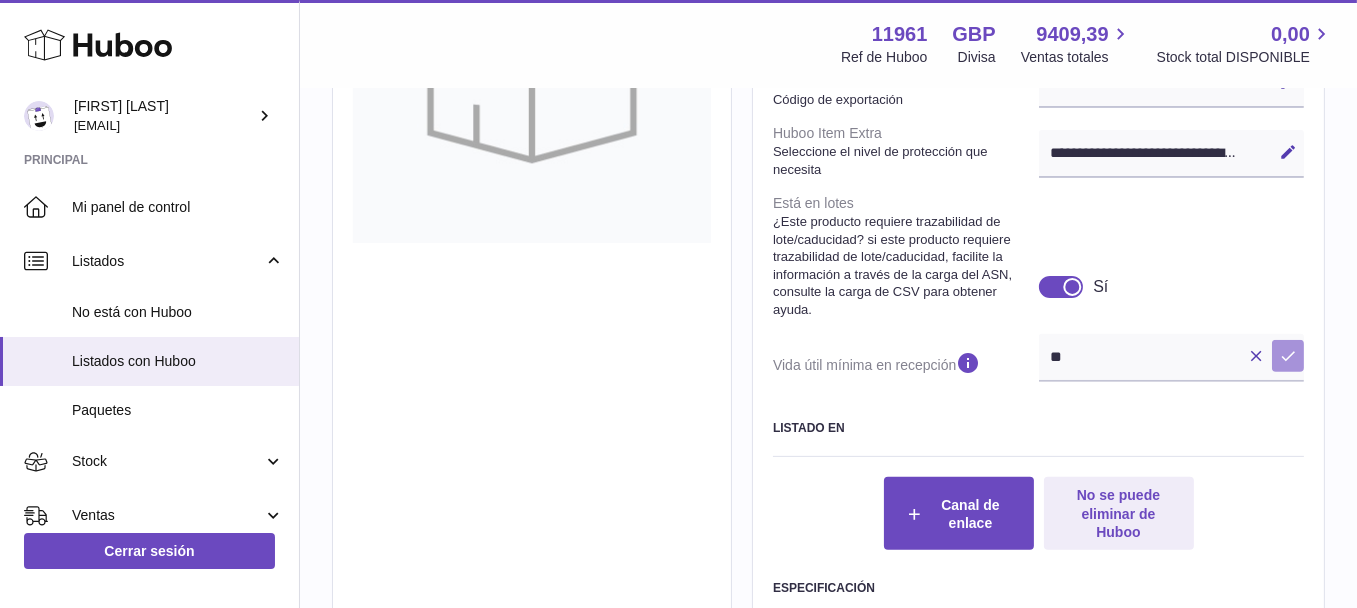 click at bounding box center [1288, 356] 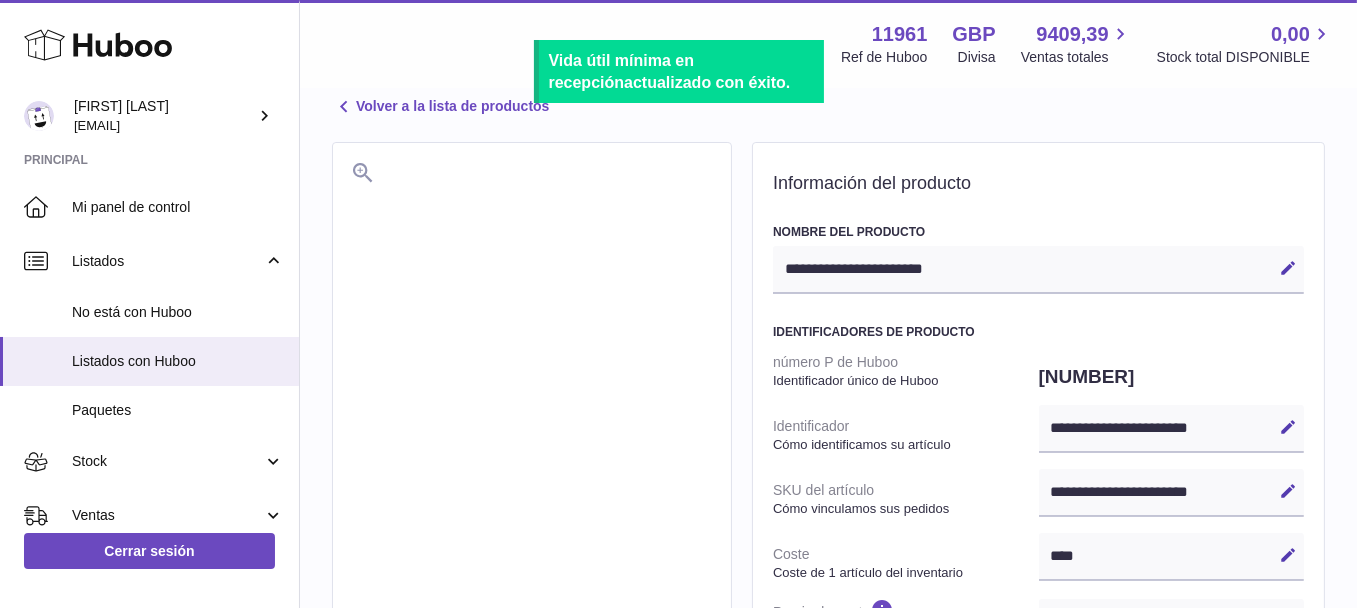 scroll, scrollTop: 0, scrollLeft: 0, axis: both 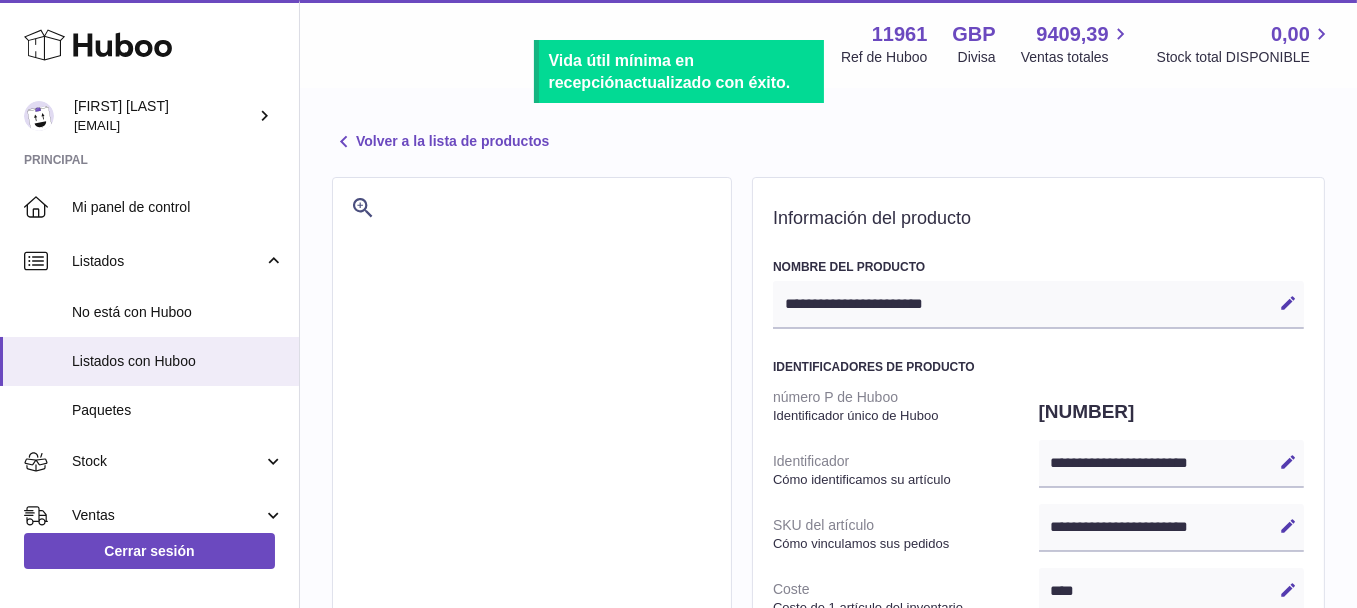 click on "Volver a la lista de productos" at bounding box center [440, 142] 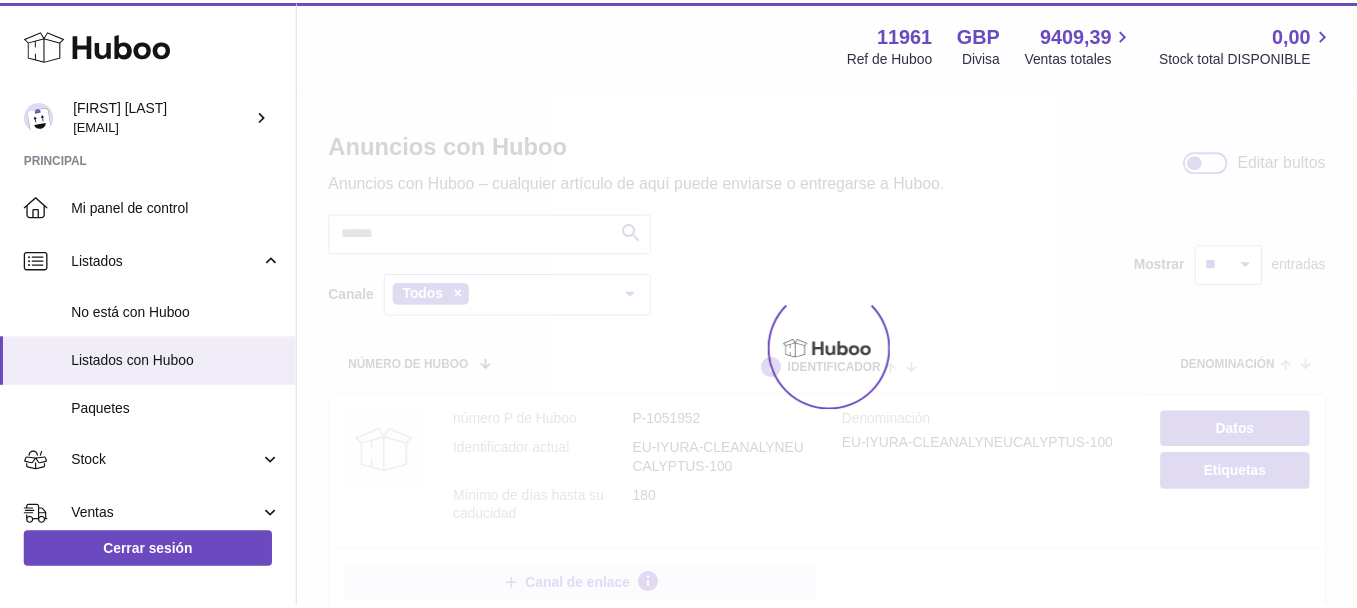 scroll, scrollTop: 0, scrollLeft: 0, axis: both 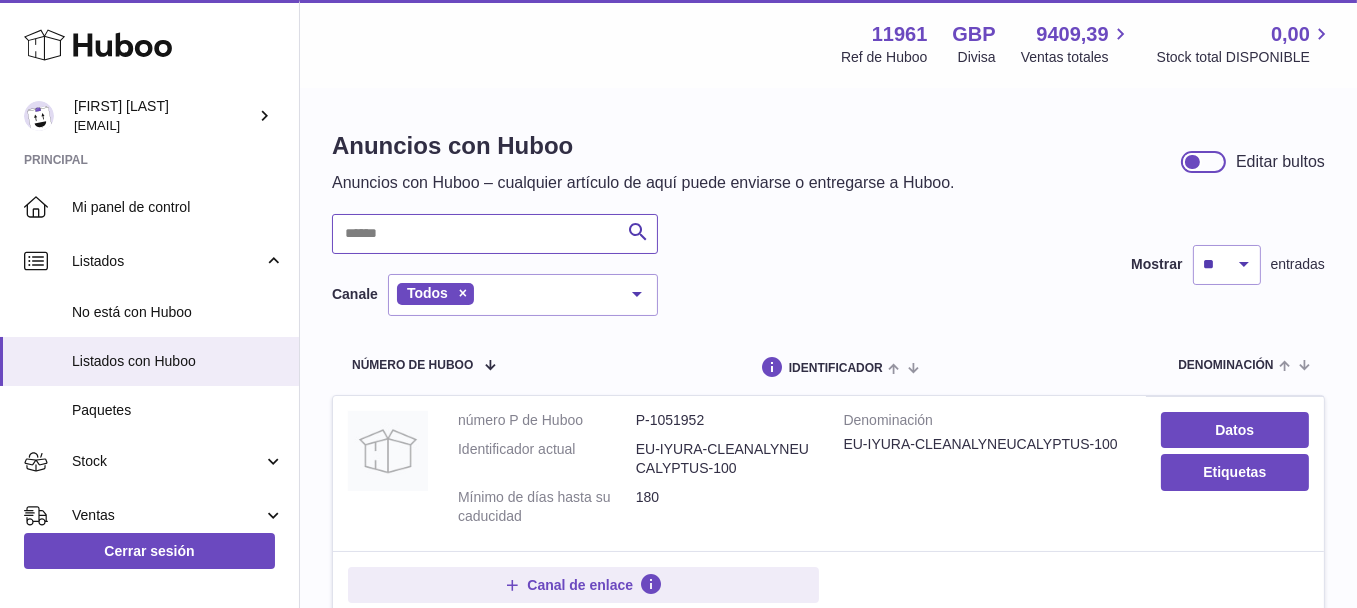 drag, startPoint x: 562, startPoint y: 226, endPoint x: 350, endPoint y: 231, distance: 212.05896 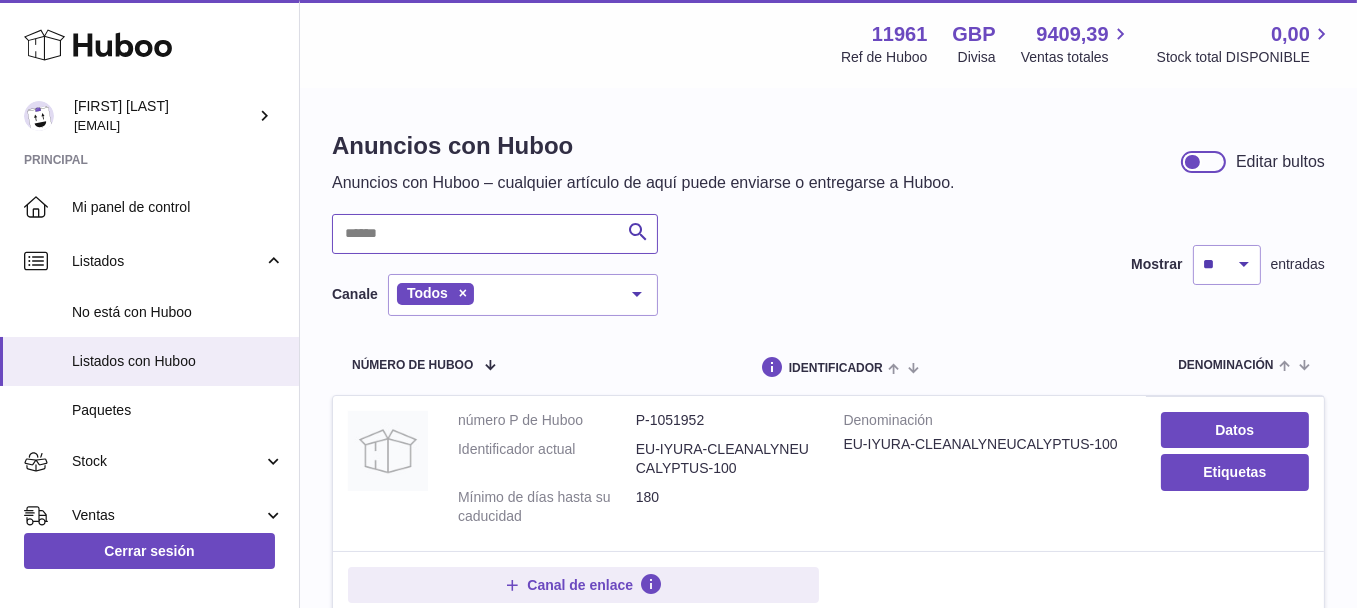 click at bounding box center (495, 234) 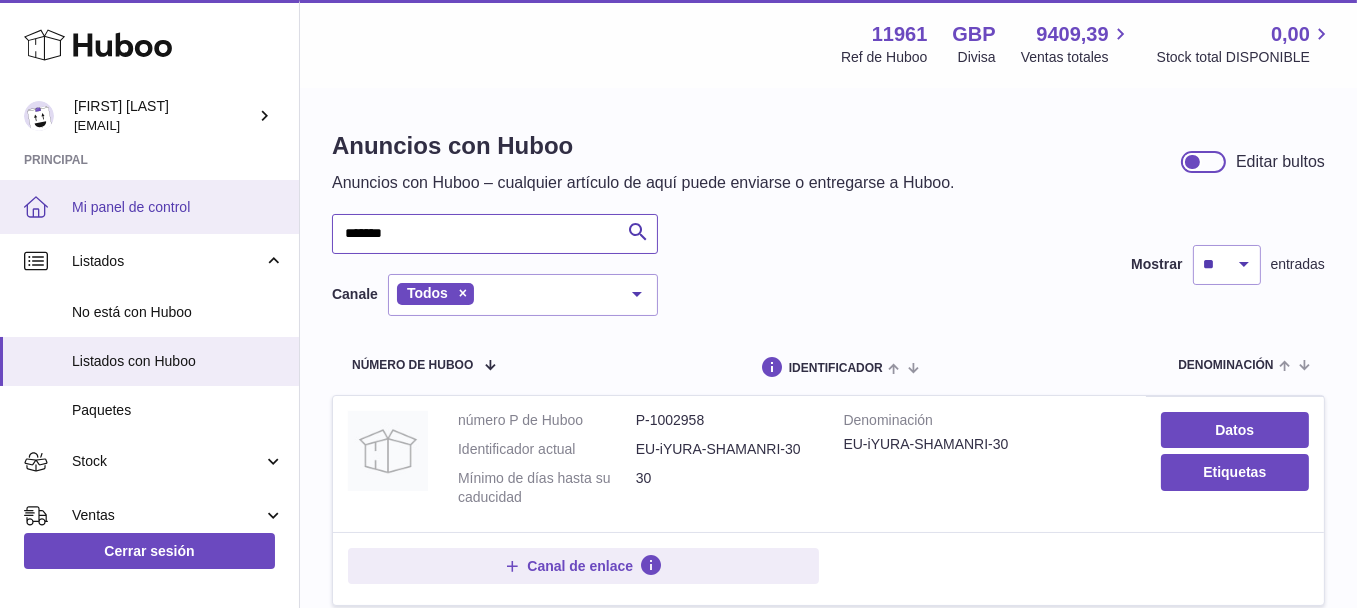 drag, startPoint x: 596, startPoint y: 232, endPoint x: 5, endPoint y: 229, distance: 591.0076 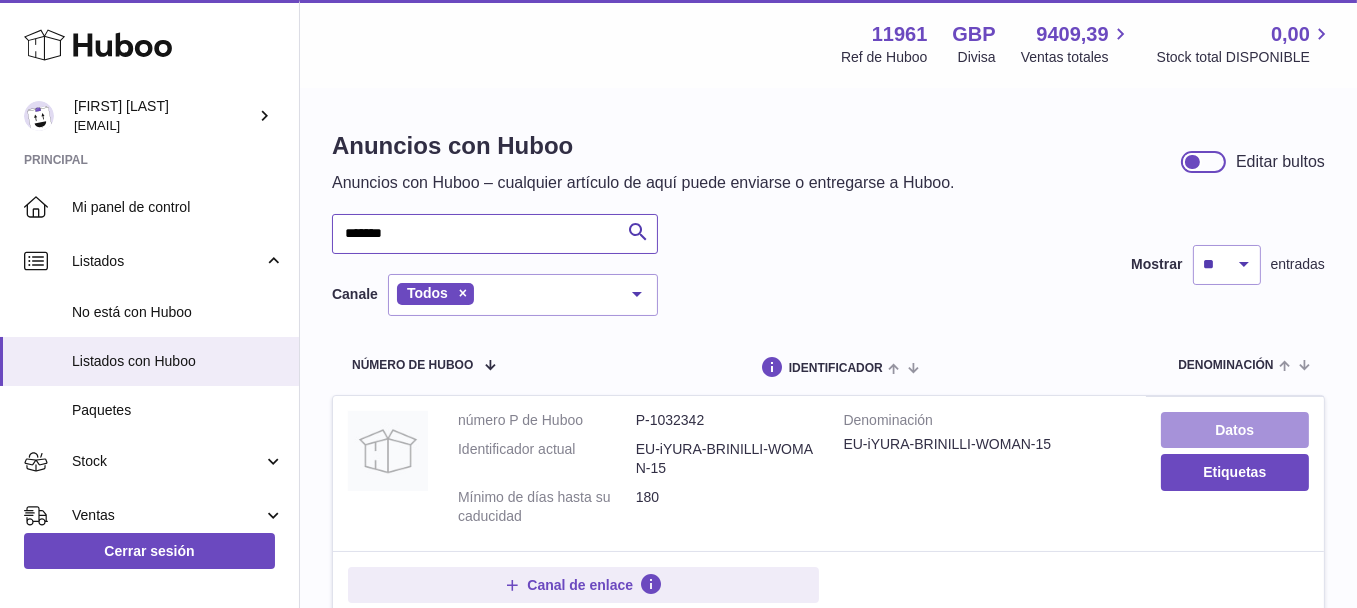 type on "*******" 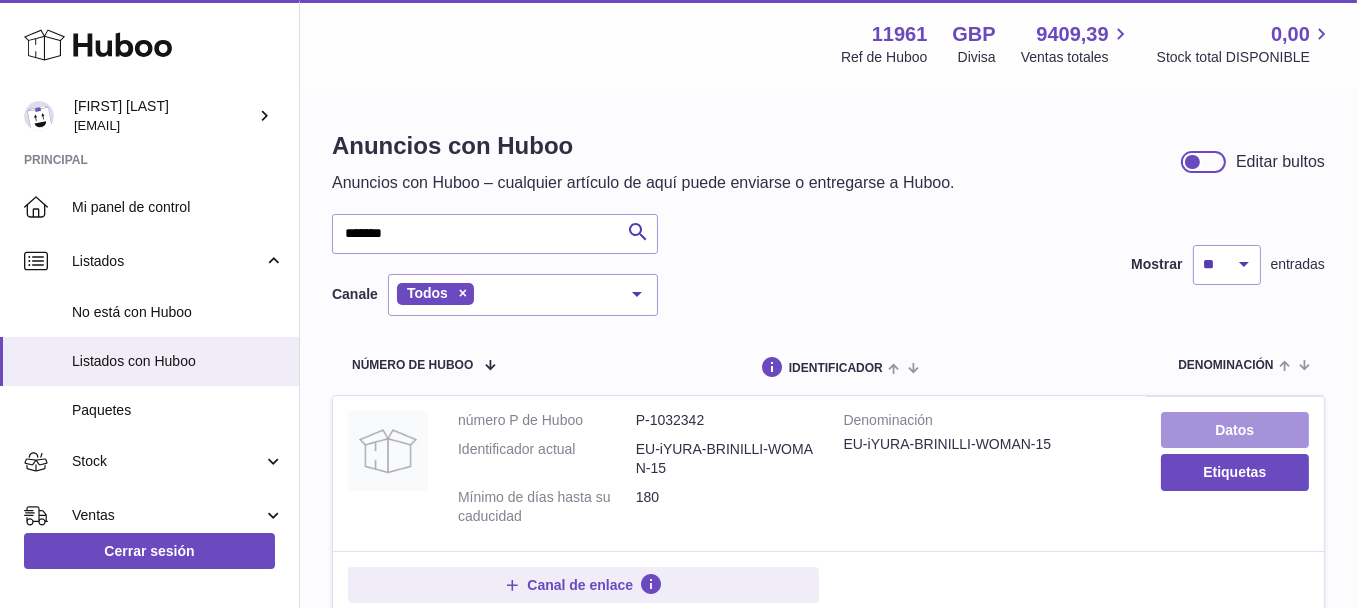 click on "Datos" at bounding box center [1235, 430] 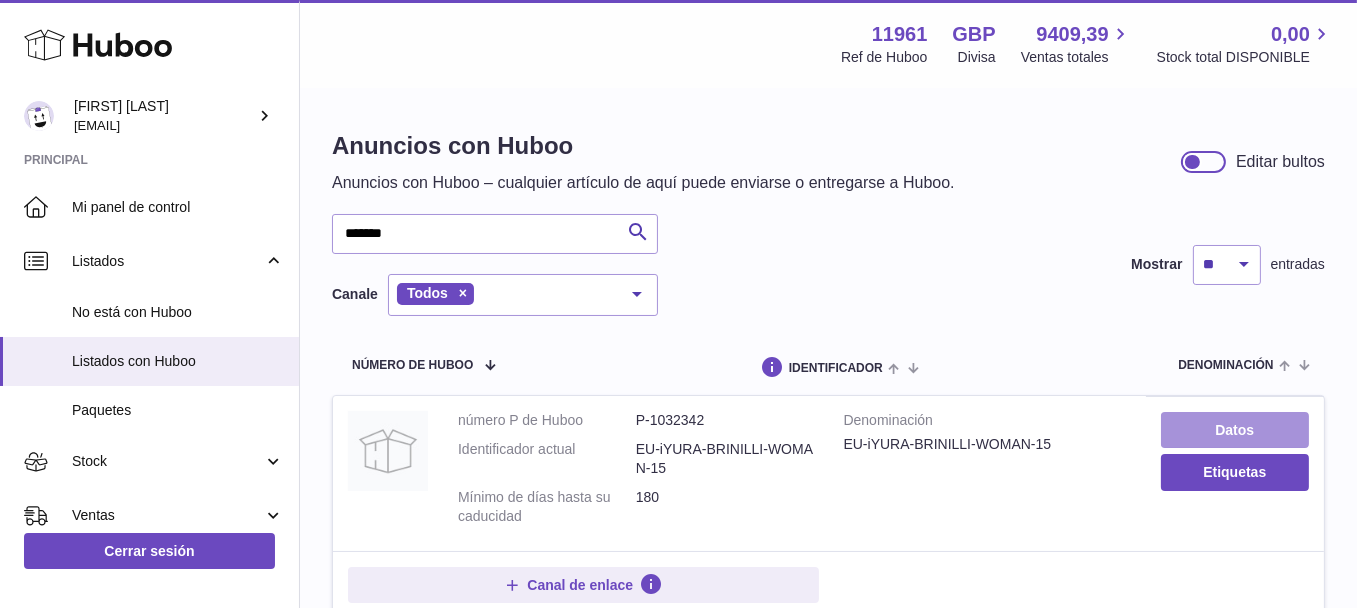 scroll, scrollTop: 148, scrollLeft: 0, axis: vertical 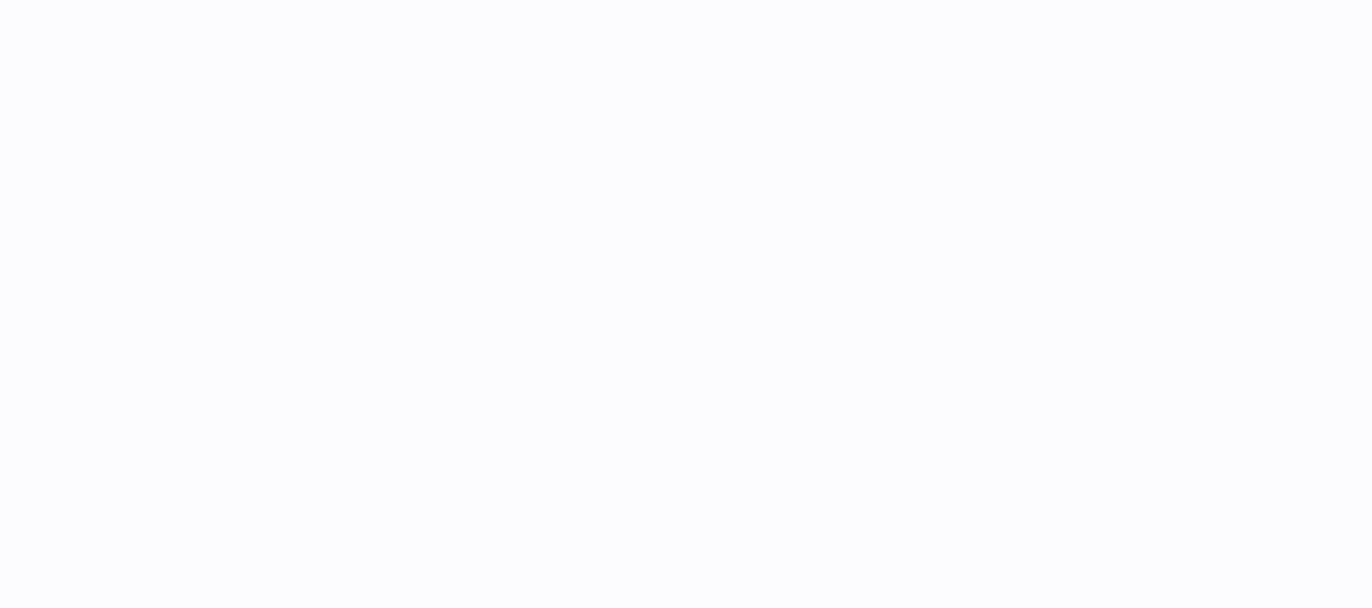 select 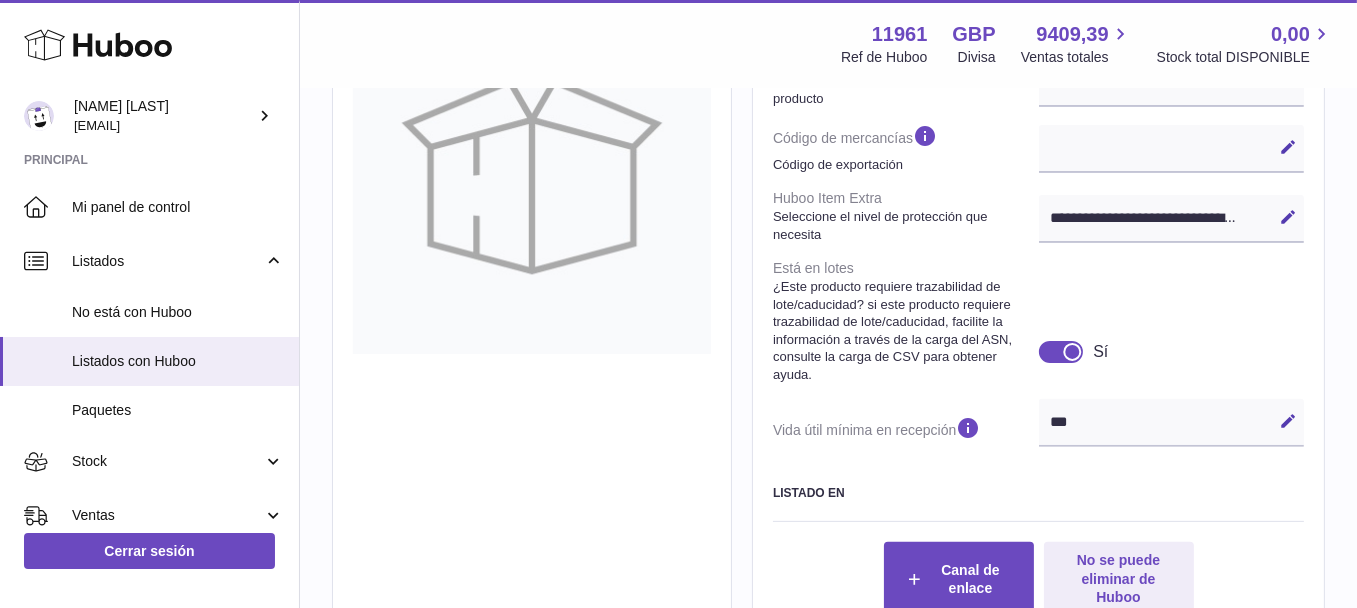 scroll, scrollTop: 1100, scrollLeft: 0, axis: vertical 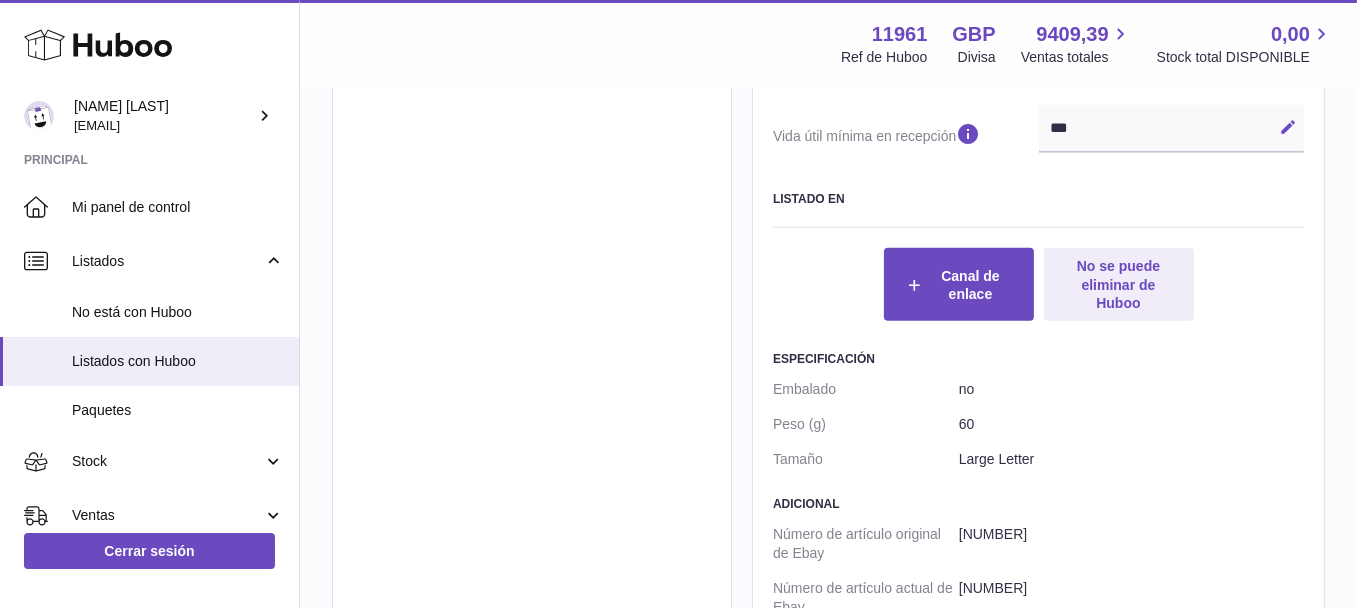 click at bounding box center (1288, 127) 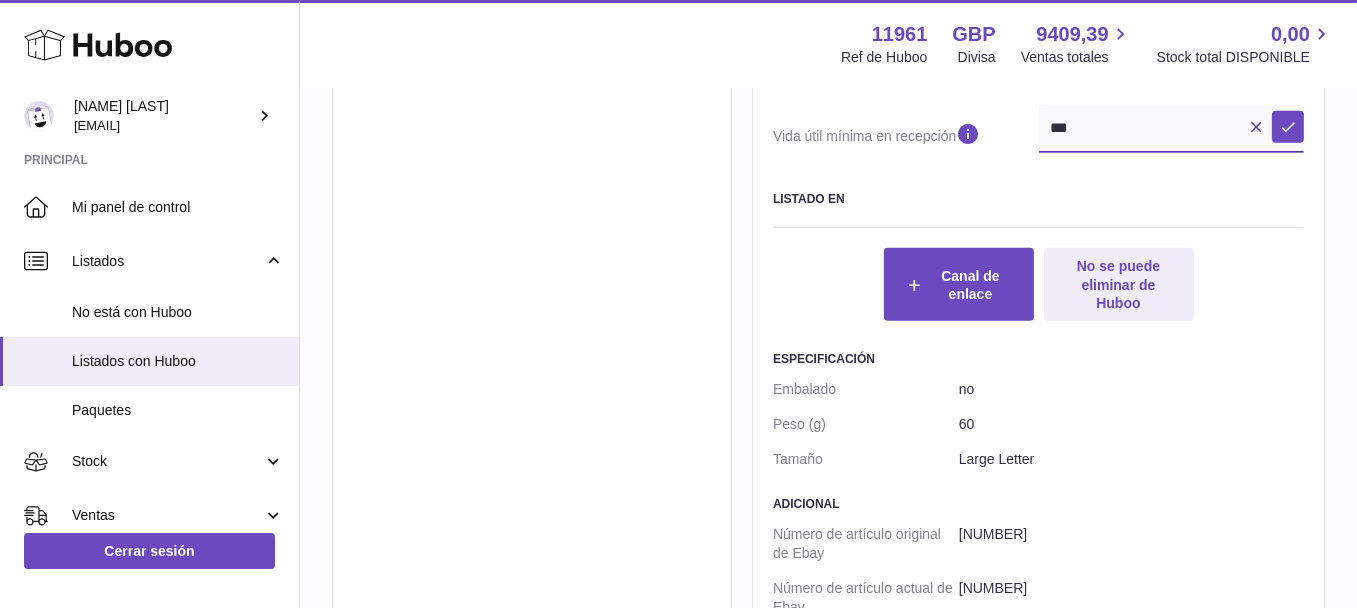 drag, startPoint x: 1142, startPoint y: 150, endPoint x: 588, endPoint y: 147, distance: 554.0081 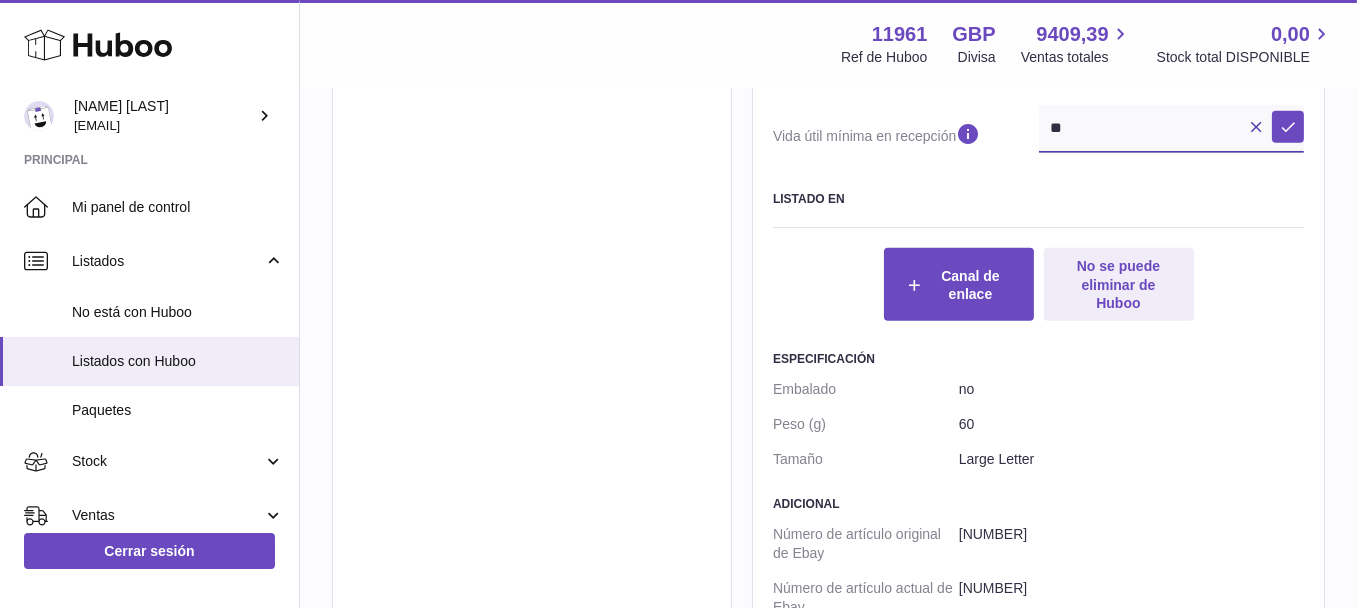 scroll, scrollTop: 1071, scrollLeft: 0, axis: vertical 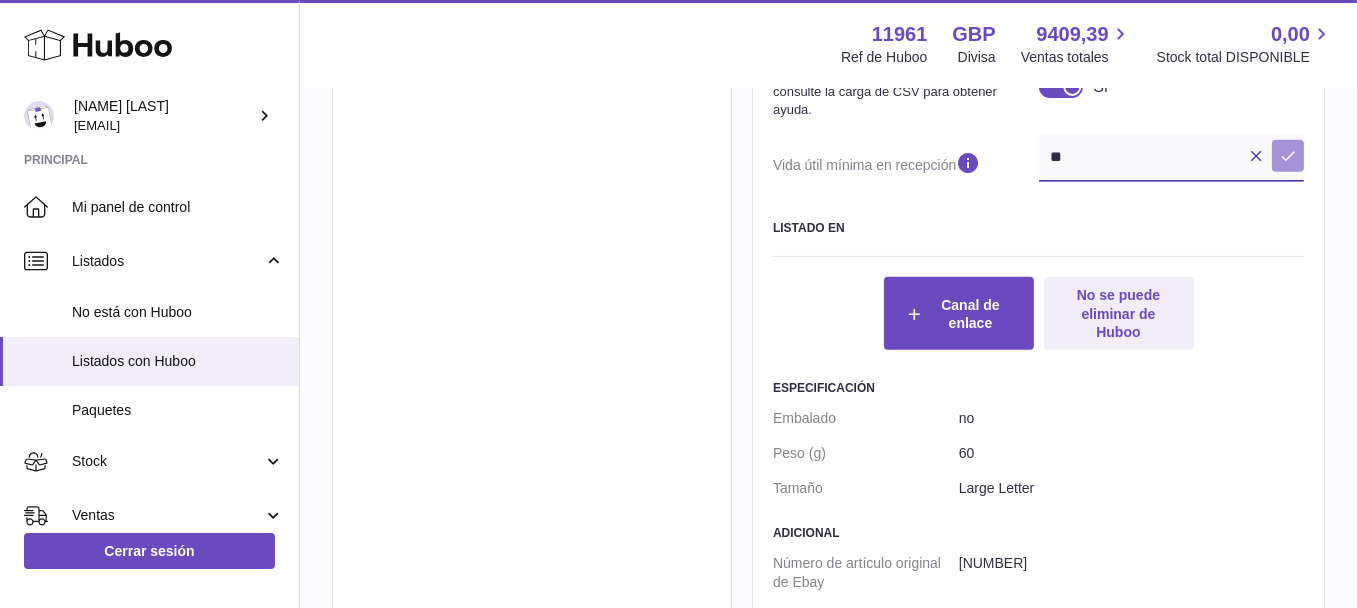 type on "**" 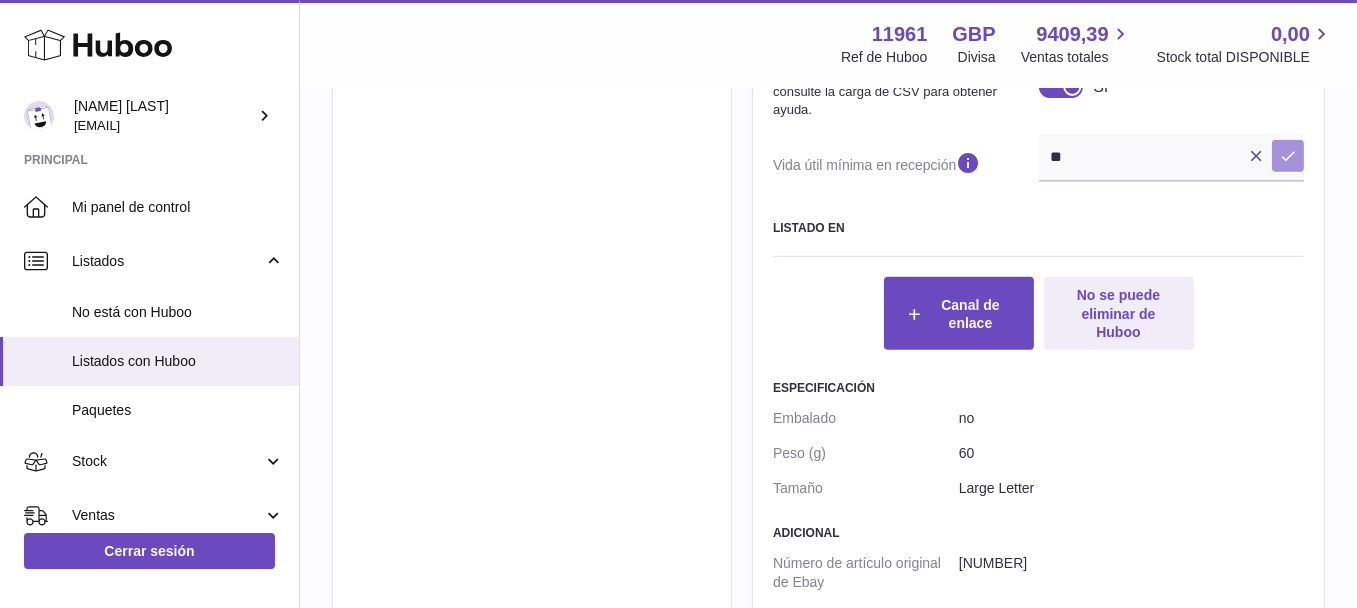 click at bounding box center [1288, 156] 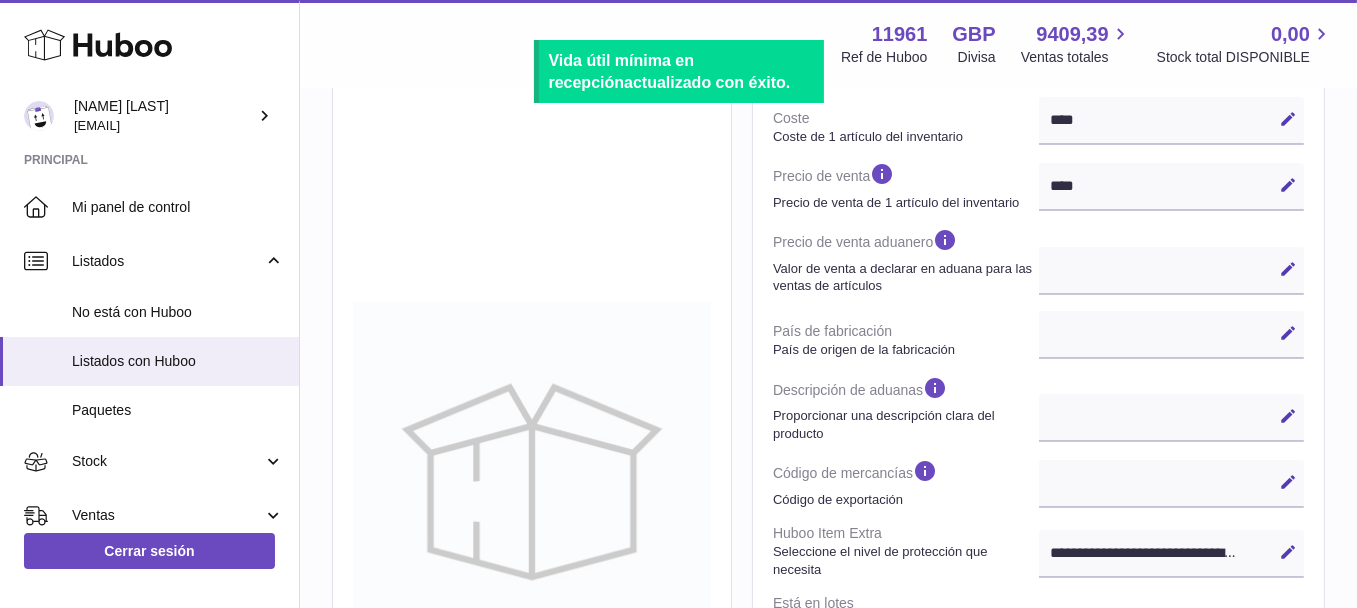 scroll, scrollTop: 0, scrollLeft: 0, axis: both 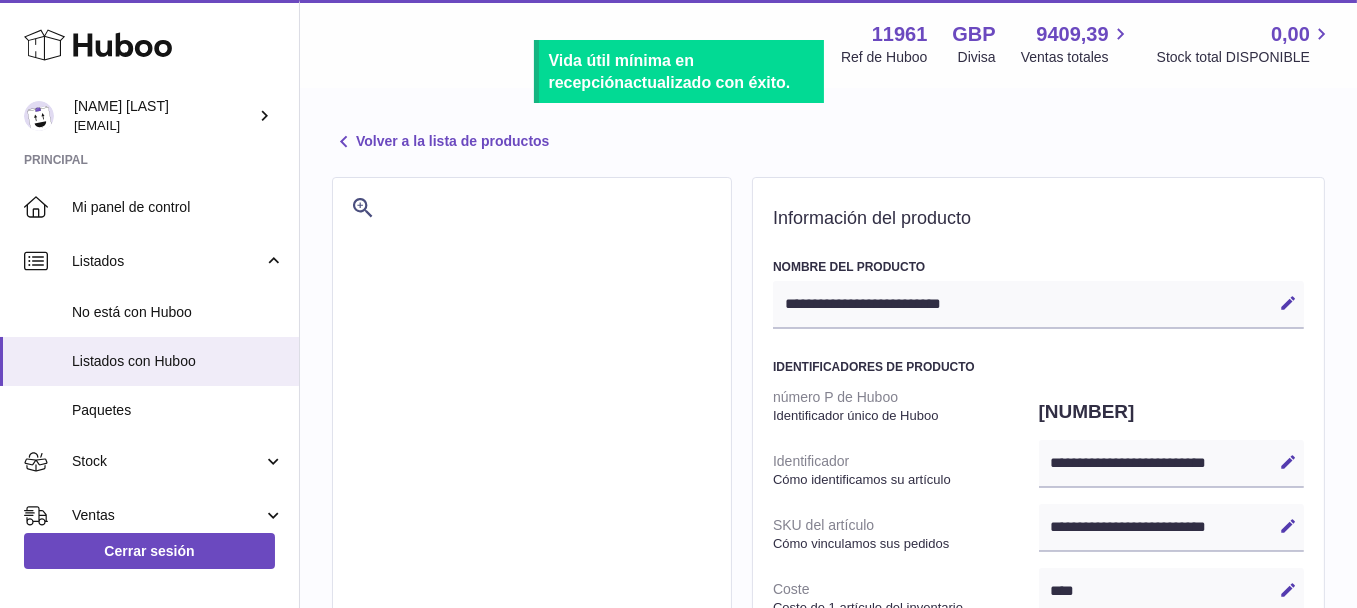 click on "Volver a la lista de productos" at bounding box center (440, 142) 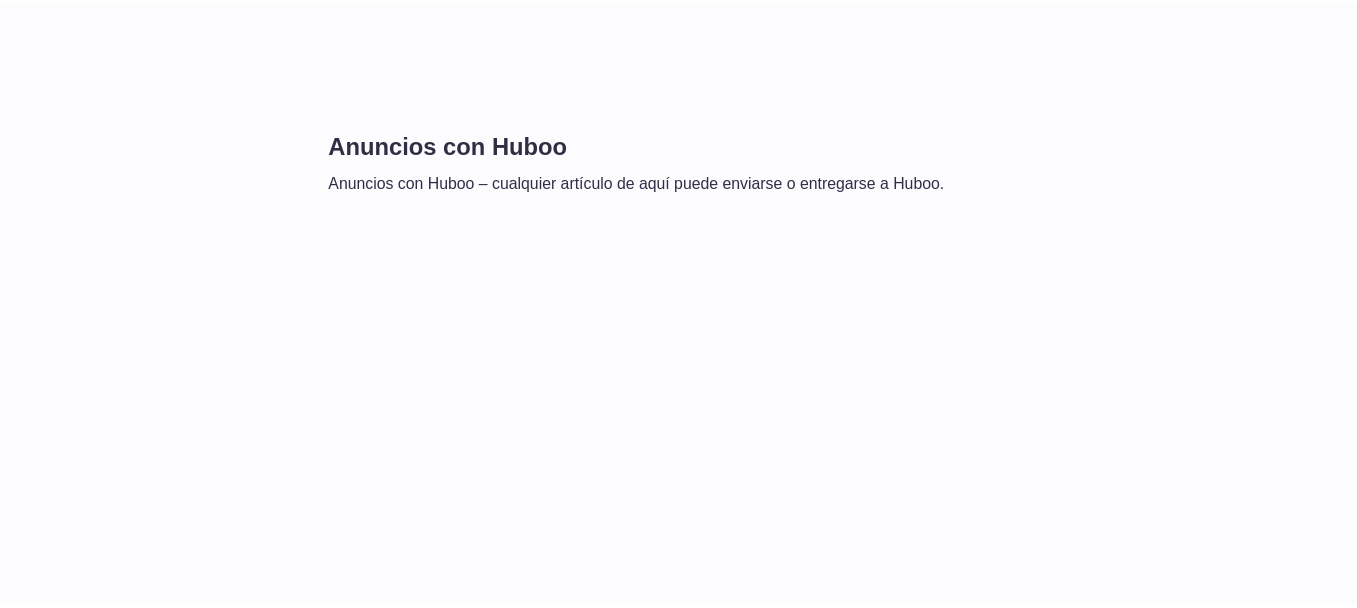 scroll, scrollTop: 0, scrollLeft: 0, axis: both 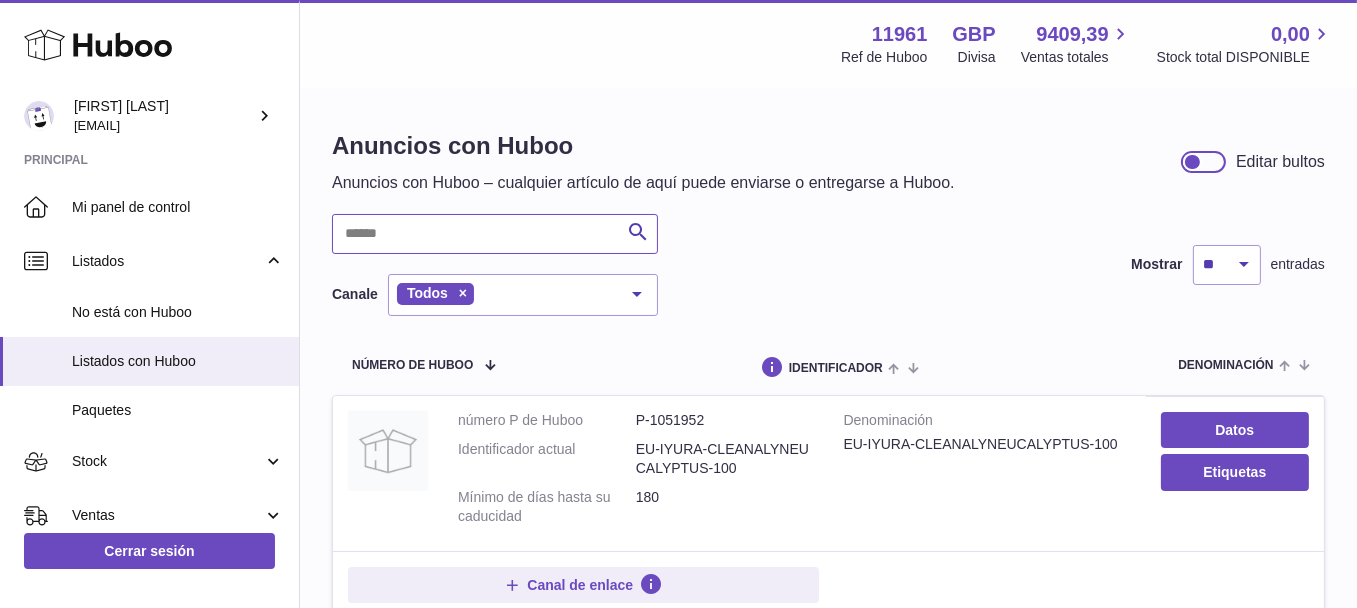 click at bounding box center [495, 234] 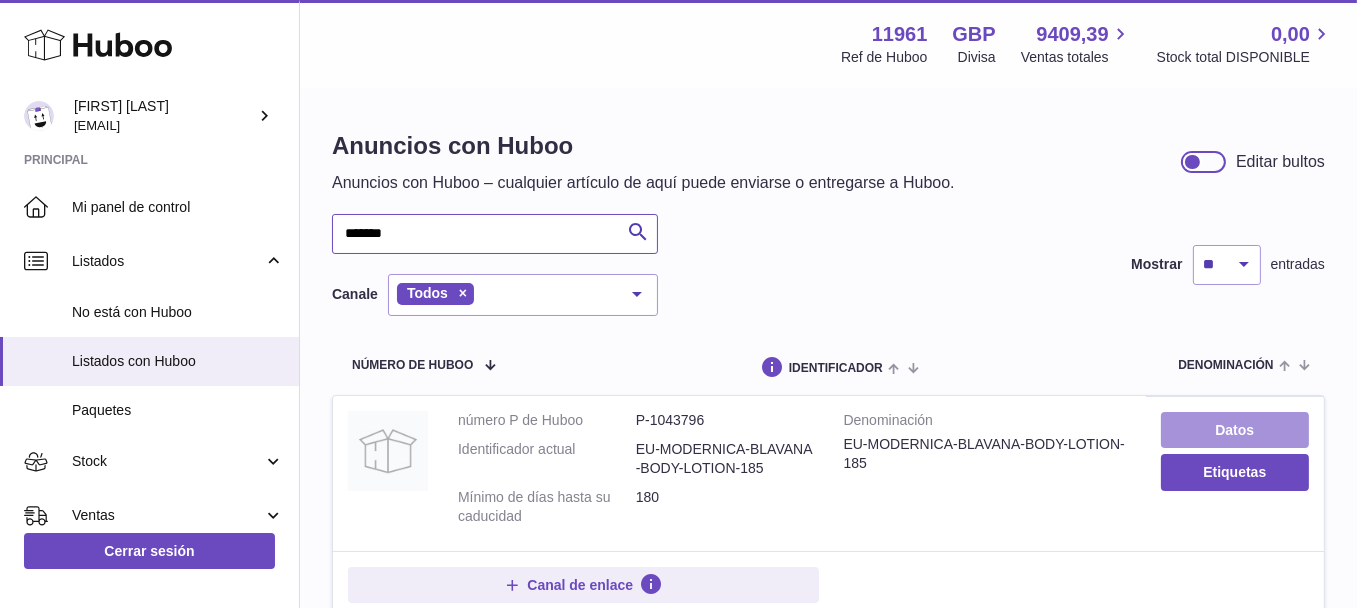 type on "*******" 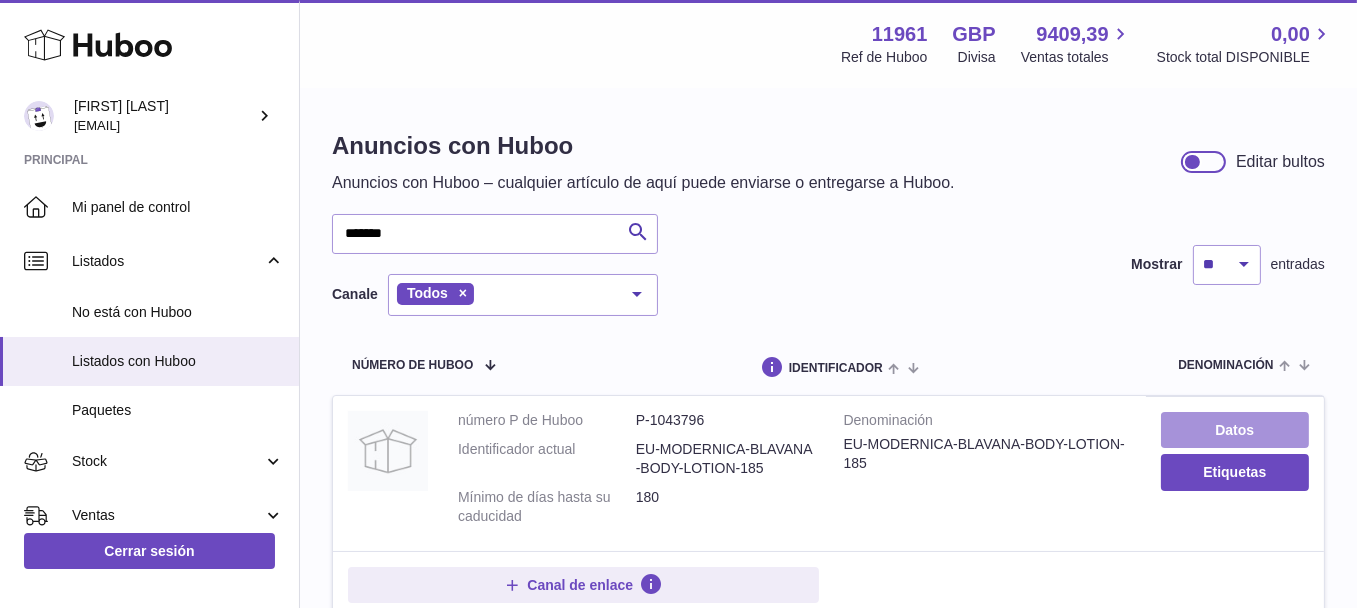 click on "Datos" at bounding box center [1235, 430] 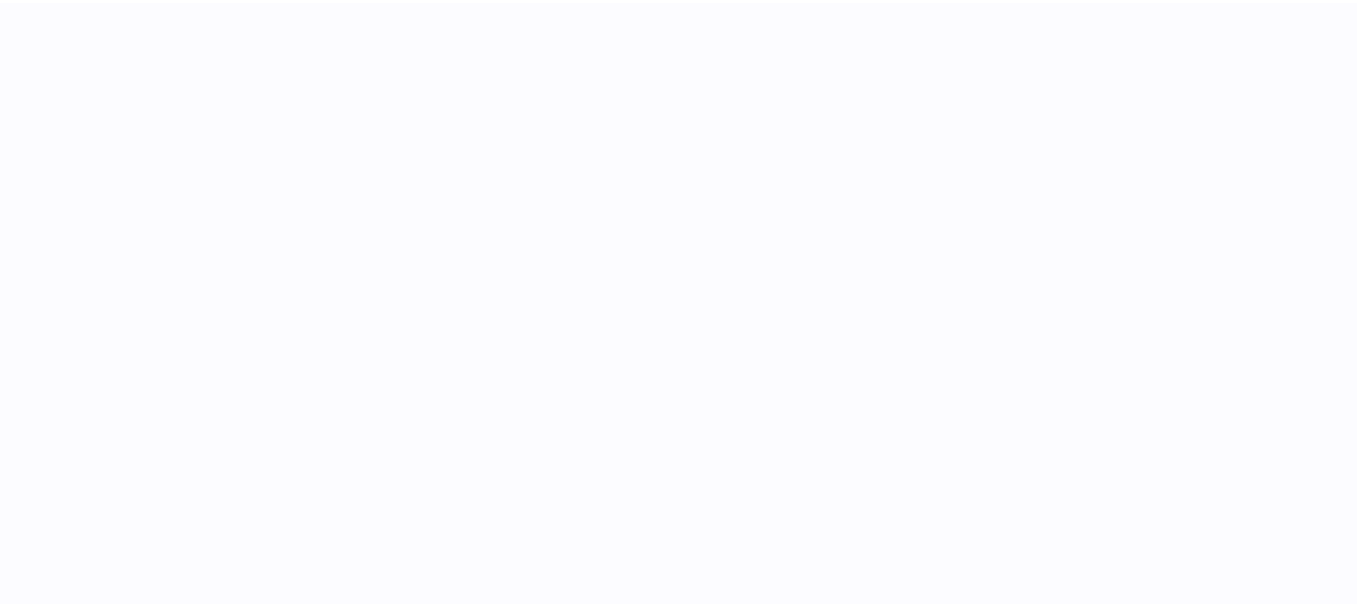 scroll, scrollTop: 0, scrollLeft: 0, axis: both 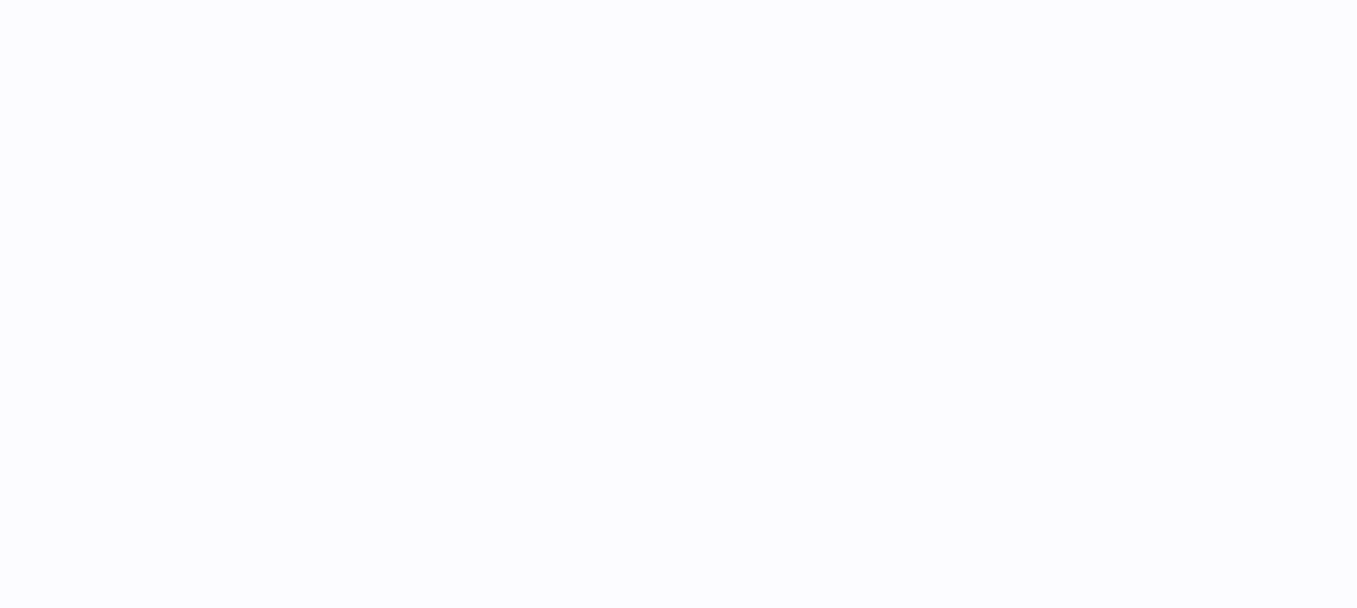 select 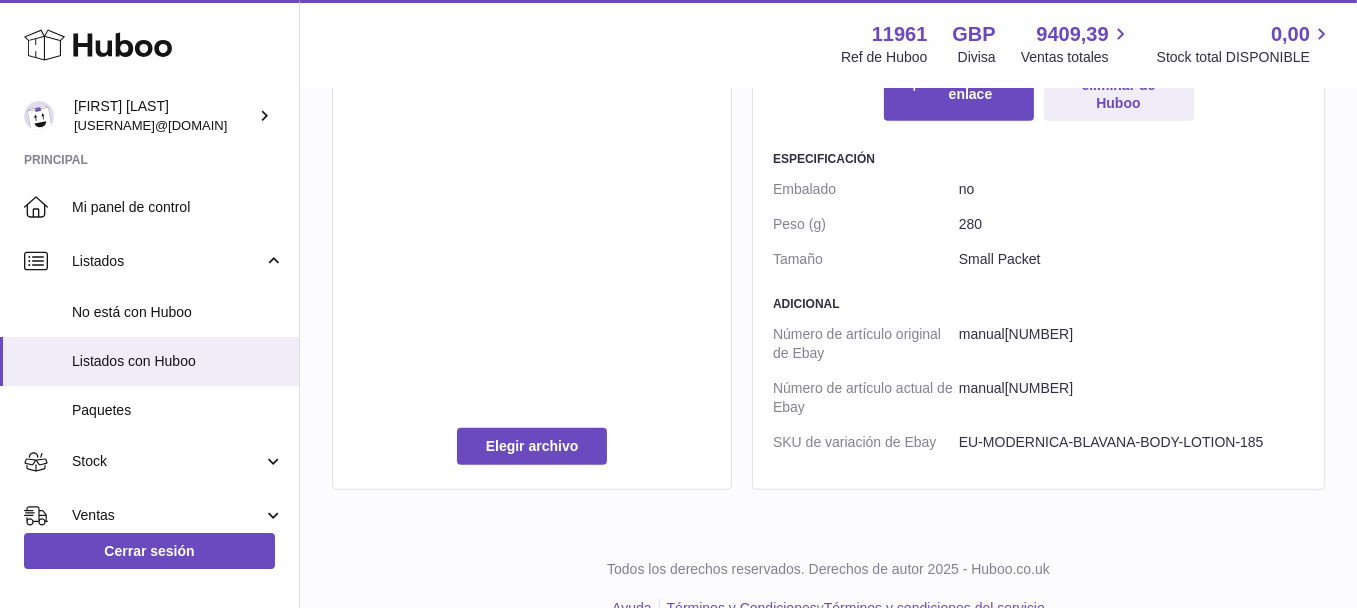 scroll, scrollTop: 900, scrollLeft: 0, axis: vertical 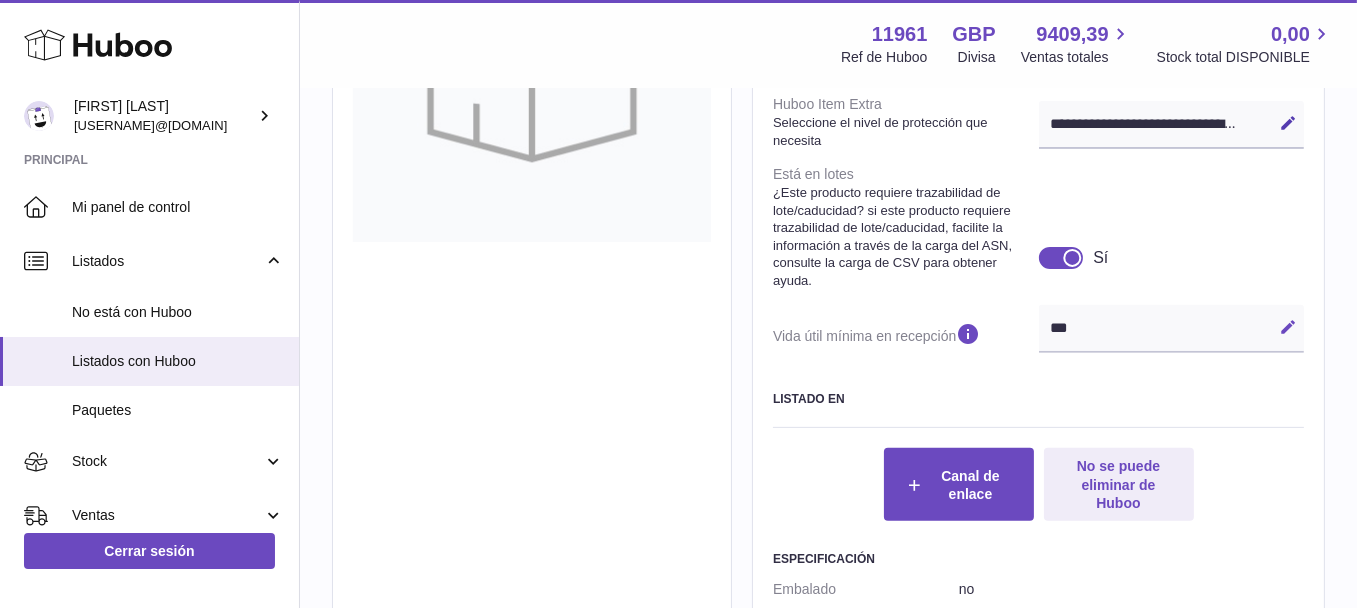 click on "Editar" at bounding box center [1288, 327] 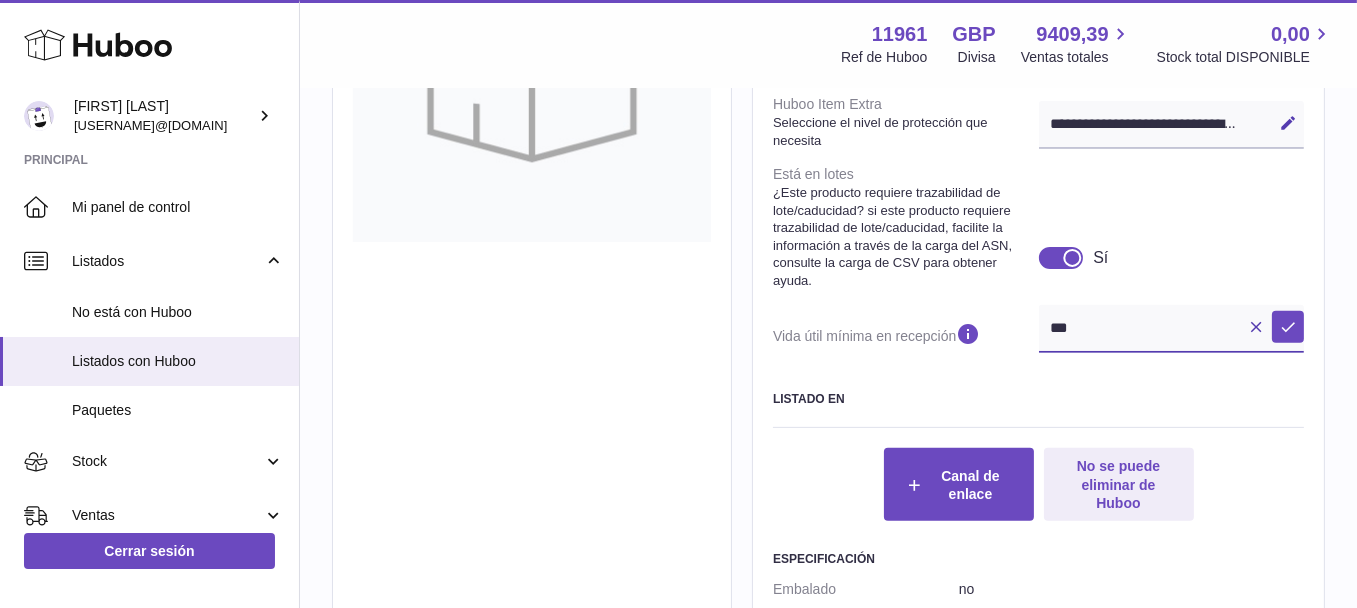 drag, startPoint x: 1059, startPoint y: 341, endPoint x: 1107, endPoint y: 342, distance: 48.010414 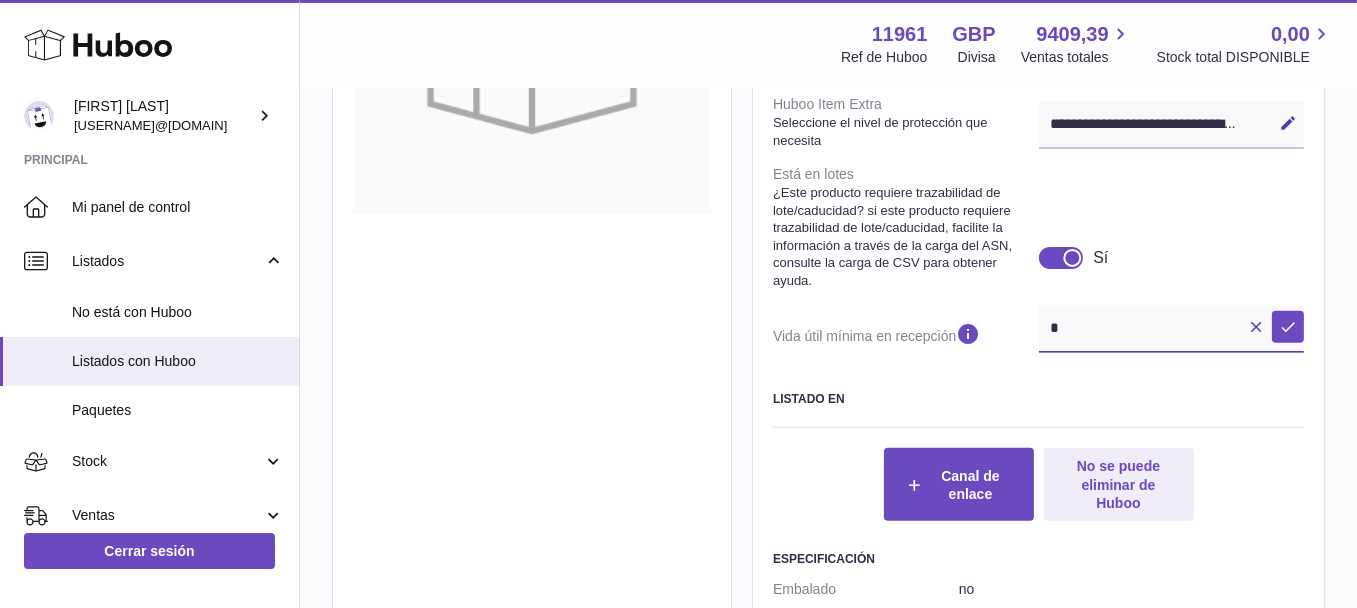 scroll, scrollTop: 871, scrollLeft: 0, axis: vertical 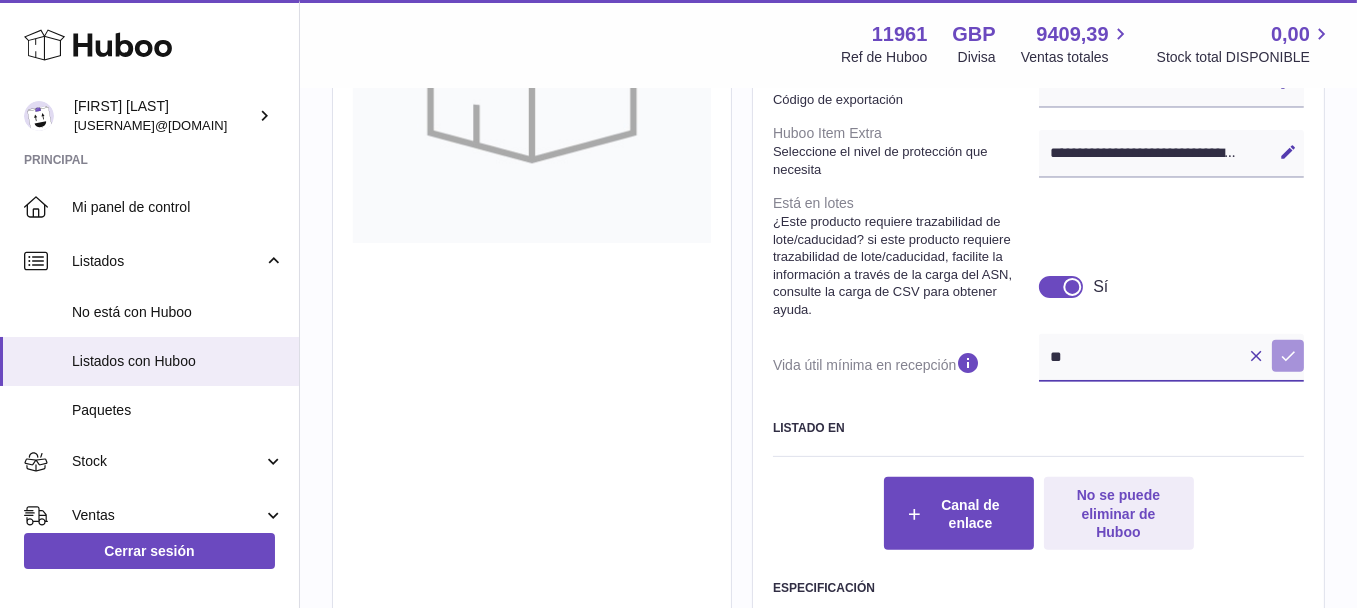 type on "**" 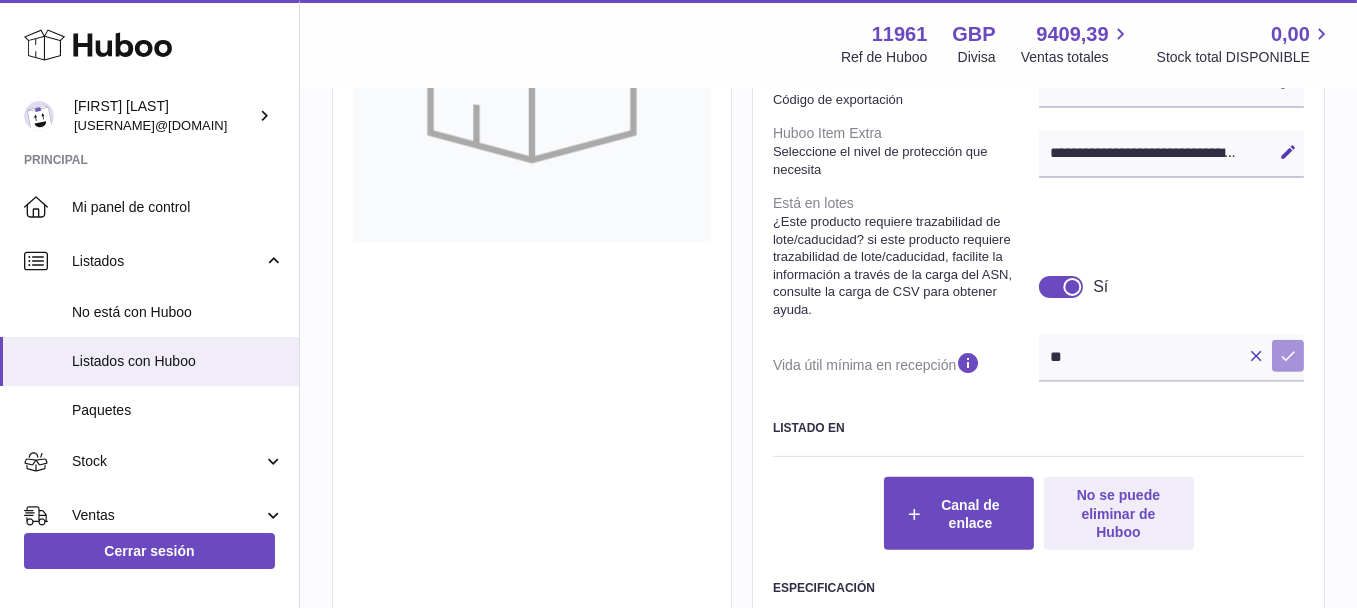 click at bounding box center (1288, 356) 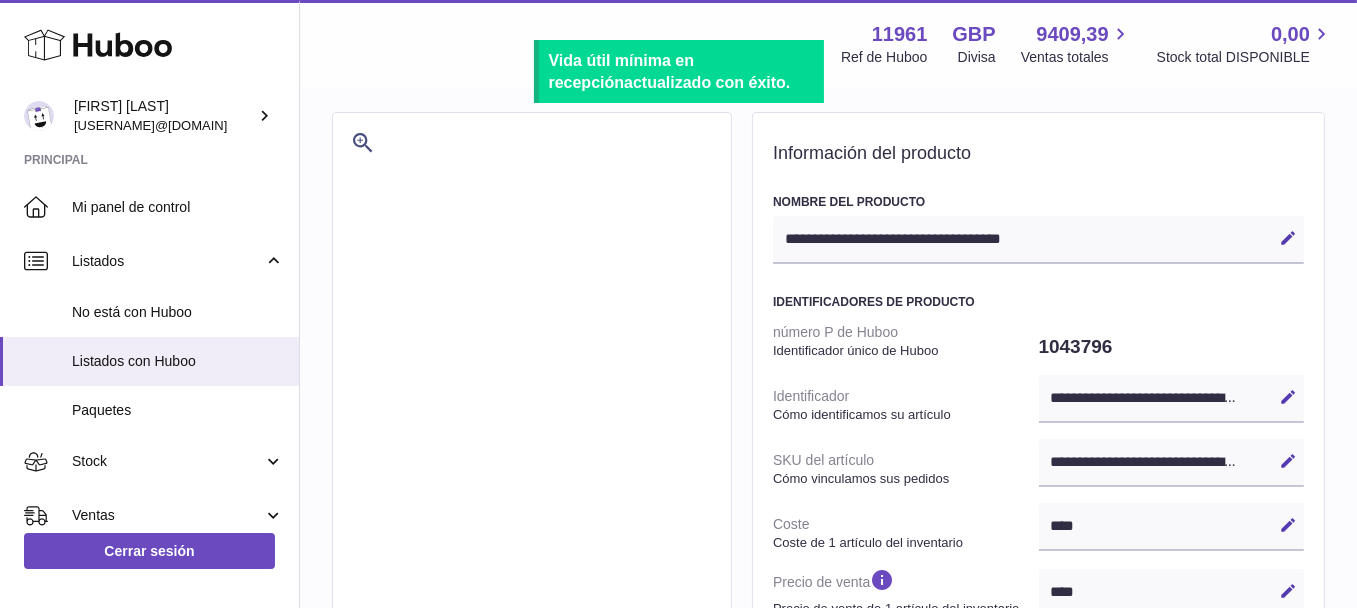 scroll, scrollTop: 0, scrollLeft: 0, axis: both 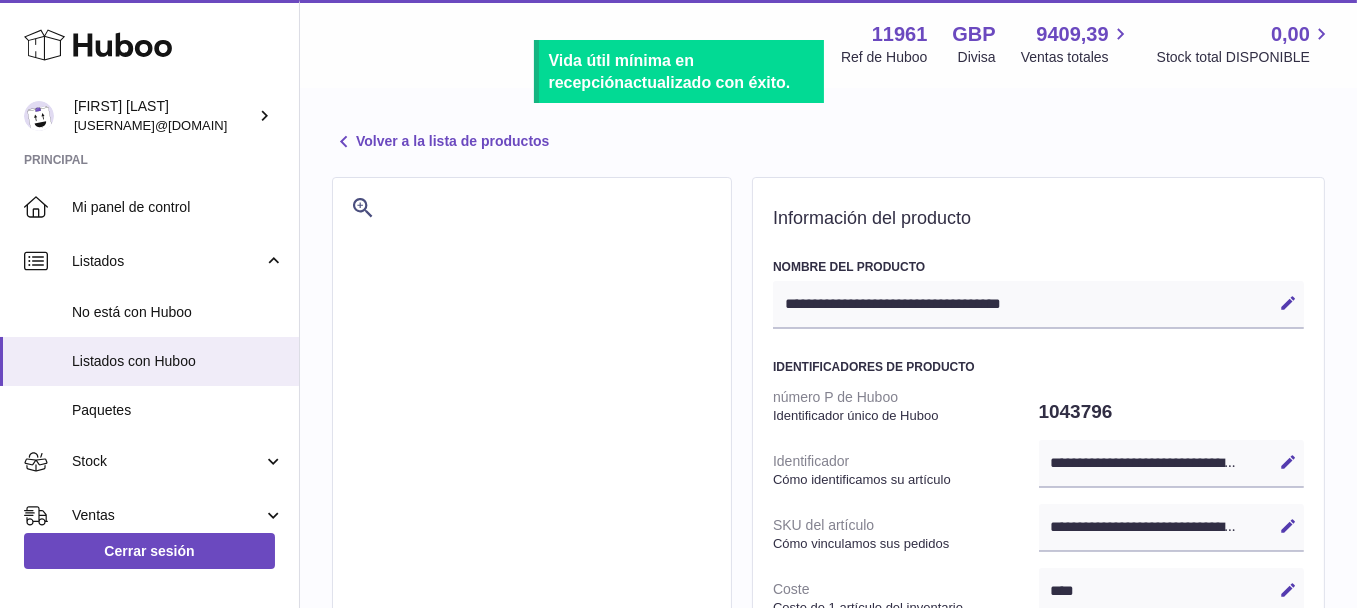 click on "Volver a la lista de productos" at bounding box center (440, 142) 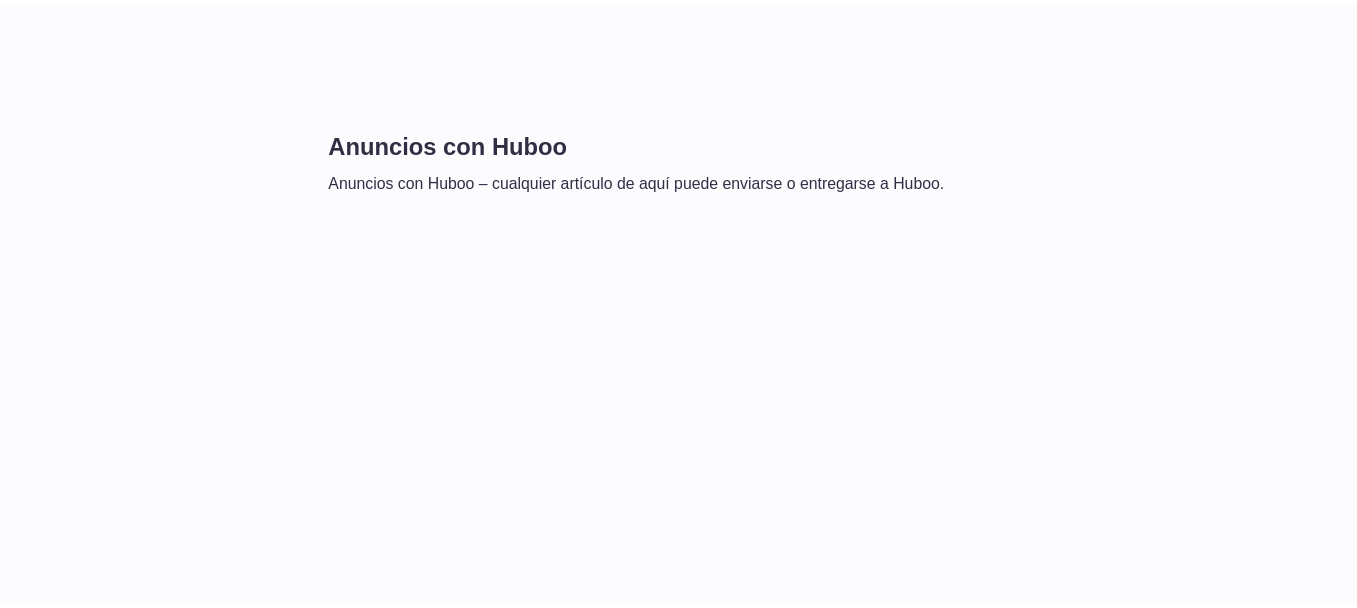 scroll, scrollTop: 0, scrollLeft: 0, axis: both 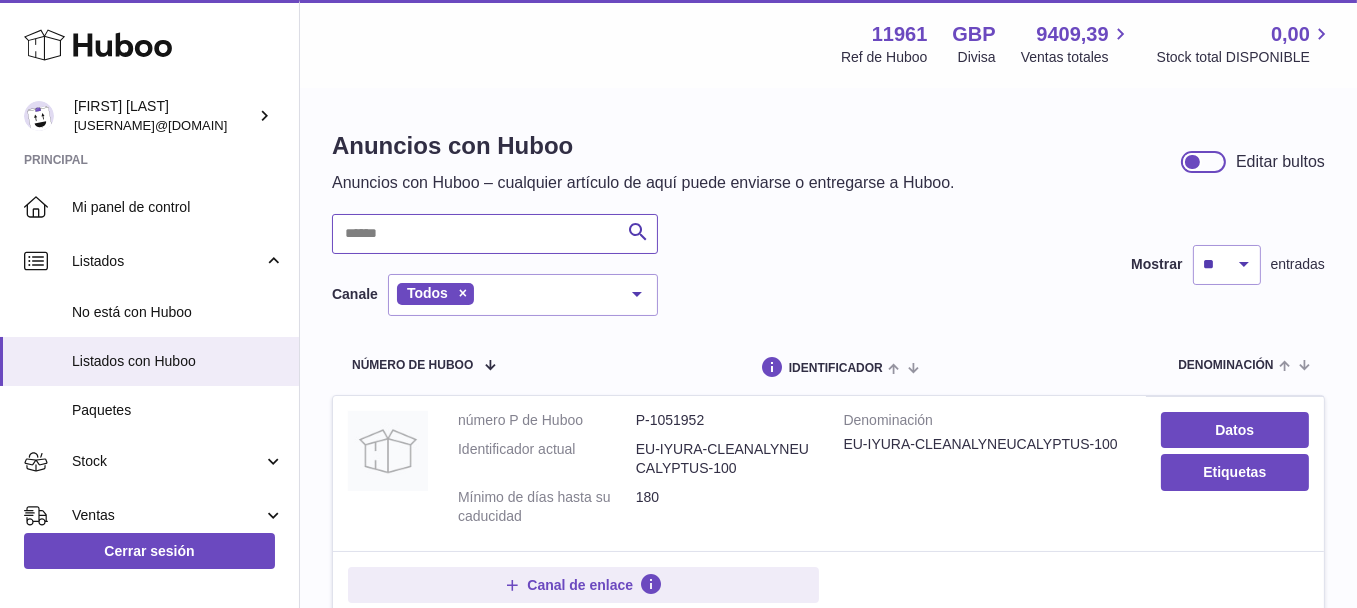 click at bounding box center (495, 234) 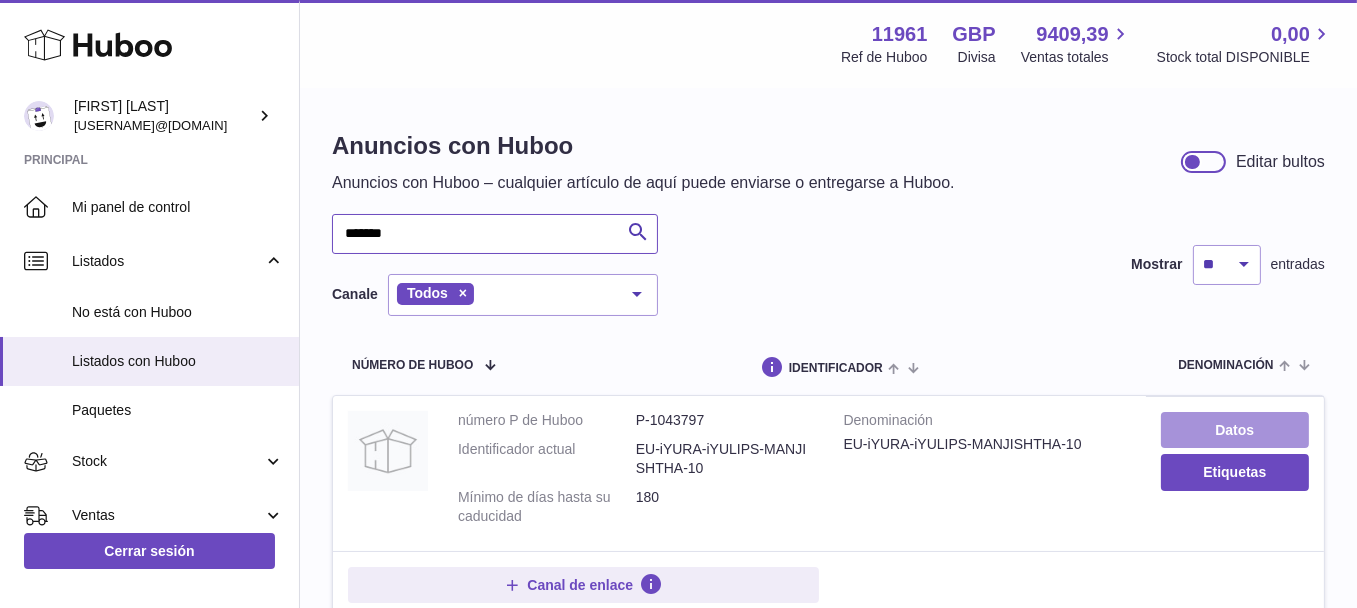 type on "*******" 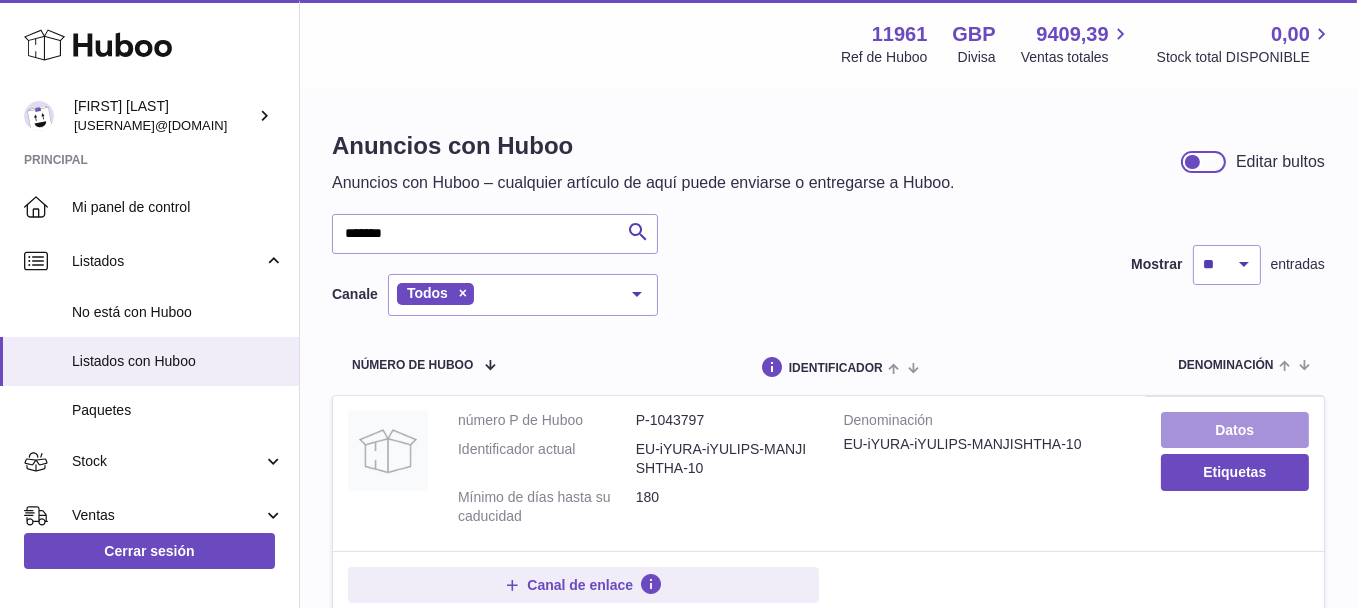 click on "Datos" at bounding box center [1235, 430] 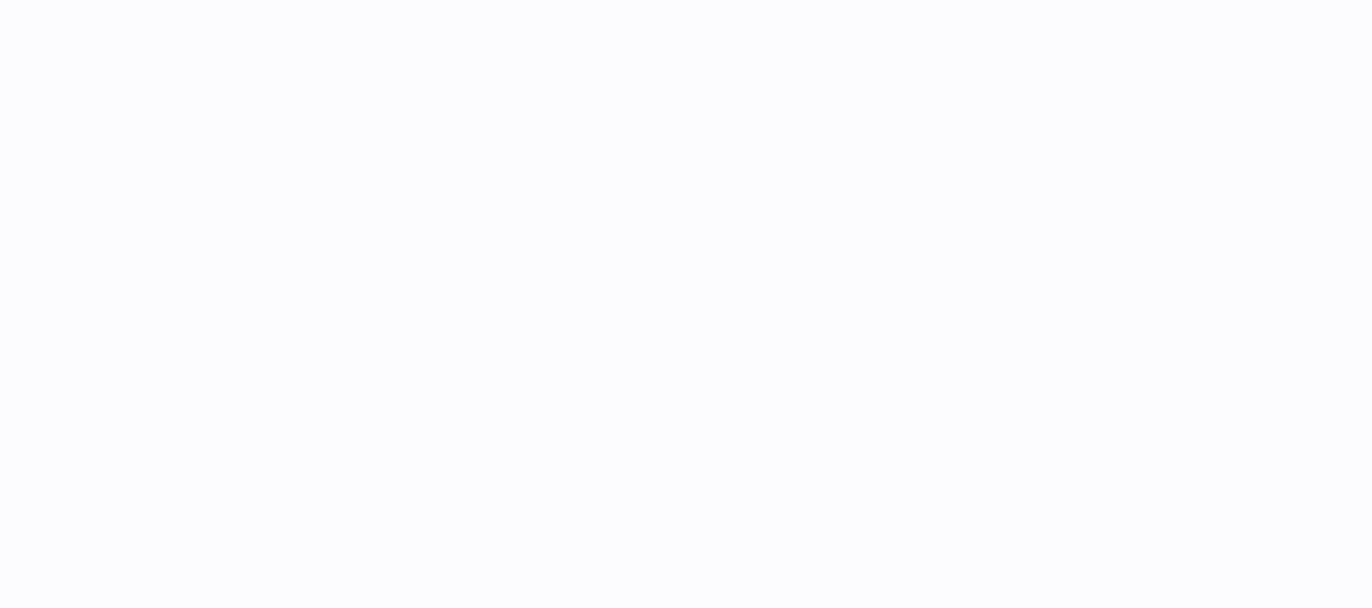 scroll, scrollTop: 0, scrollLeft: 0, axis: both 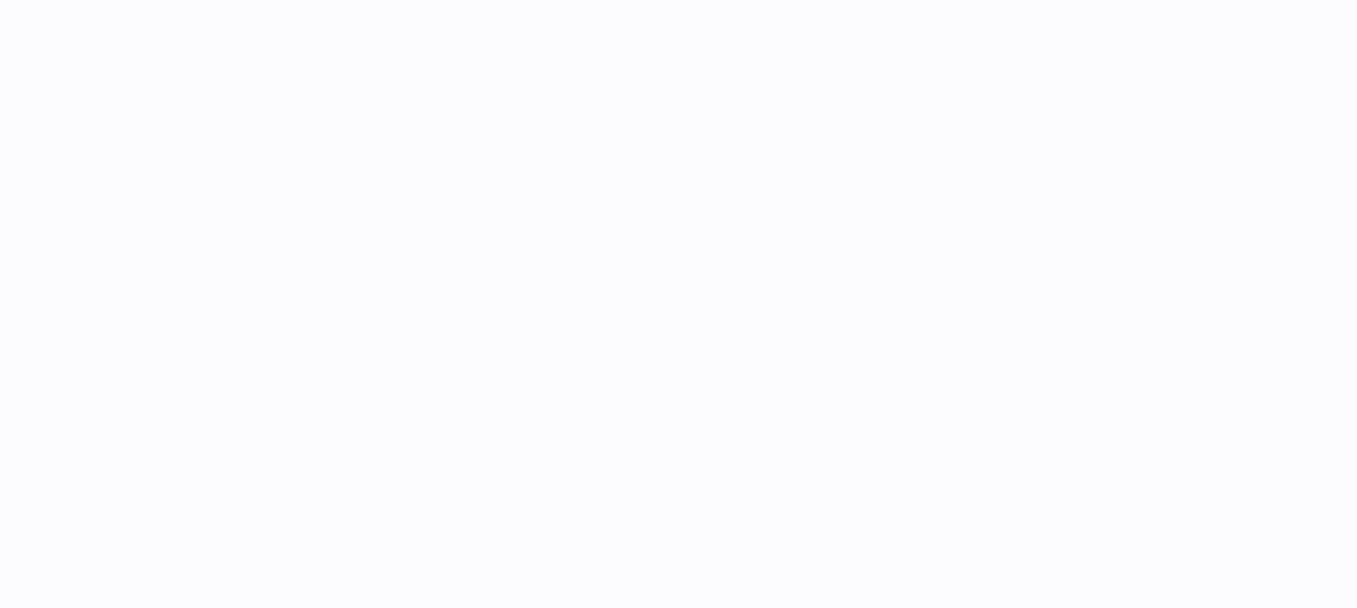 select 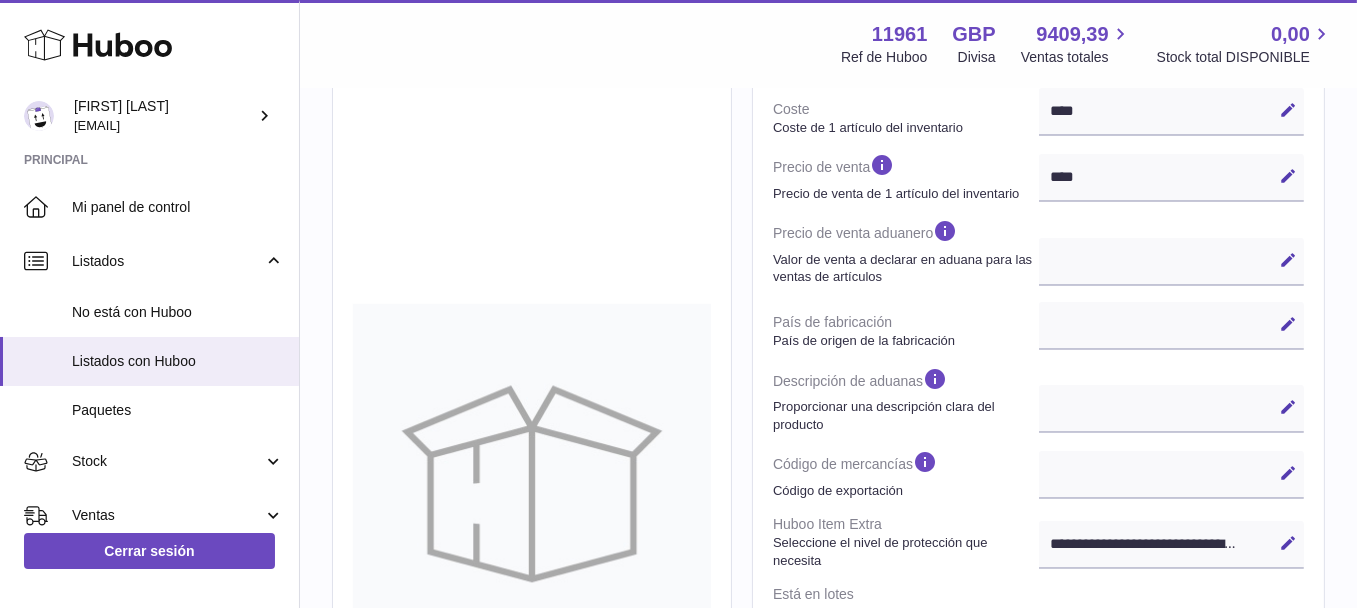 scroll, scrollTop: 800, scrollLeft: 0, axis: vertical 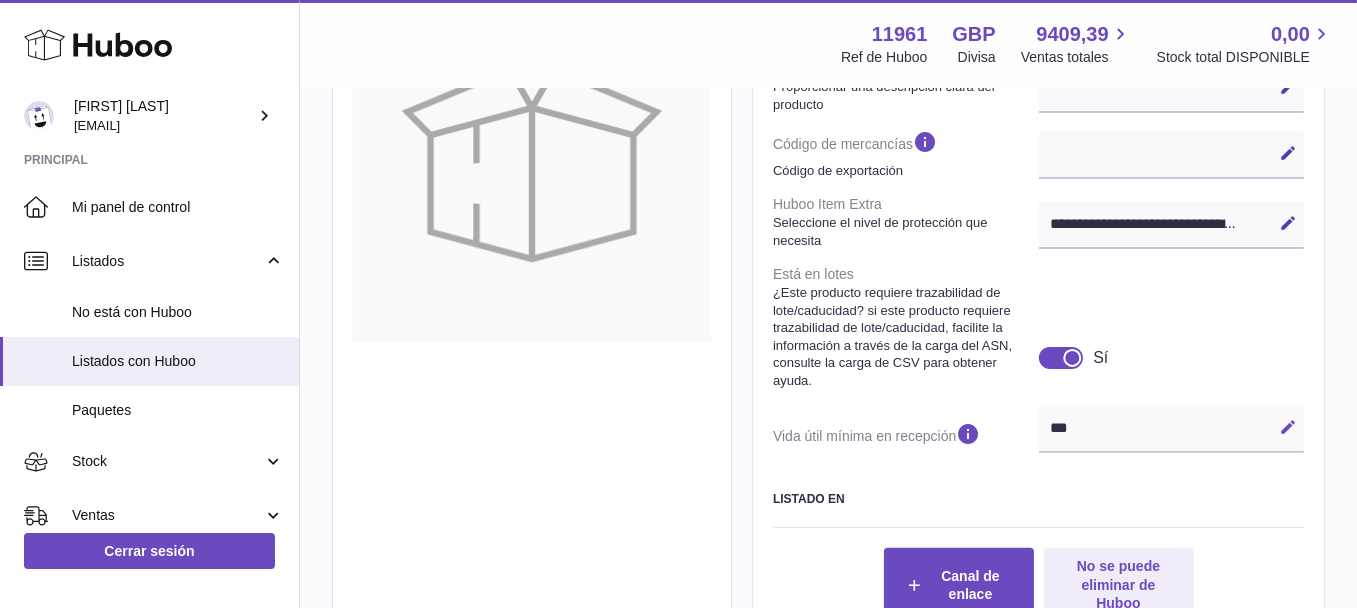 click at bounding box center (1288, 427) 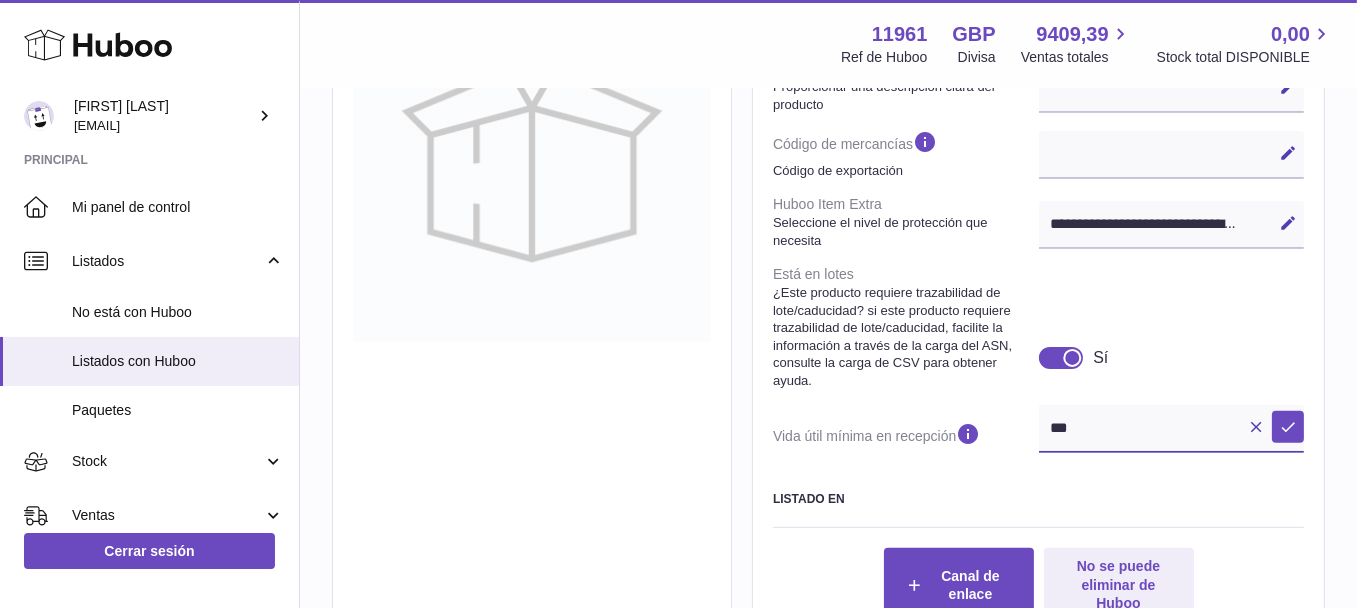 drag, startPoint x: 1141, startPoint y: 439, endPoint x: 437, endPoint y: 391, distance: 705.63446 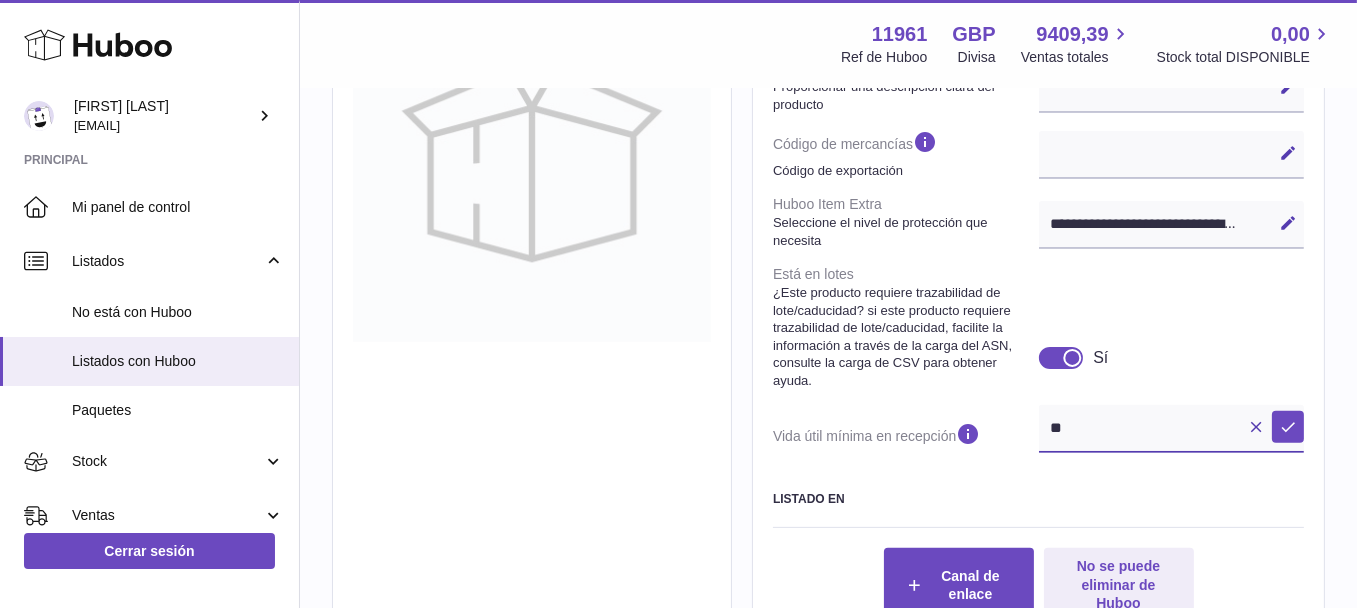 scroll, scrollTop: 771, scrollLeft: 0, axis: vertical 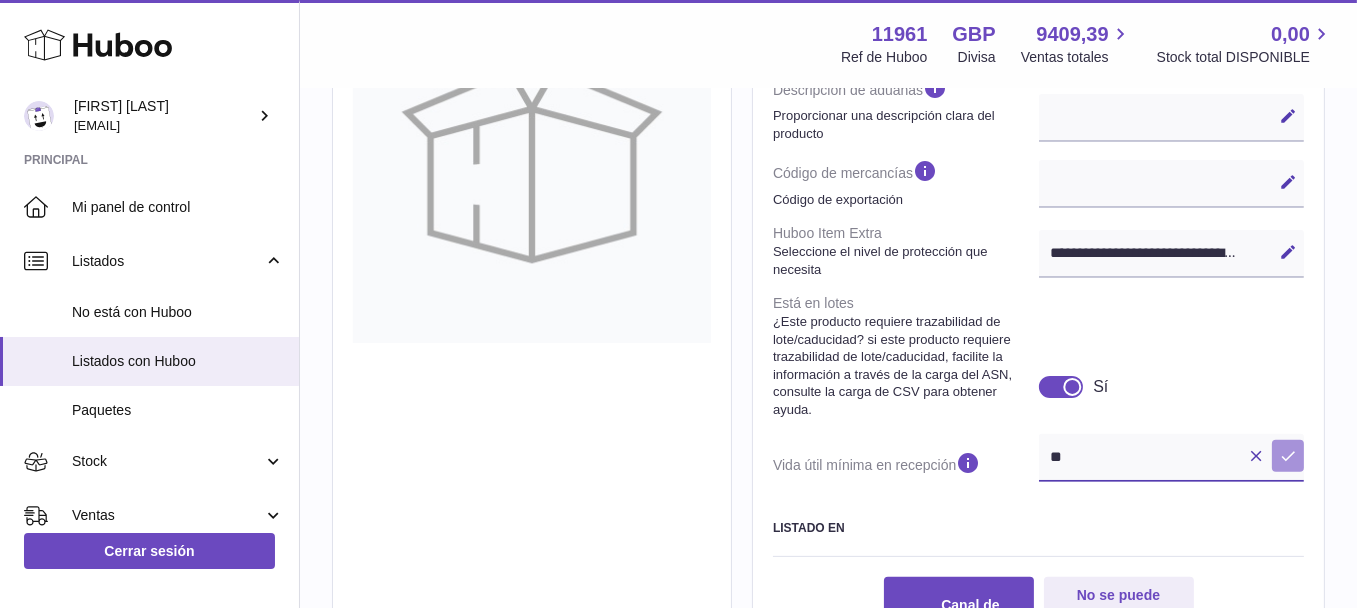 type on "**" 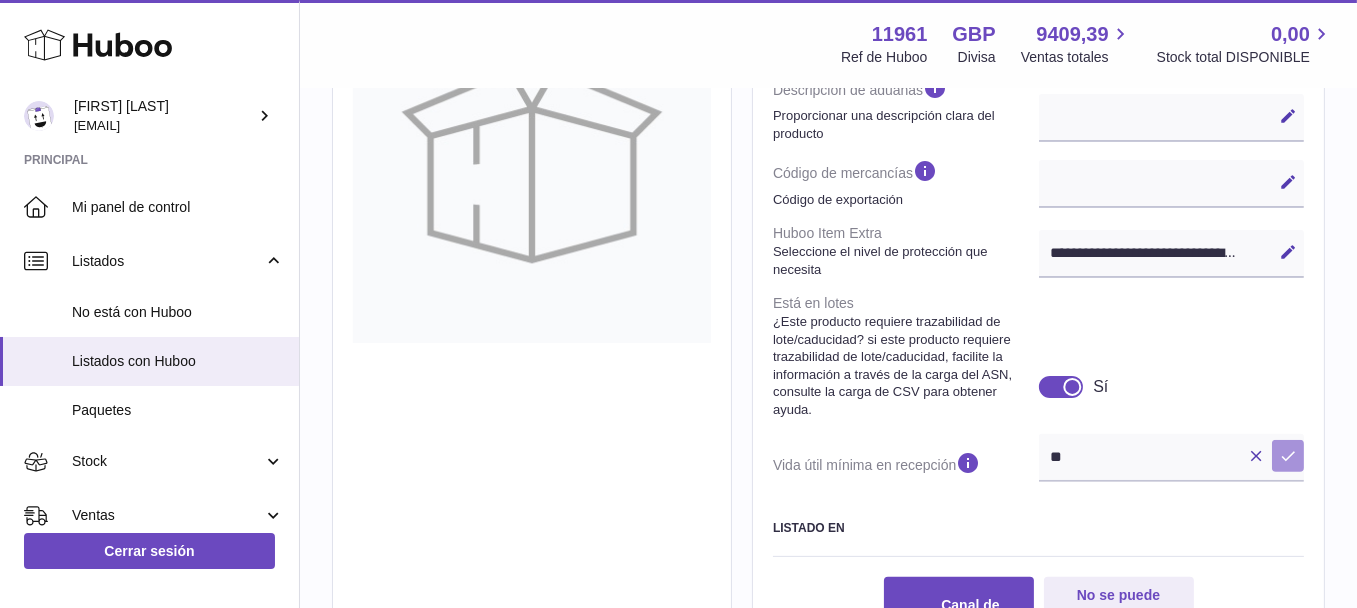 click at bounding box center [1288, 456] 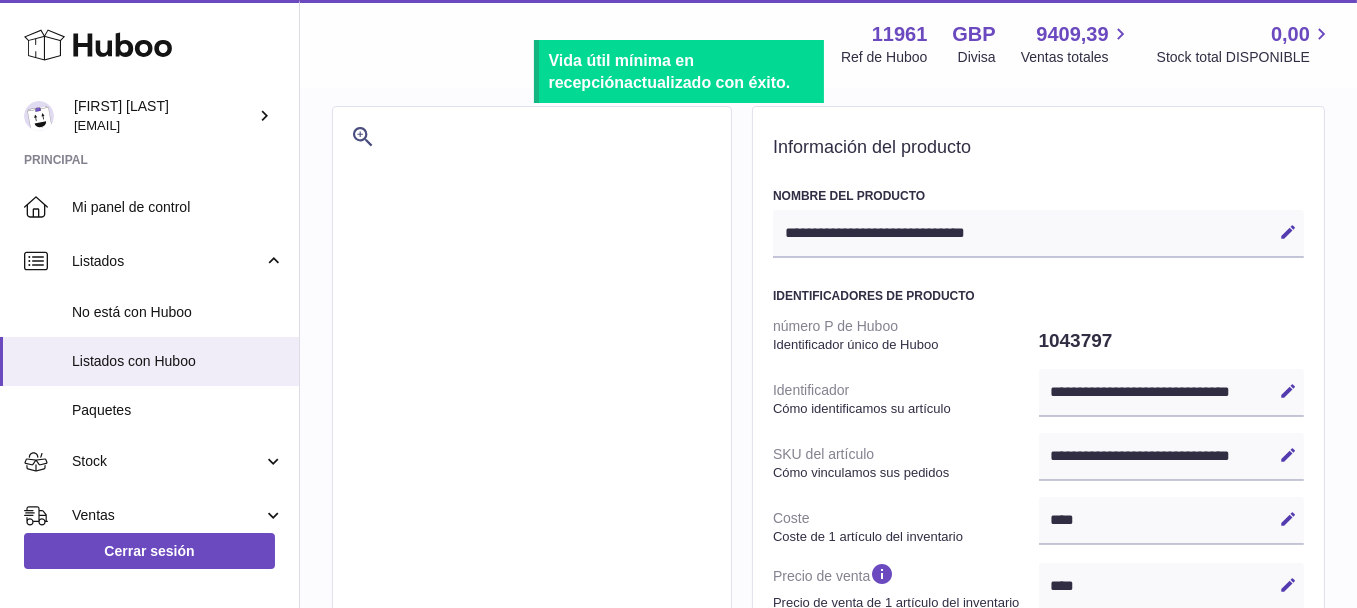 scroll, scrollTop: 0, scrollLeft: 0, axis: both 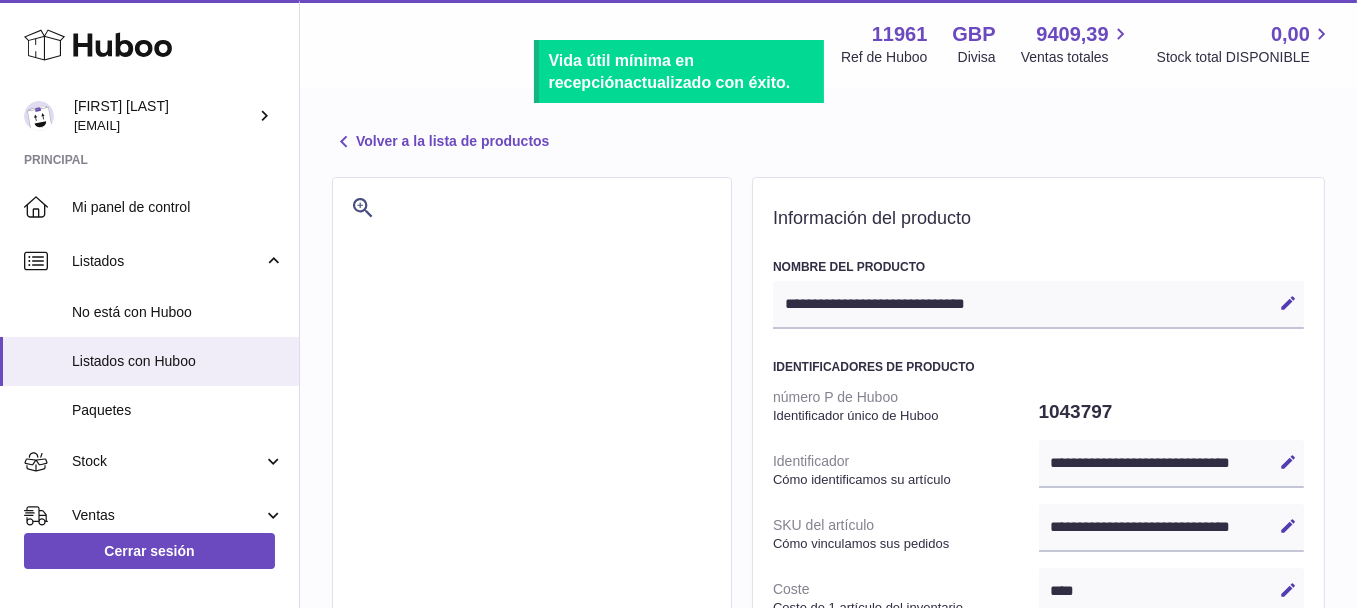 click on "Volver a la lista de productos" at bounding box center (440, 142) 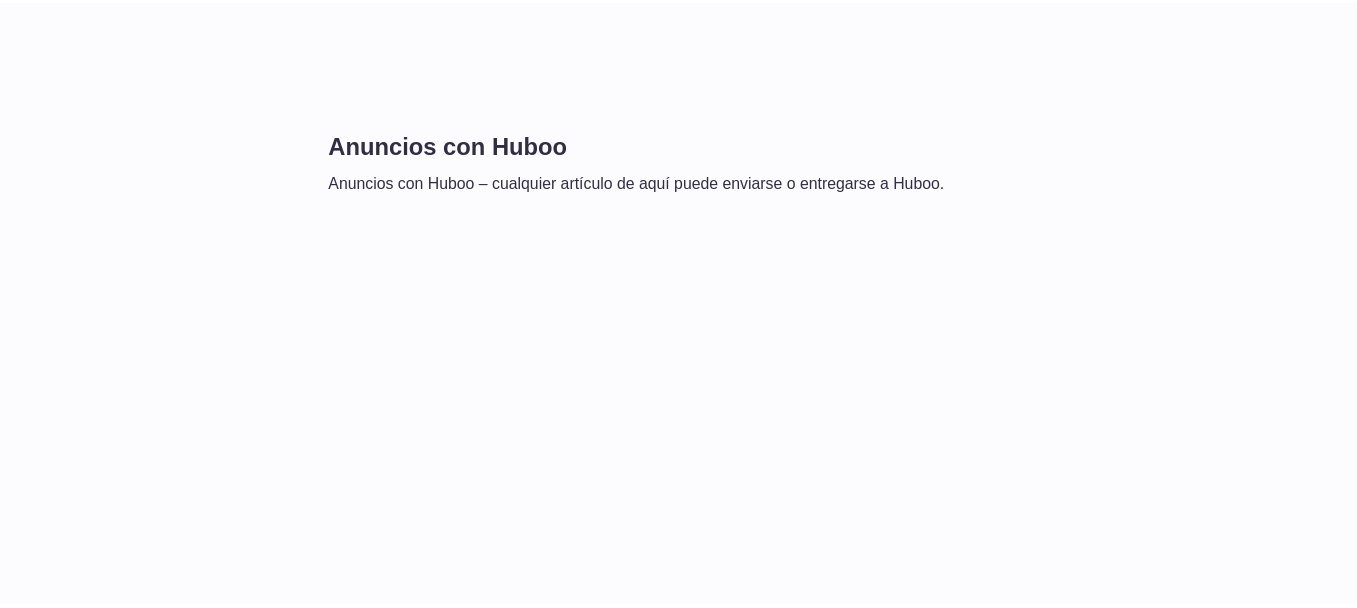 scroll, scrollTop: 0, scrollLeft: 0, axis: both 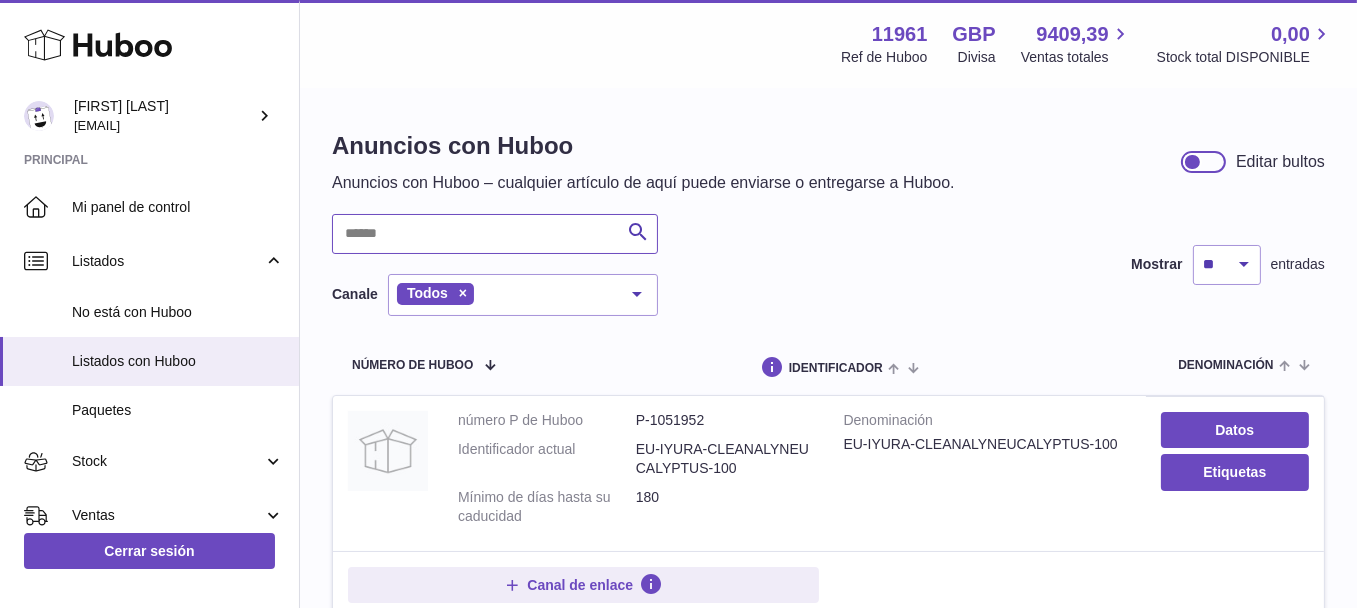 click at bounding box center [495, 234] 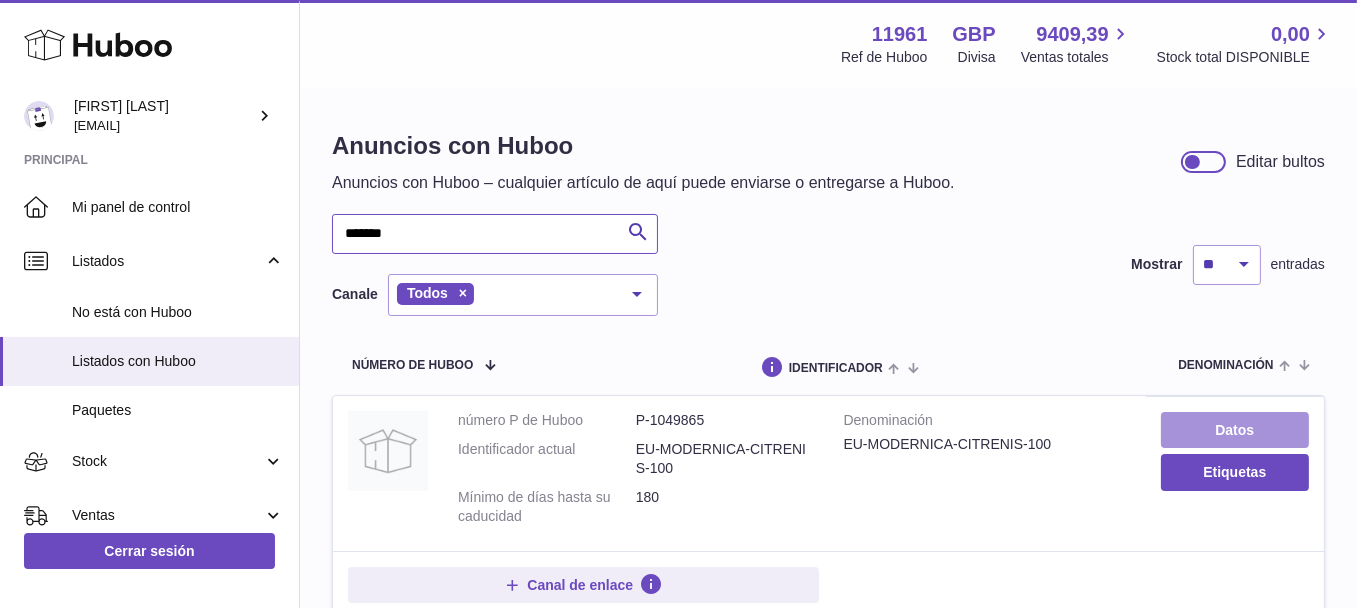 type on "*******" 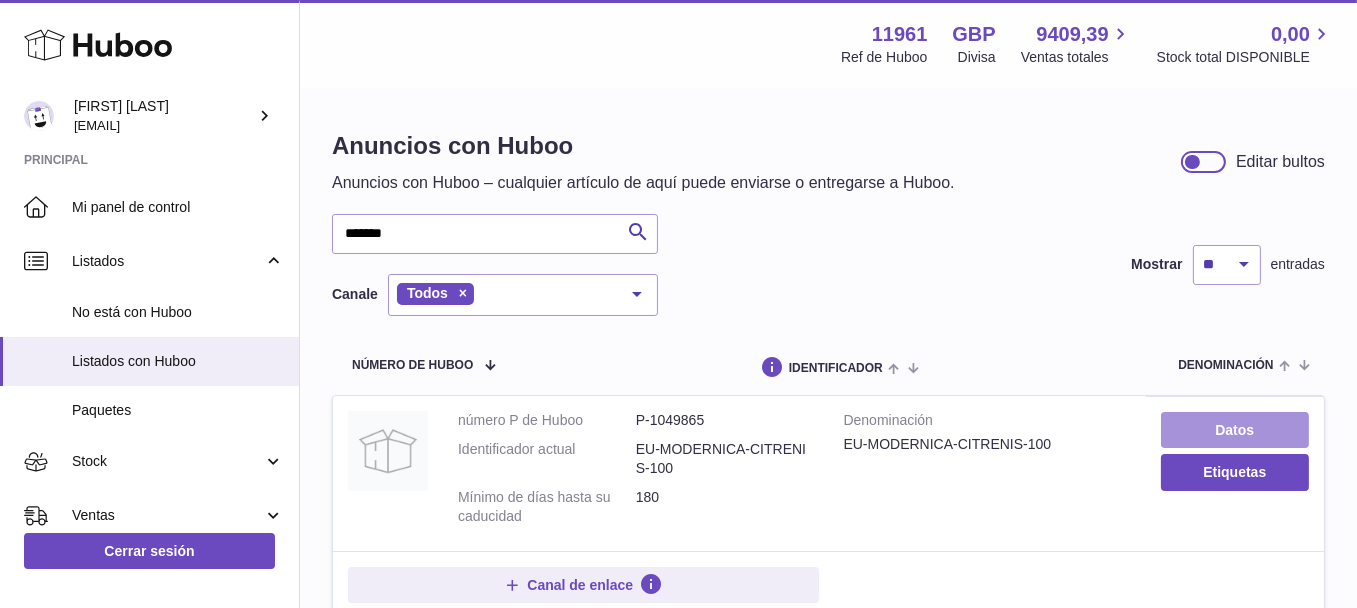 click on "Datos" at bounding box center (1235, 430) 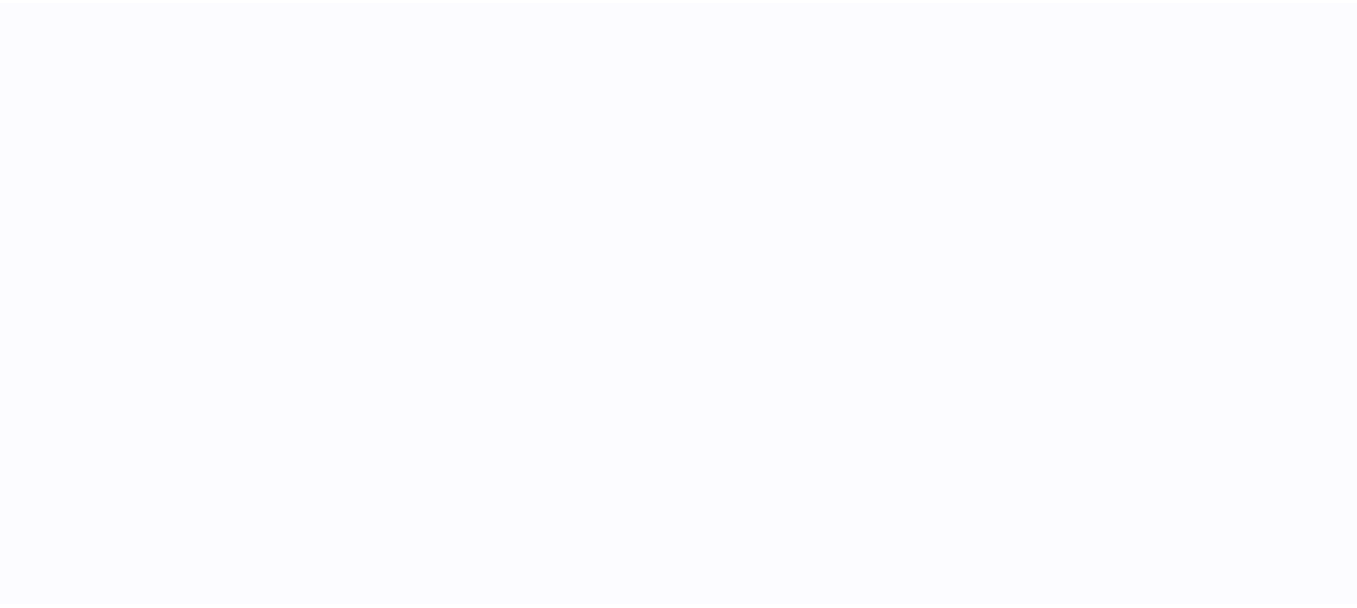 scroll, scrollTop: 0, scrollLeft: 0, axis: both 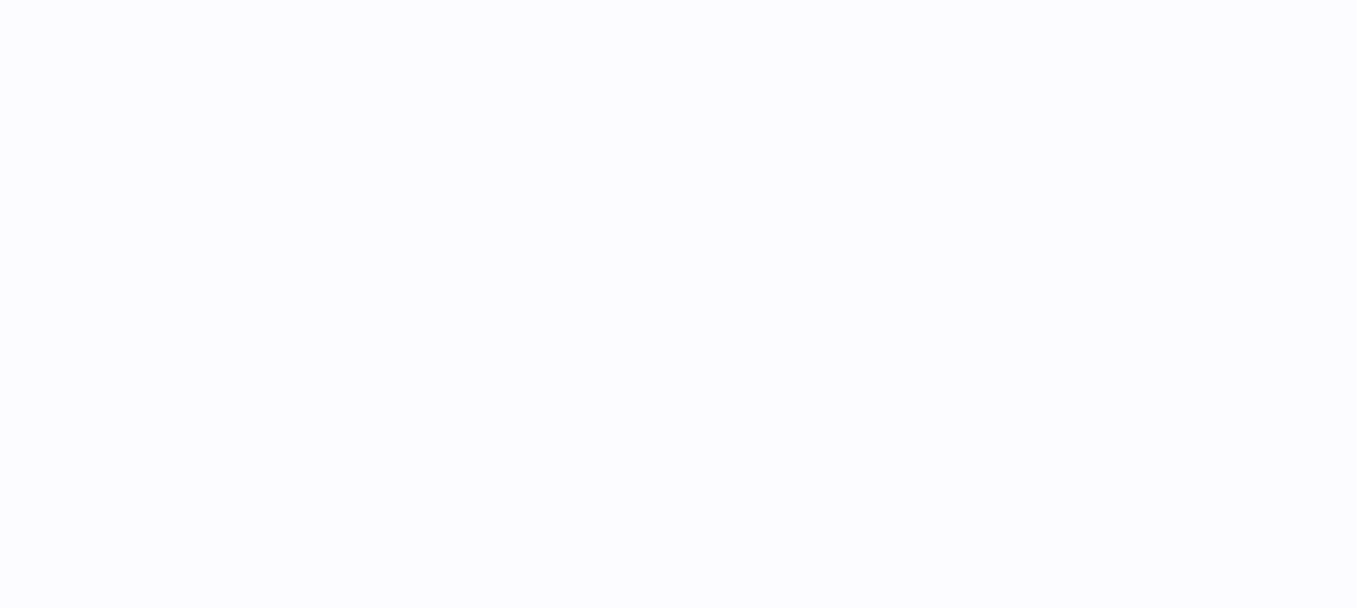 select 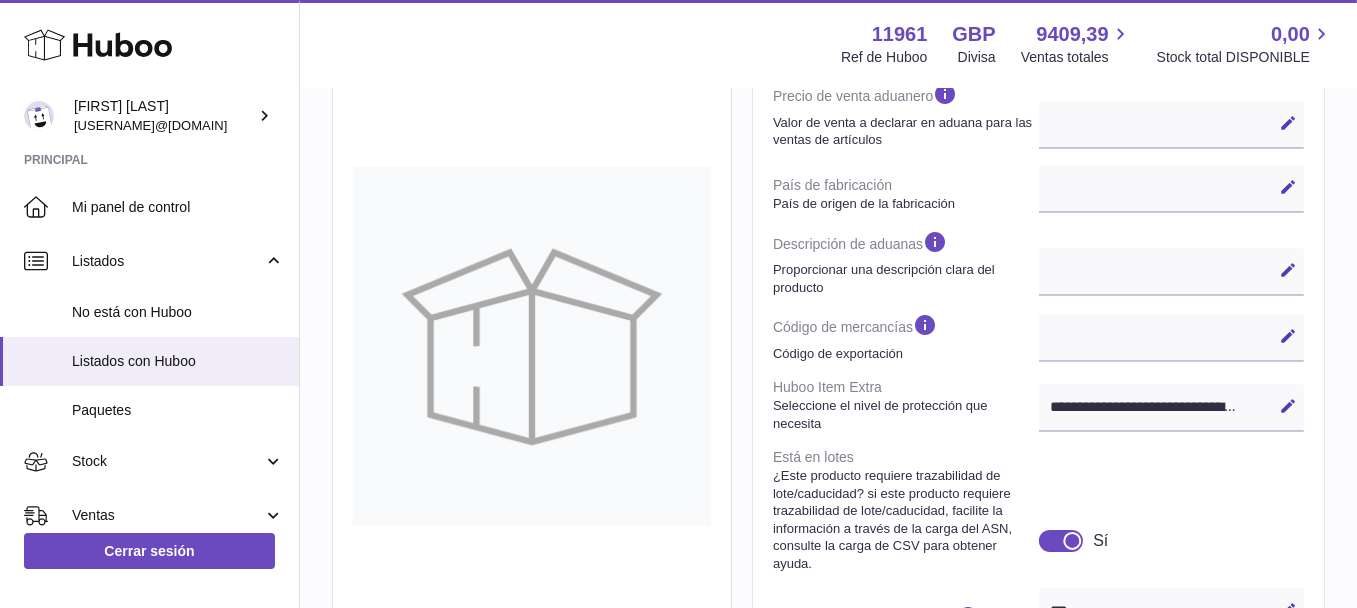 scroll, scrollTop: 900, scrollLeft: 0, axis: vertical 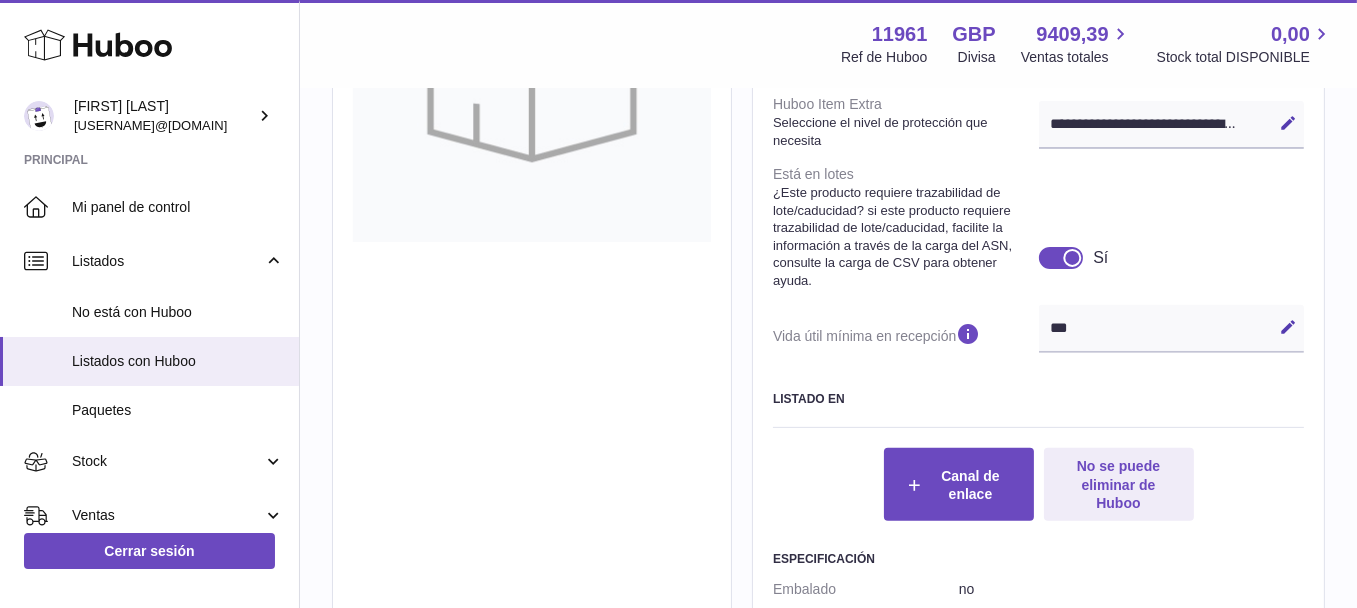 click on "***     Editar     Cancelar     Guardar" at bounding box center [1172, 329] 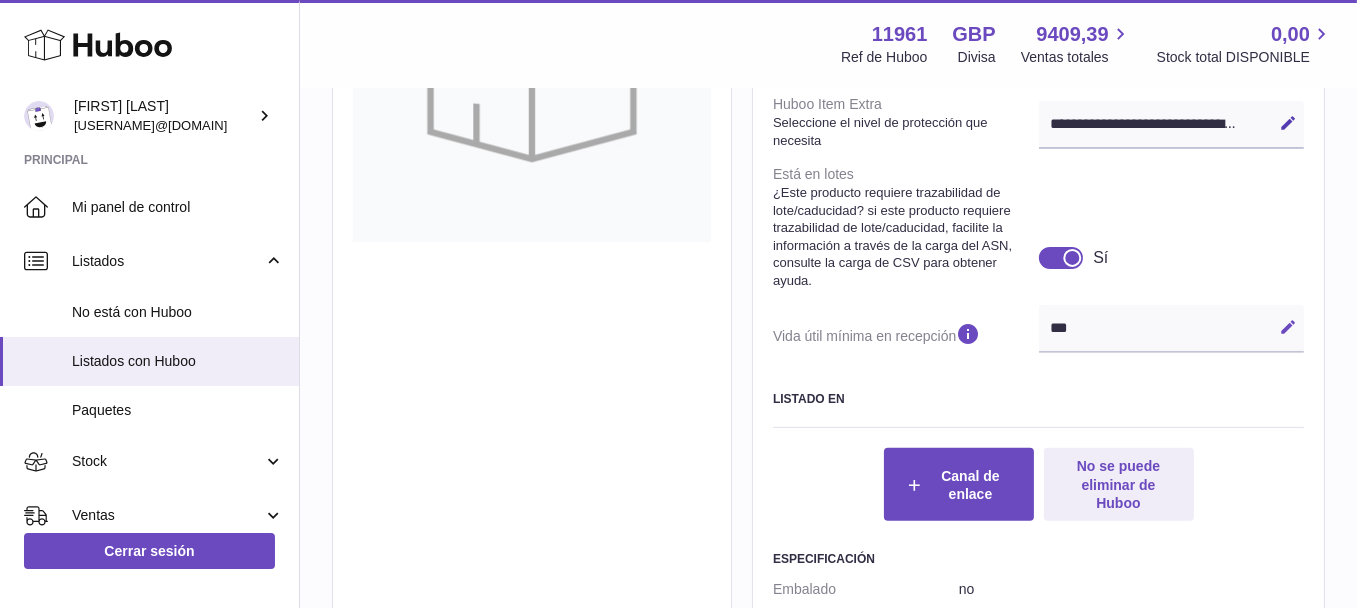 click on "Editar" at bounding box center [1288, 327] 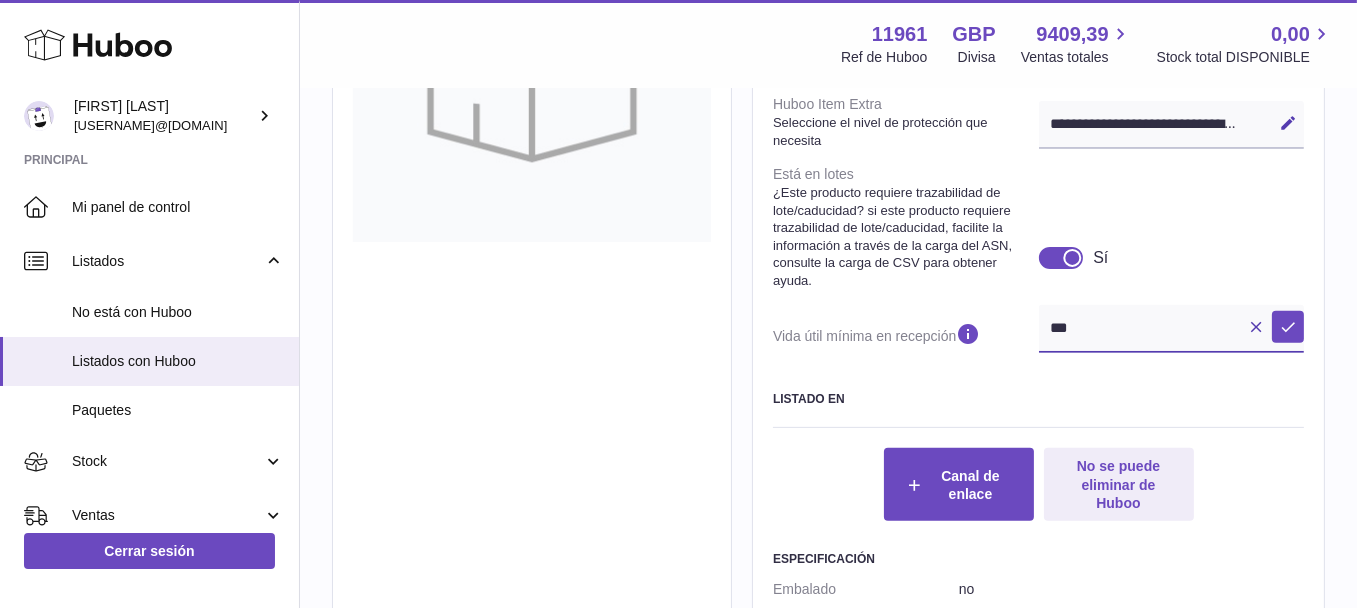 drag, startPoint x: 1218, startPoint y: 343, endPoint x: 875, endPoint y: 343, distance: 343 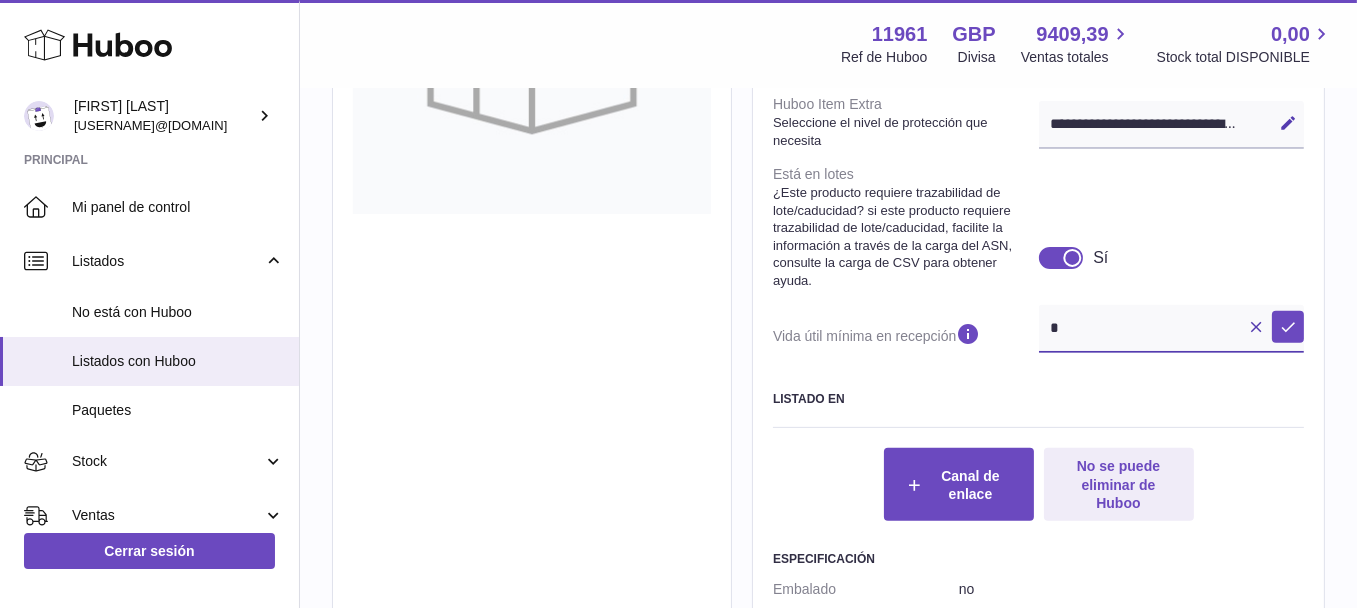 scroll, scrollTop: 871, scrollLeft: 0, axis: vertical 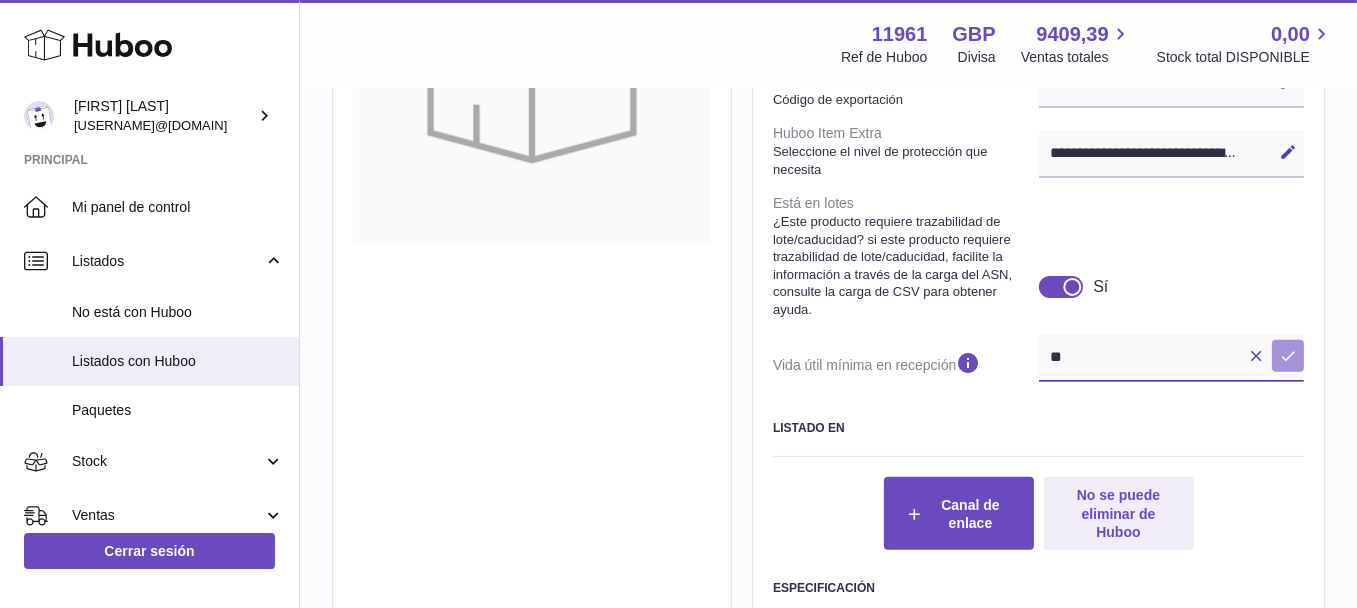 type on "**" 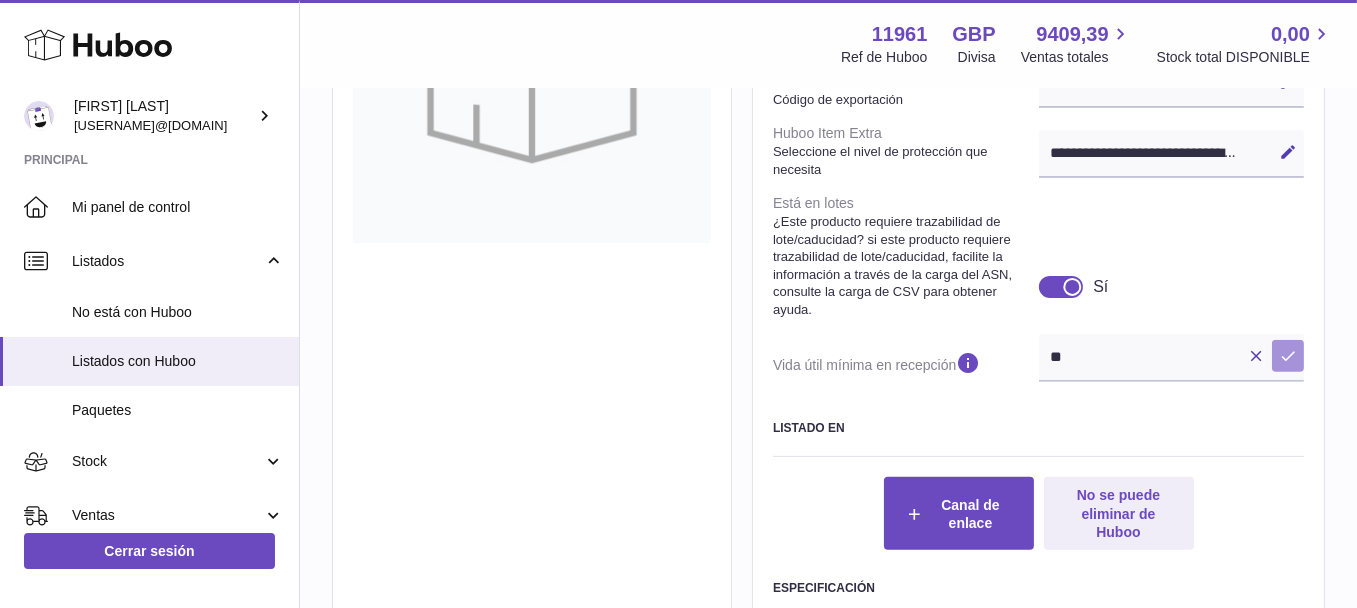 click at bounding box center (1288, 356) 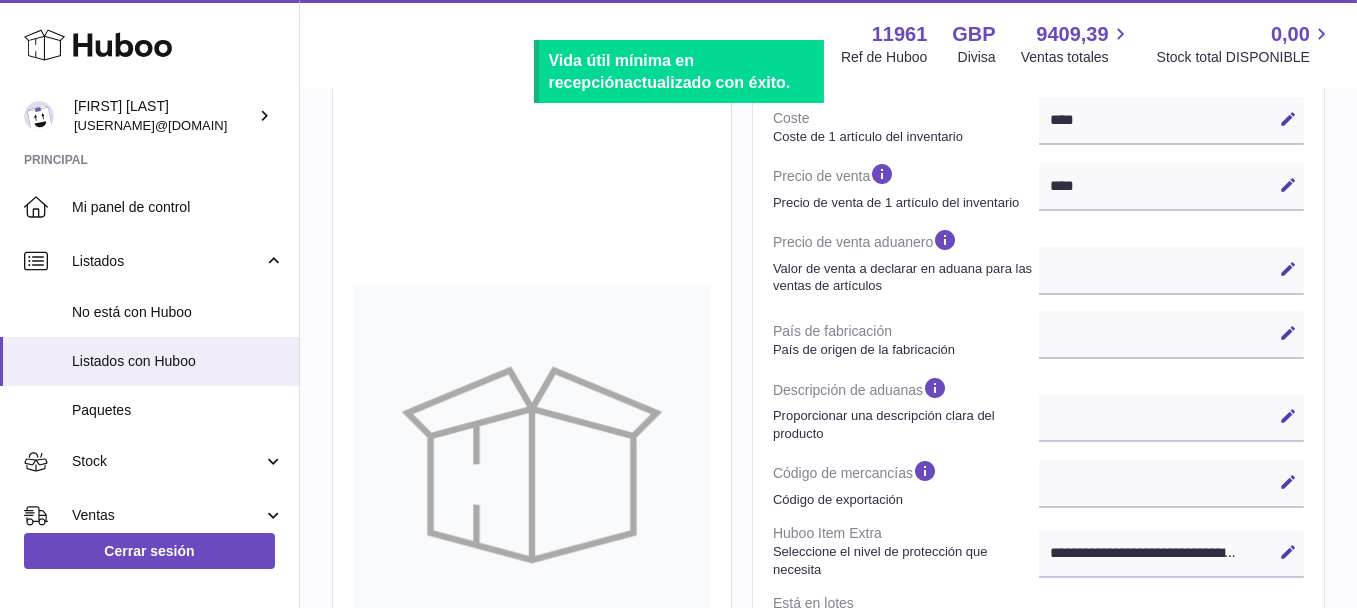 scroll, scrollTop: 0, scrollLeft: 0, axis: both 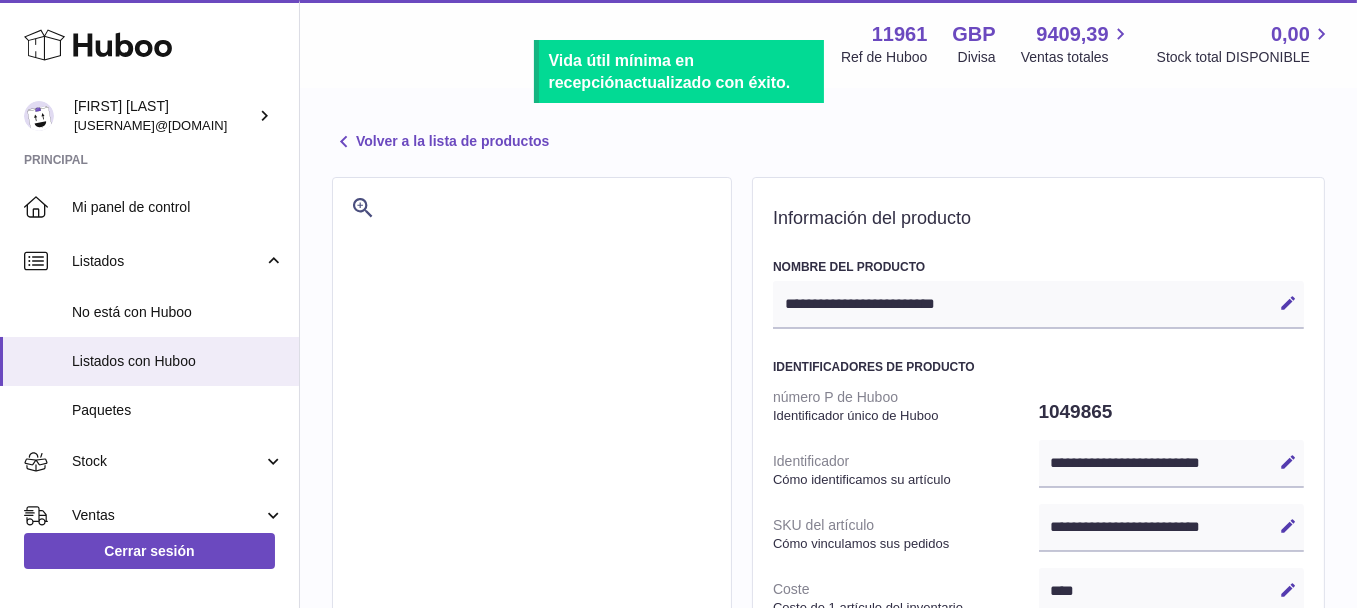 click on "Volver a la lista de productos" at bounding box center (440, 142) 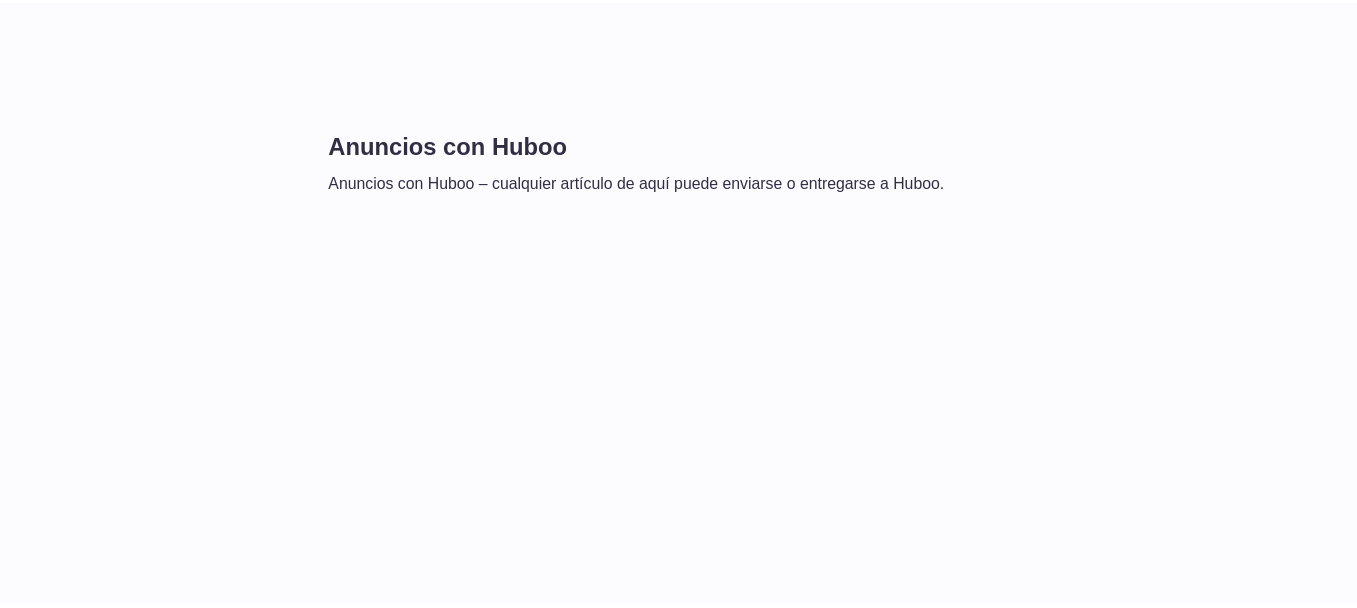 scroll, scrollTop: 0, scrollLeft: 0, axis: both 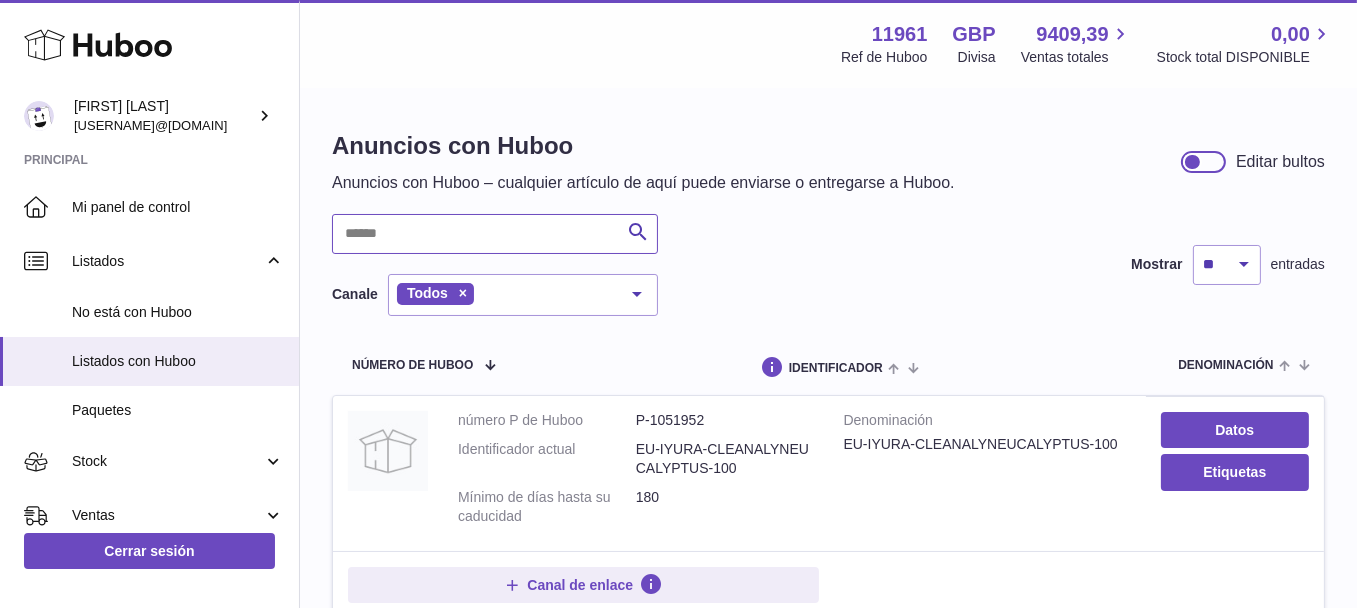 click at bounding box center (495, 234) 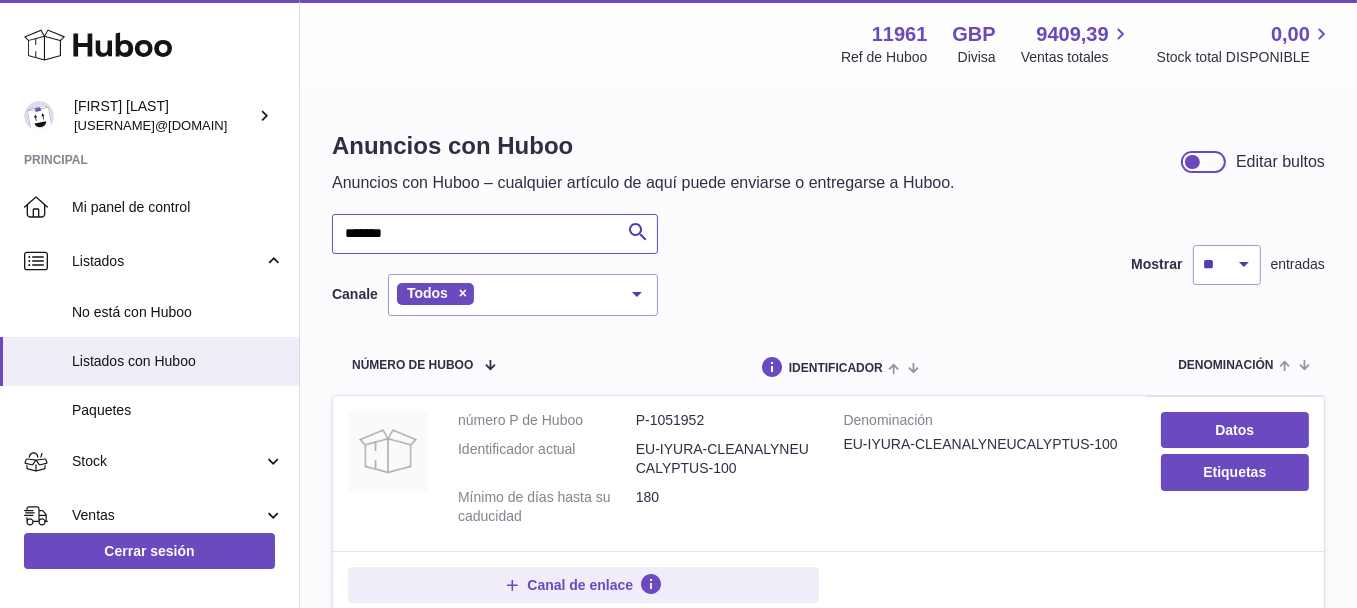 type on "*******" 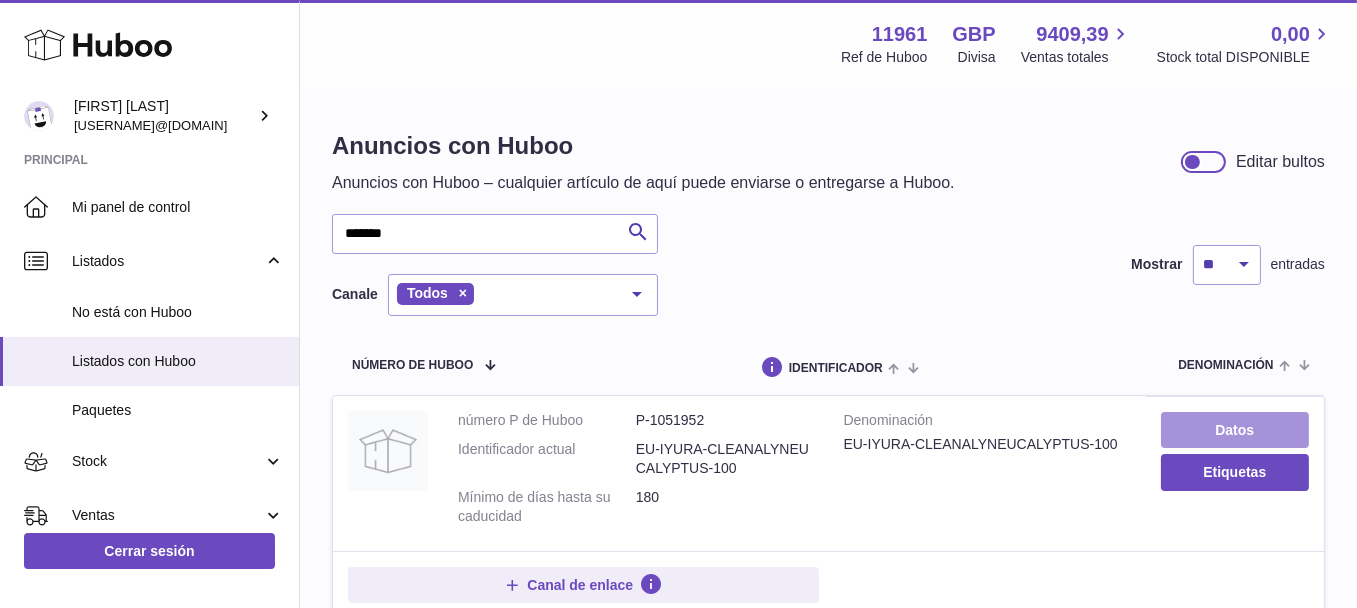 click on "Datos" at bounding box center (1235, 430) 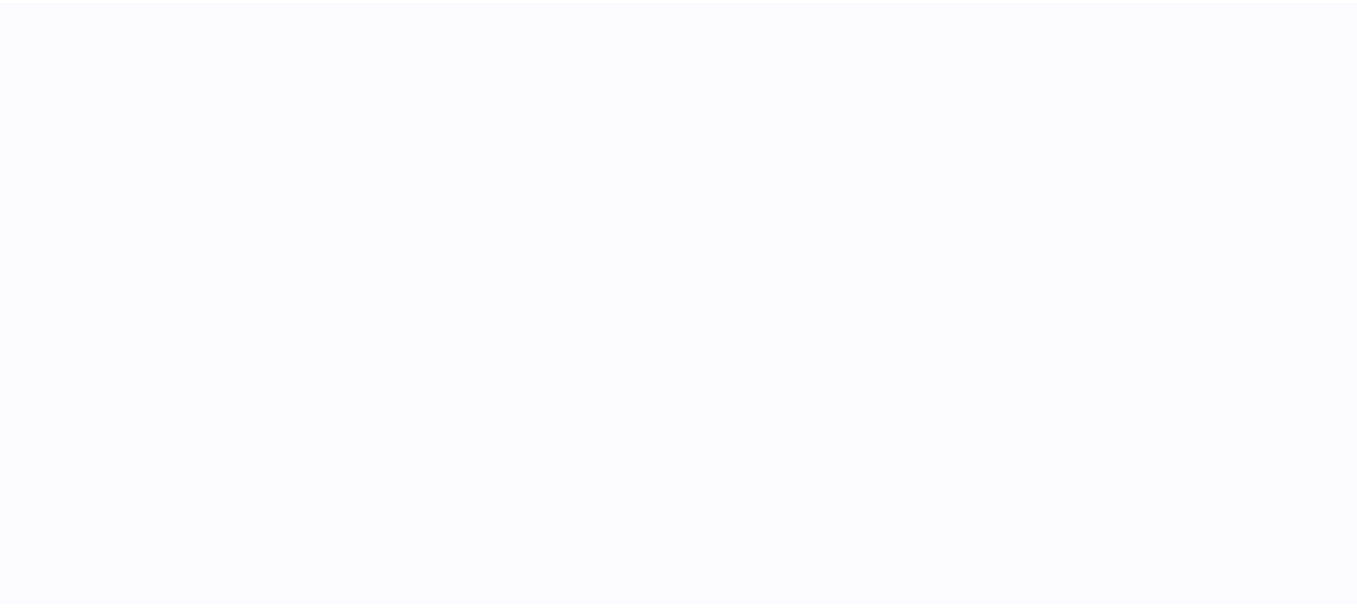 scroll, scrollTop: 0, scrollLeft: 0, axis: both 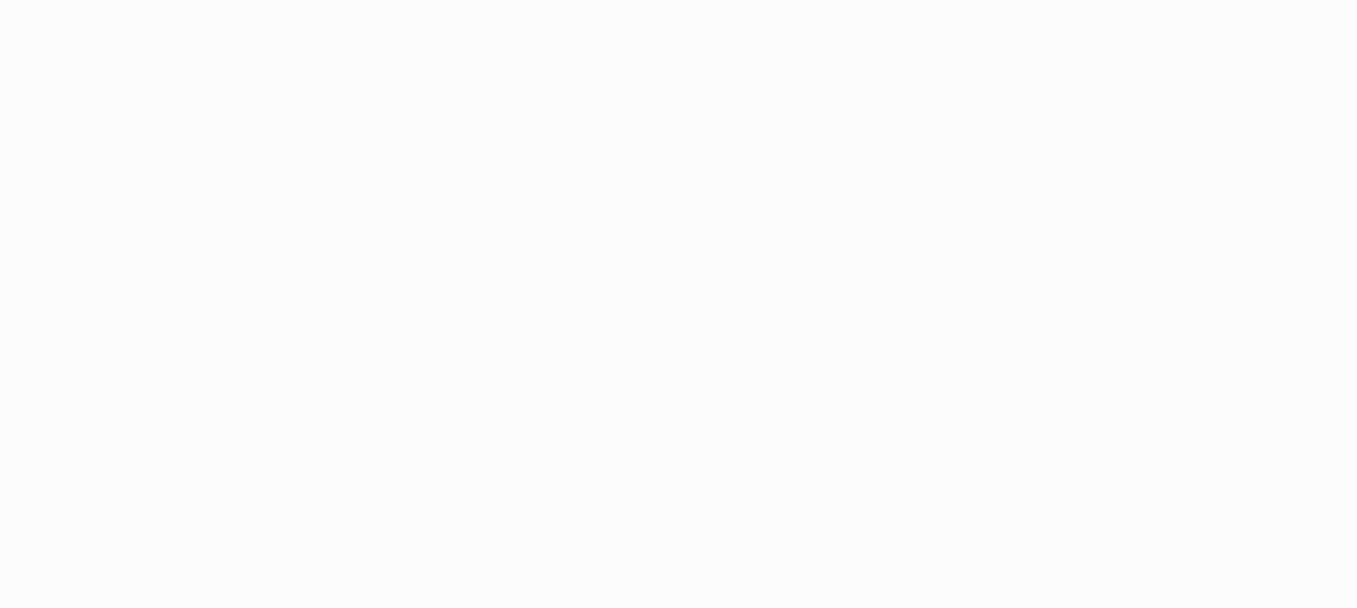 select 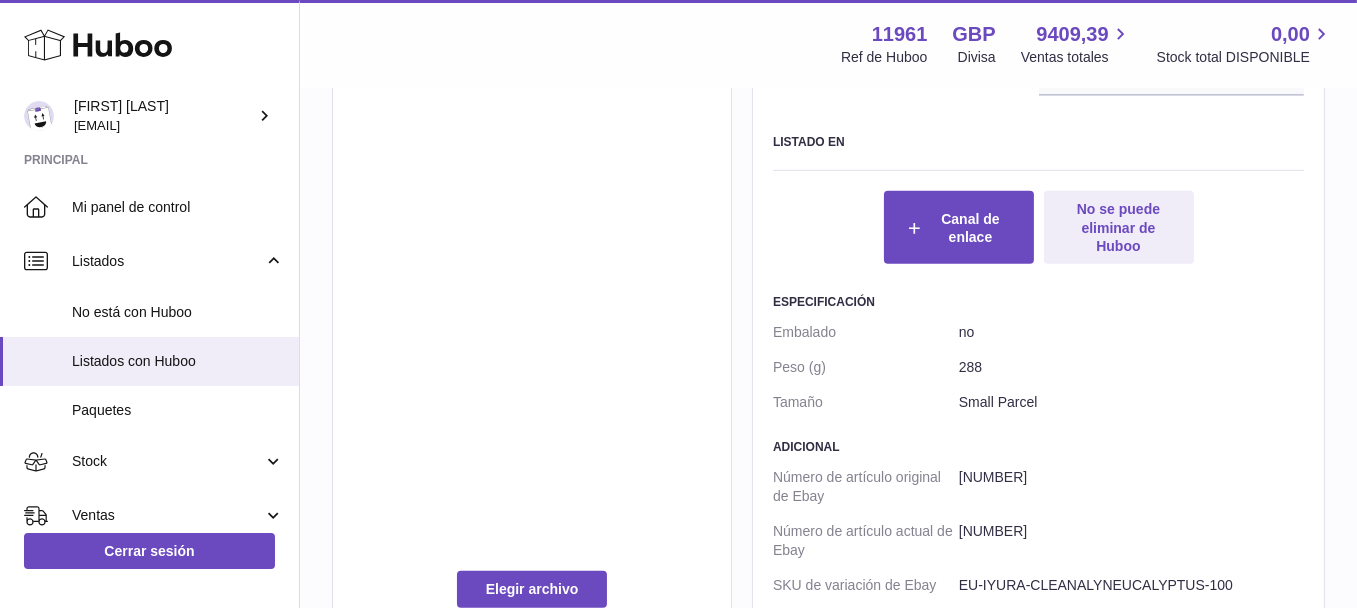 scroll, scrollTop: 800, scrollLeft: 0, axis: vertical 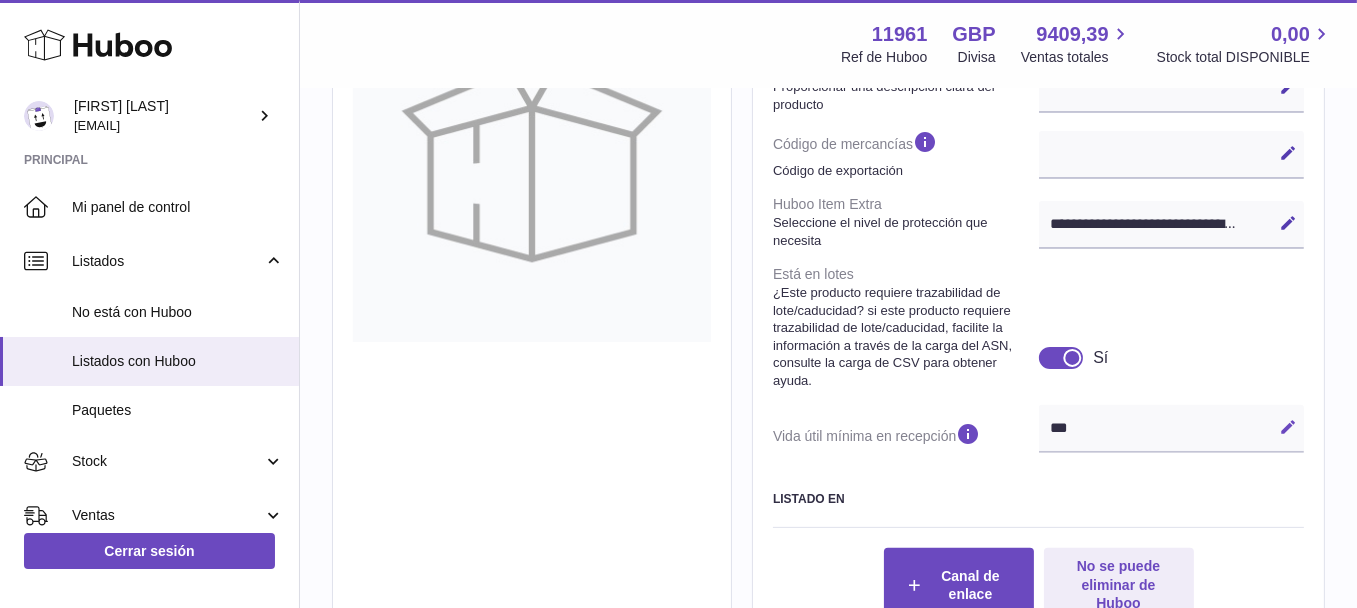 click at bounding box center [1288, 427] 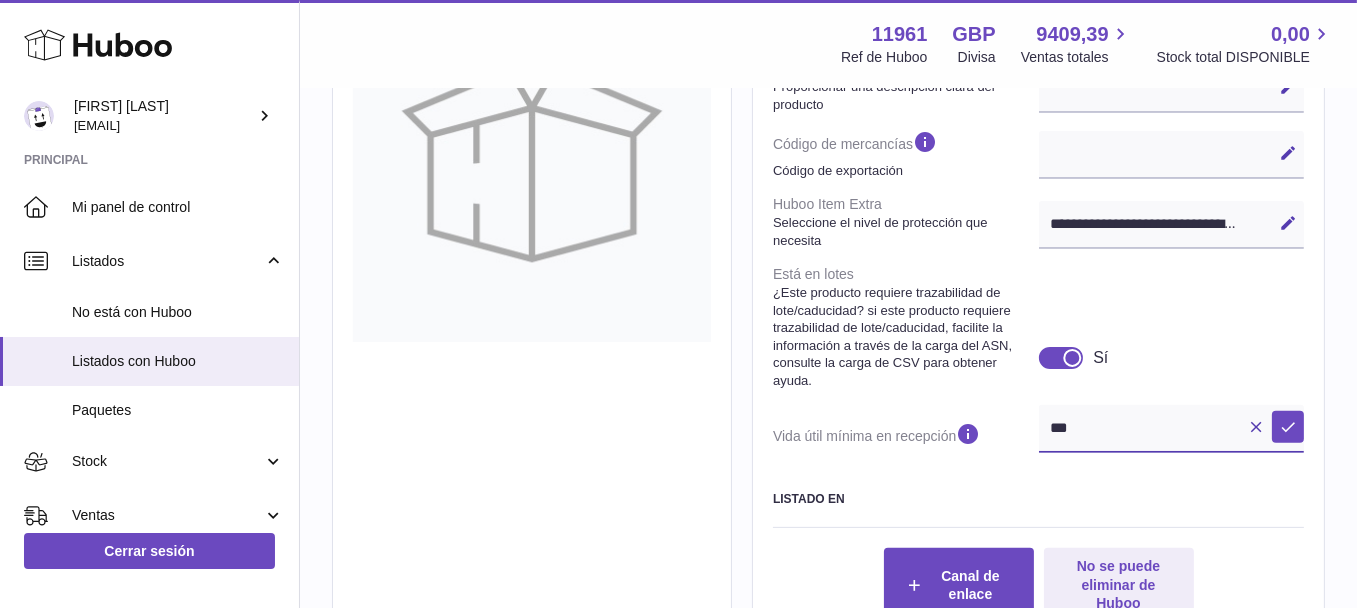 drag, startPoint x: 1189, startPoint y: 441, endPoint x: 805, endPoint y: 381, distance: 388.65924 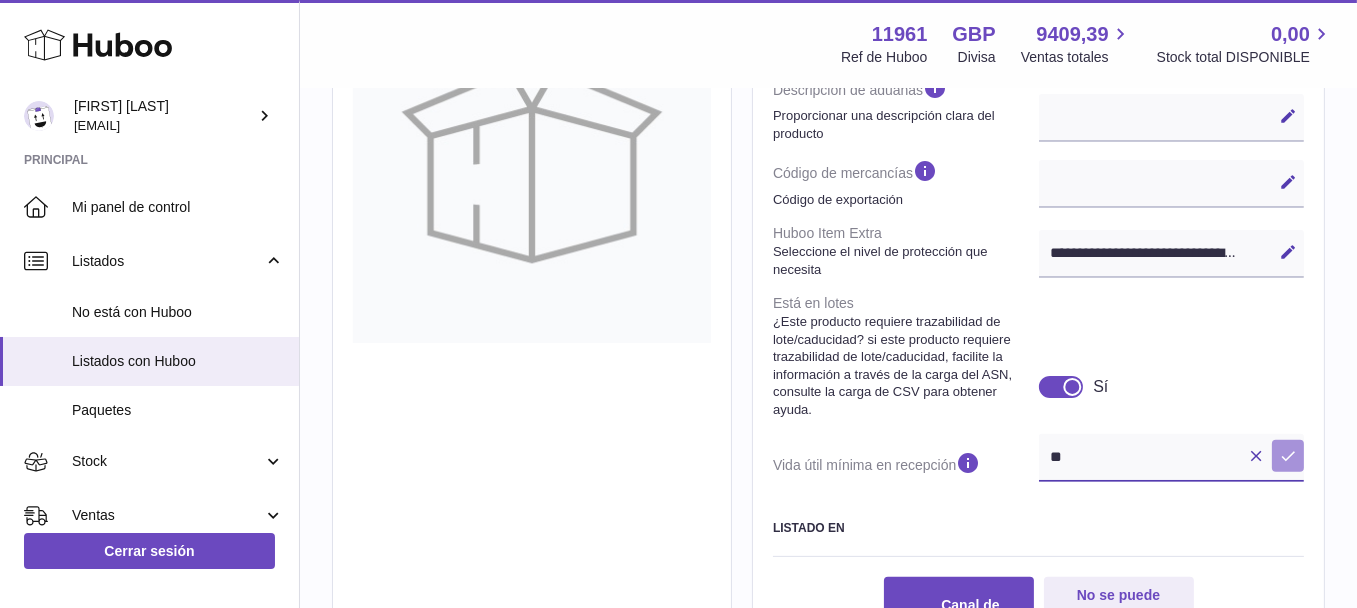 type on "**" 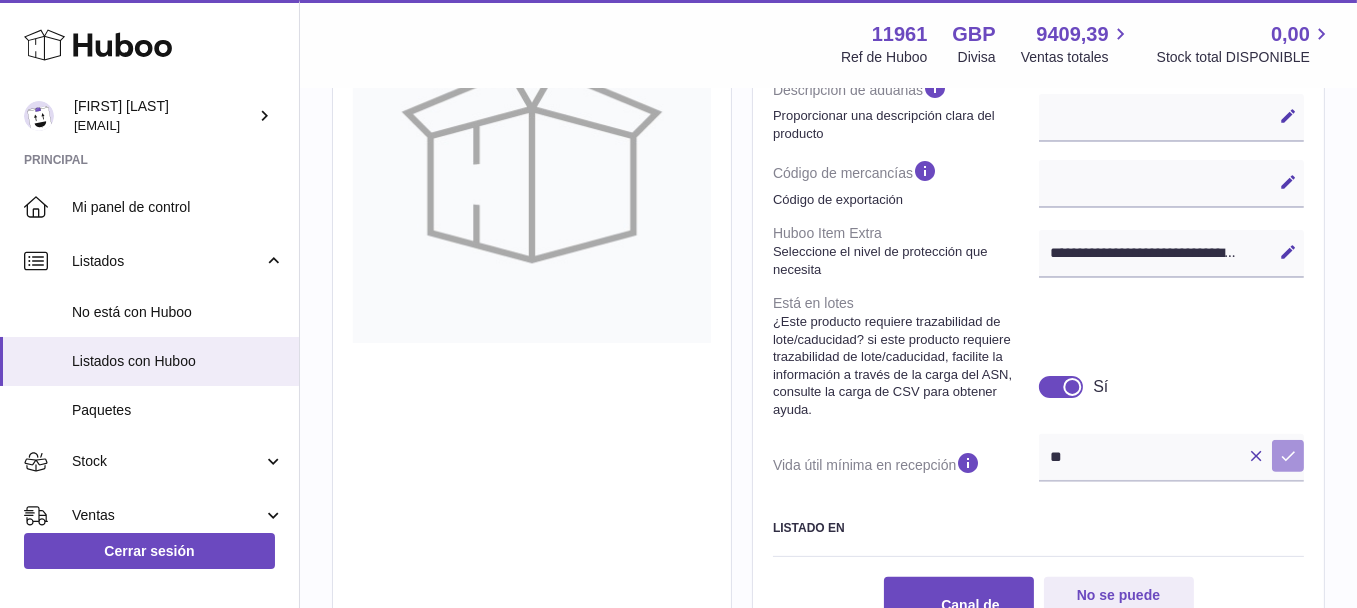 click on "Guardar" at bounding box center (1288, 456) 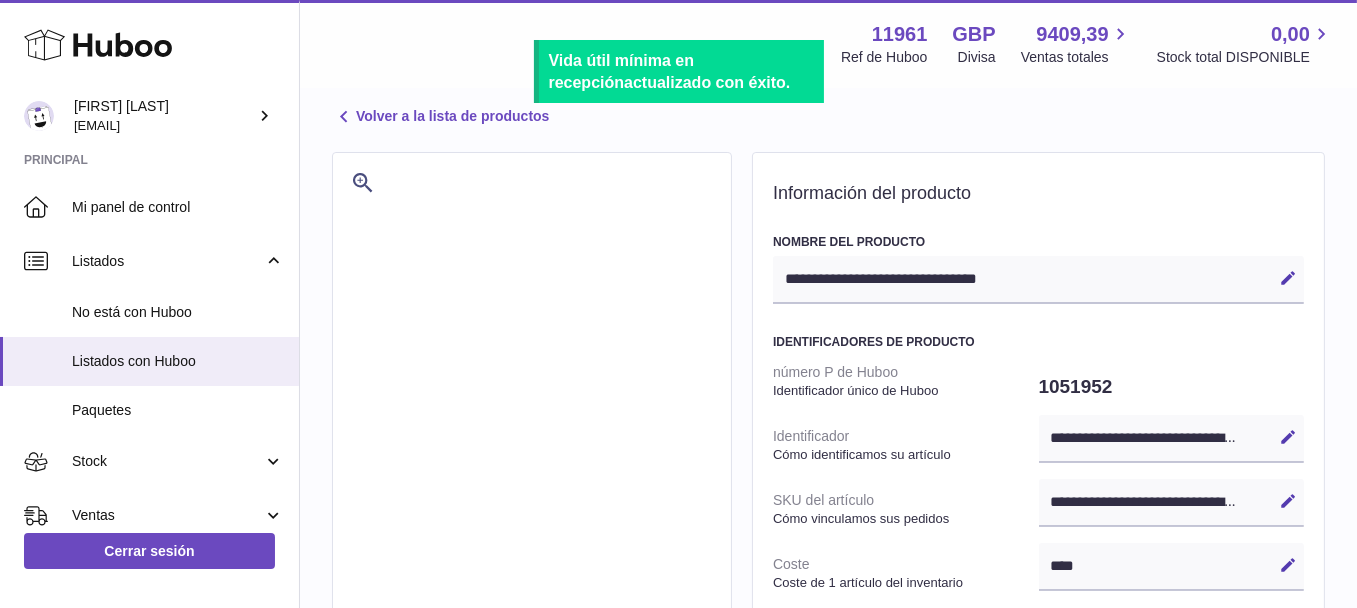 scroll, scrollTop: 0, scrollLeft: 0, axis: both 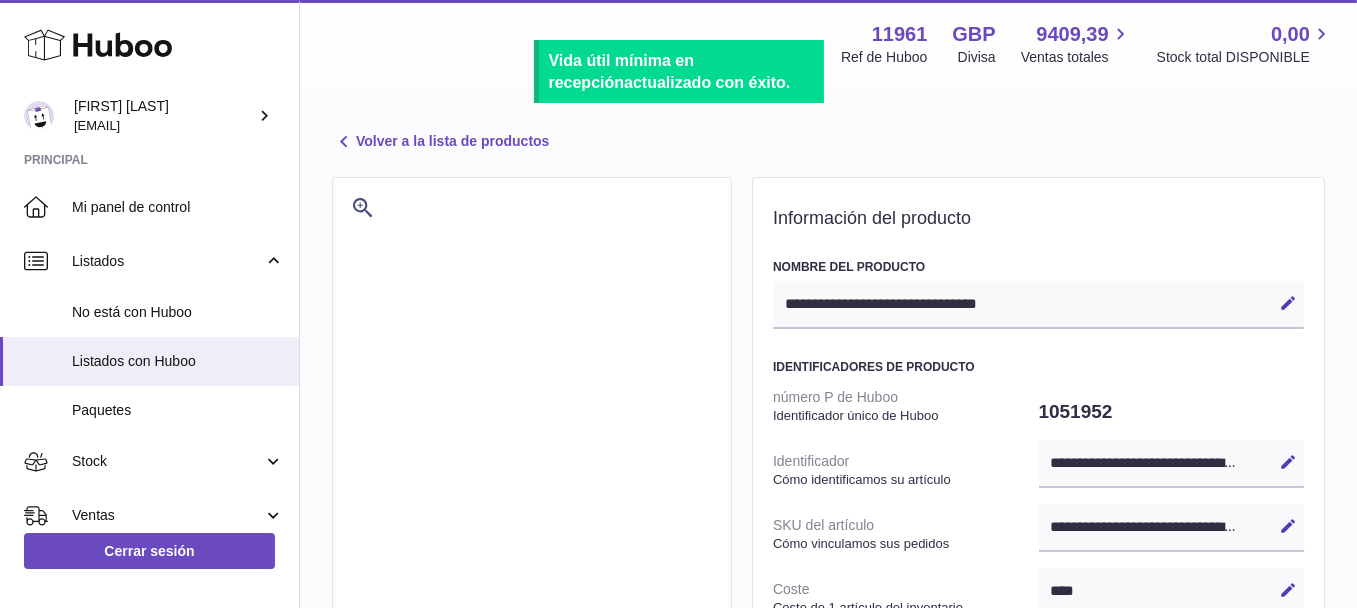 click on "**********" at bounding box center (828, 960) 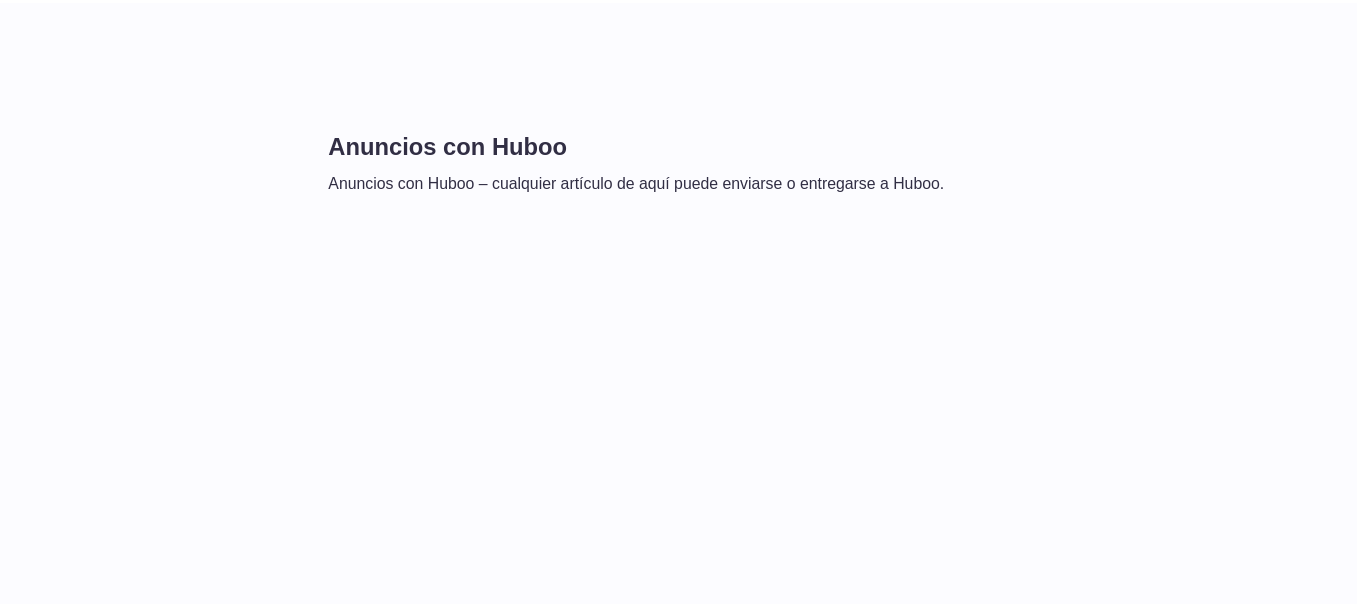 scroll, scrollTop: 0, scrollLeft: 0, axis: both 